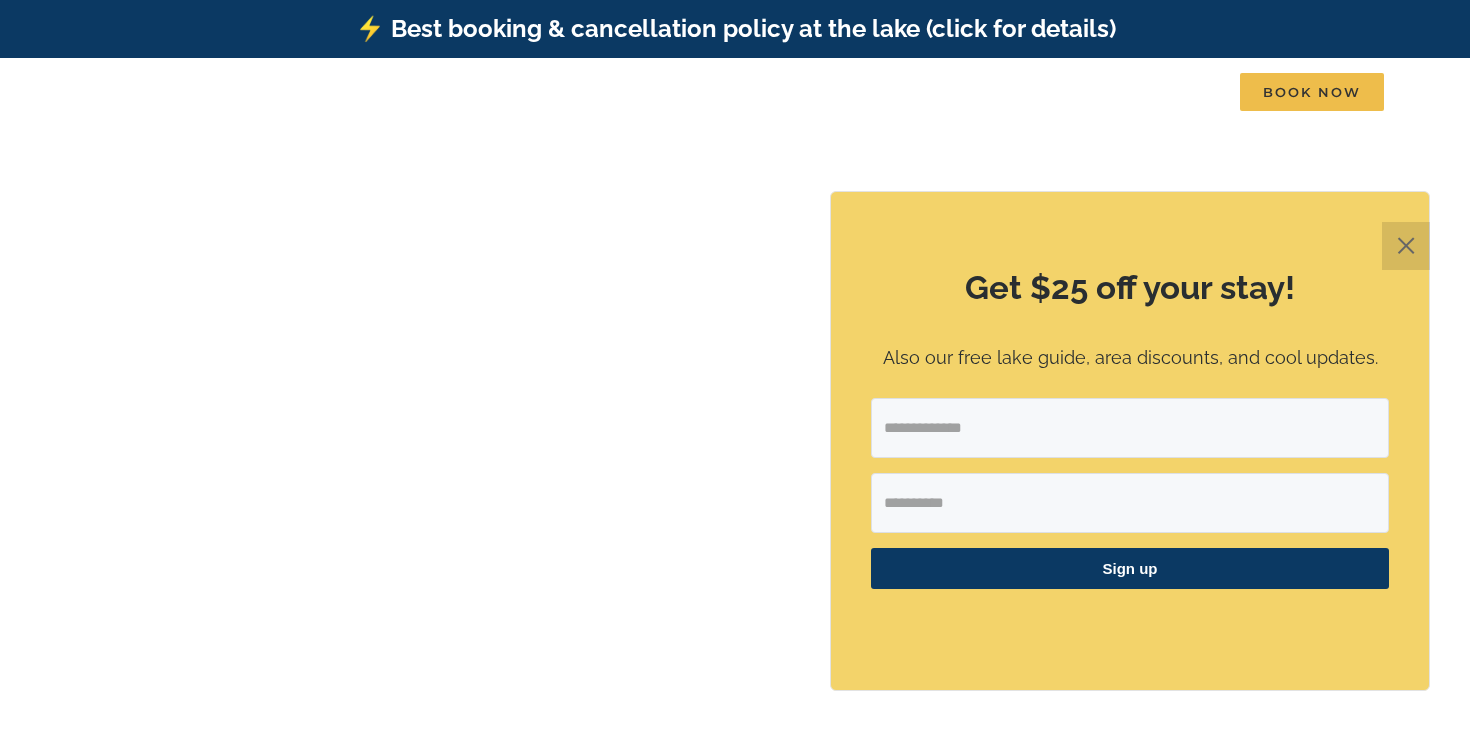 scroll, scrollTop: 0, scrollLeft: 0, axis: both 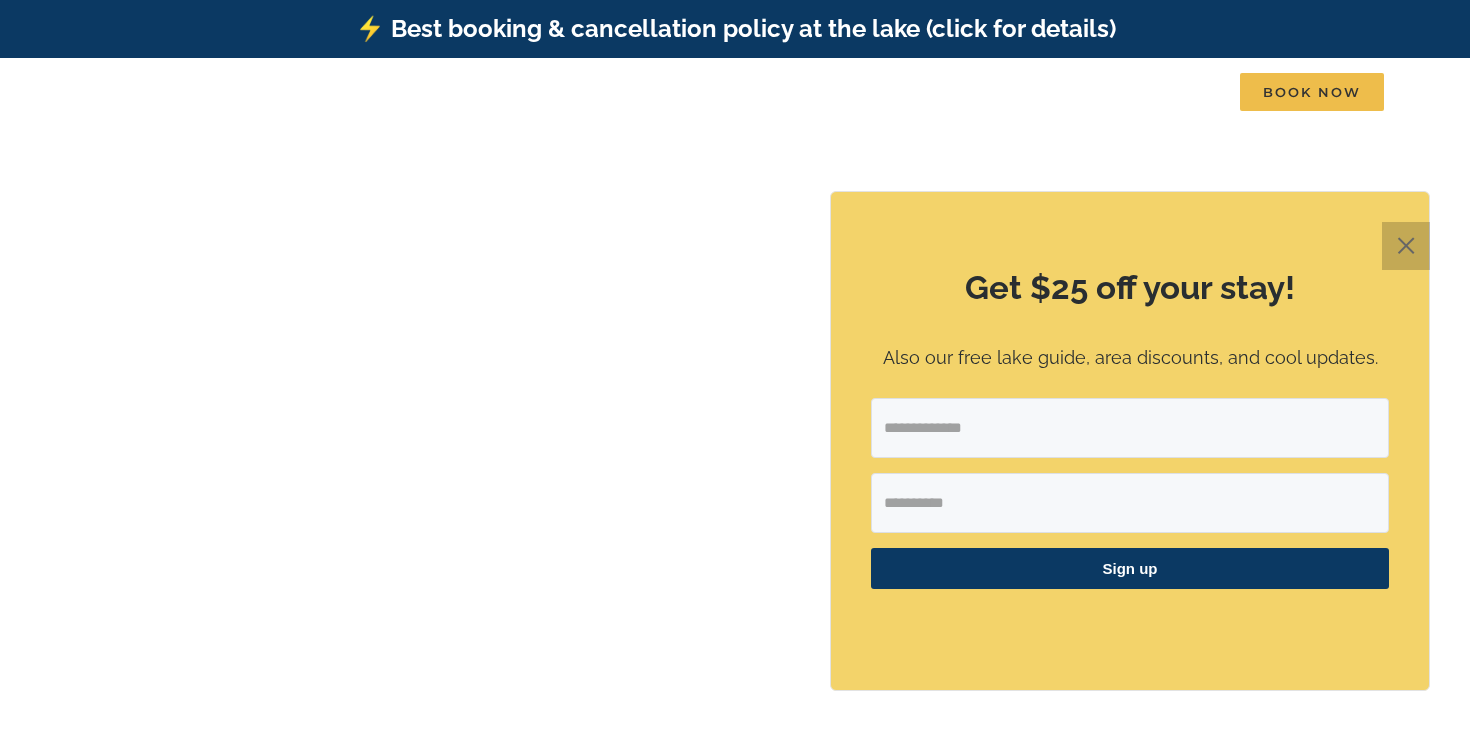 click on "✕" at bounding box center [1406, 246] 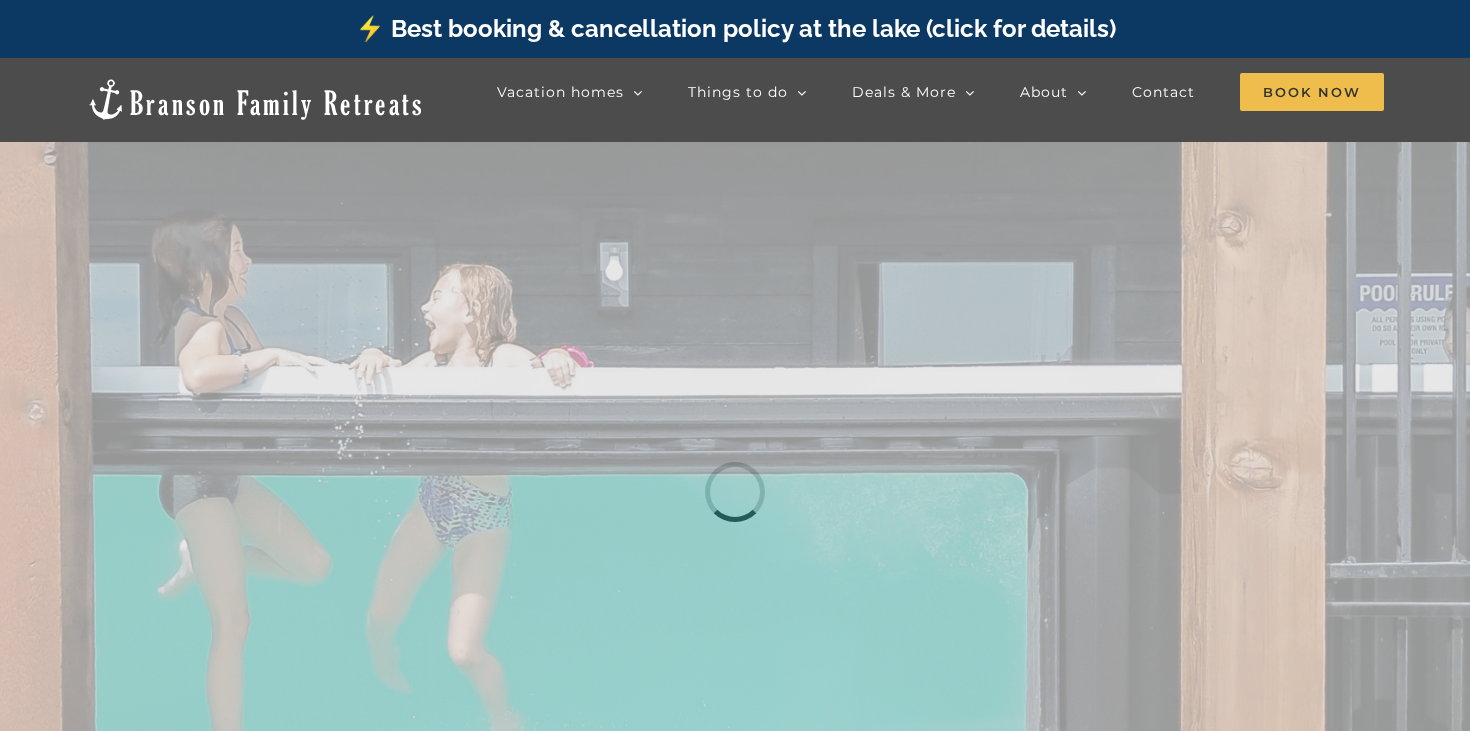 scroll, scrollTop: 0, scrollLeft: 0, axis: both 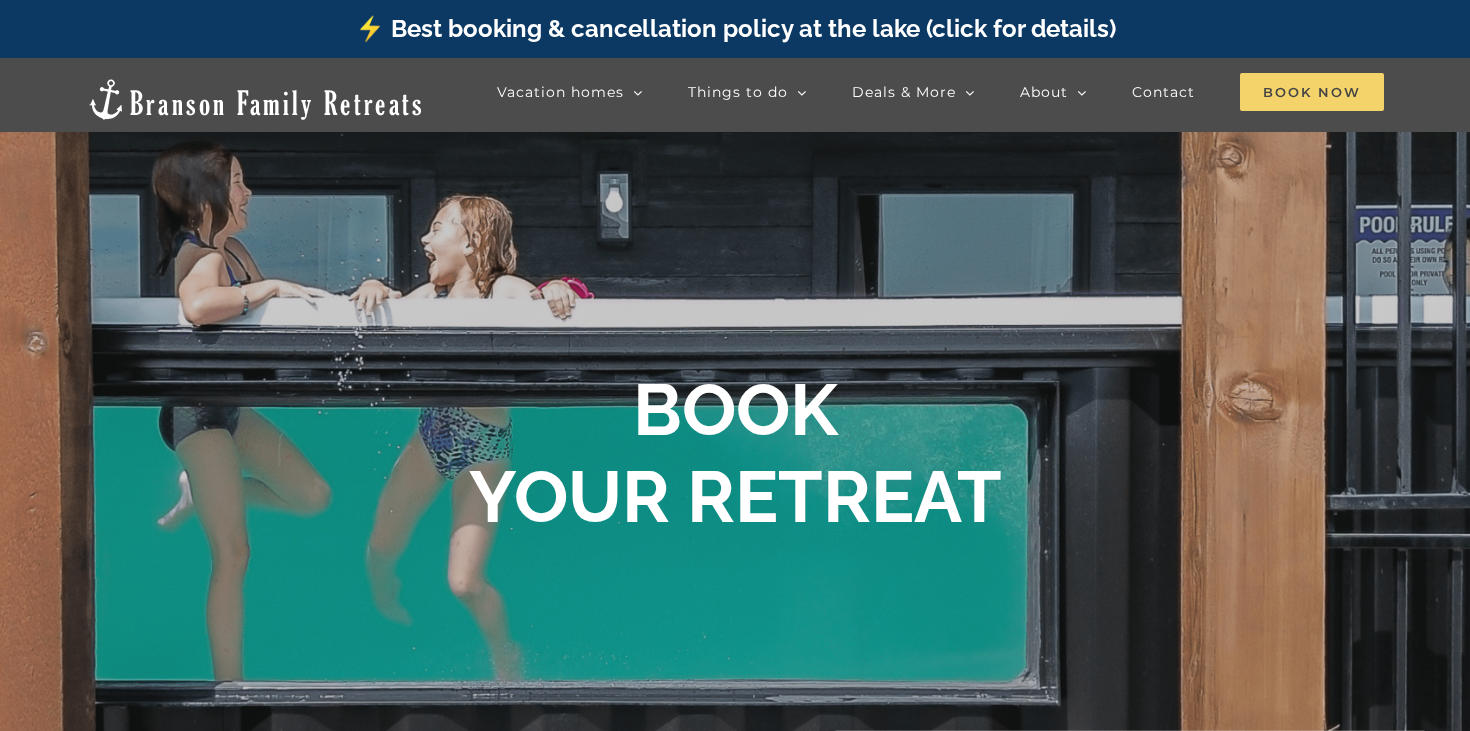 click on "Book Now" at bounding box center (1312, 92) 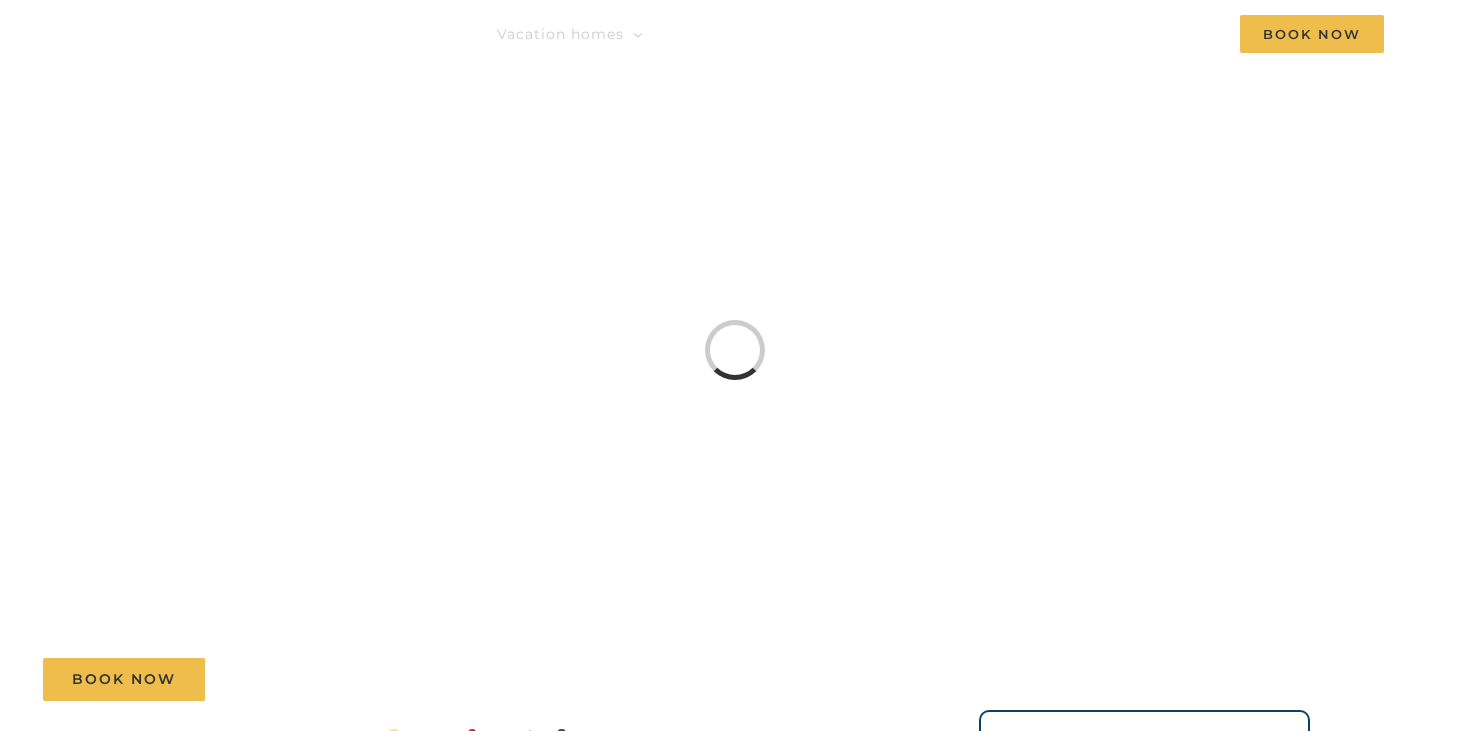 scroll, scrollTop: 0, scrollLeft: 0, axis: both 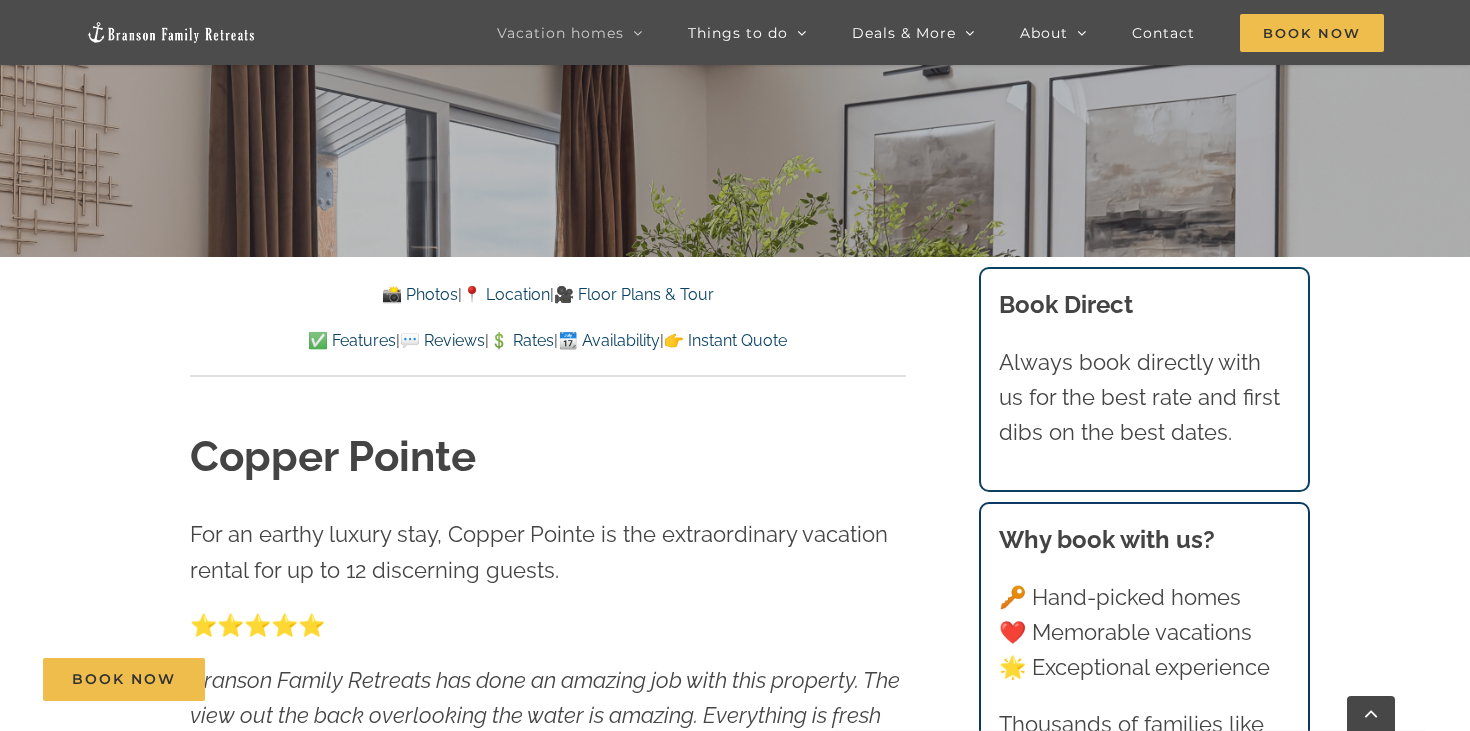 click on "💲 Rates" at bounding box center (521, 340) 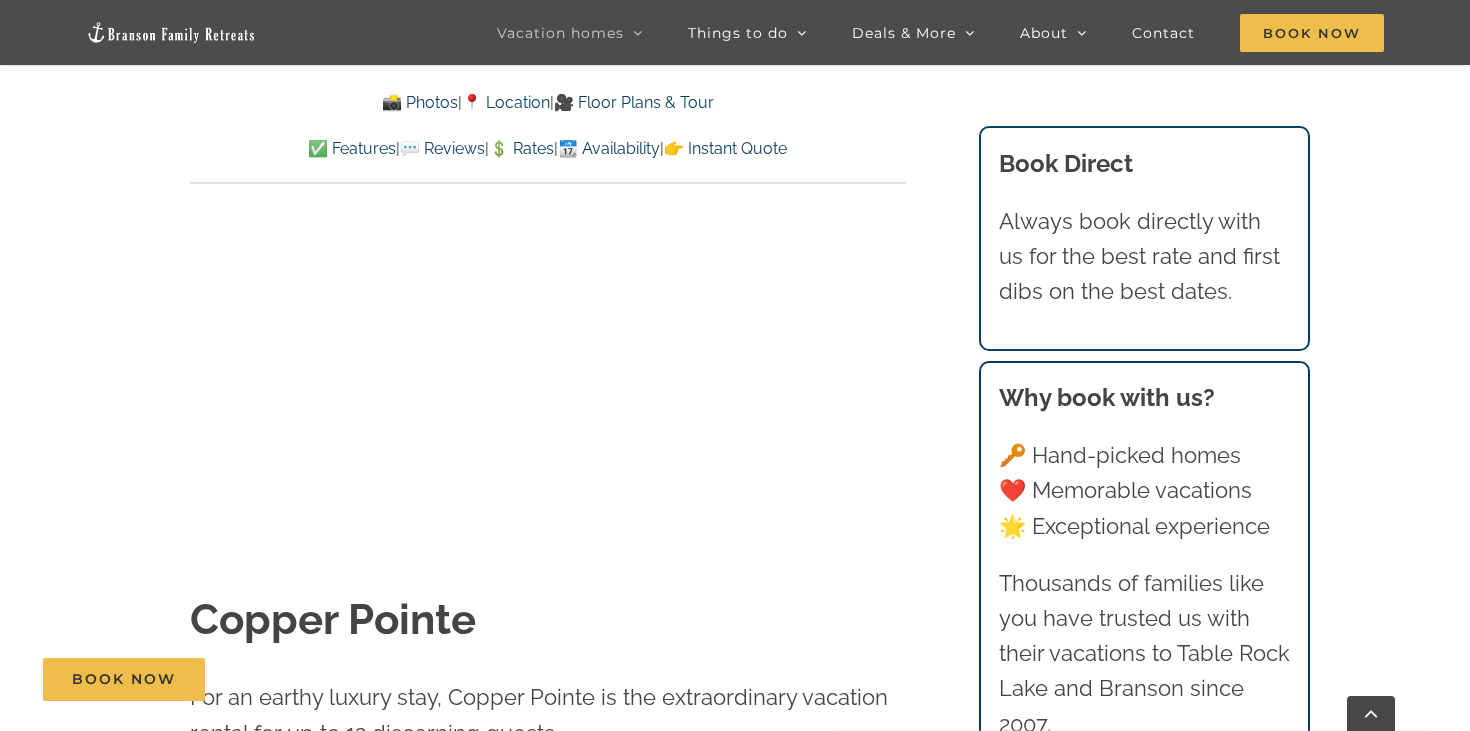 scroll, scrollTop: 0, scrollLeft: 0, axis: both 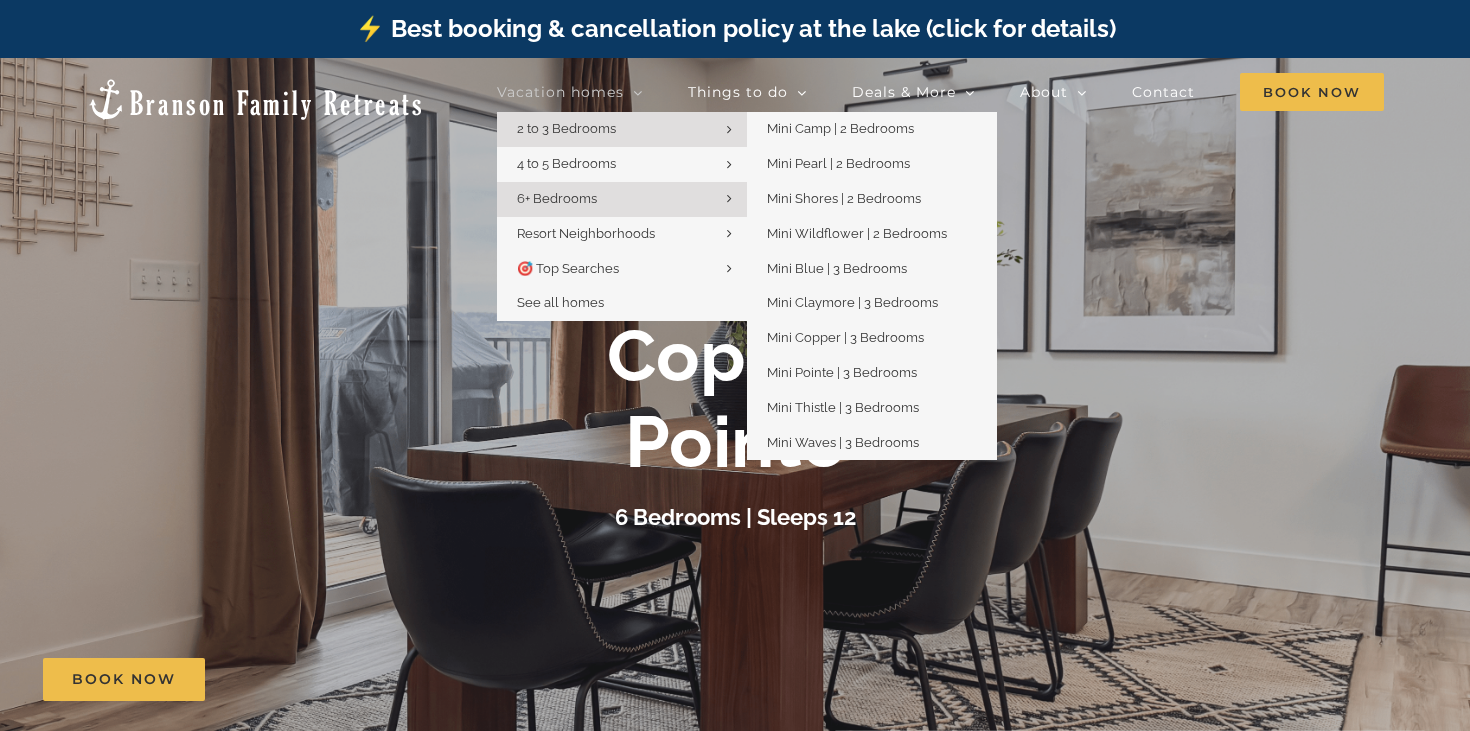 click on "2 to 3 Bedrooms" at bounding box center (566, 128) 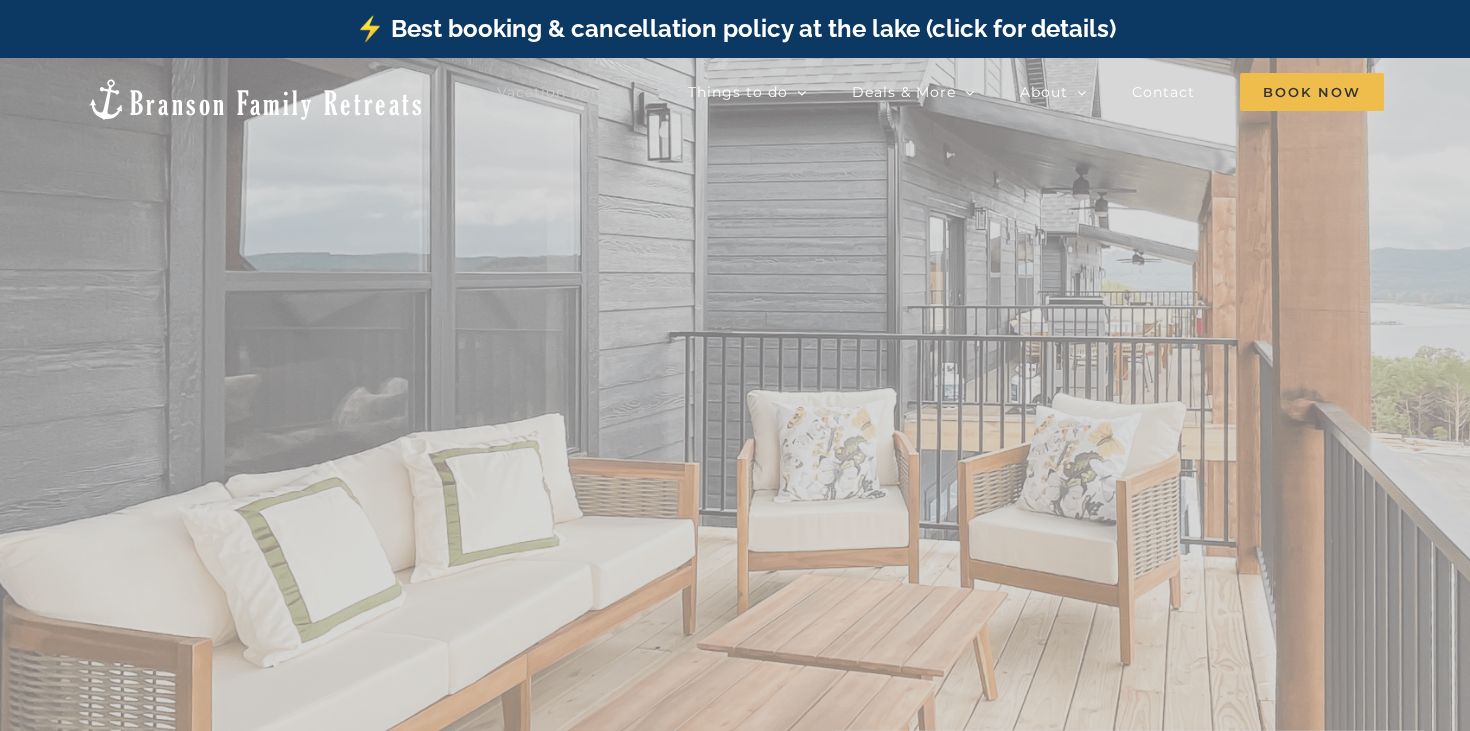 scroll, scrollTop: 0, scrollLeft: 0, axis: both 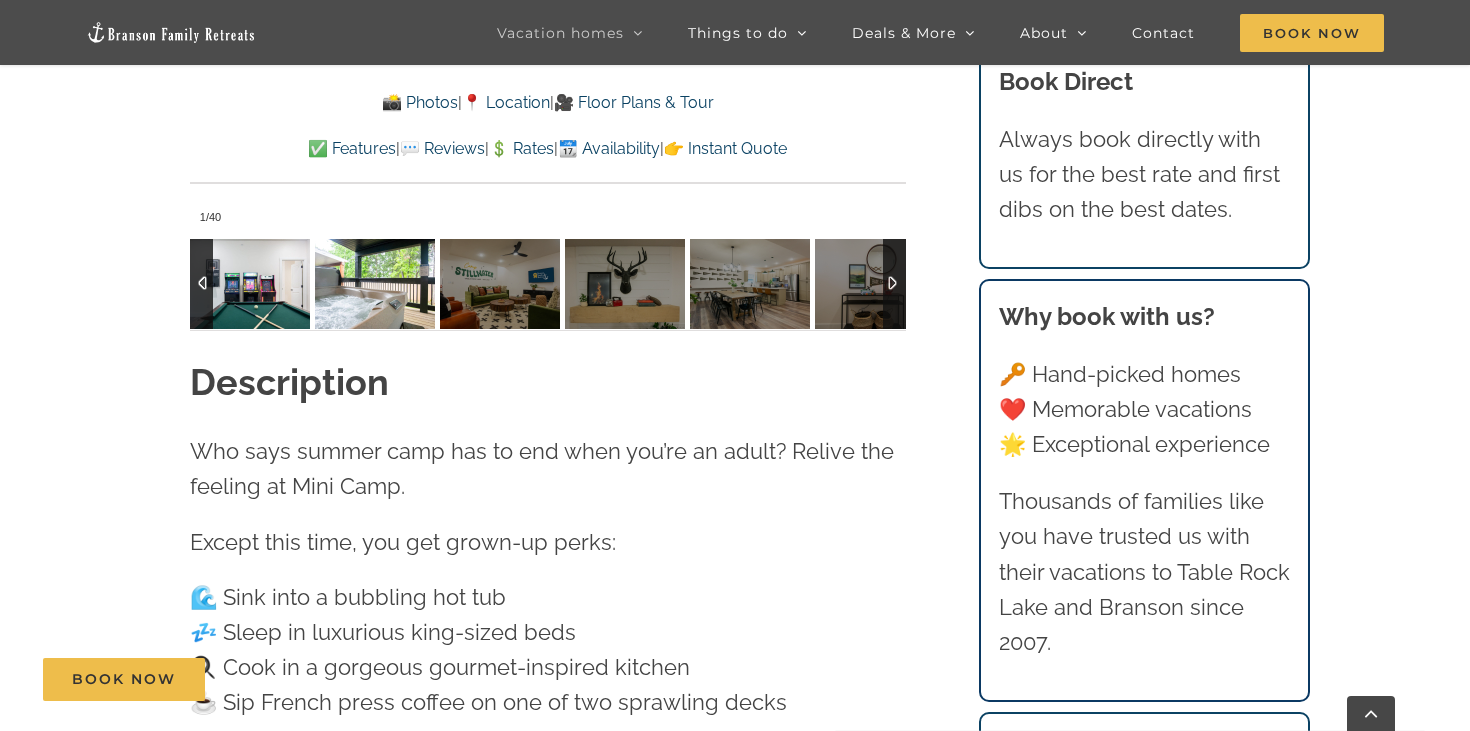 click at bounding box center (375, 284) 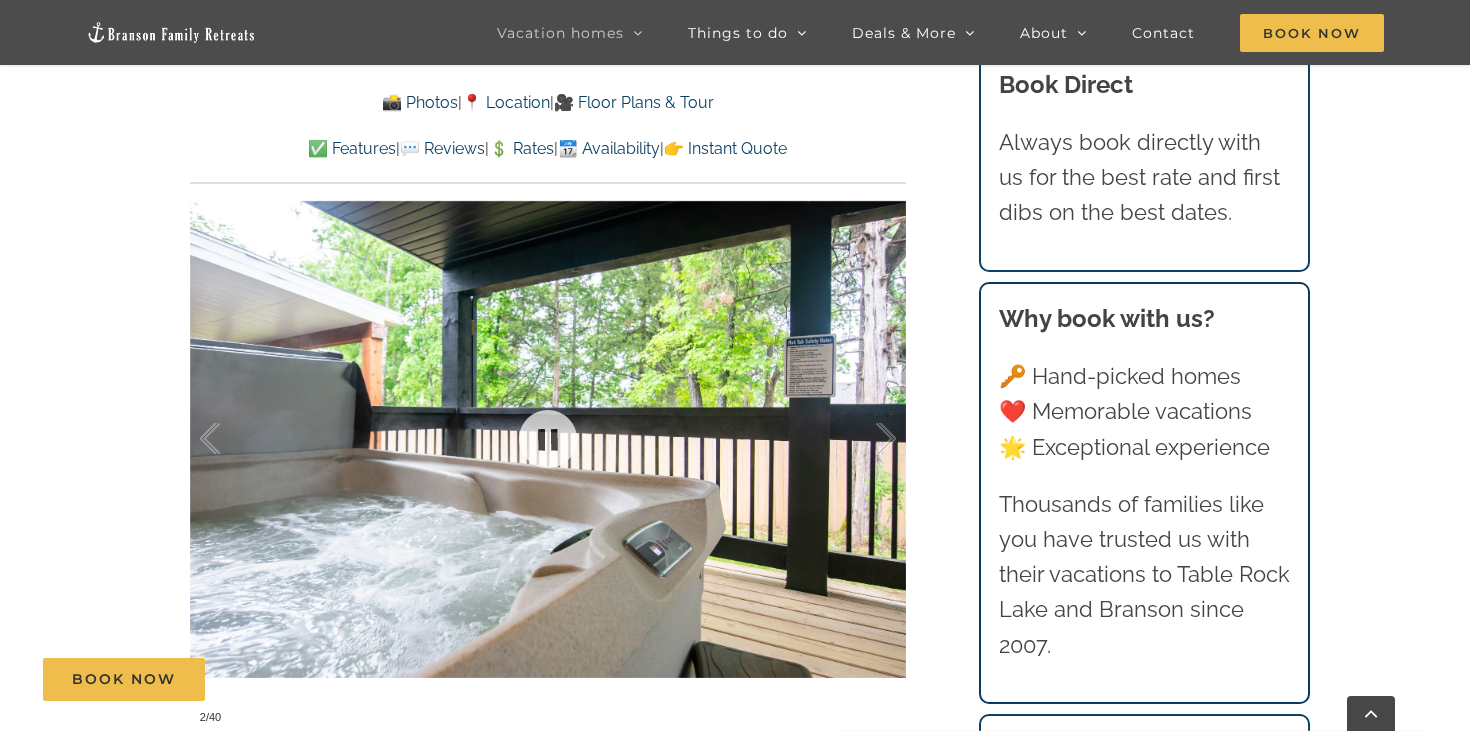 scroll, scrollTop: 1567, scrollLeft: 0, axis: vertical 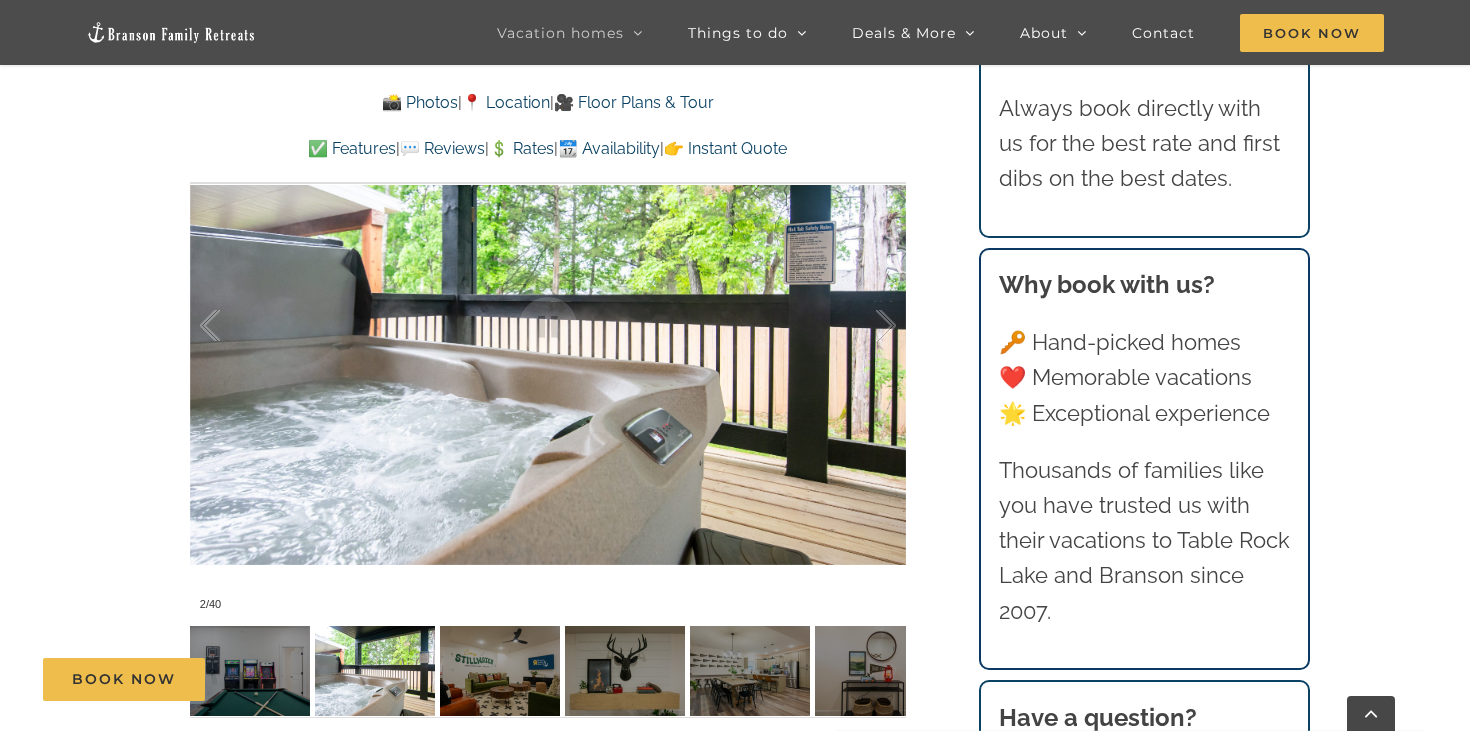 click on "Book Now" at bounding box center [750, 679] 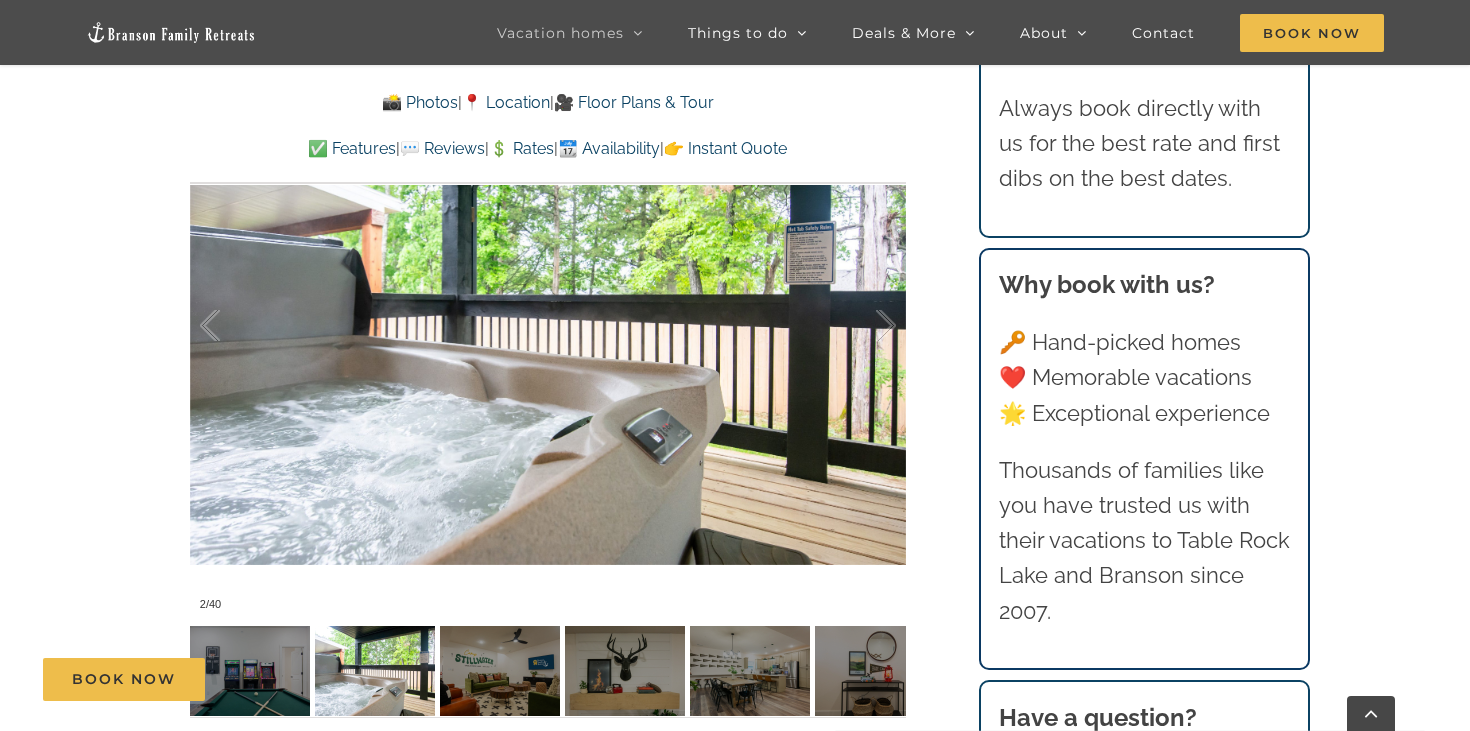 click on "Book Now" at bounding box center (750, 679) 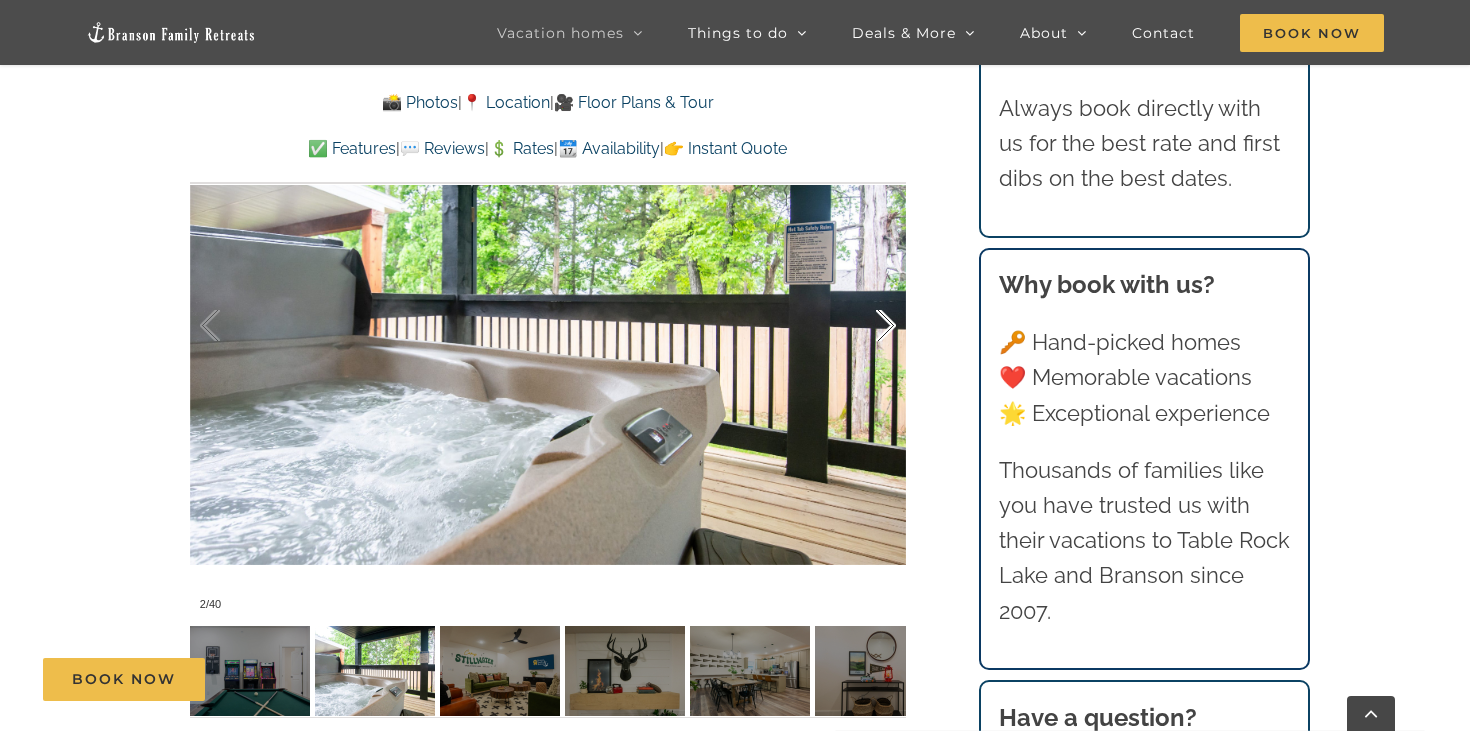 click at bounding box center (865, 326) 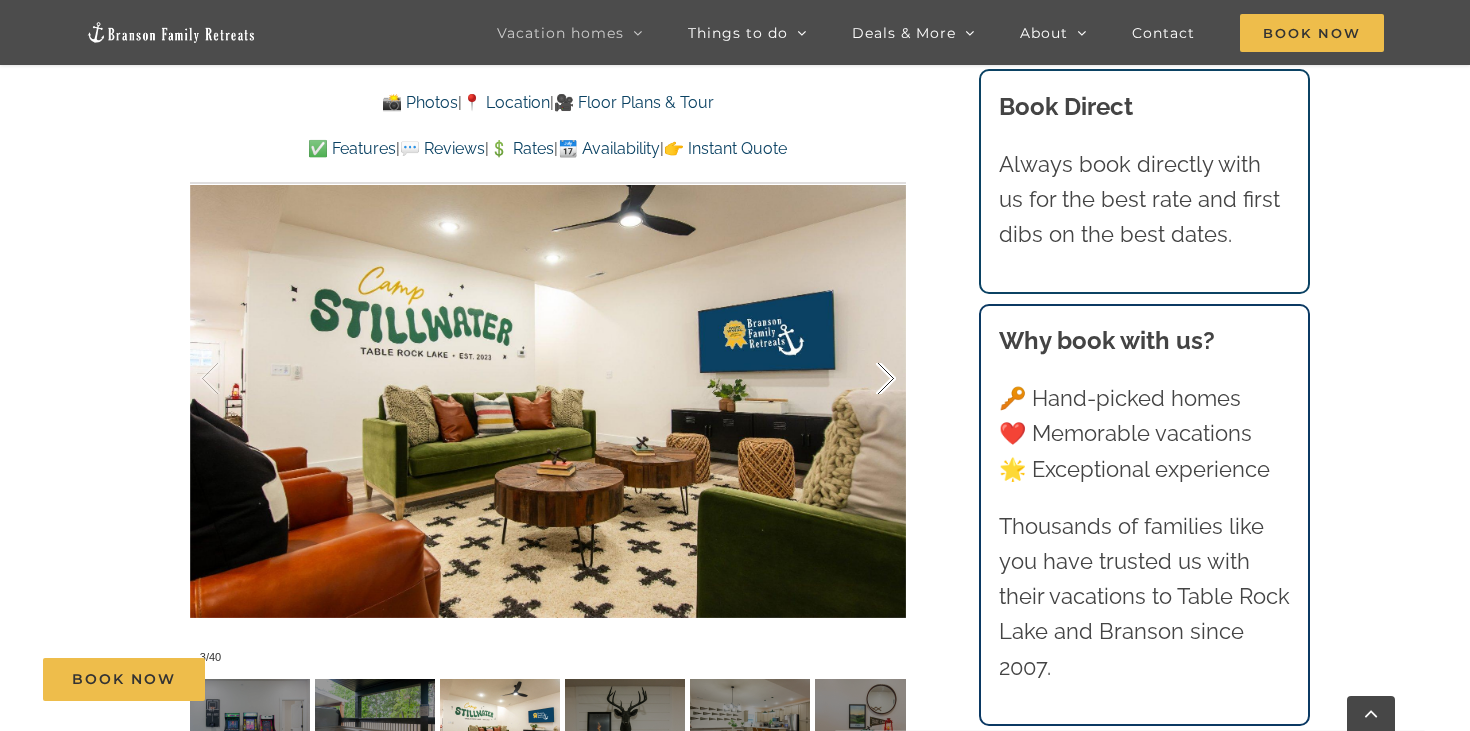 scroll, scrollTop: 1511, scrollLeft: 0, axis: vertical 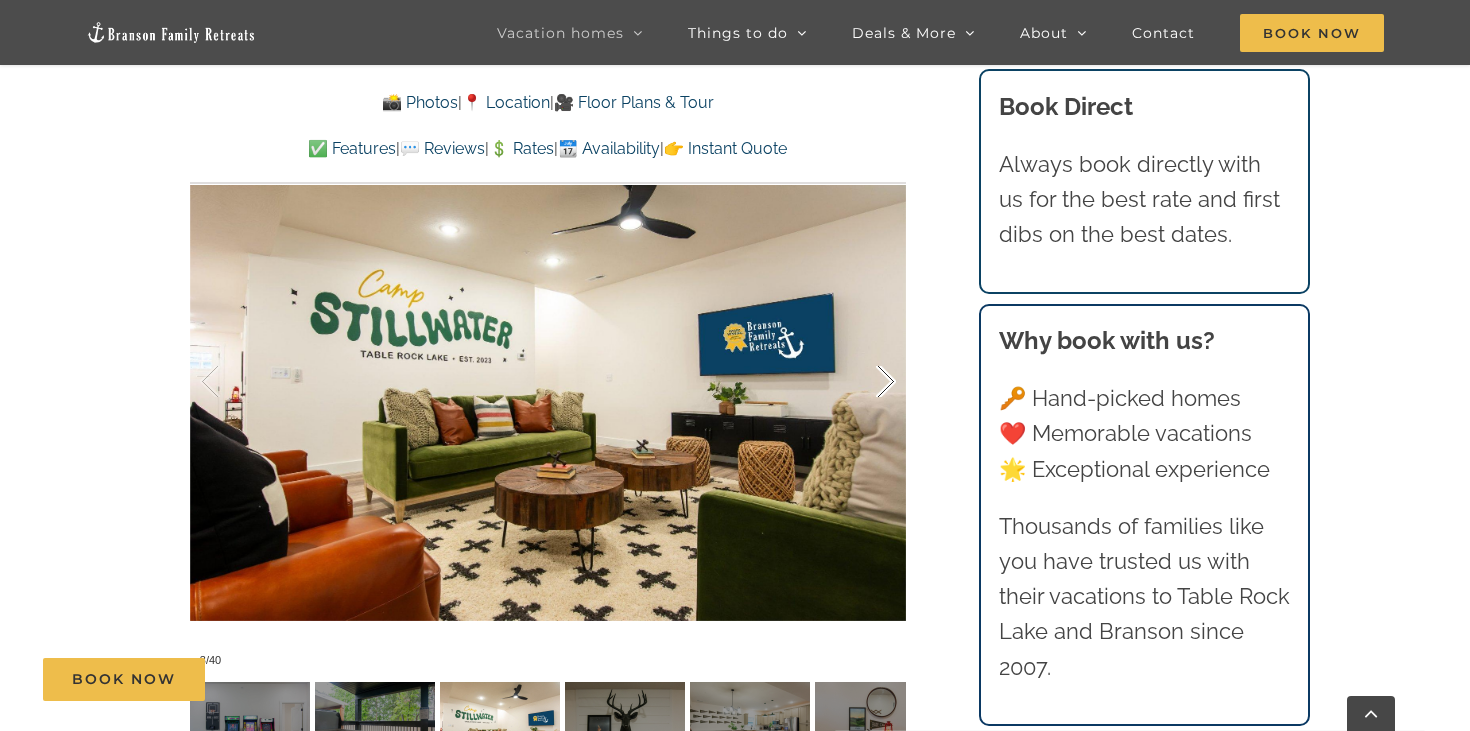 click at bounding box center [865, 382] 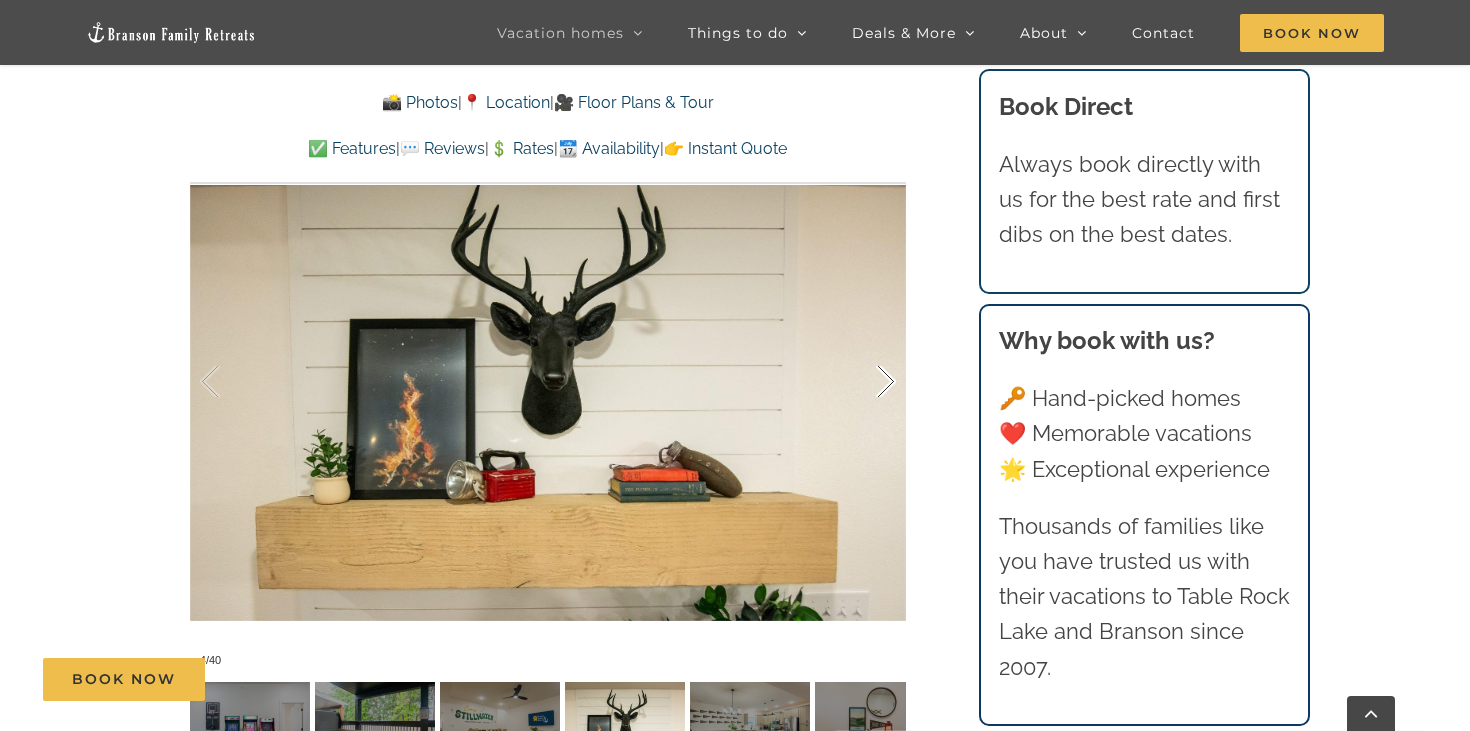 click at bounding box center [865, 382] 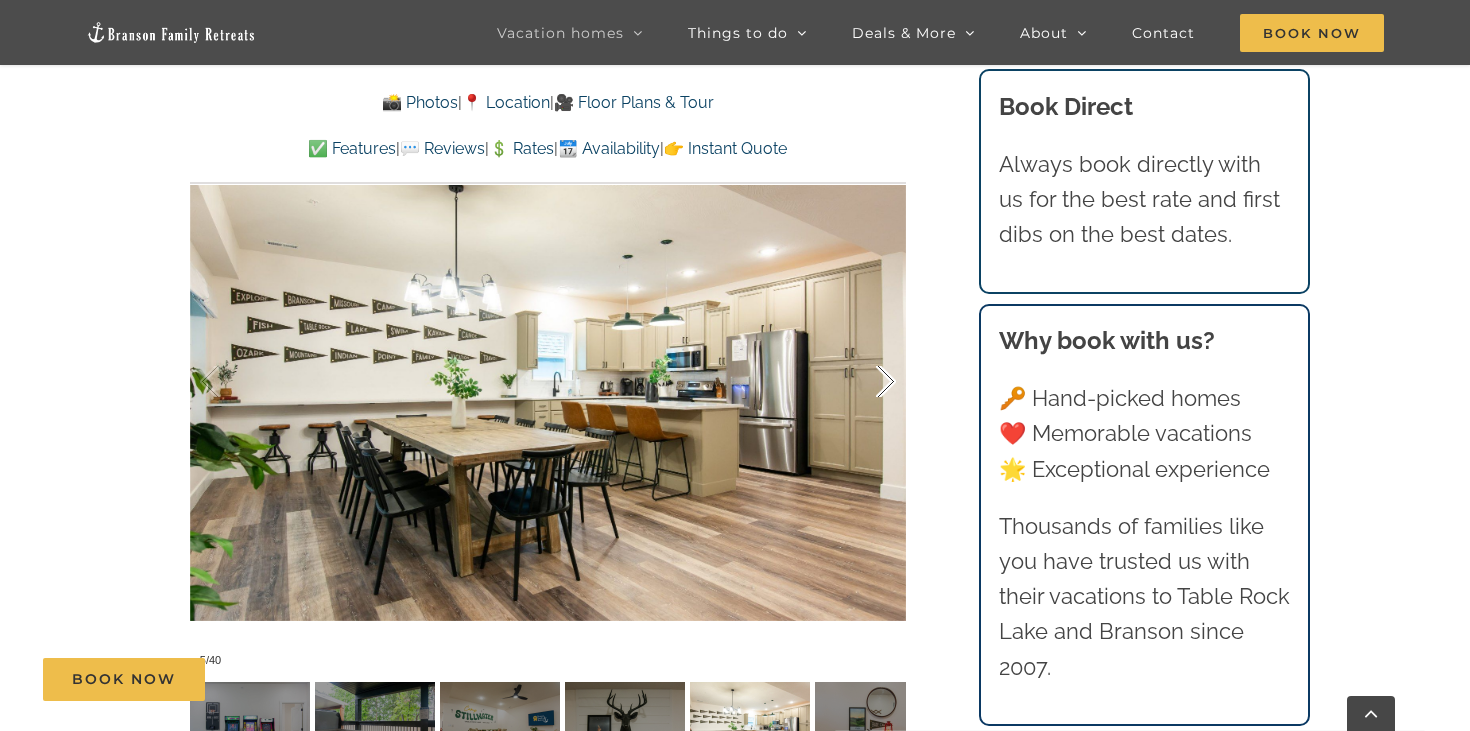 click at bounding box center (865, 382) 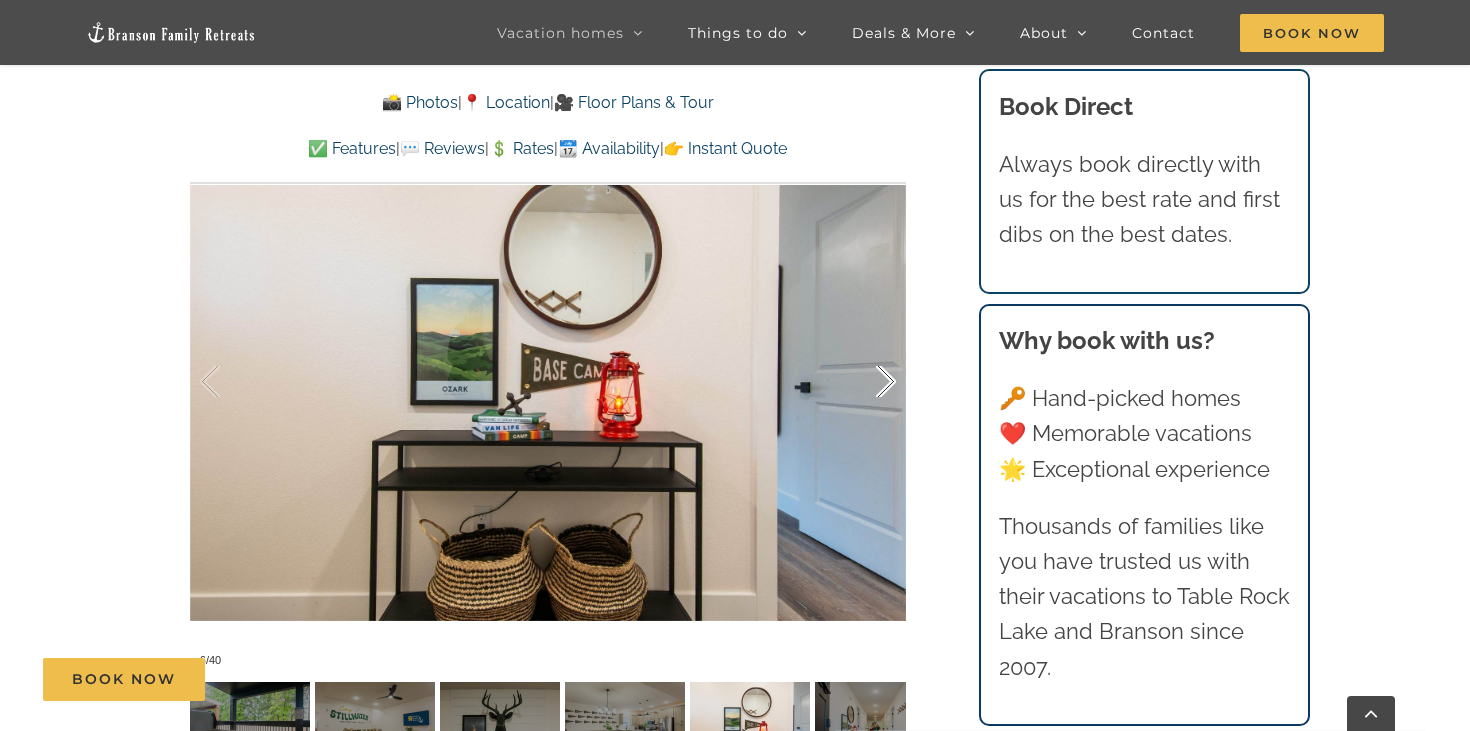 click at bounding box center (865, 382) 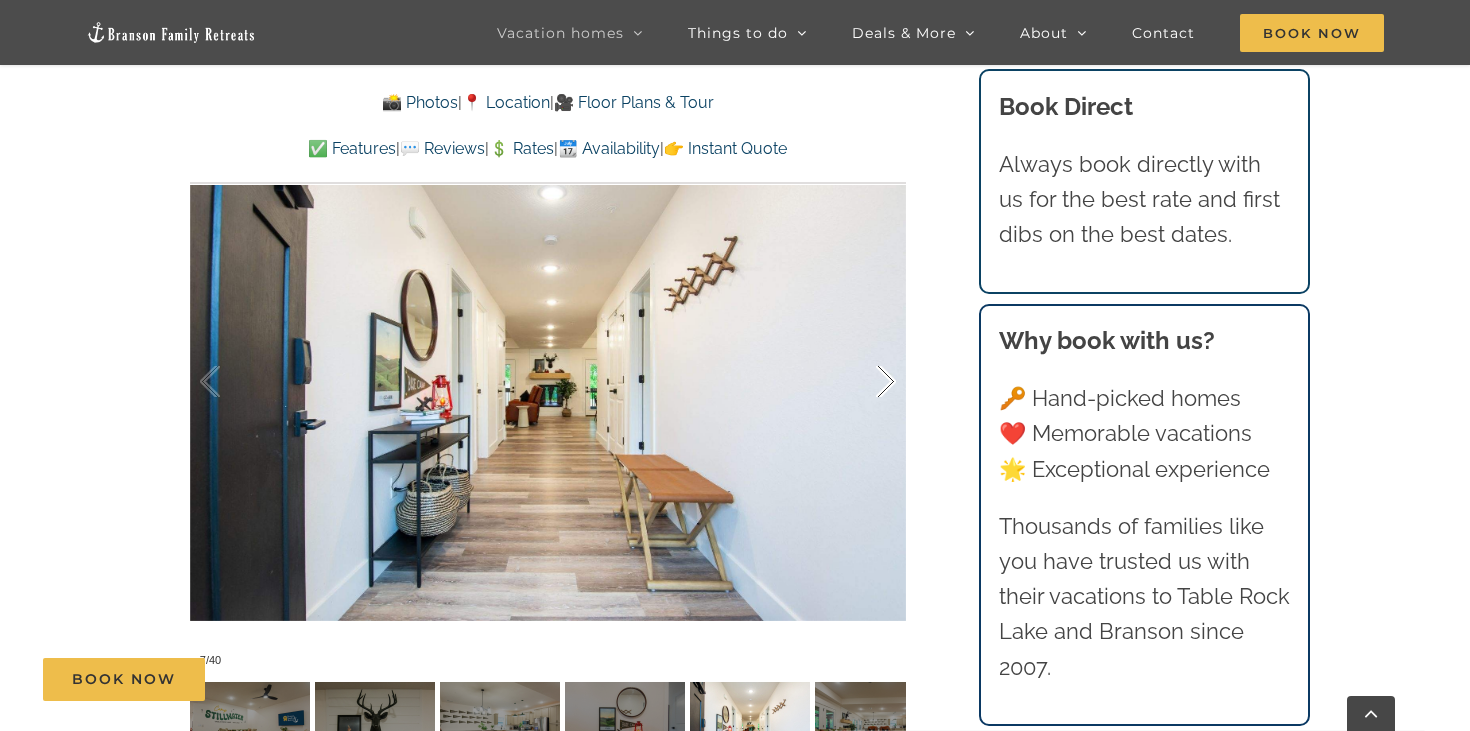 click at bounding box center [865, 382] 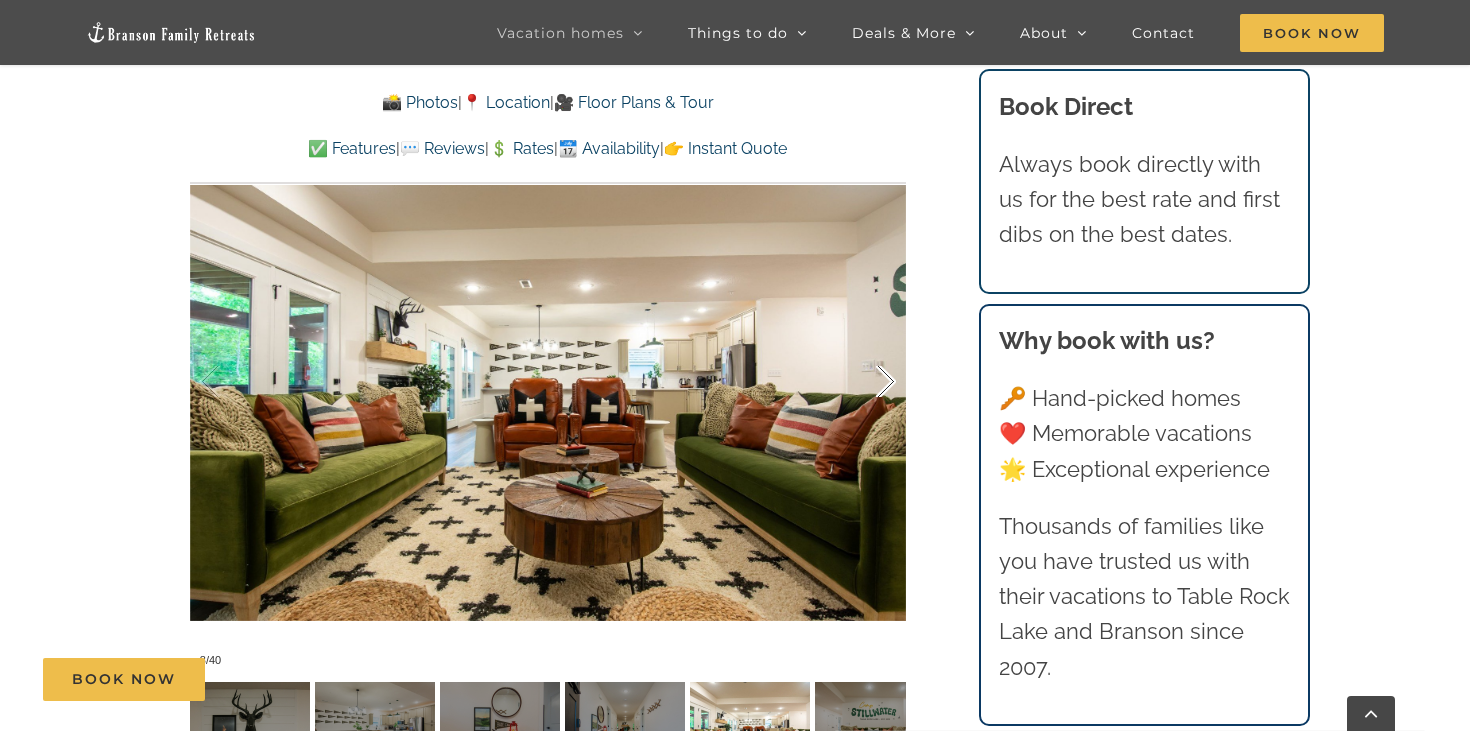 click at bounding box center [865, 382] 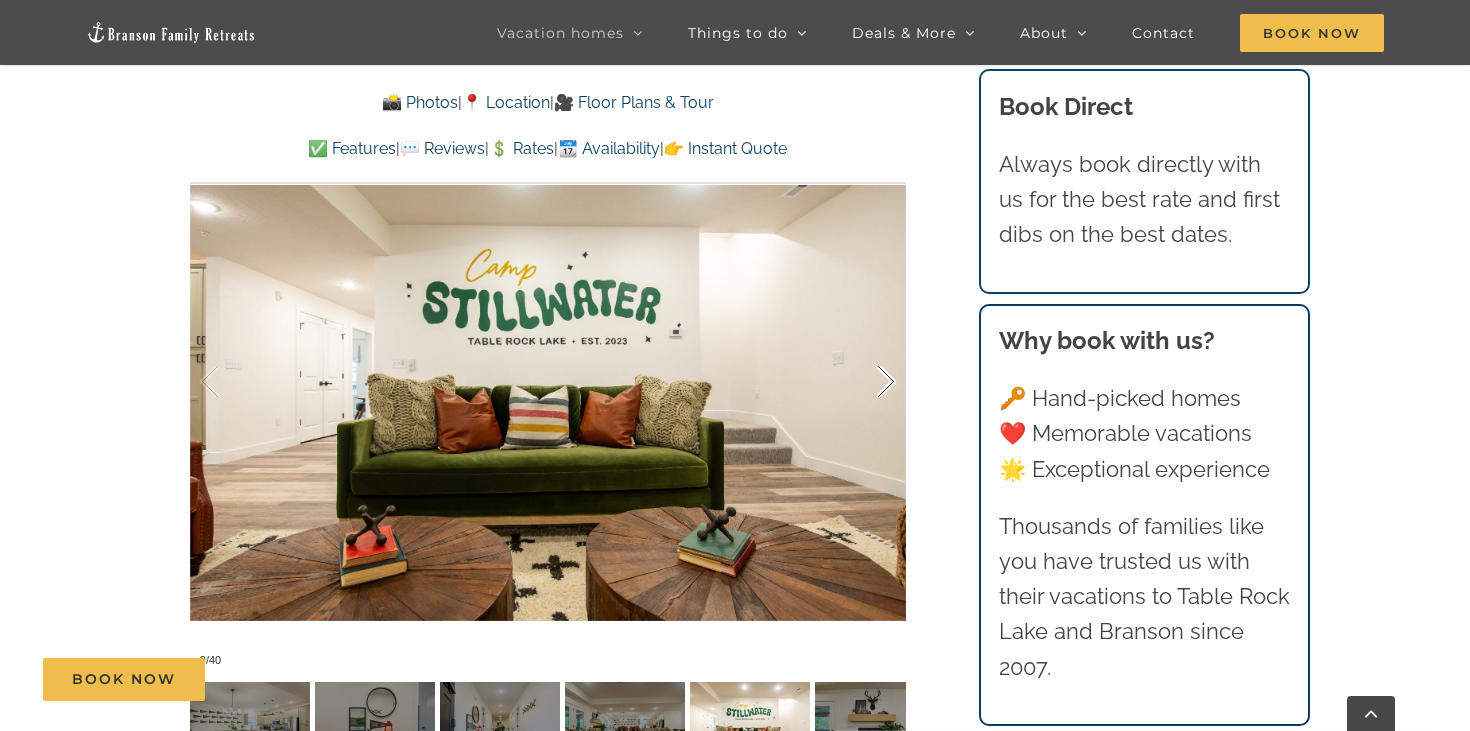 click at bounding box center (865, 382) 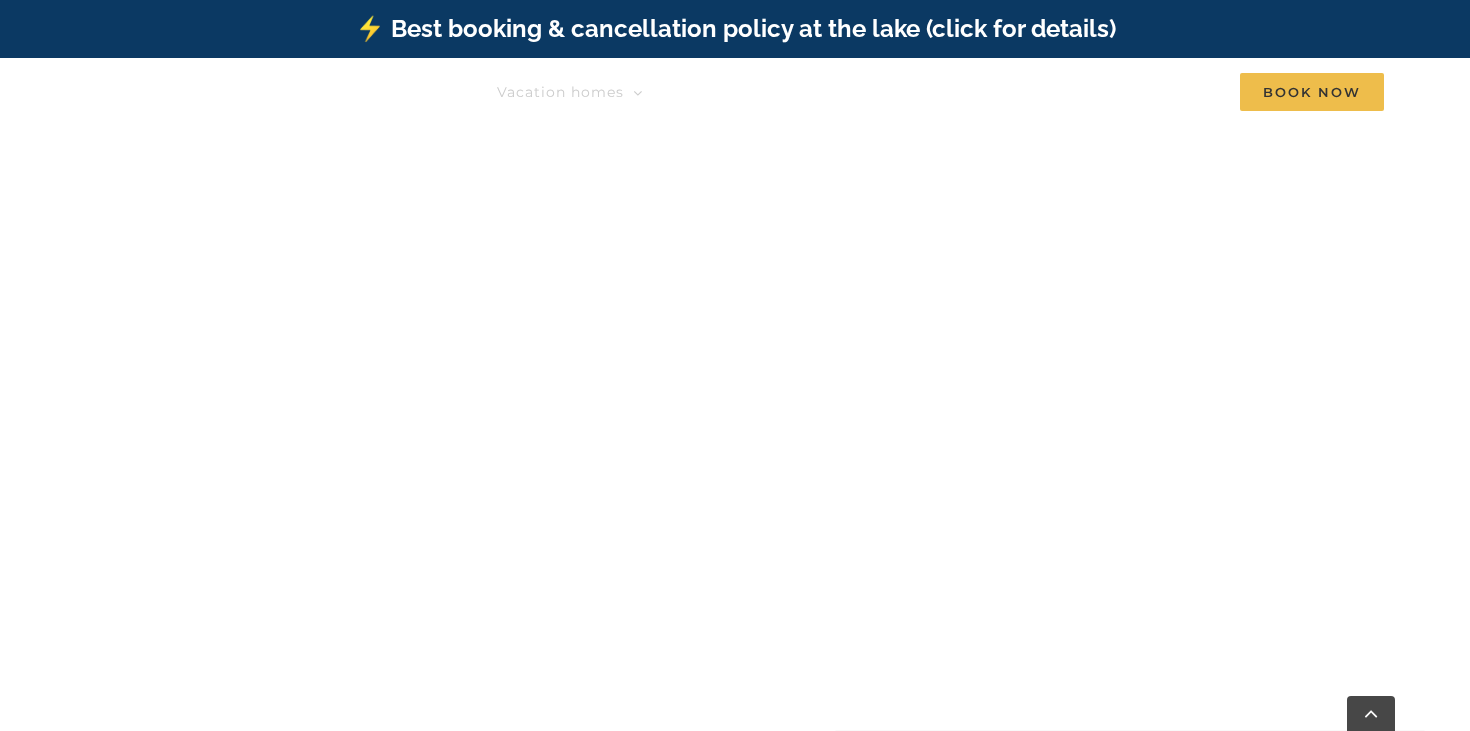 scroll, scrollTop: 1232, scrollLeft: 0, axis: vertical 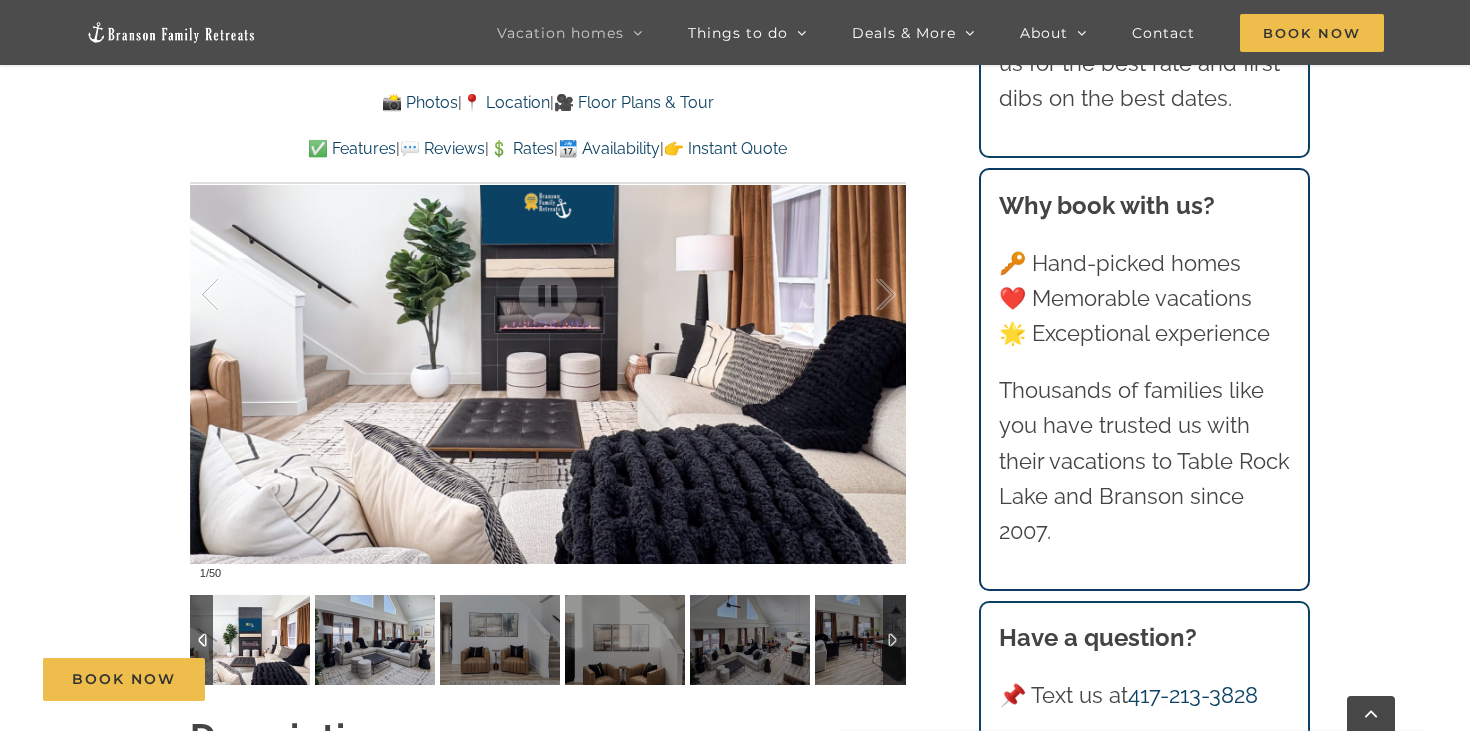 click on "Book Now" at bounding box center [750, 679] 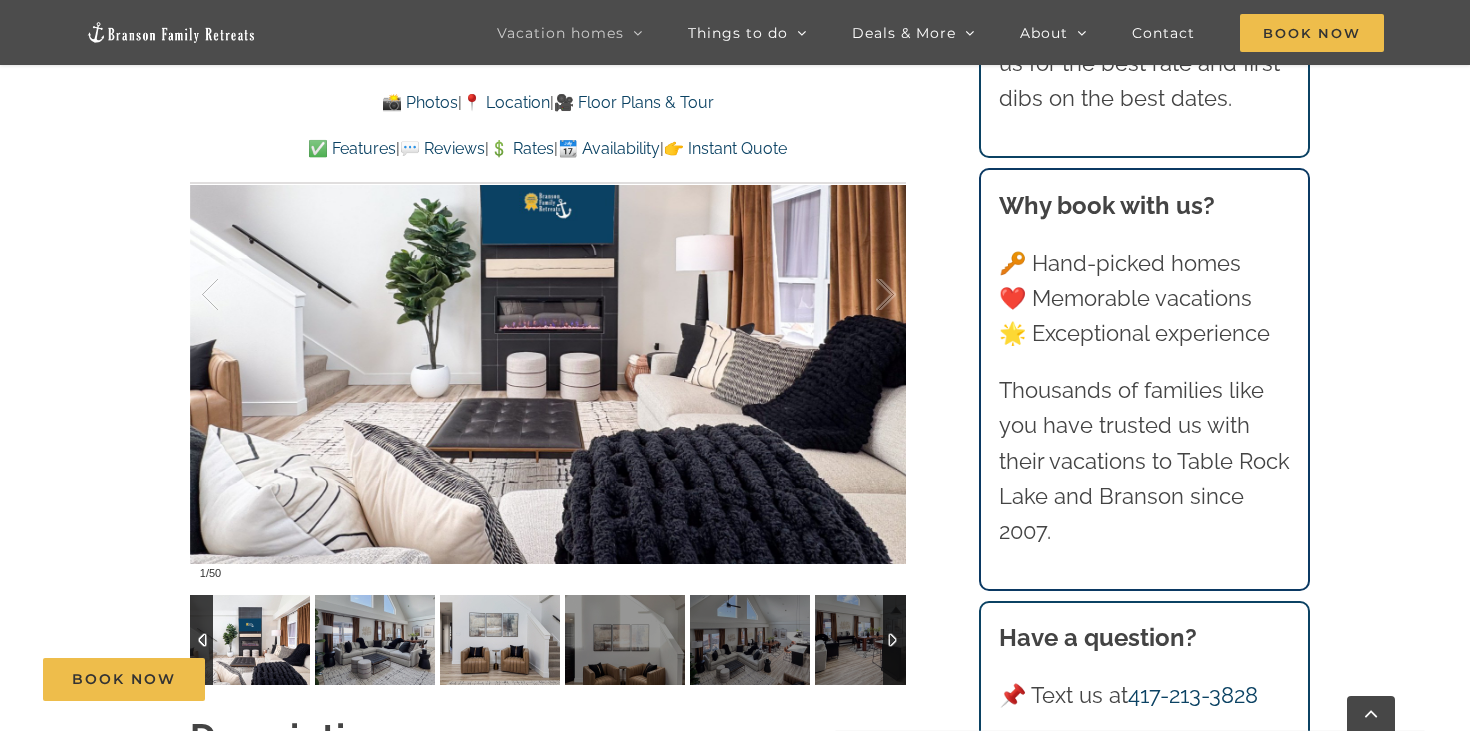 click at bounding box center (375, 640) 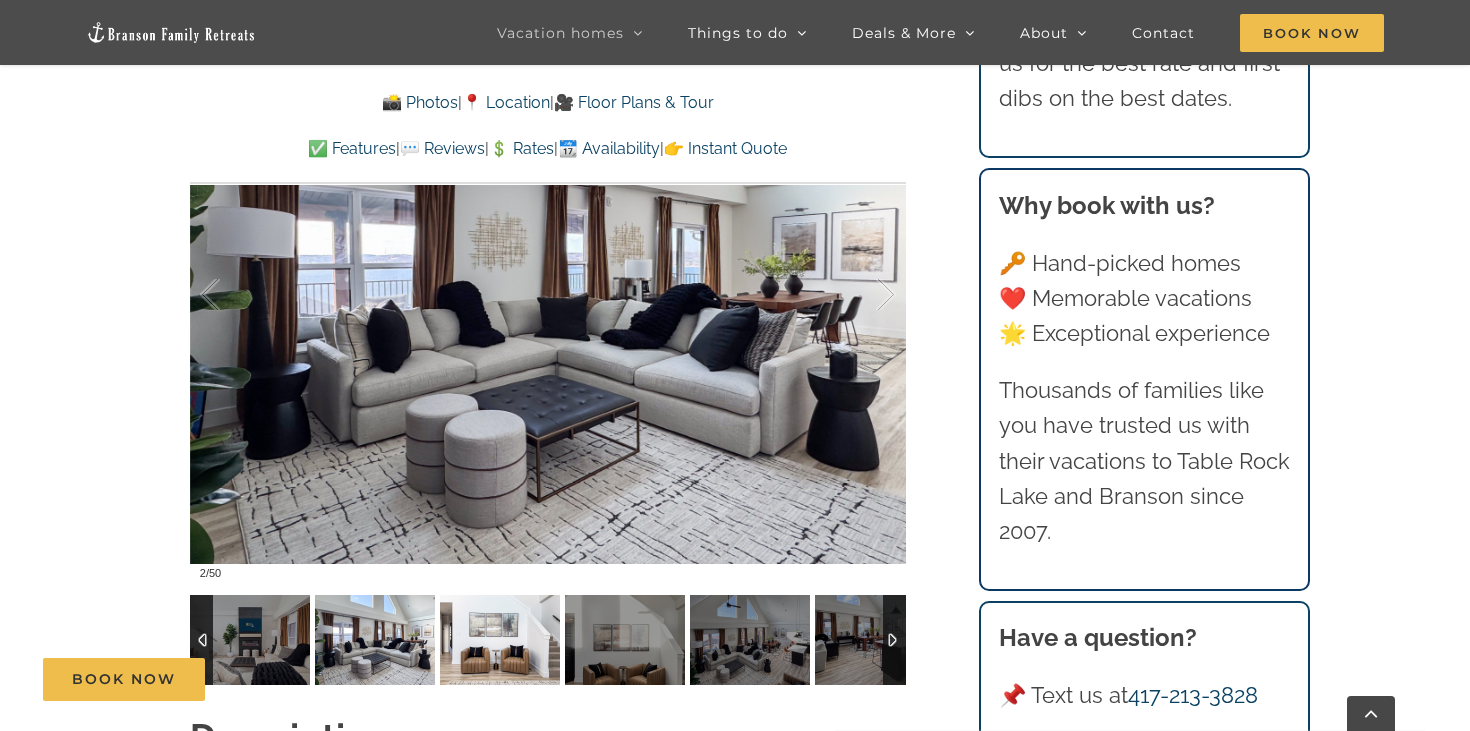 click at bounding box center [500, 640] 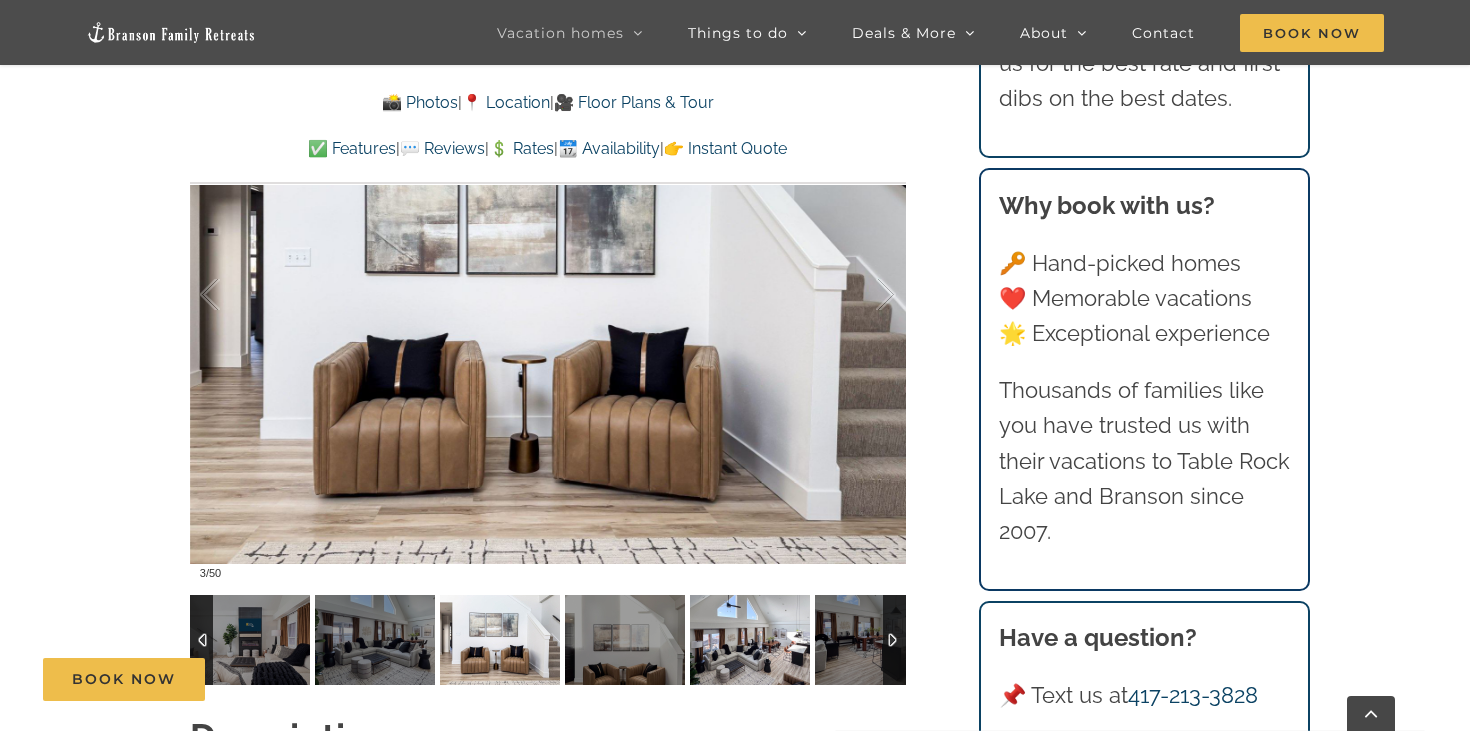 click at bounding box center (750, 640) 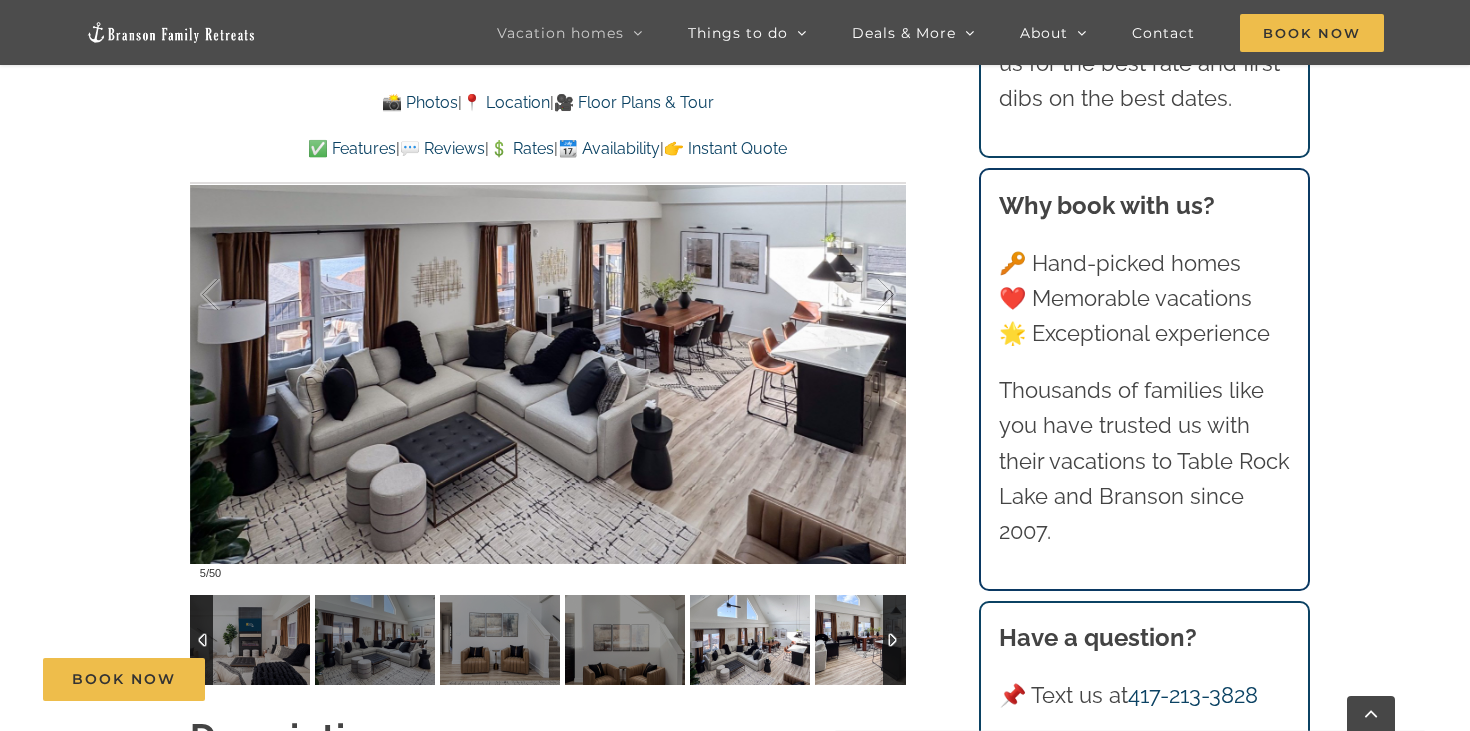 click at bounding box center (875, 640) 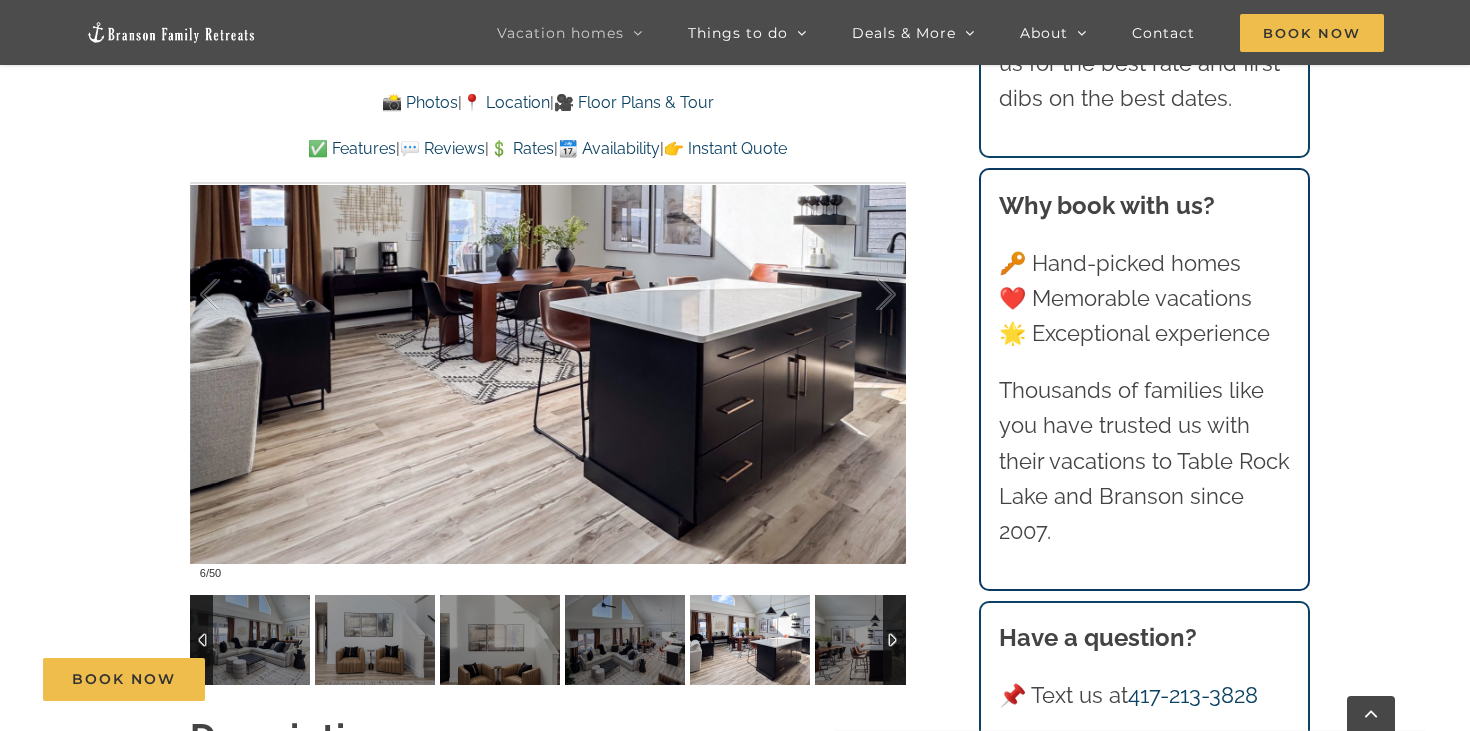 click at bounding box center [894, 640] 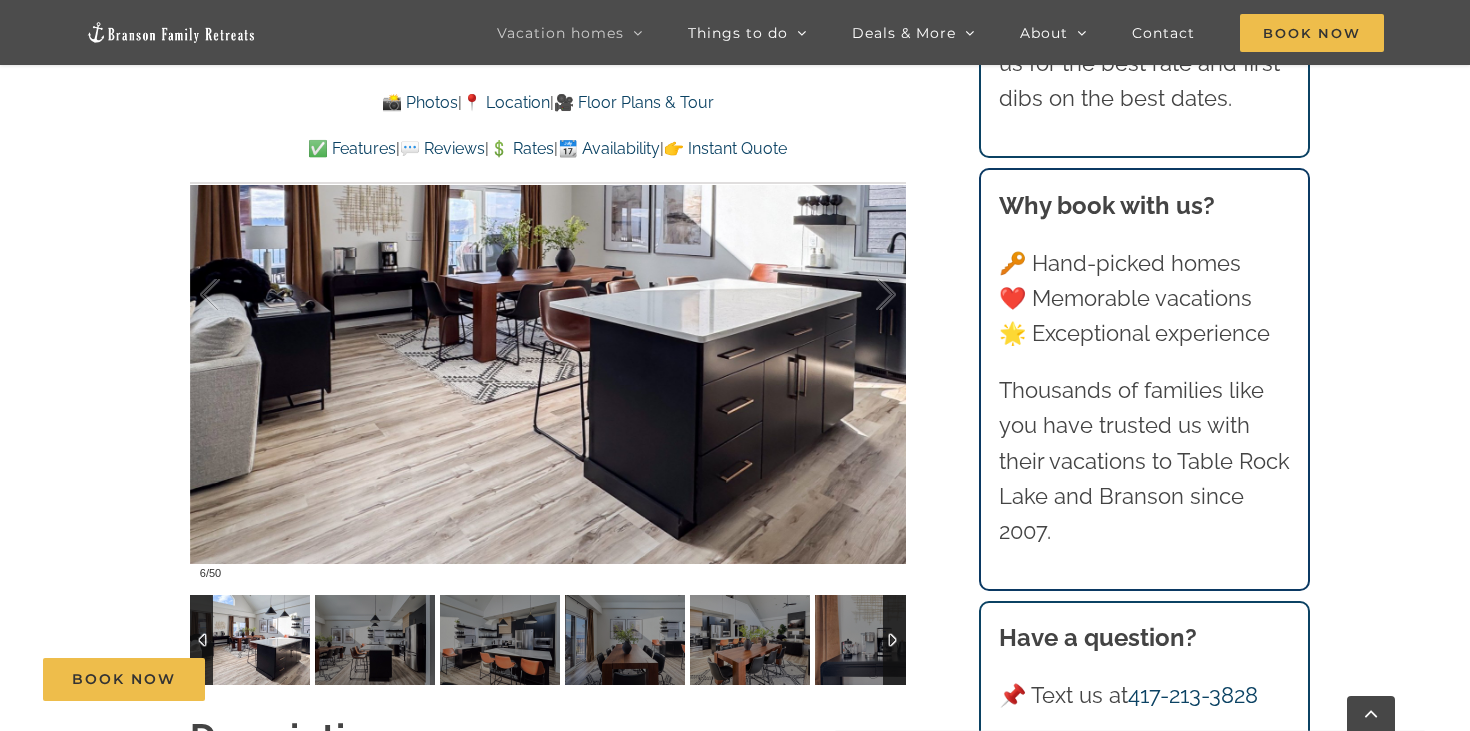 click at bounding box center (894, 640) 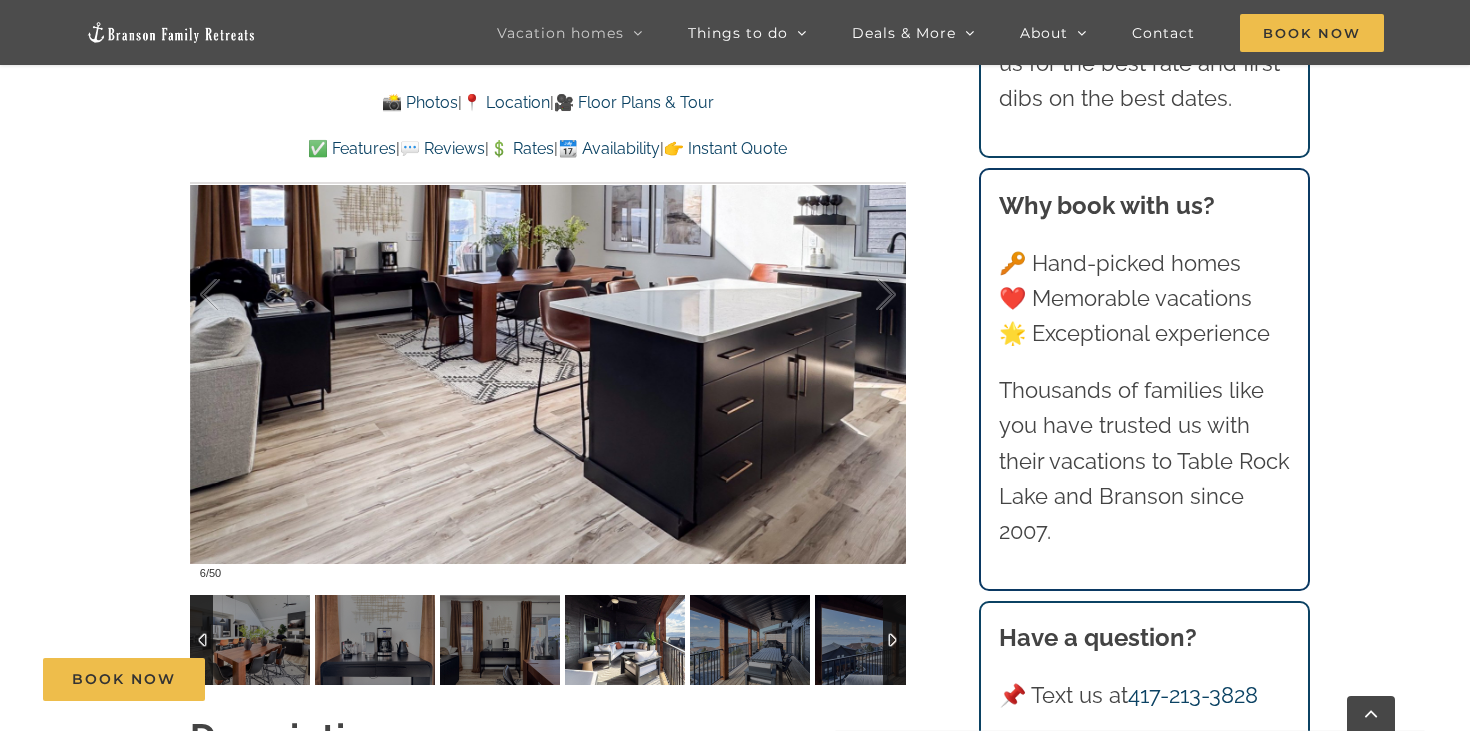 click at bounding box center (625, 640) 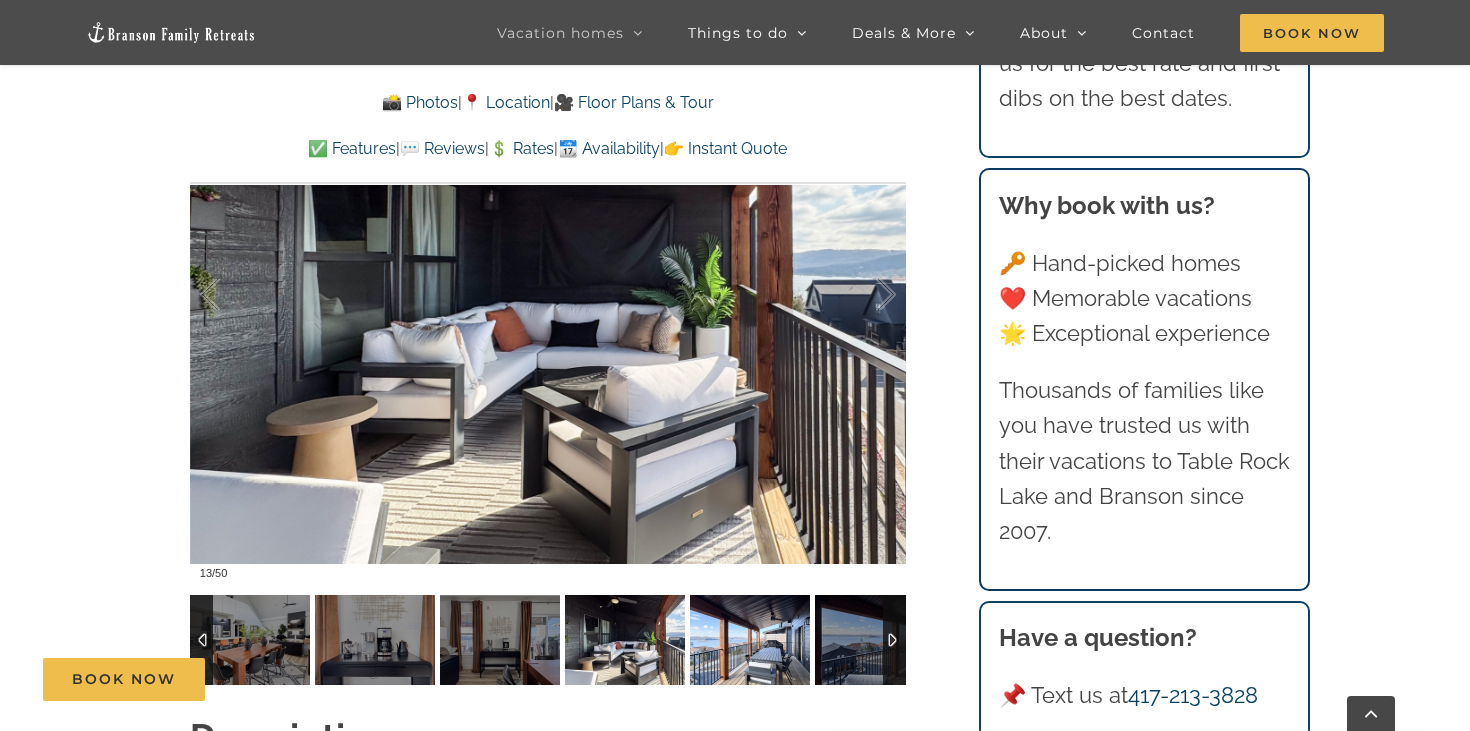 click at bounding box center (750, 640) 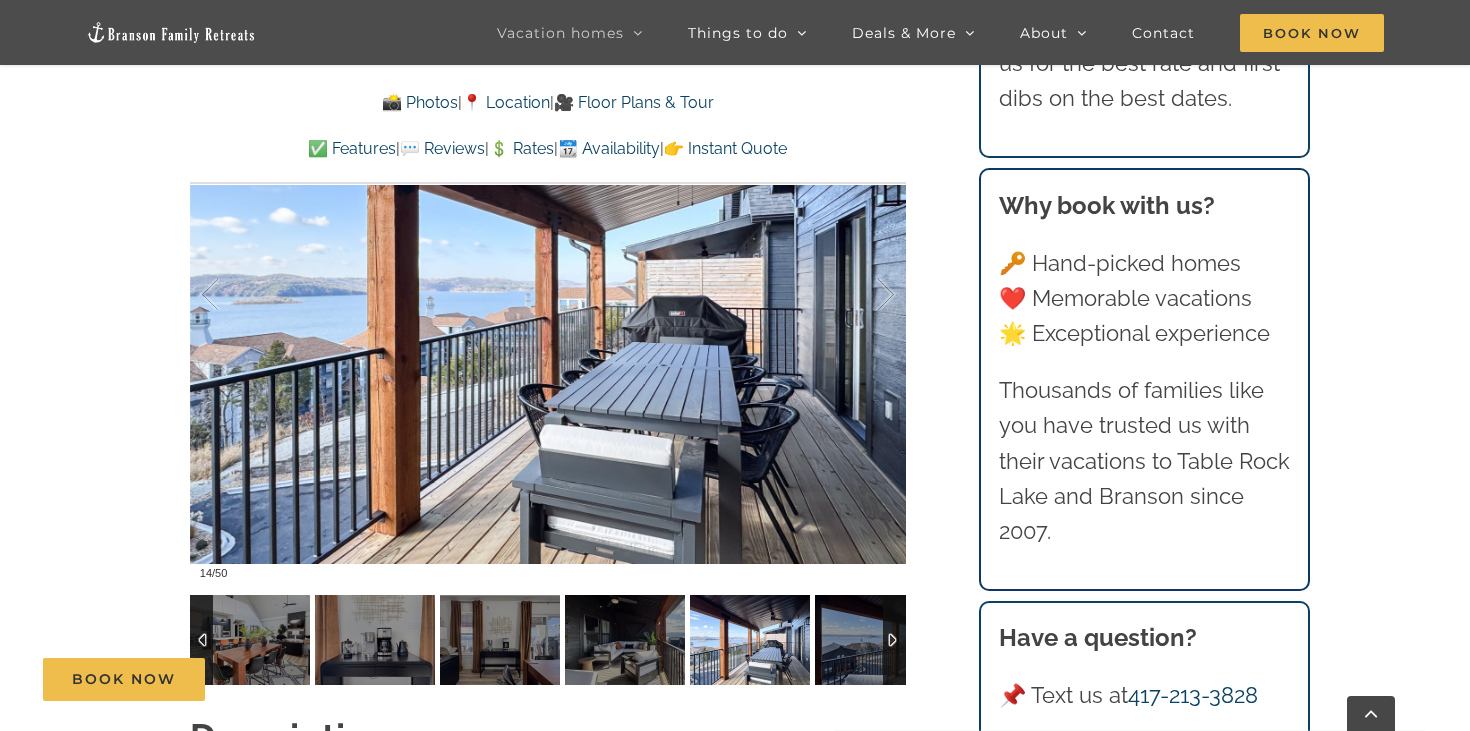 click at bounding box center (2190, 640) 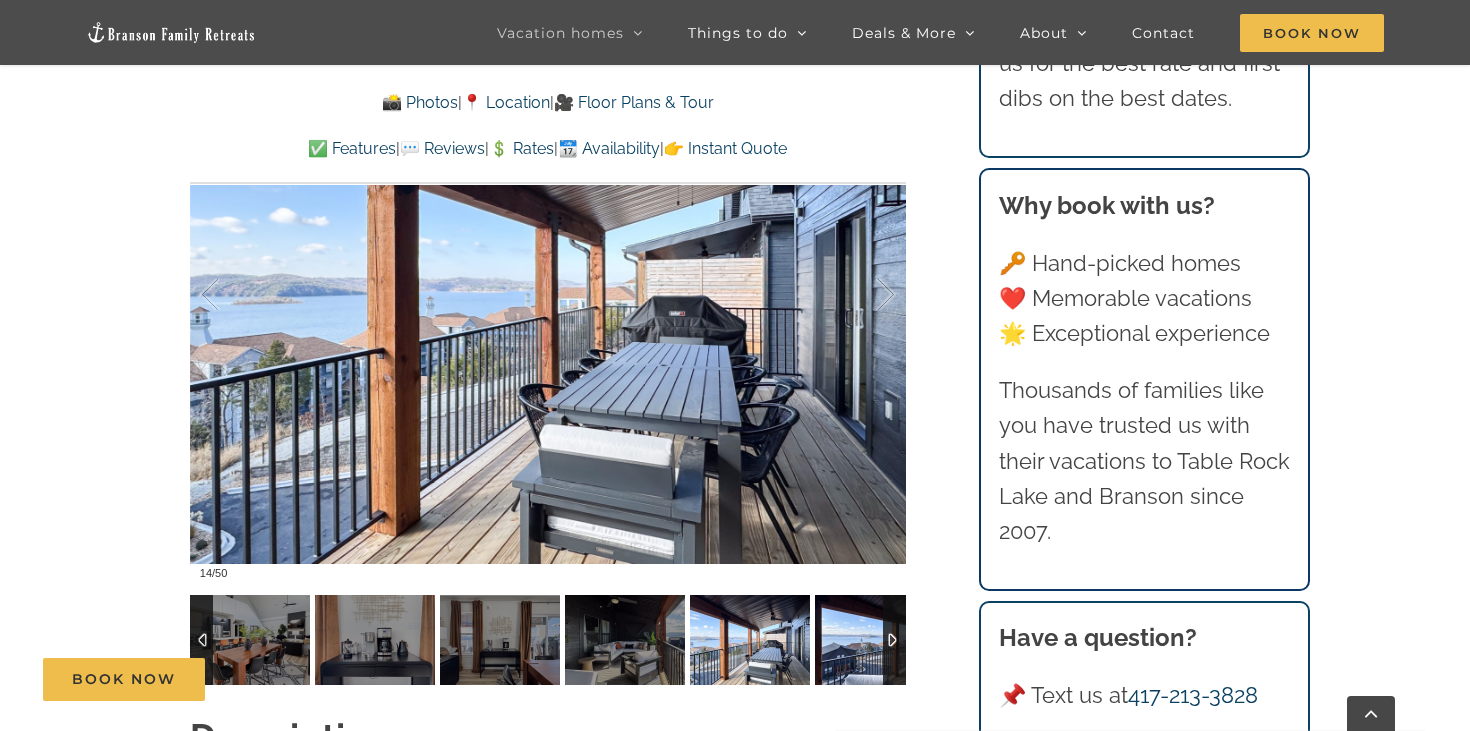 click at bounding box center (875, 640) 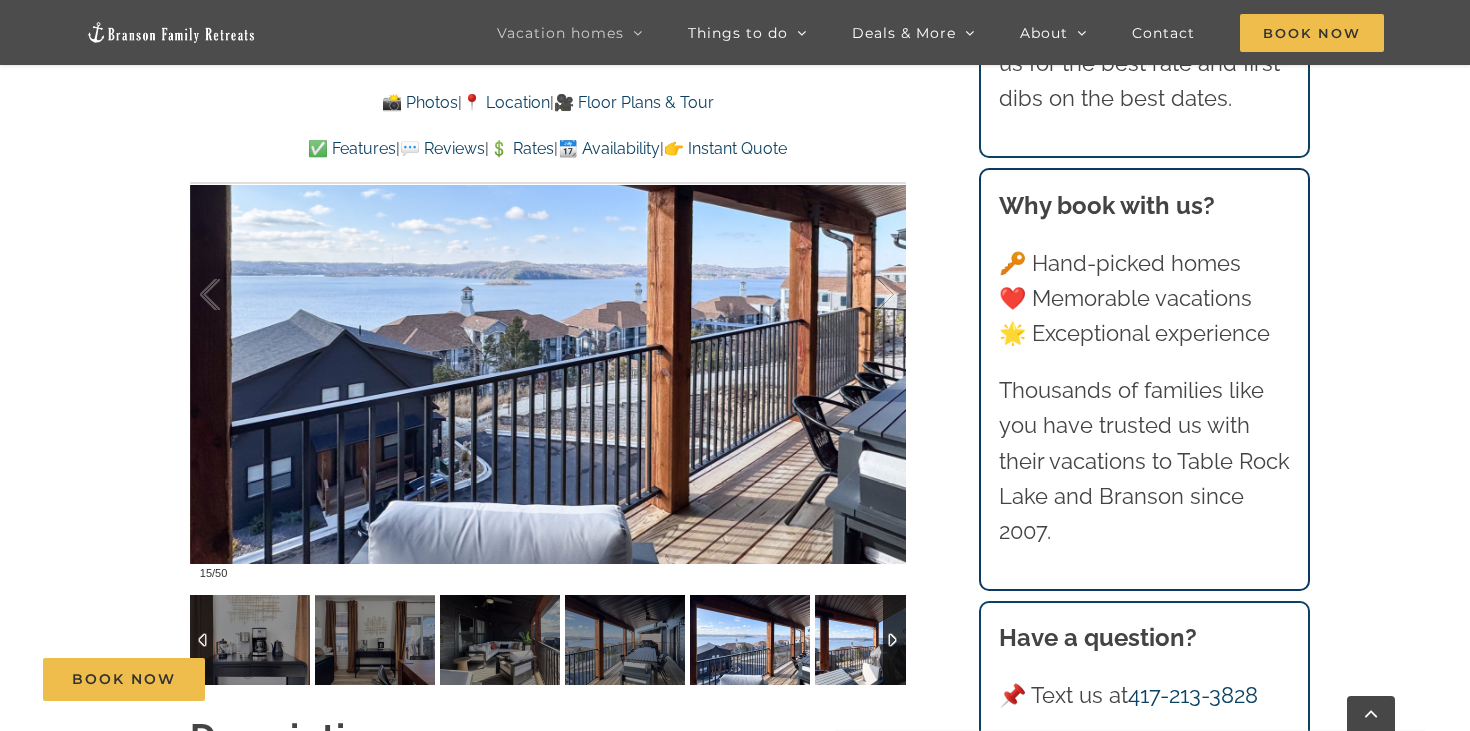 click at bounding box center [875, 640] 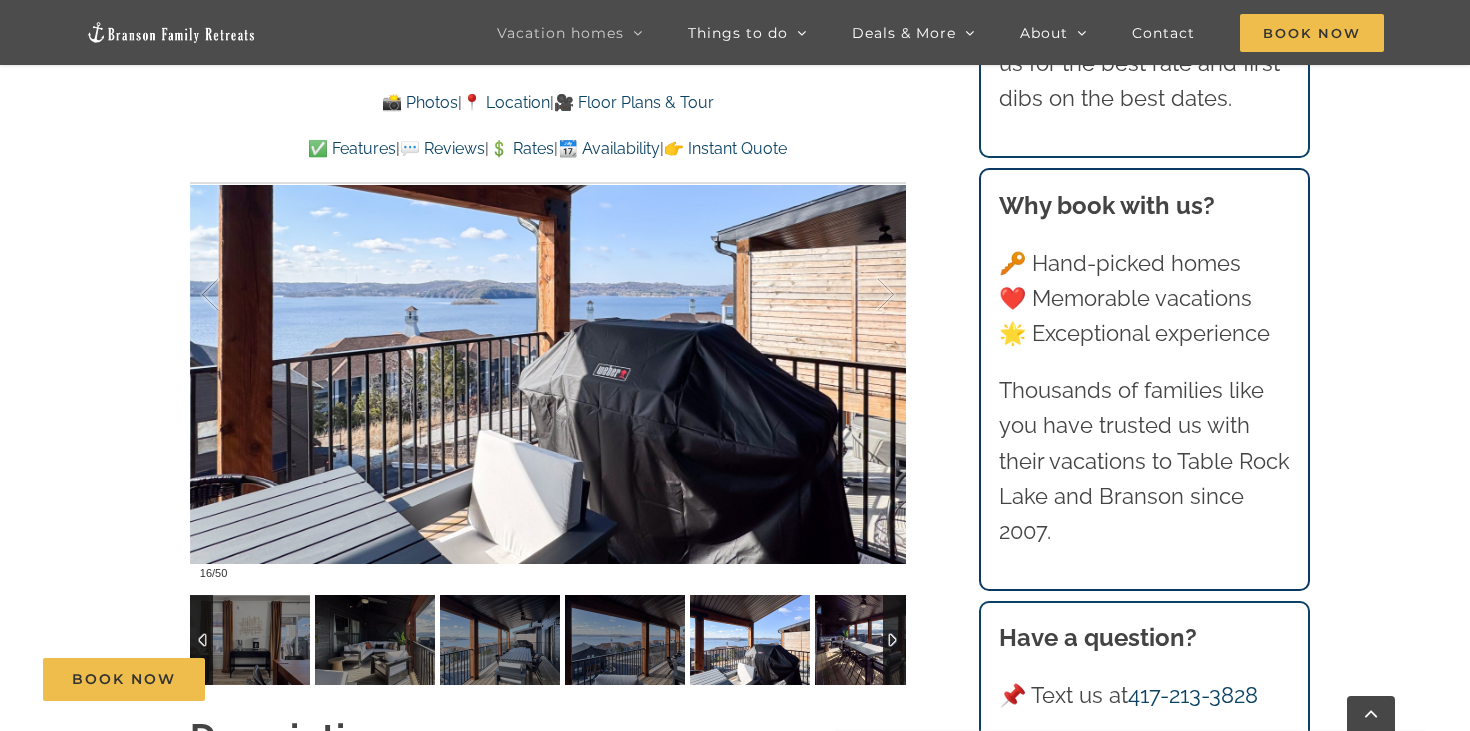 click at bounding box center [875, 640] 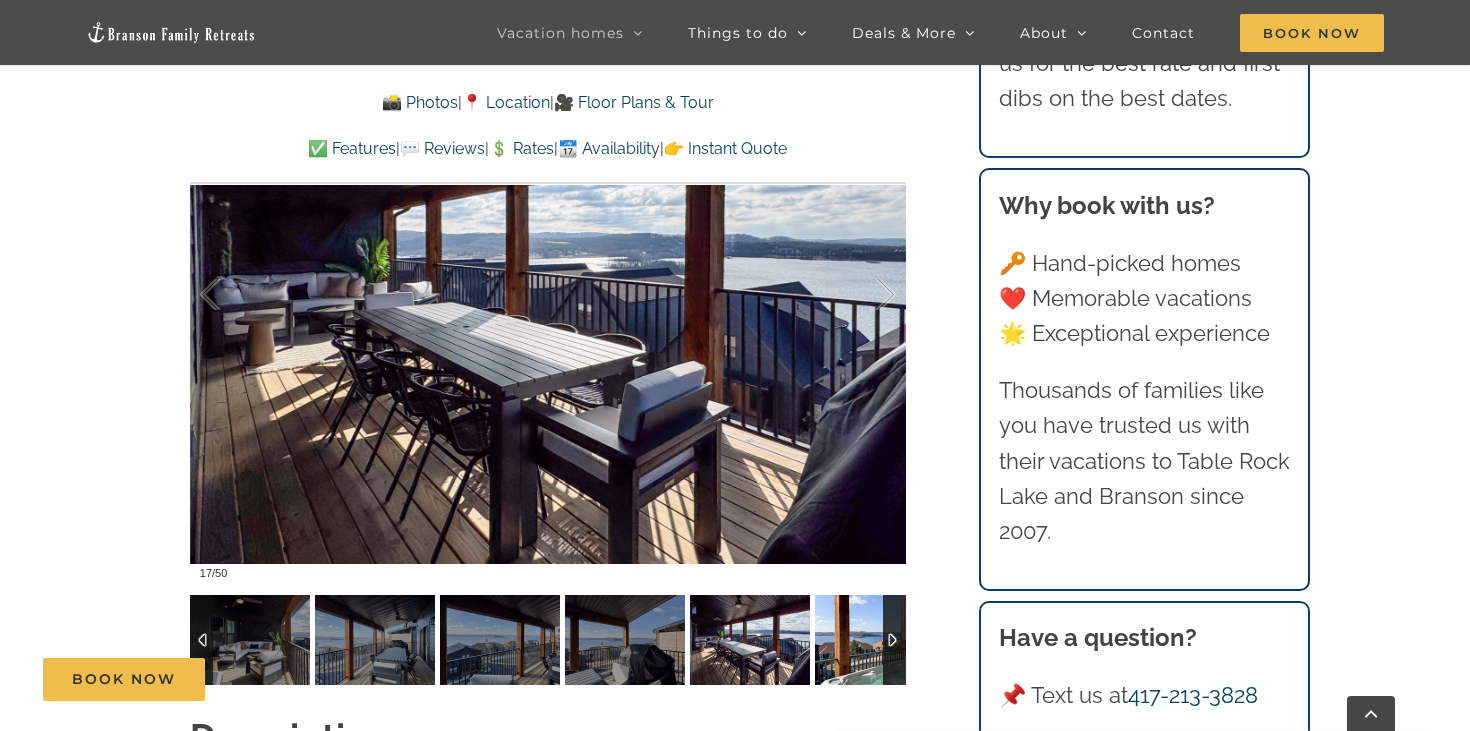 click at bounding box center [875, 640] 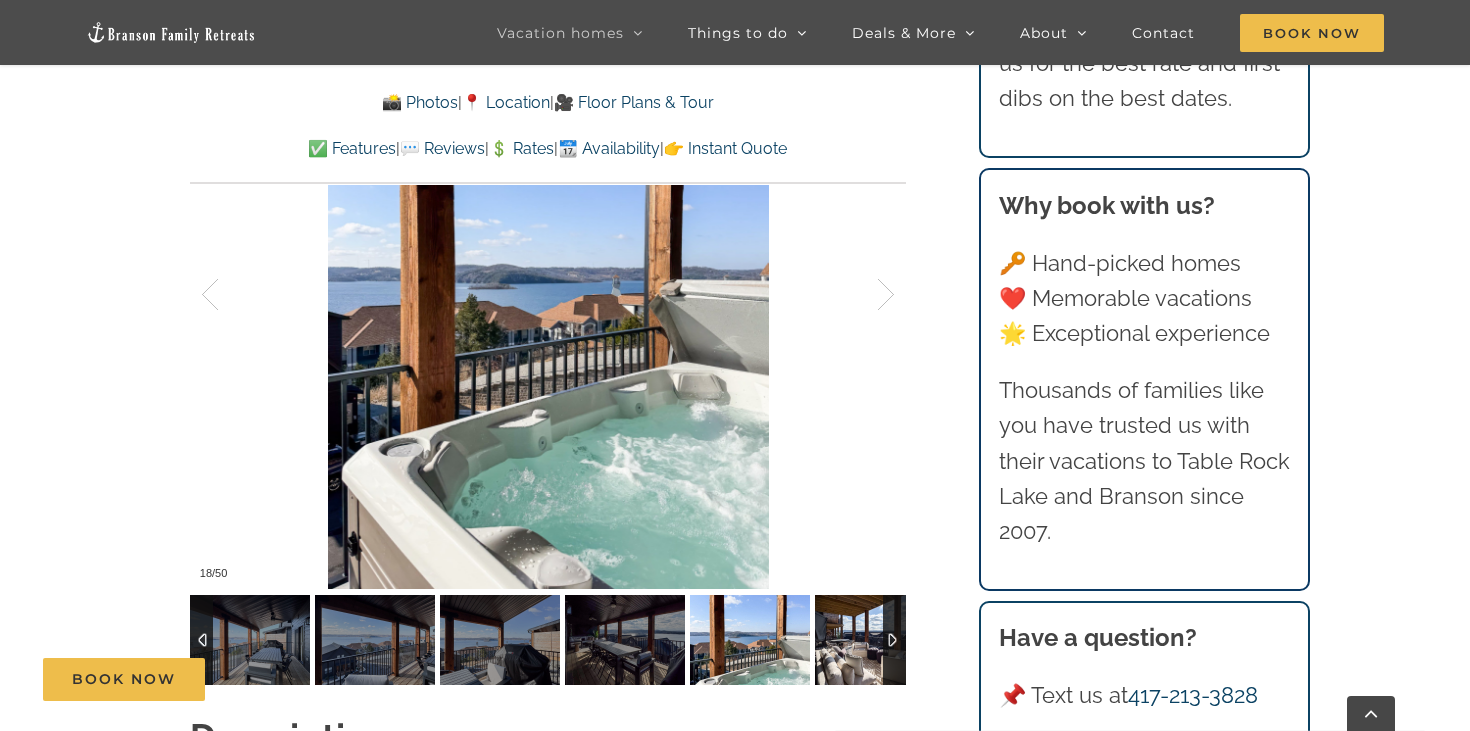 click at bounding box center (875, 640) 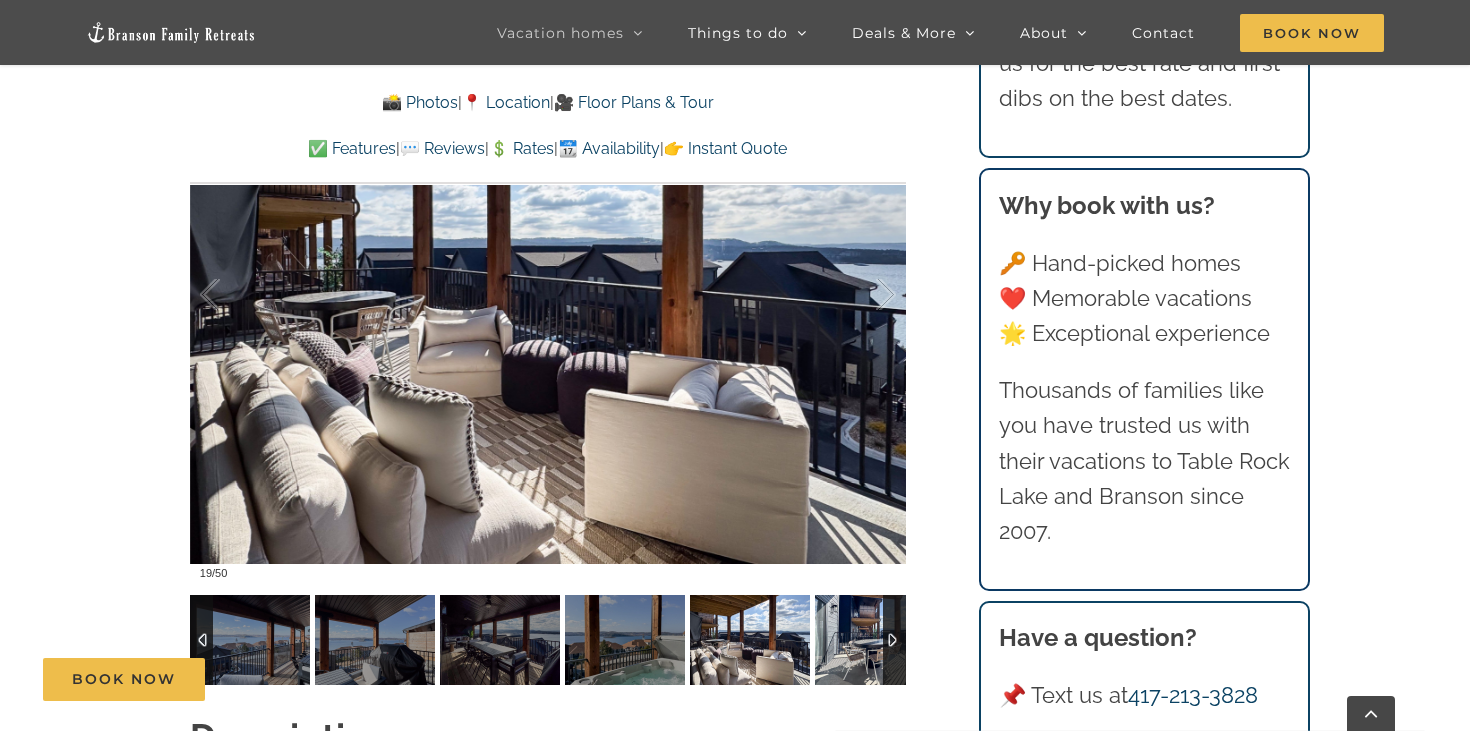 click at bounding box center [875, 640] 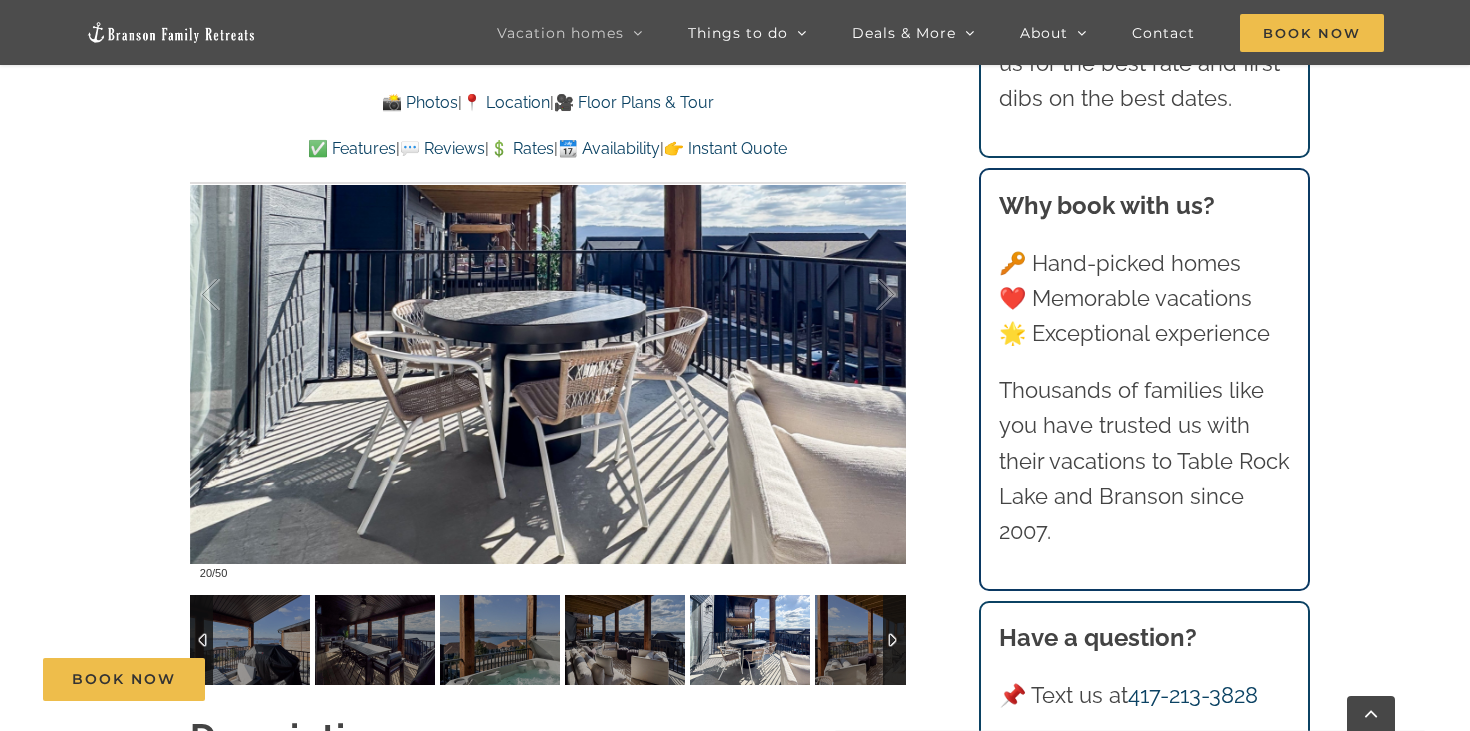 click at bounding box center [625, 640] 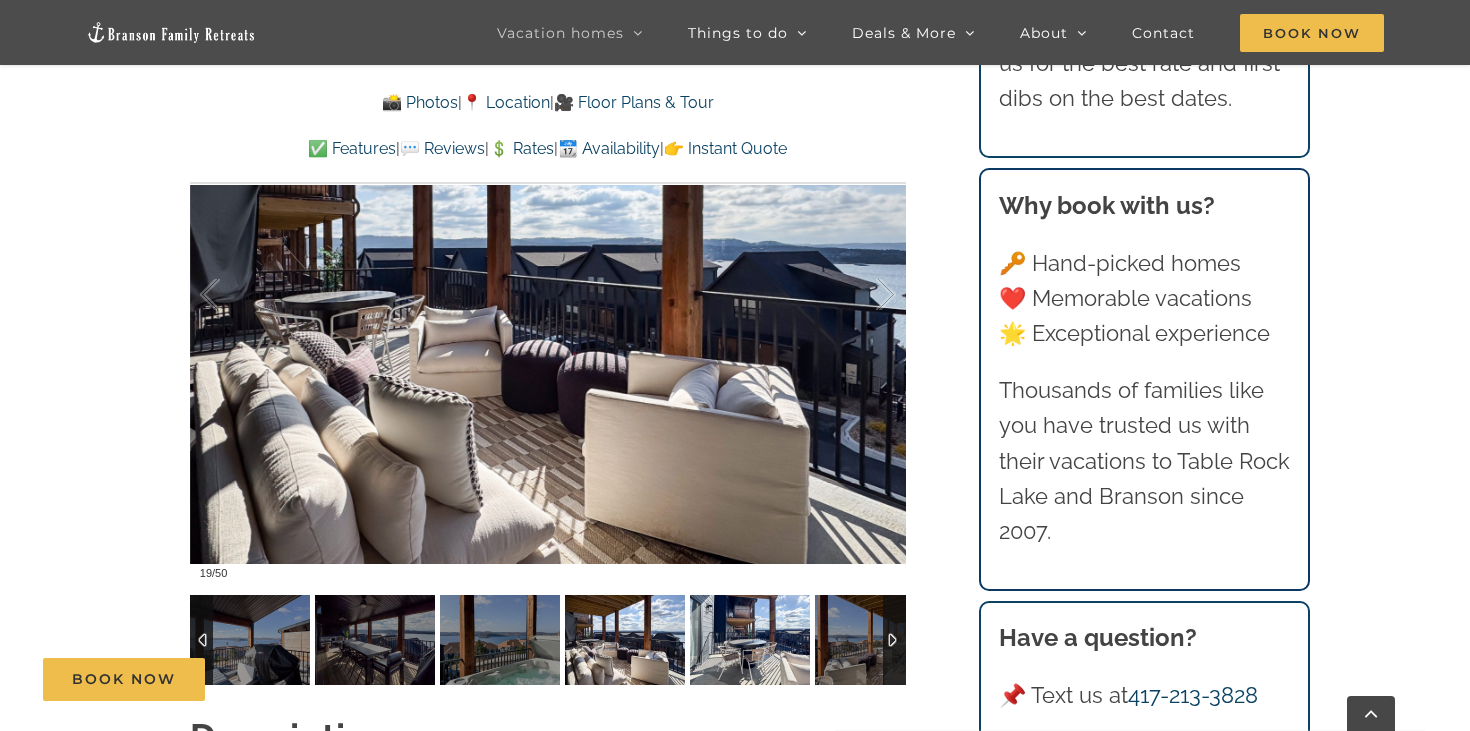 click at bounding box center [750, 640] 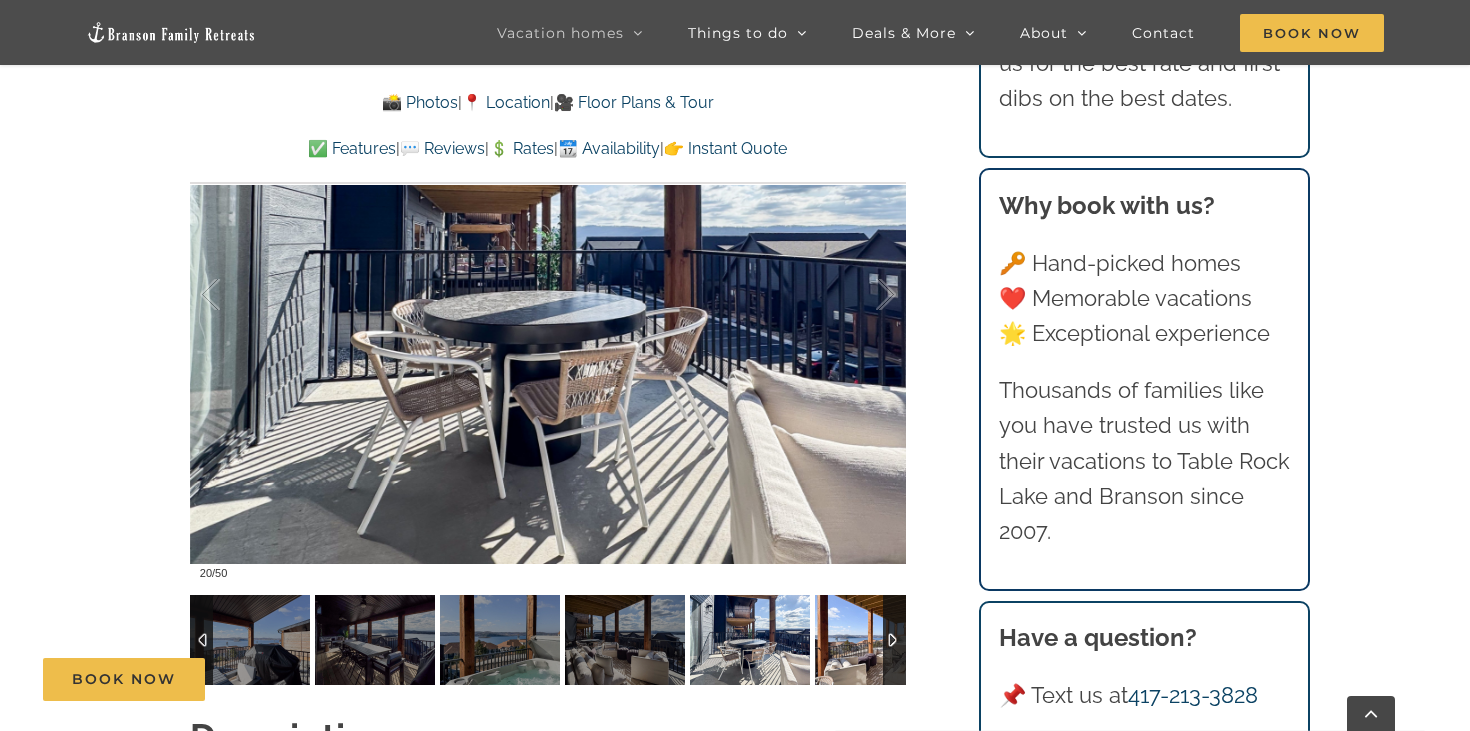 click at bounding box center [875, 640] 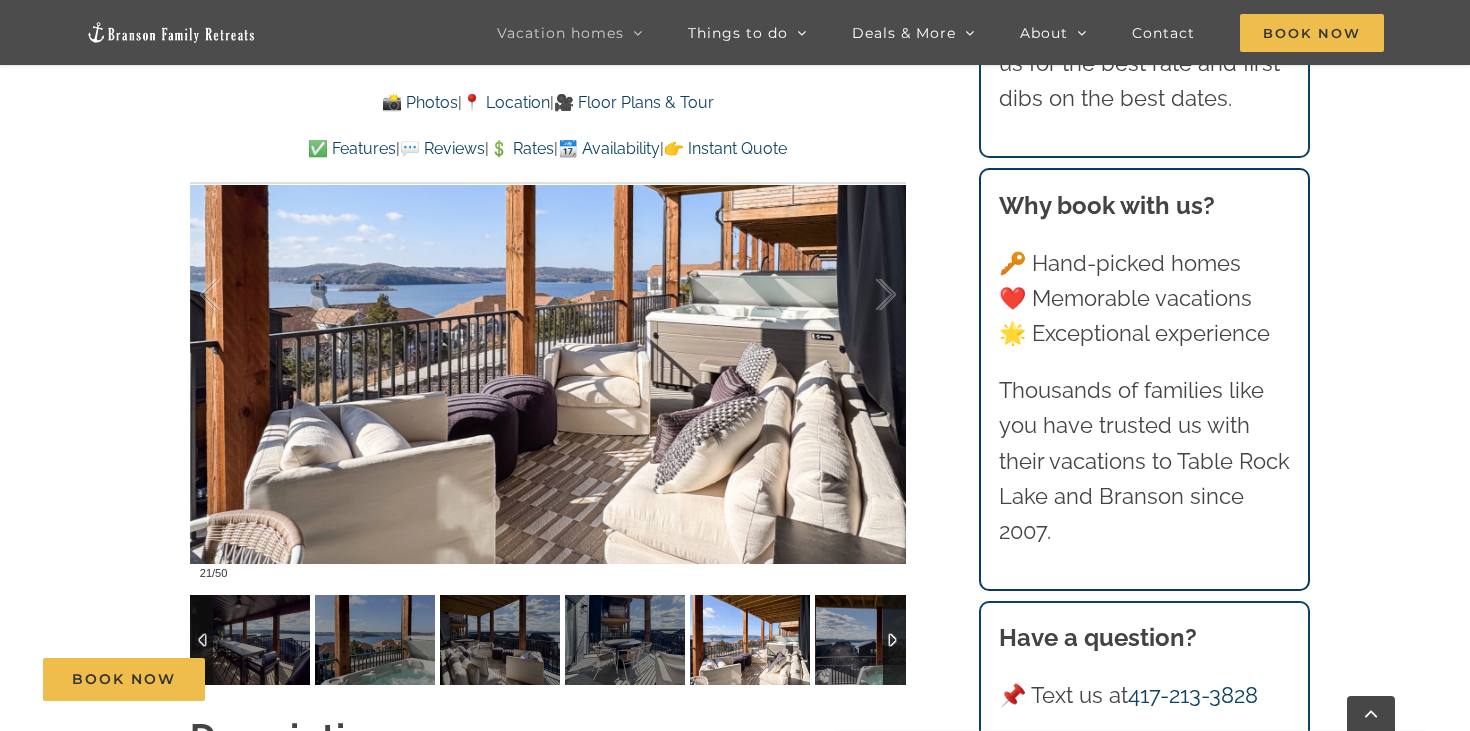 click at bounding box center (894, 640) 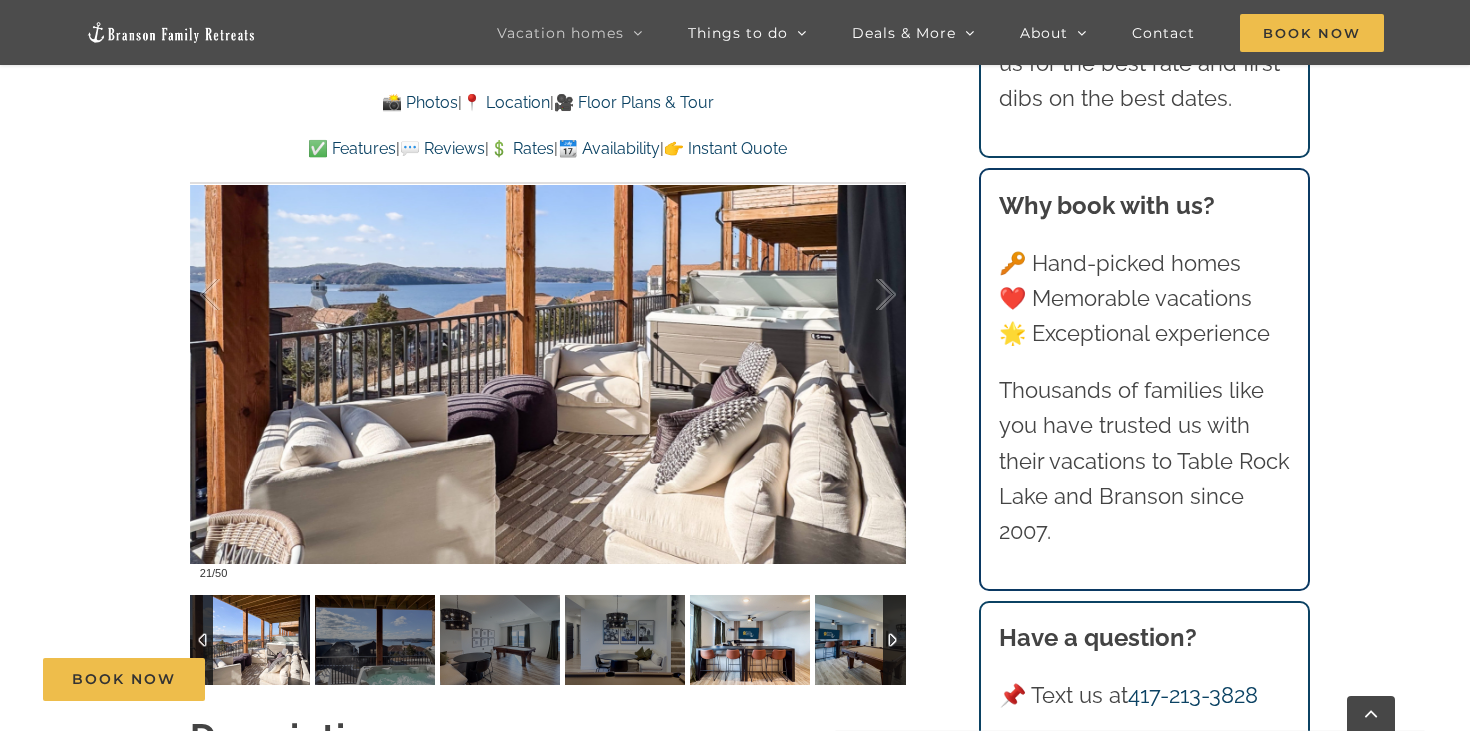 click at bounding box center [750, 640] 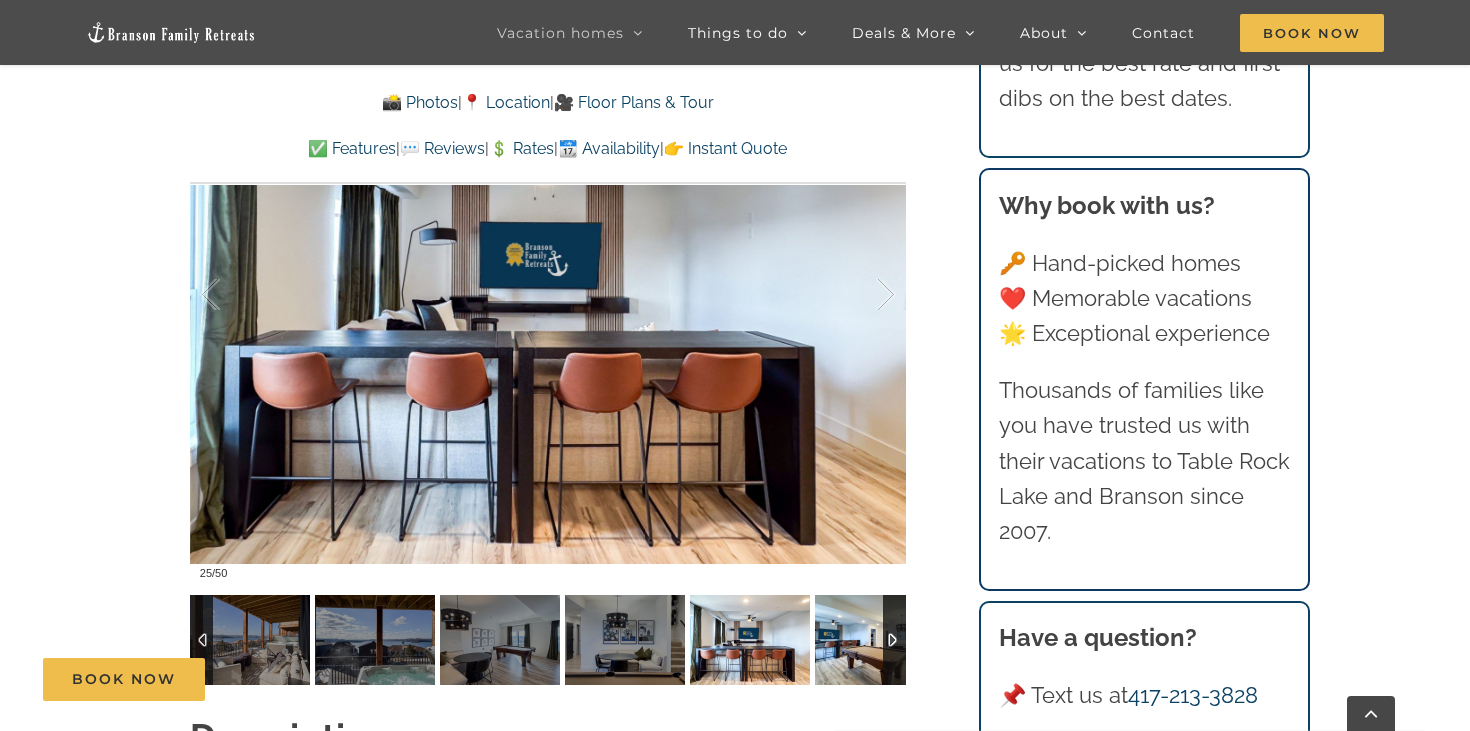 click at bounding box center [875, 640] 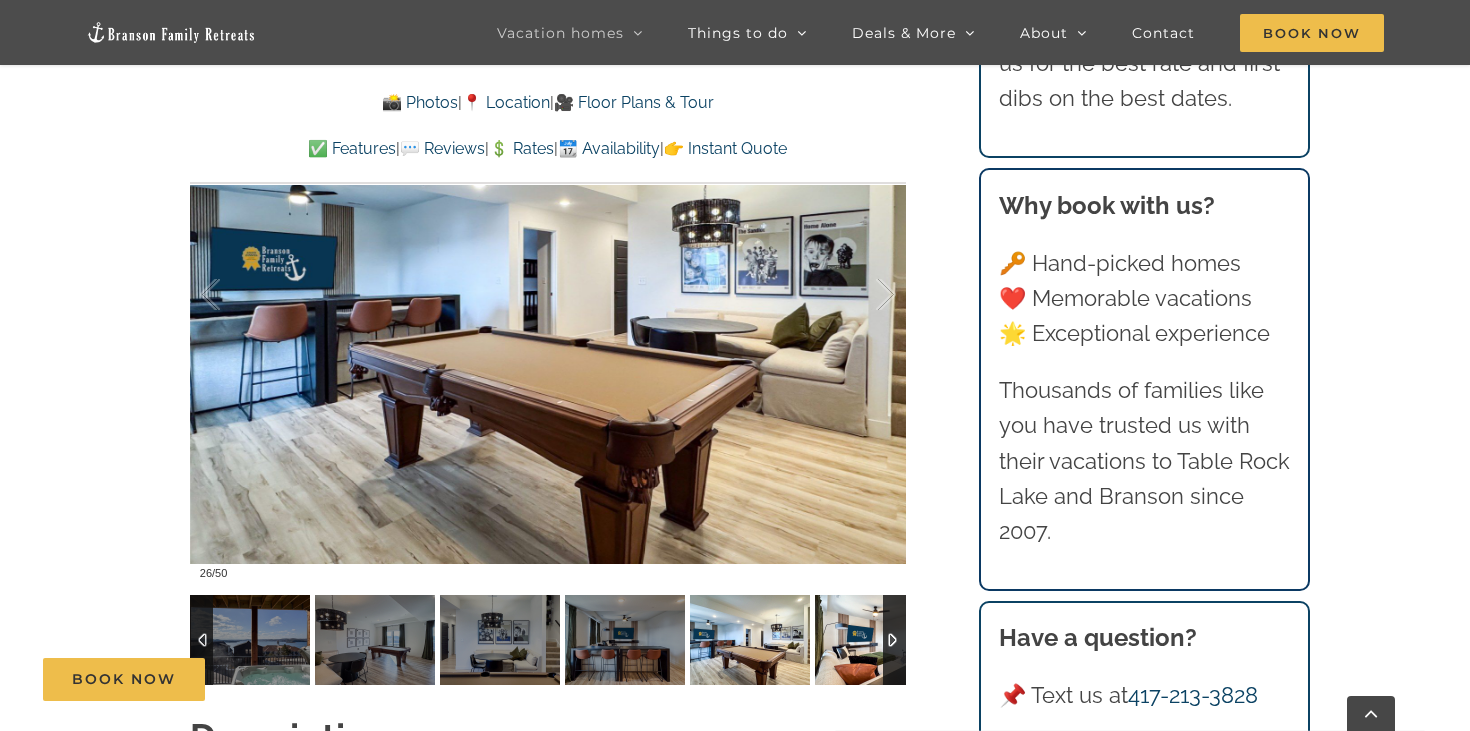 click at bounding box center [875, 640] 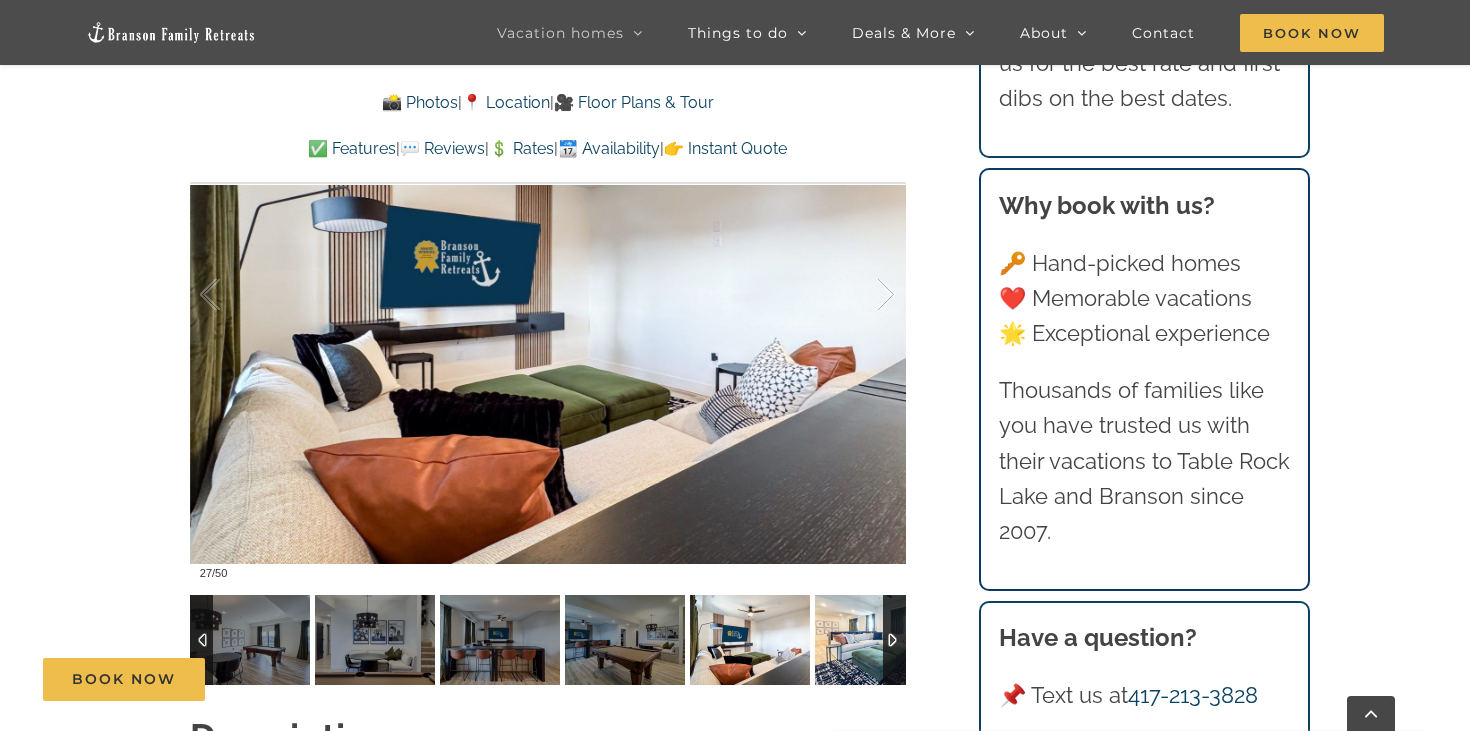 click at bounding box center [875, 640] 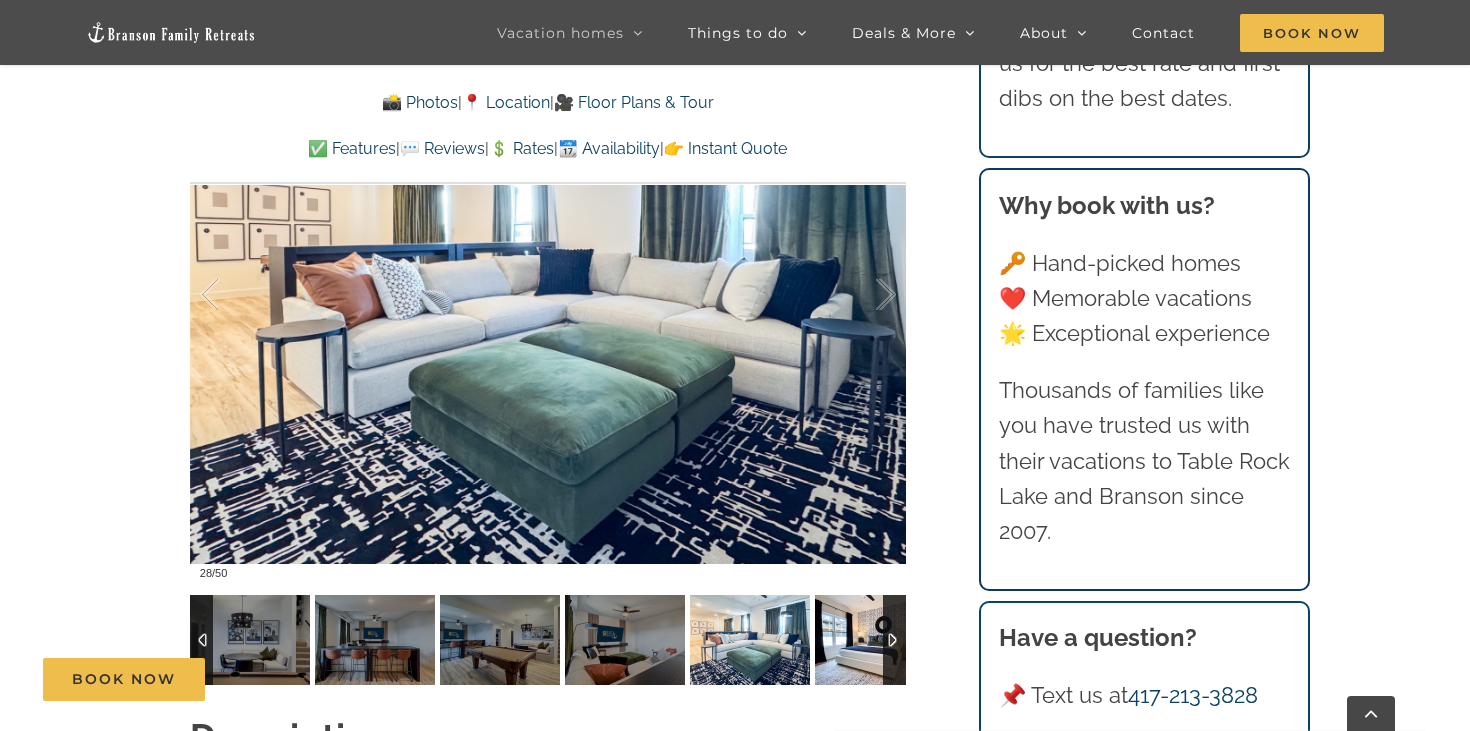 click at bounding box center [875, 640] 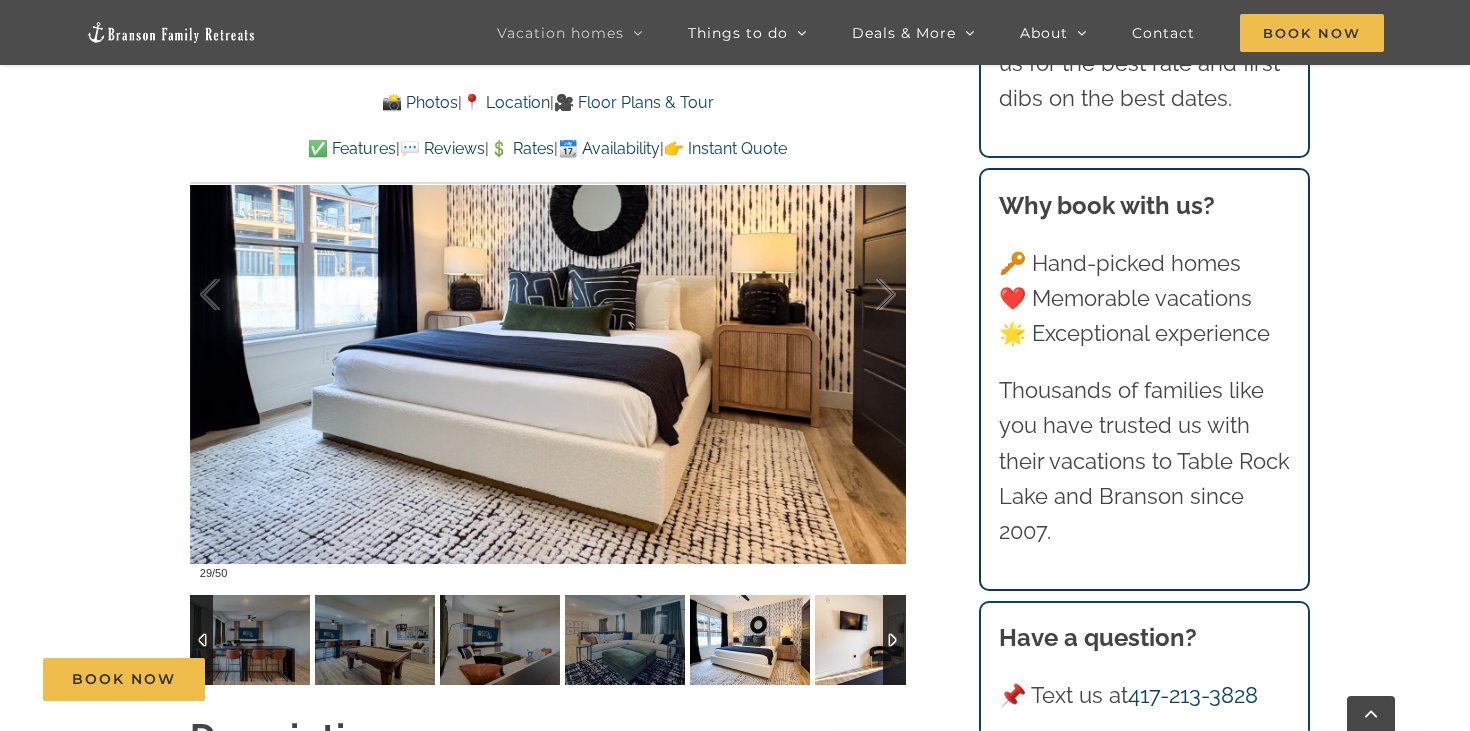 click at bounding box center [875, 640] 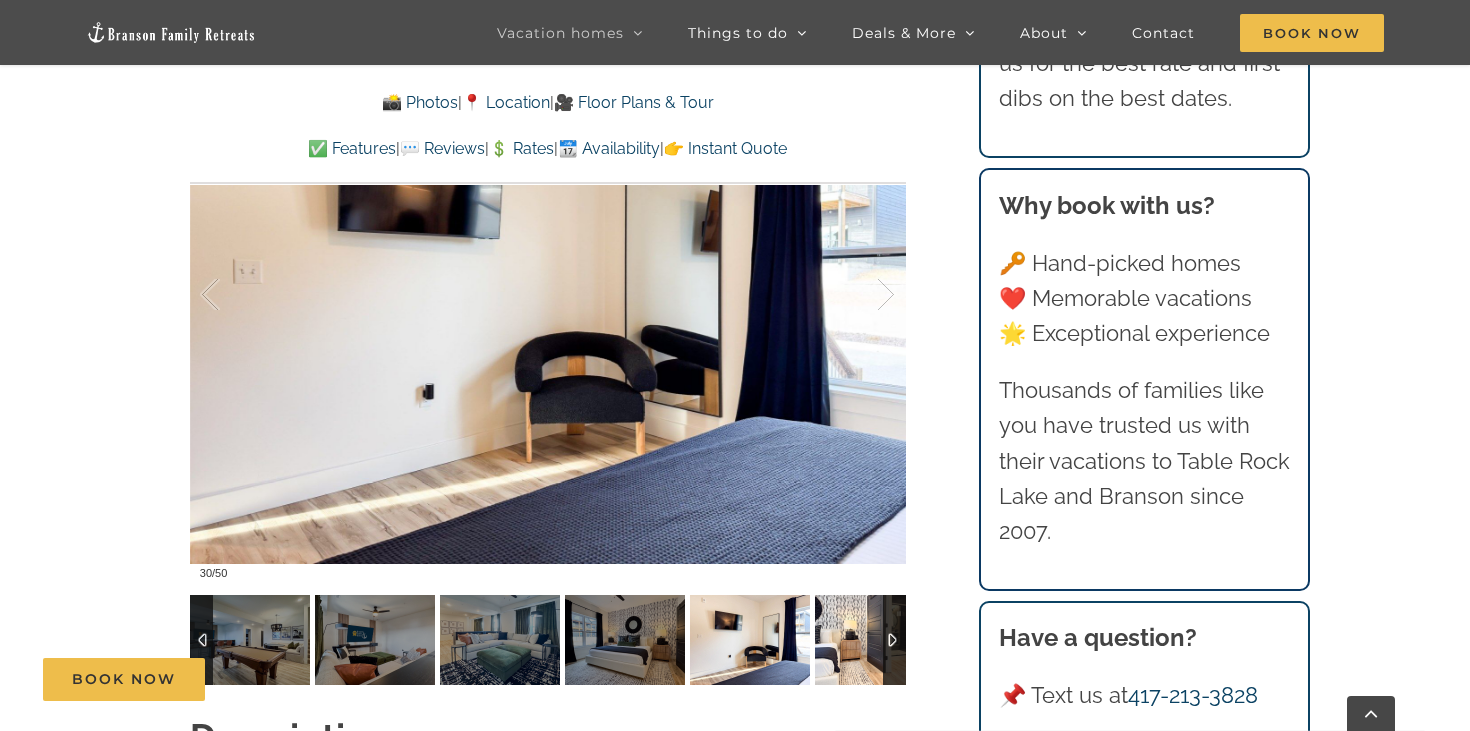 click at bounding box center (875, 640) 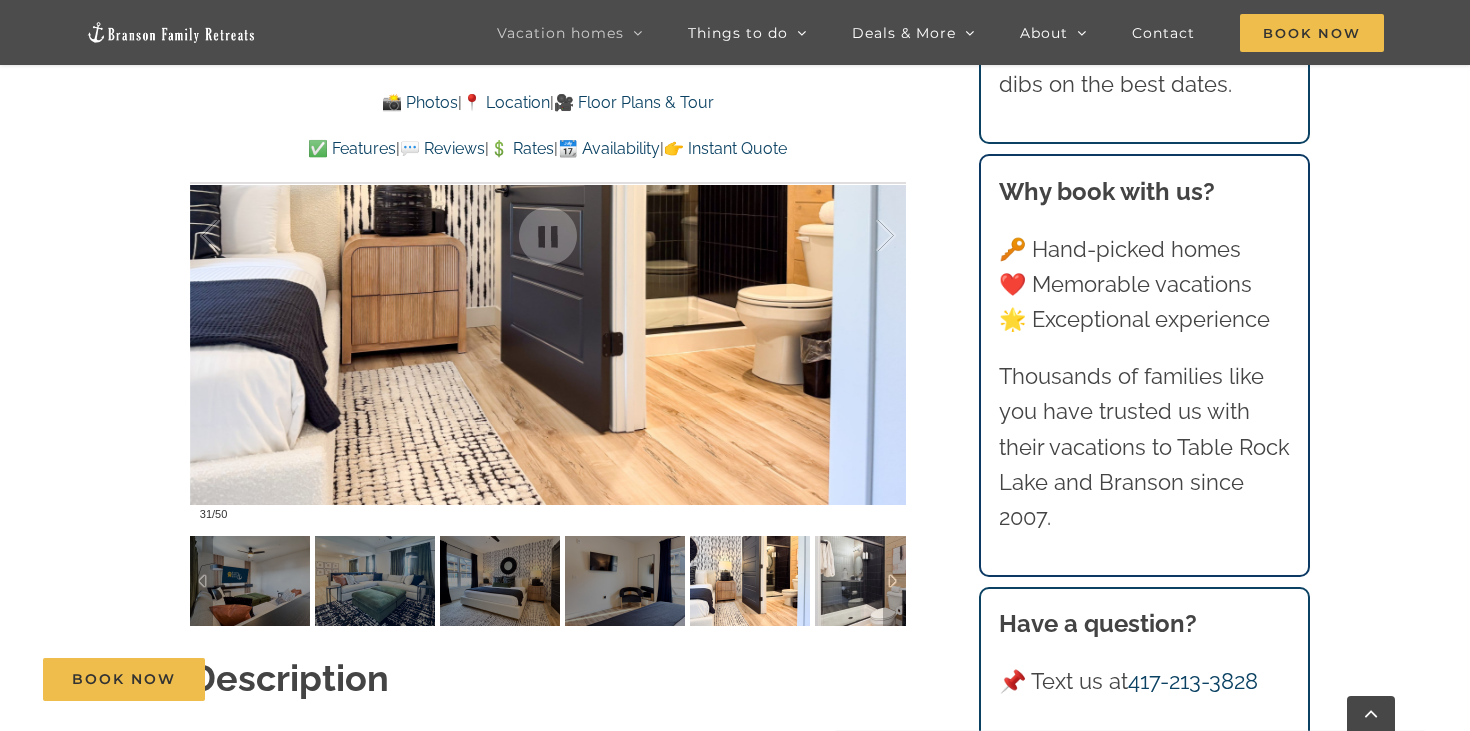 scroll, scrollTop: 1616, scrollLeft: 0, axis: vertical 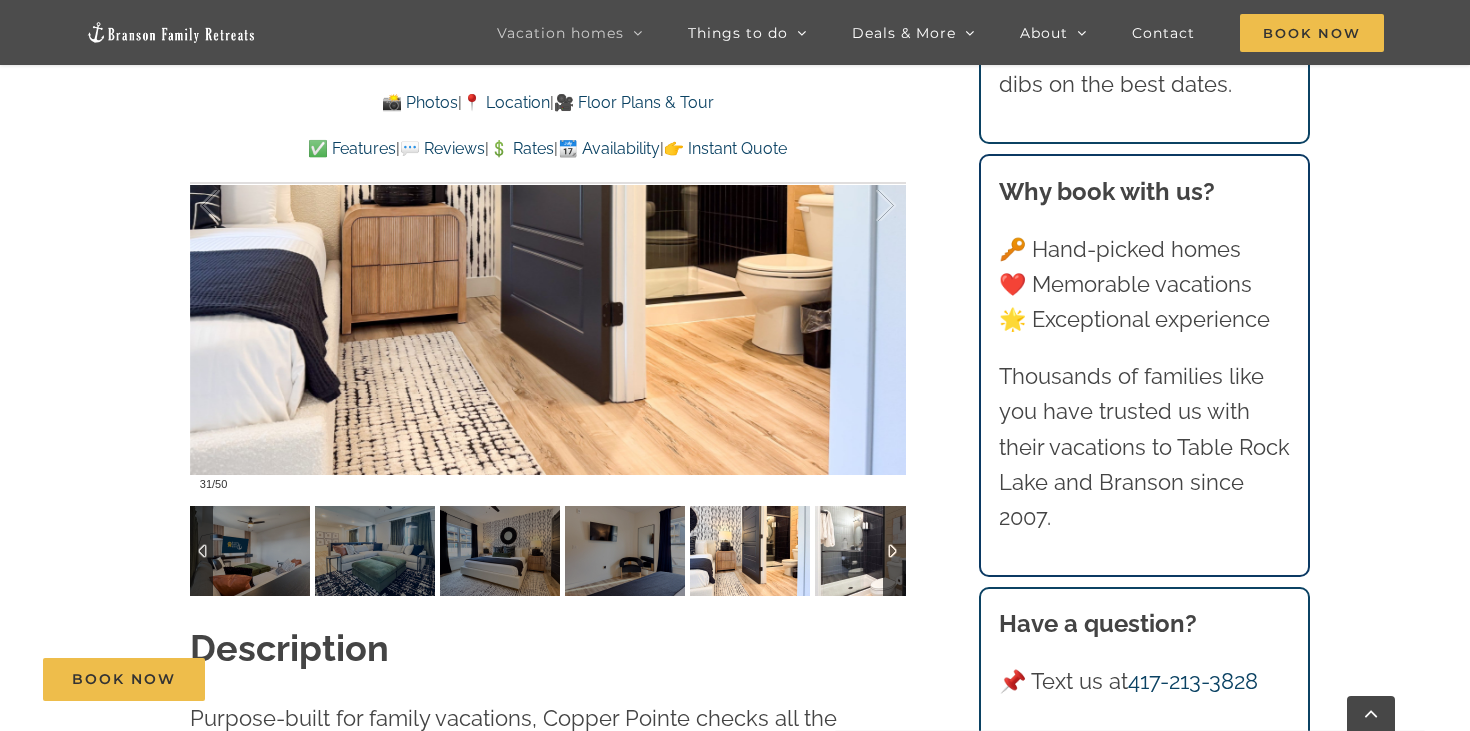 click at bounding box center (875, 551) 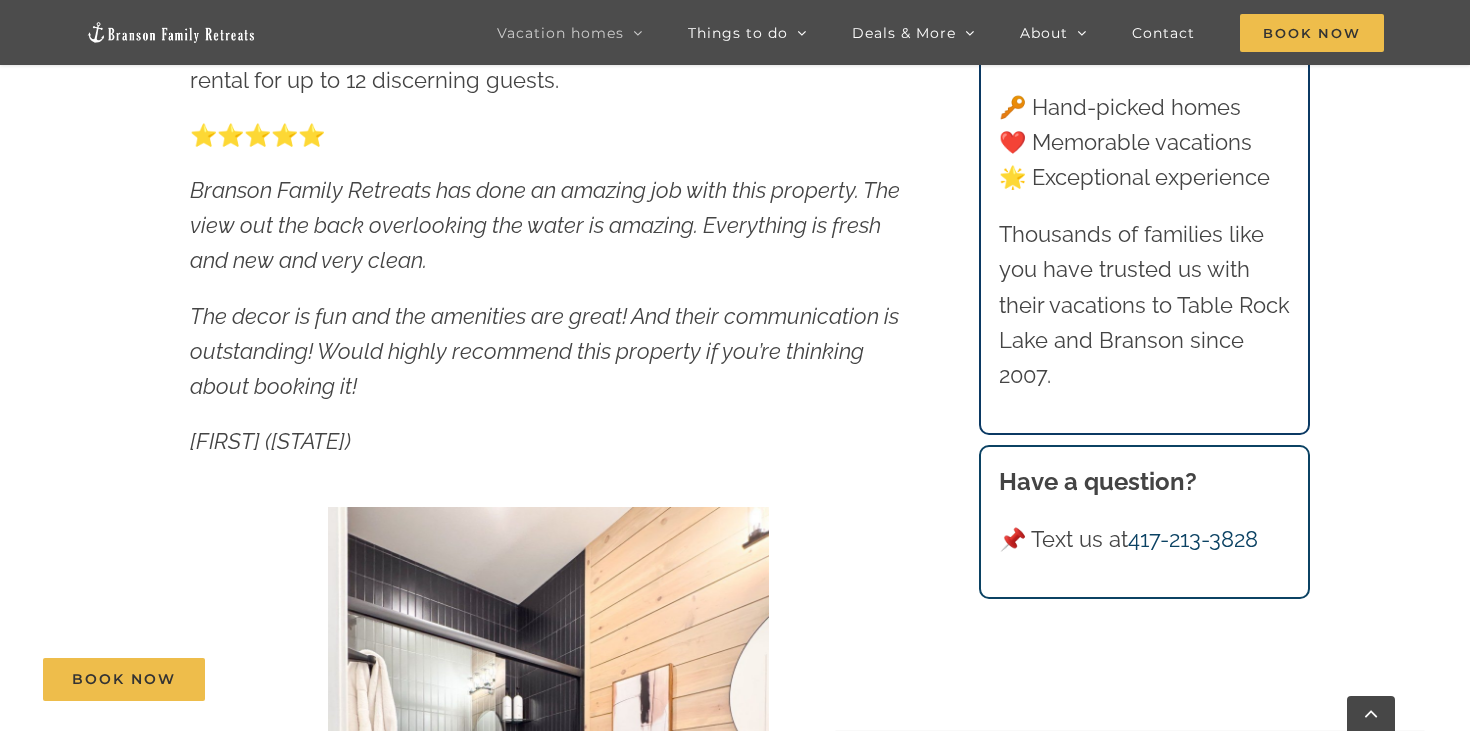 scroll, scrollTop: 0, scrollLeft: 0, axis: both 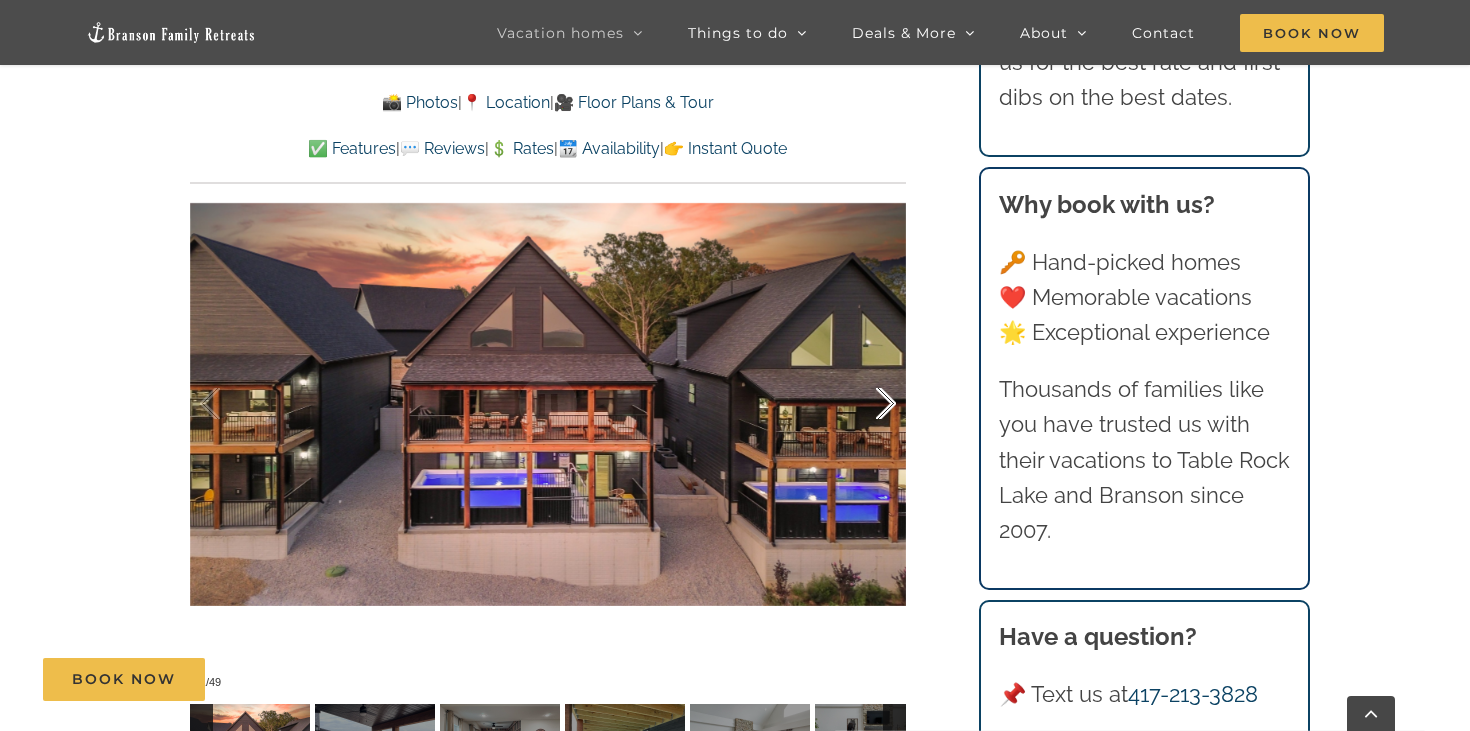 click at bounding box center (865, 404) 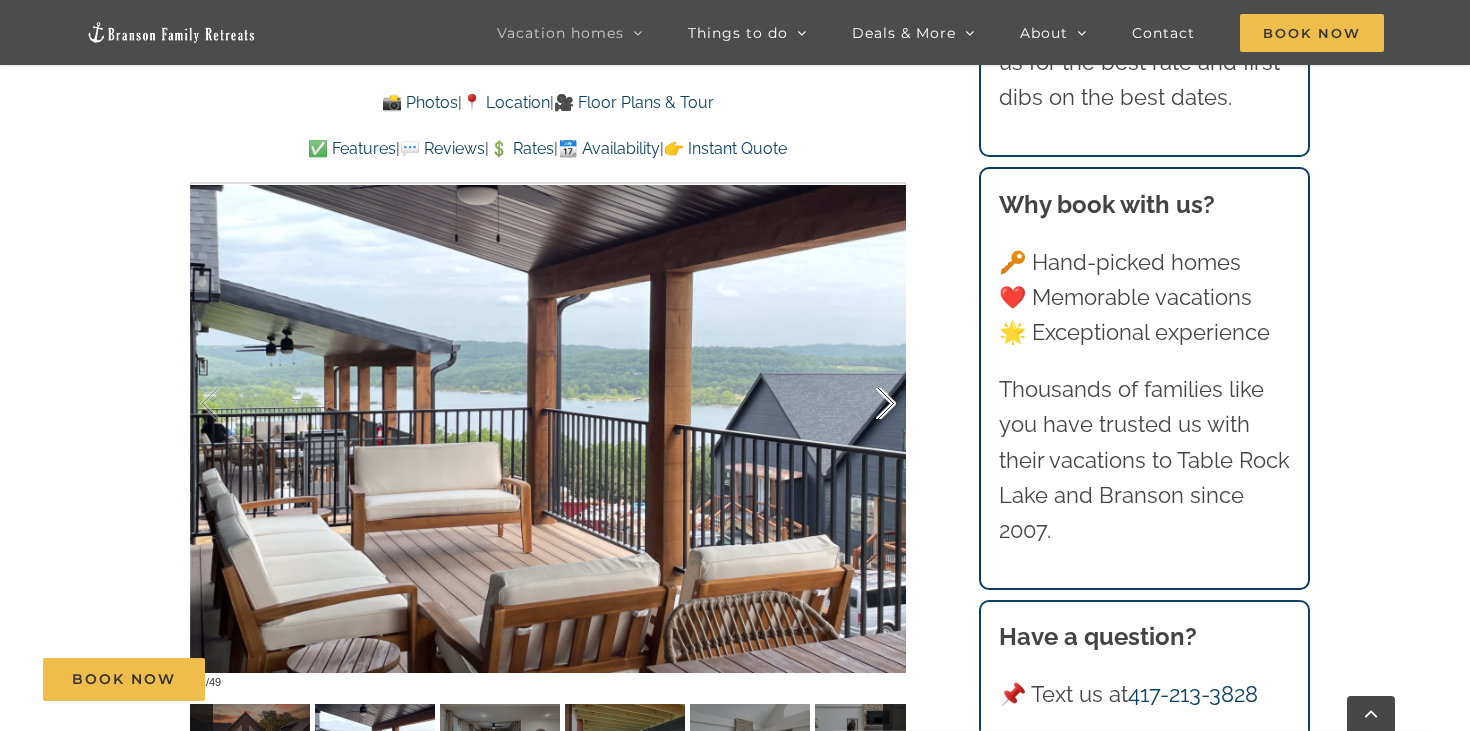 click at bounding box center [865, 404] 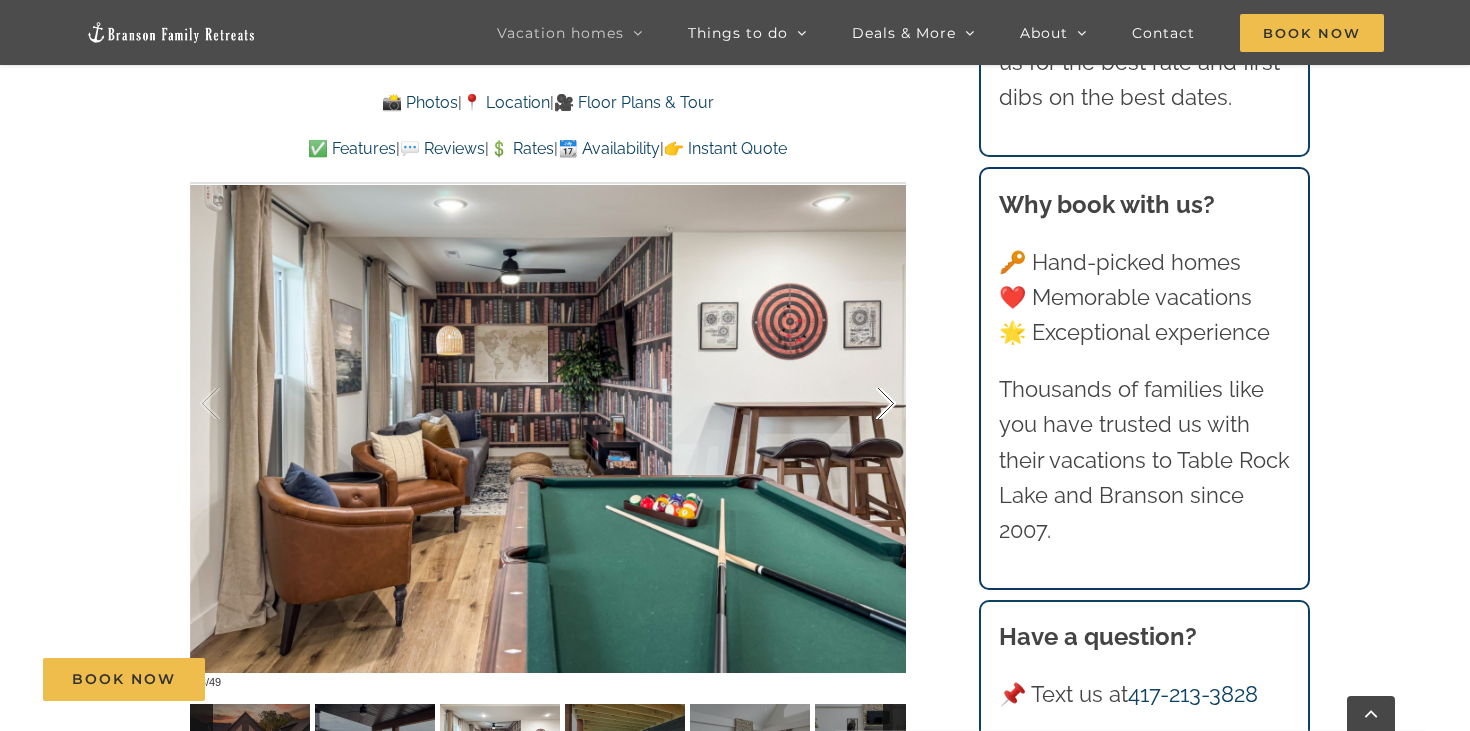 click at bounding box center [865, 404] 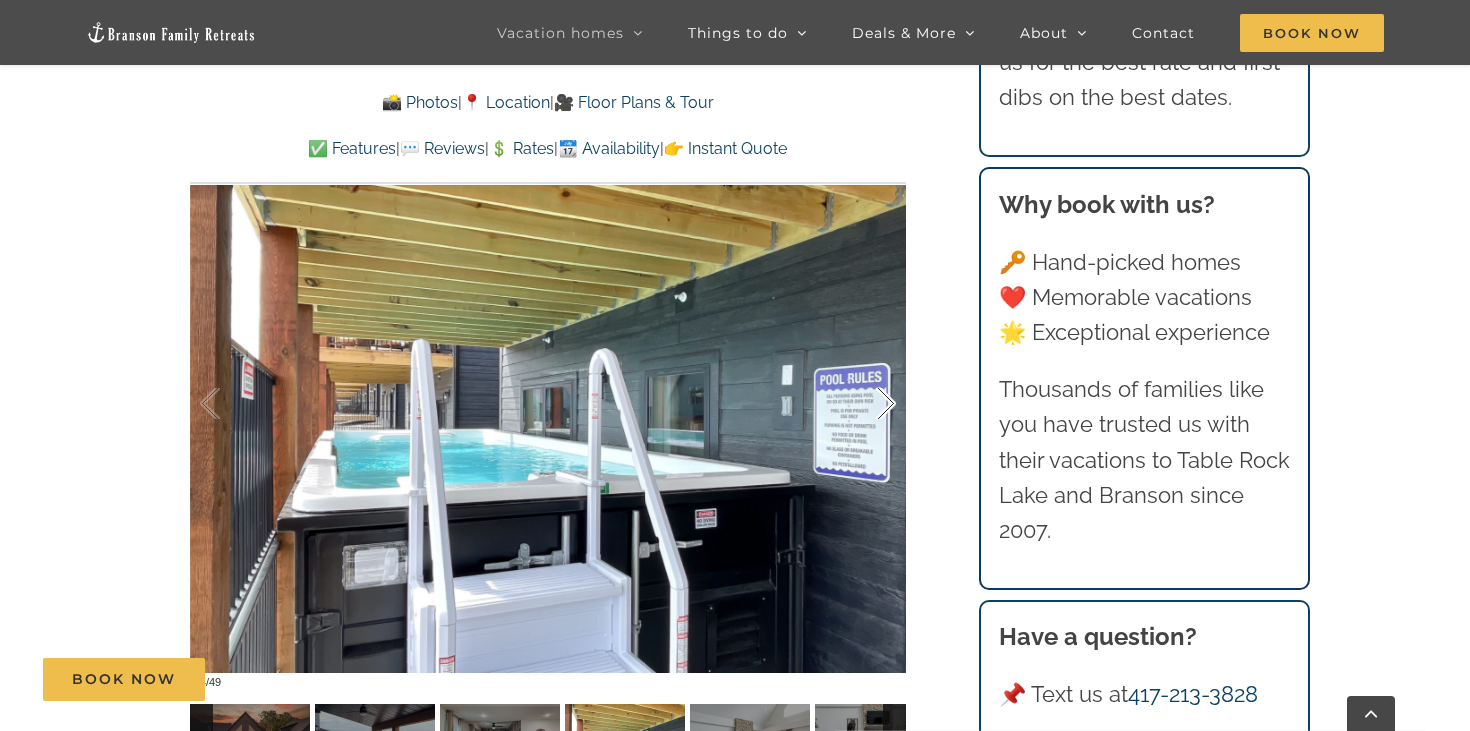 click at bounding box center [865, 404] 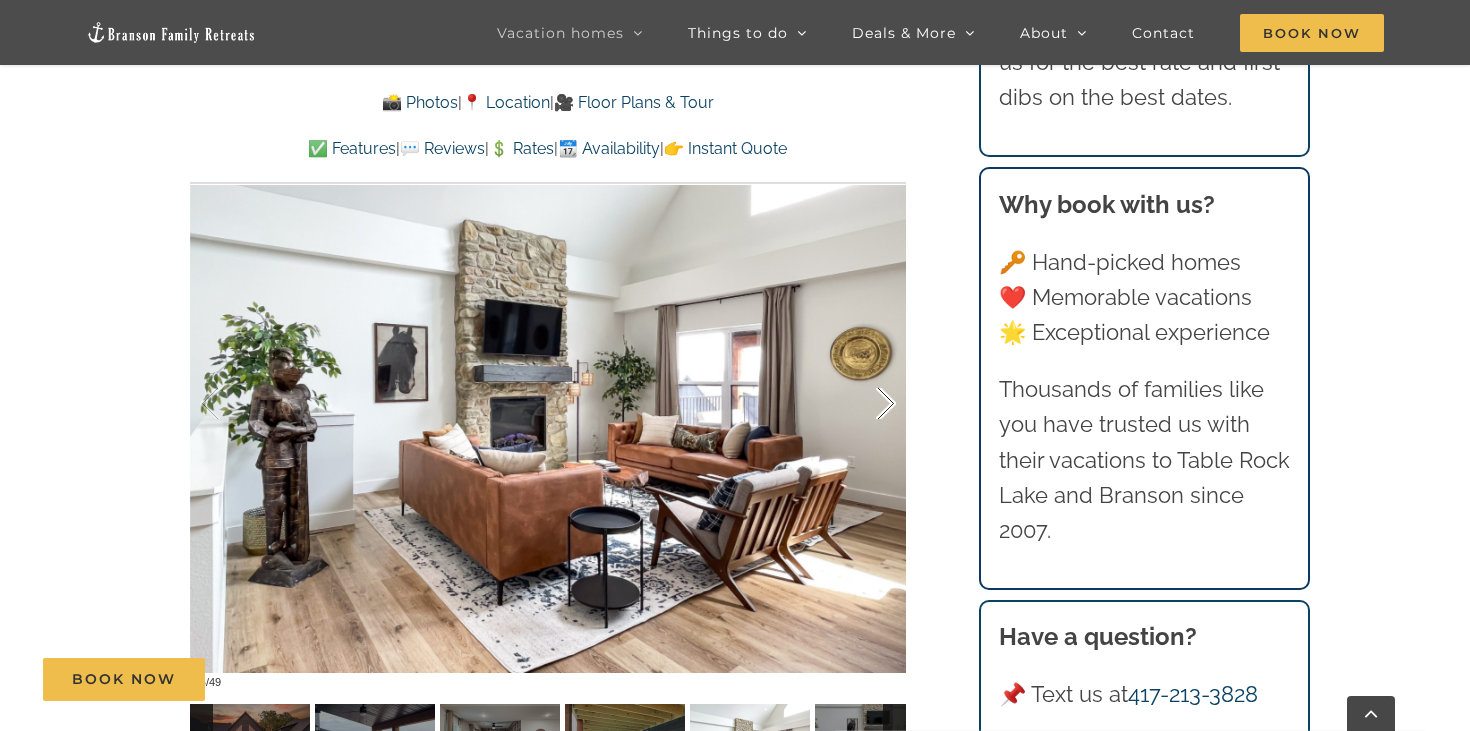 click at bounding box center [865, 404] 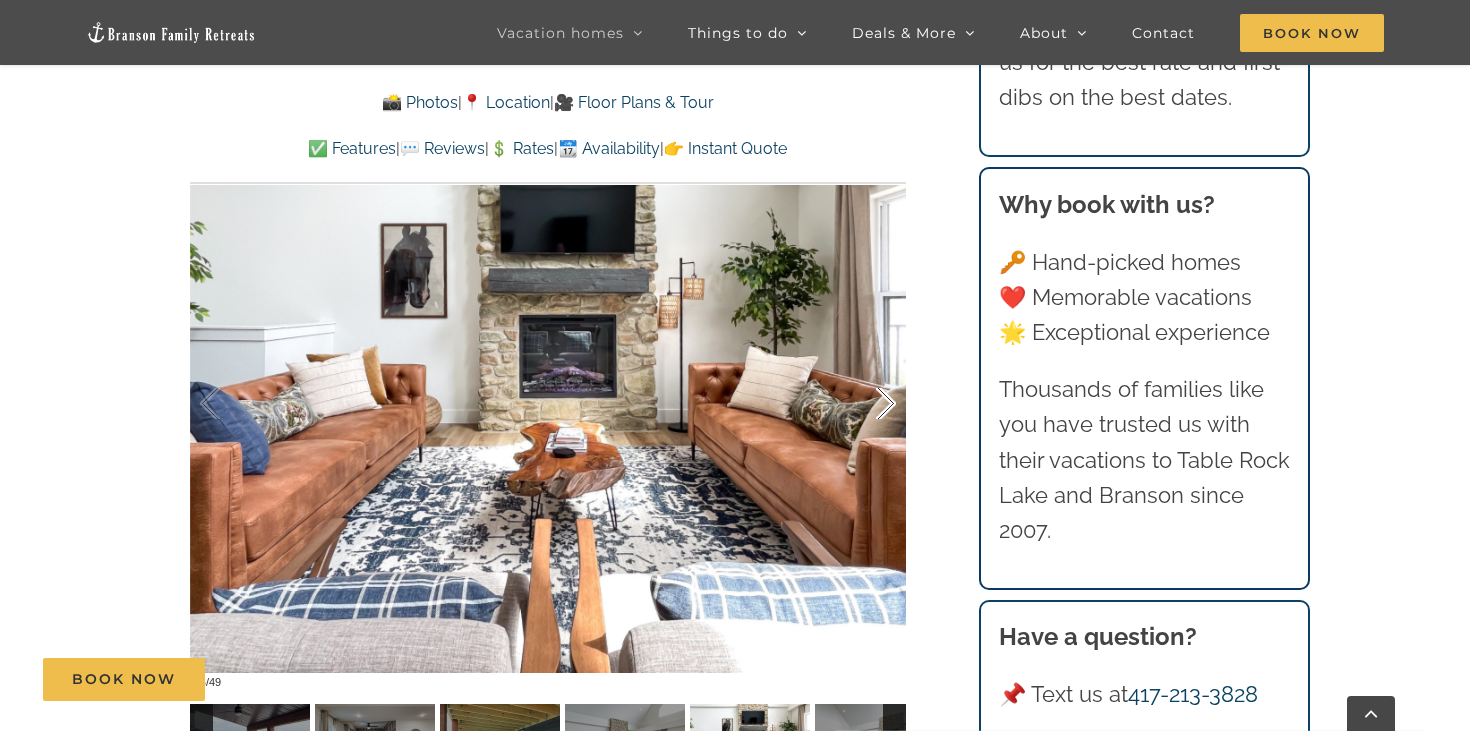 click at bounding box center [865, 404] 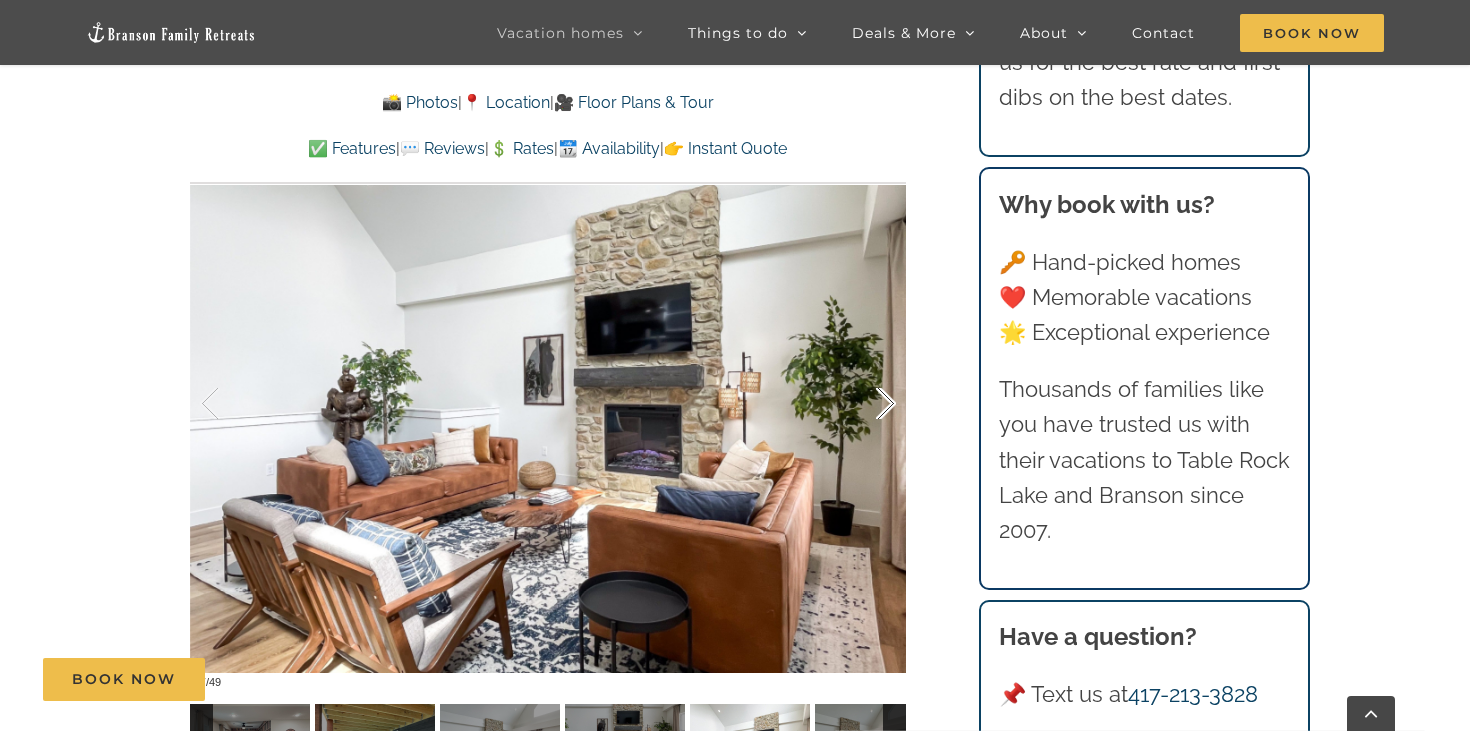 click at bounding box center [865, 404] 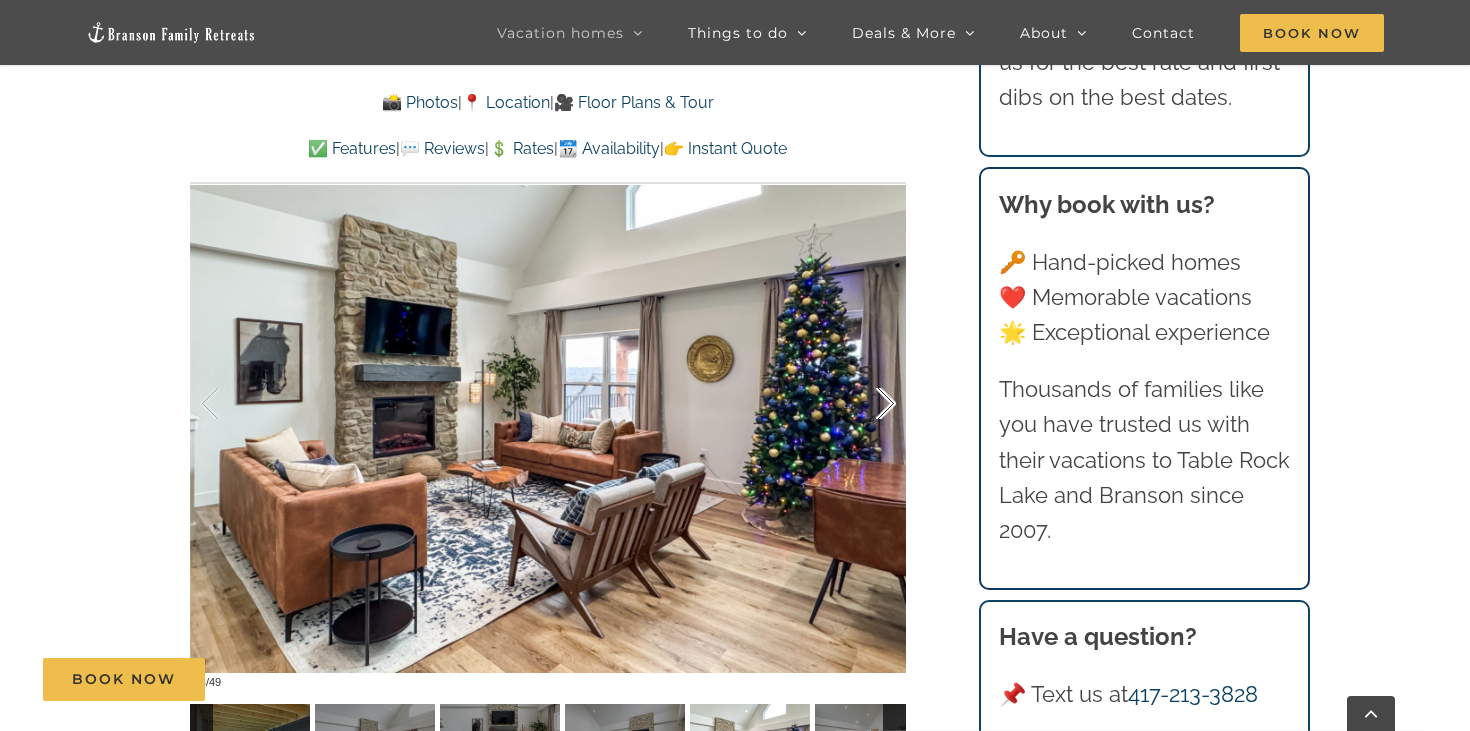 click at bounding box center (865, 404) 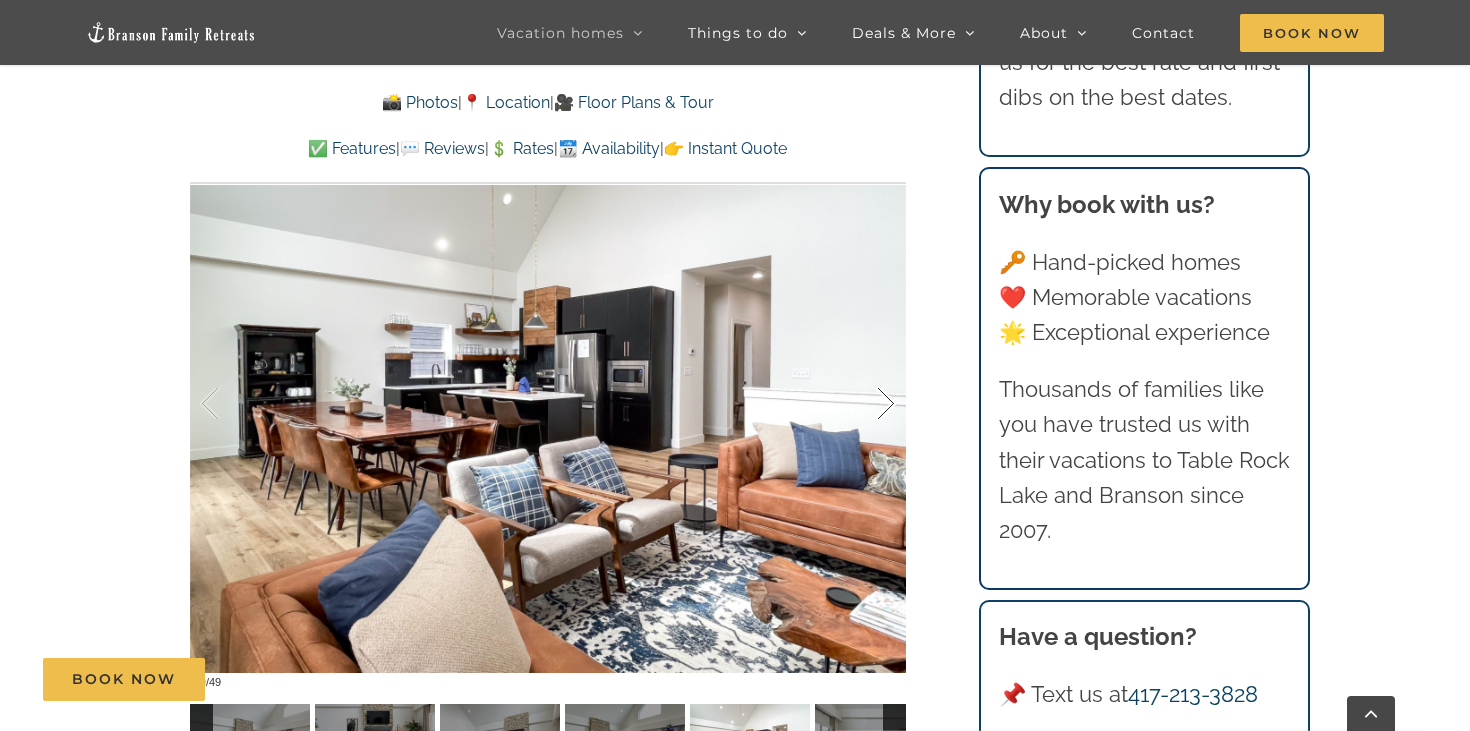 click at bounding box center [865, 404] 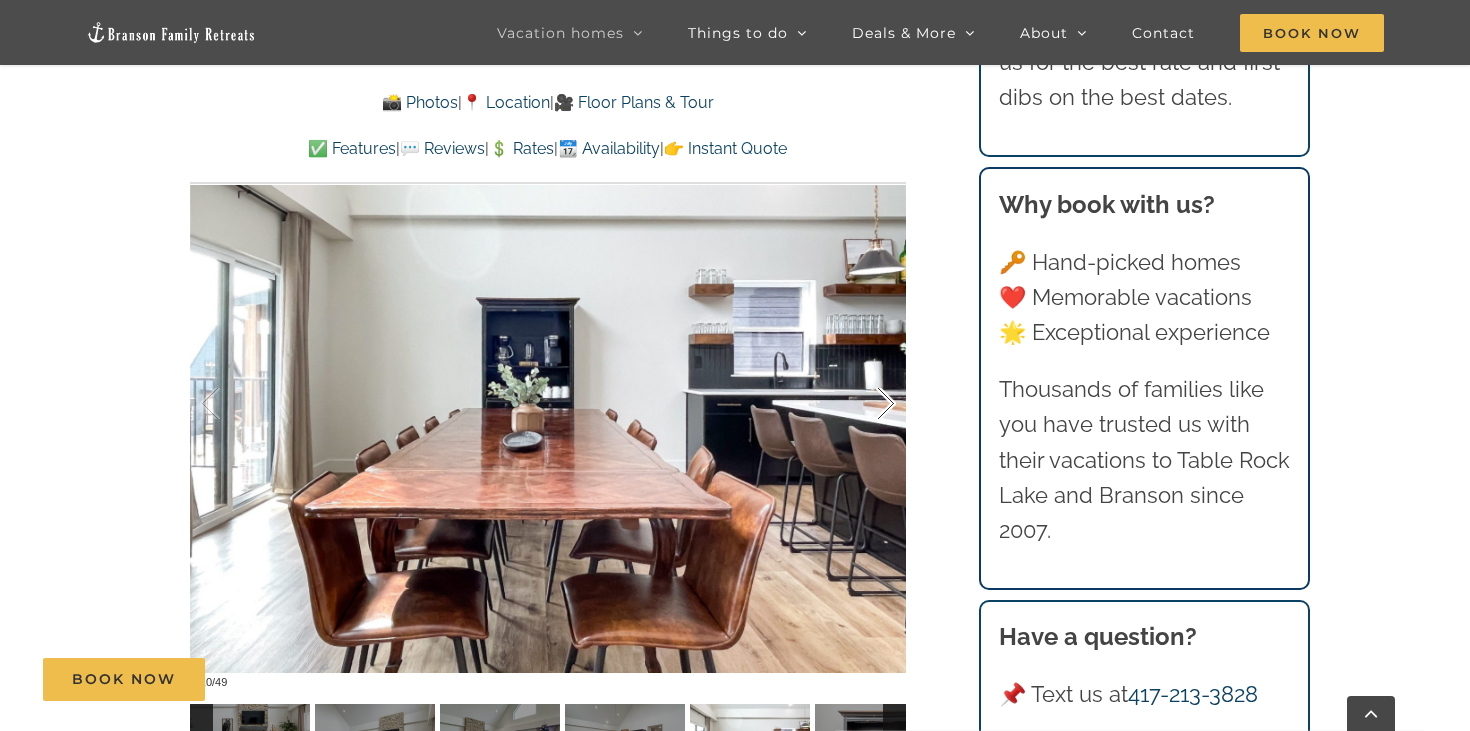 click at bounding box center (865, 404) 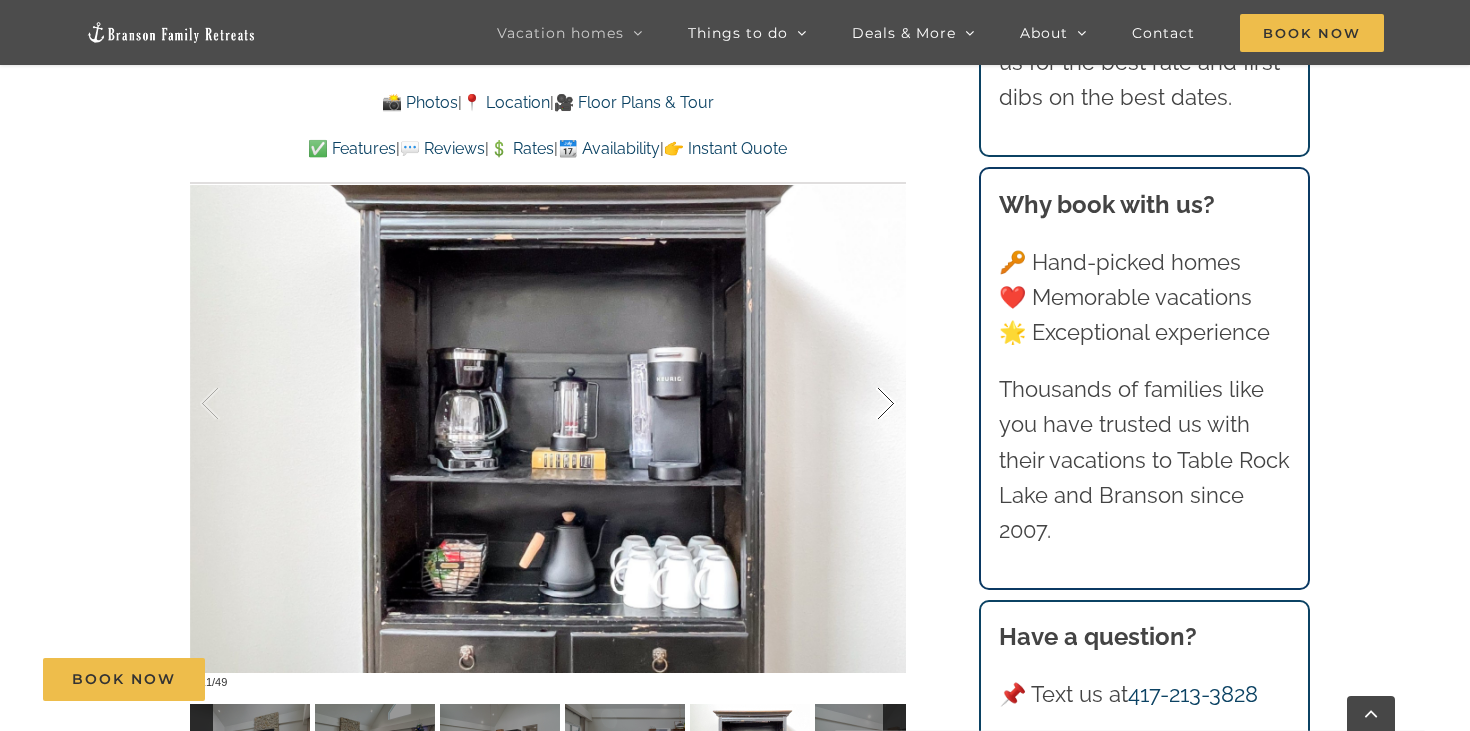 click at bounding box center [865, 404] 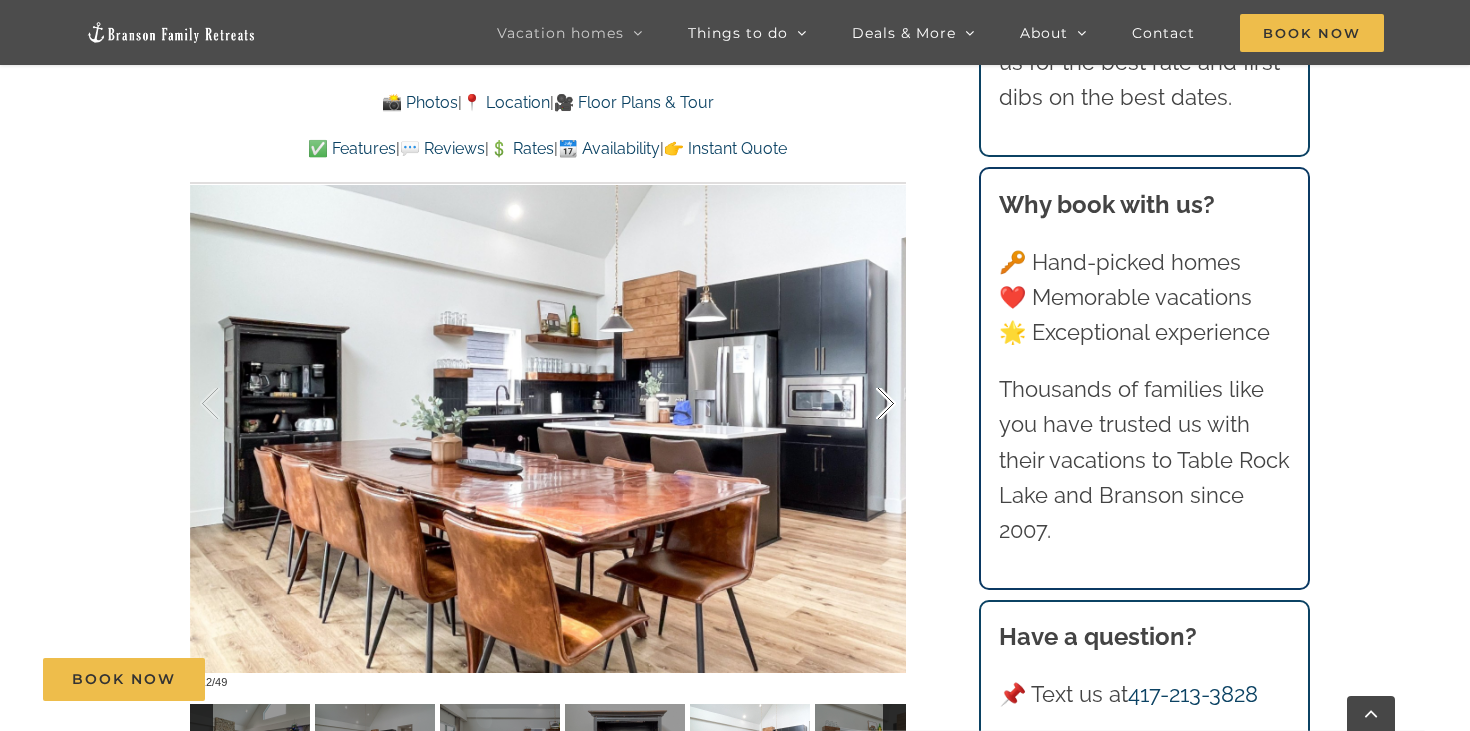 click at bounding box center [865, 404] 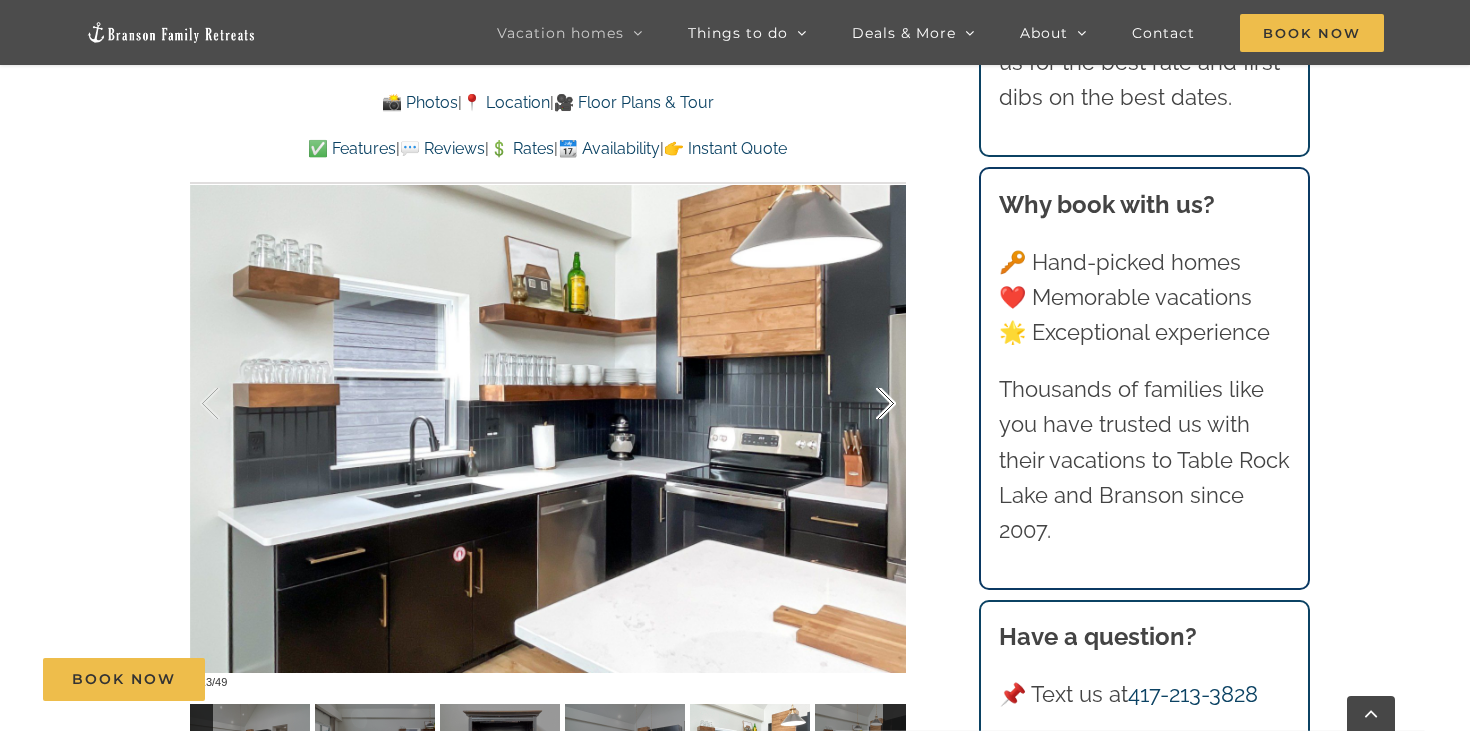 click at bounding box center (865, 404) 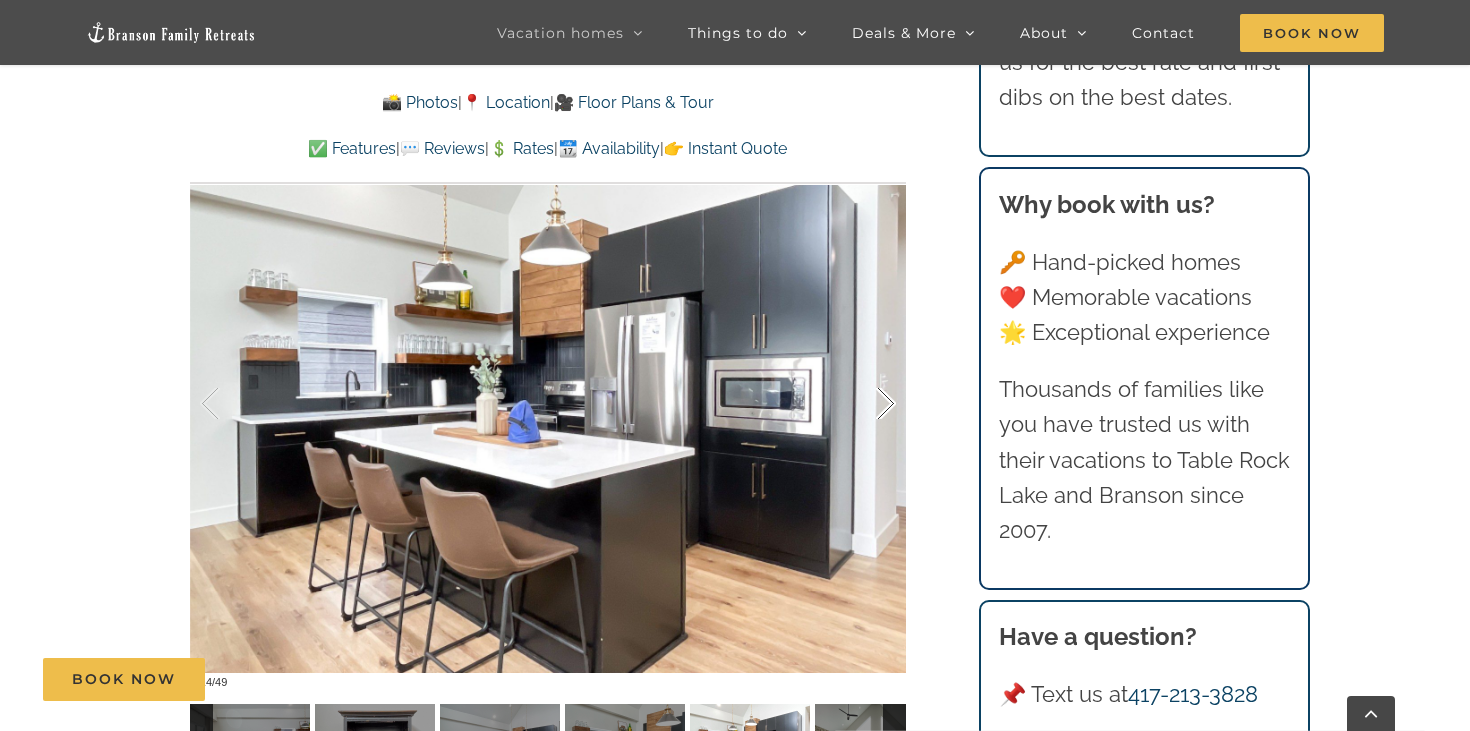 click at bounding box center [865, 404] 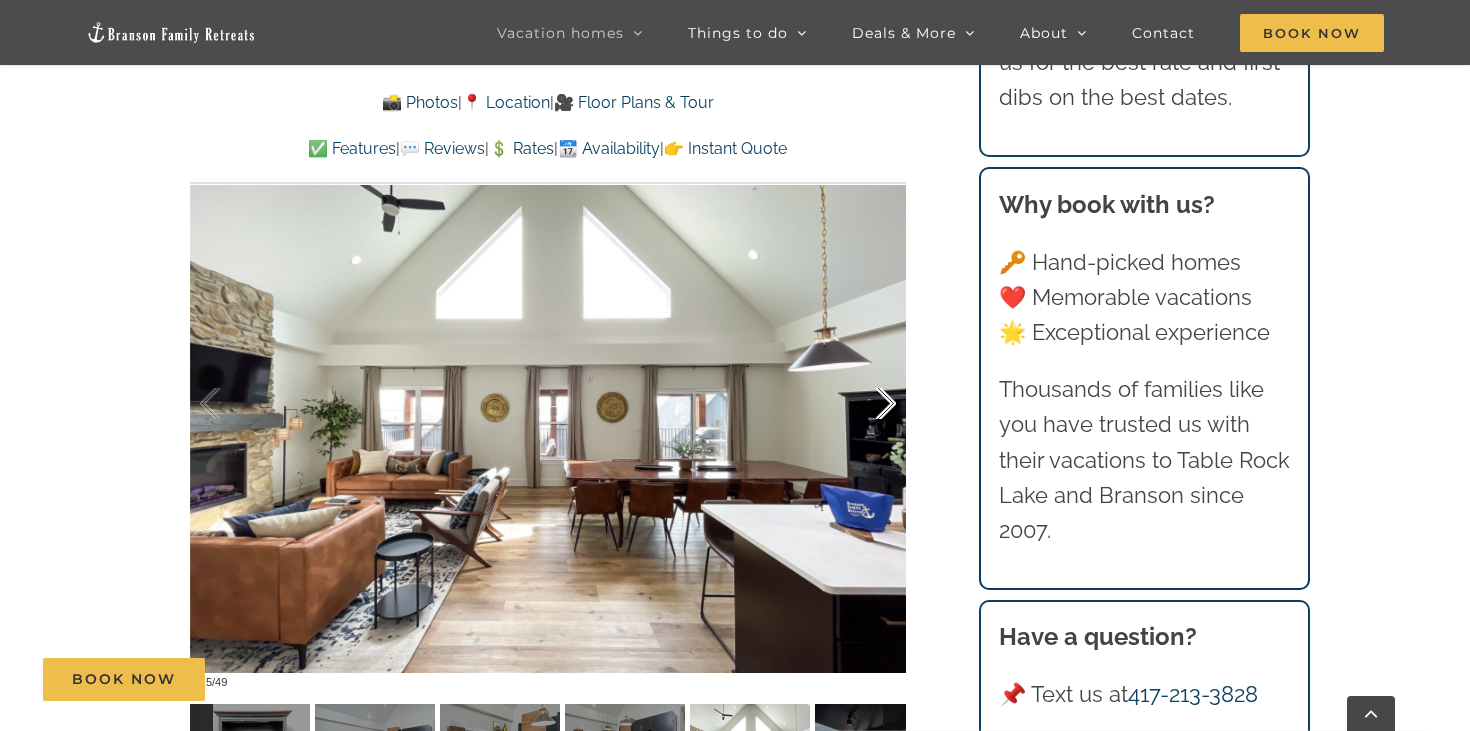 click at bounding box center [865, 404] 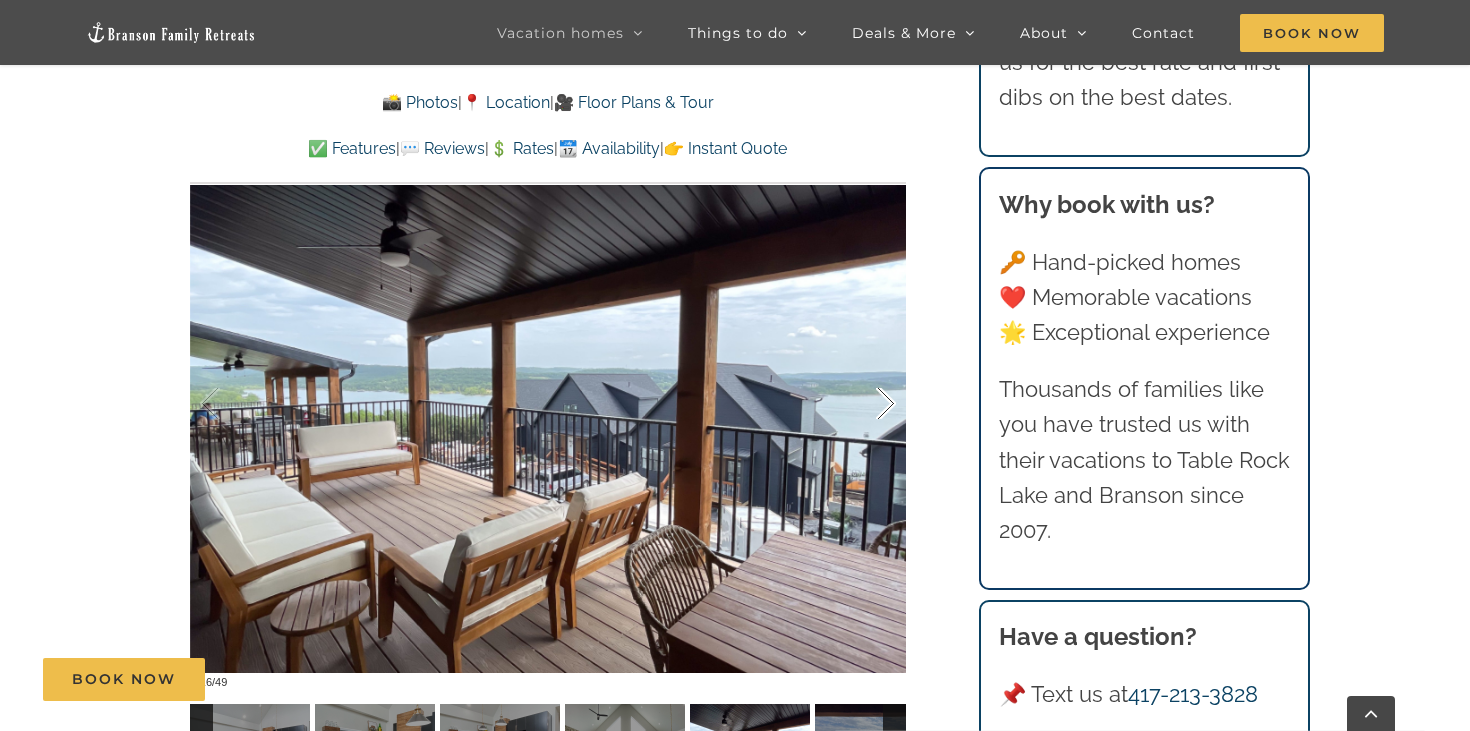 click at bounding box center (865, 404) 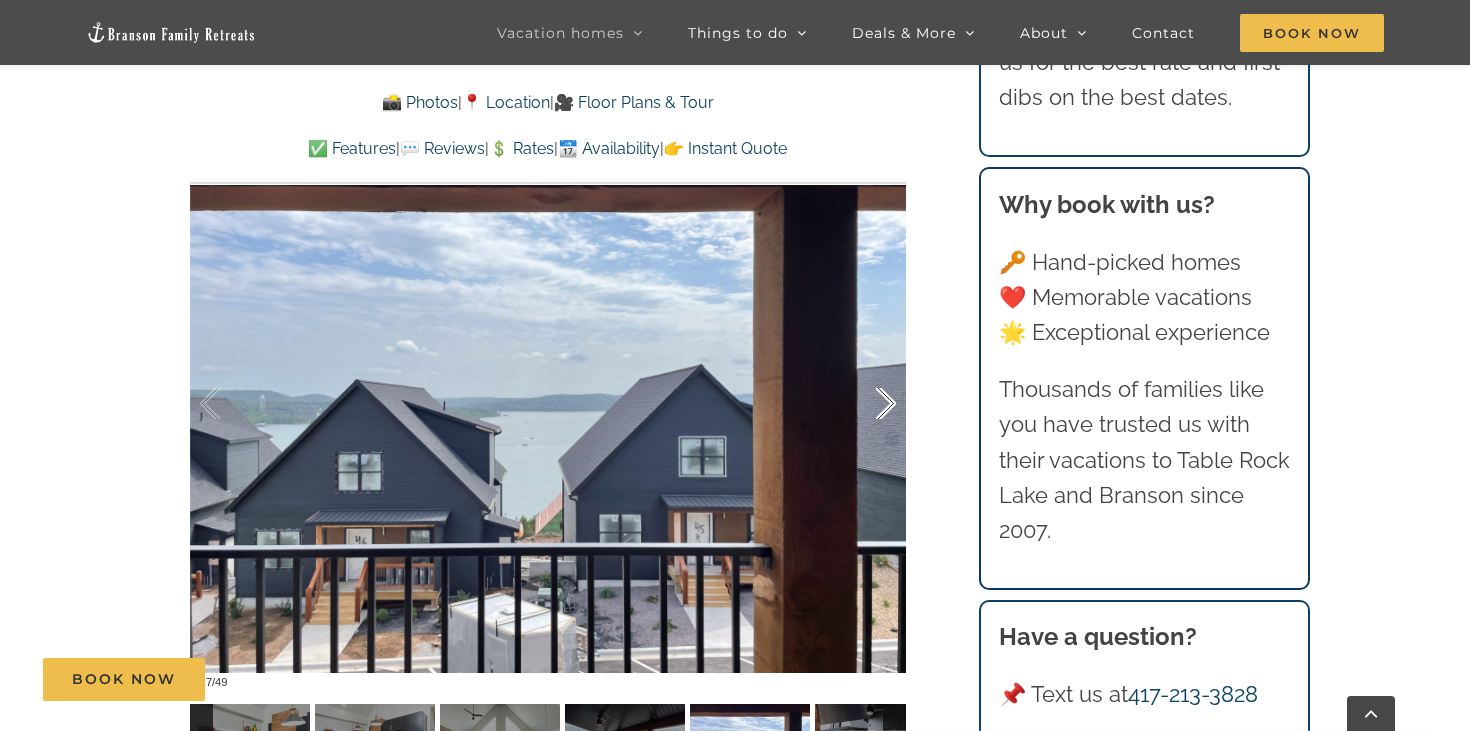click at bounding box center (865, 404) 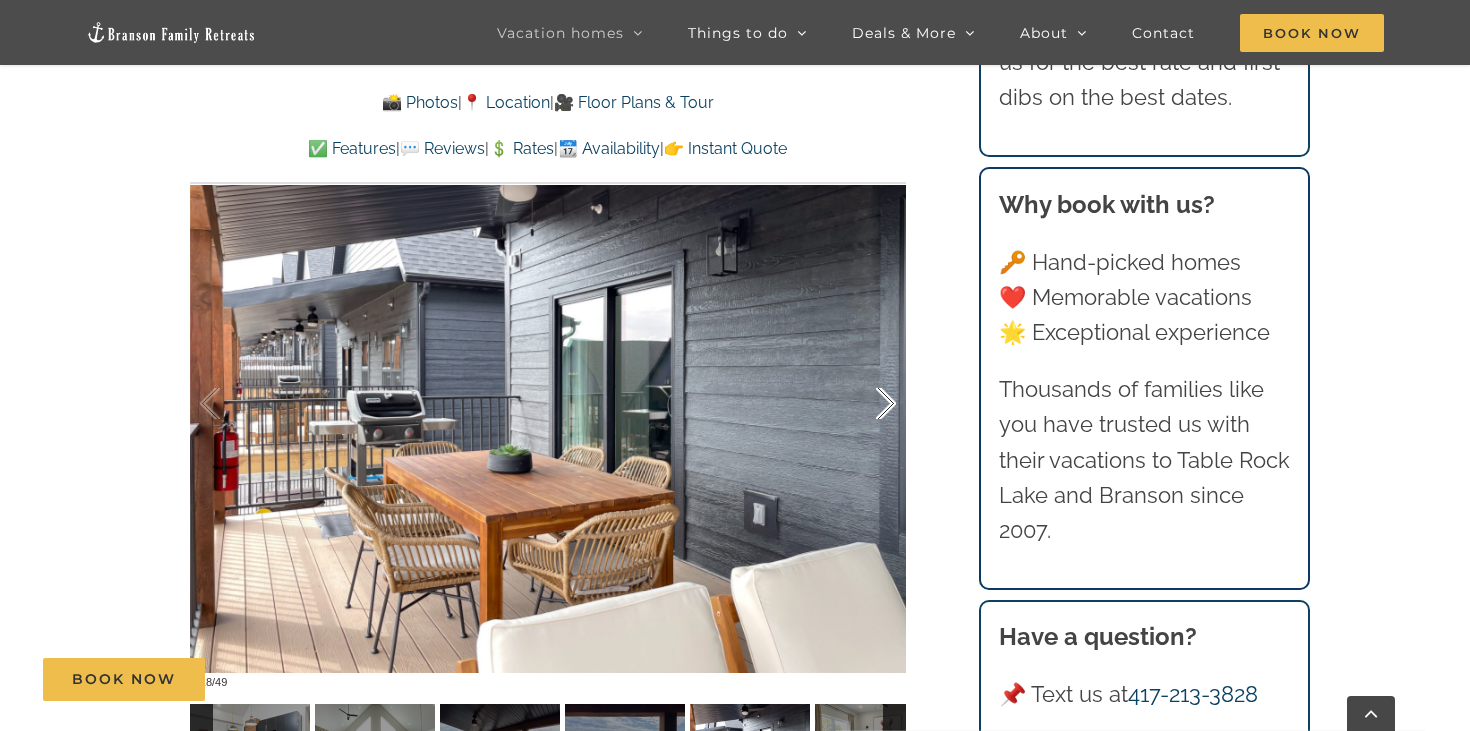 click at bounding box center [865, 404] 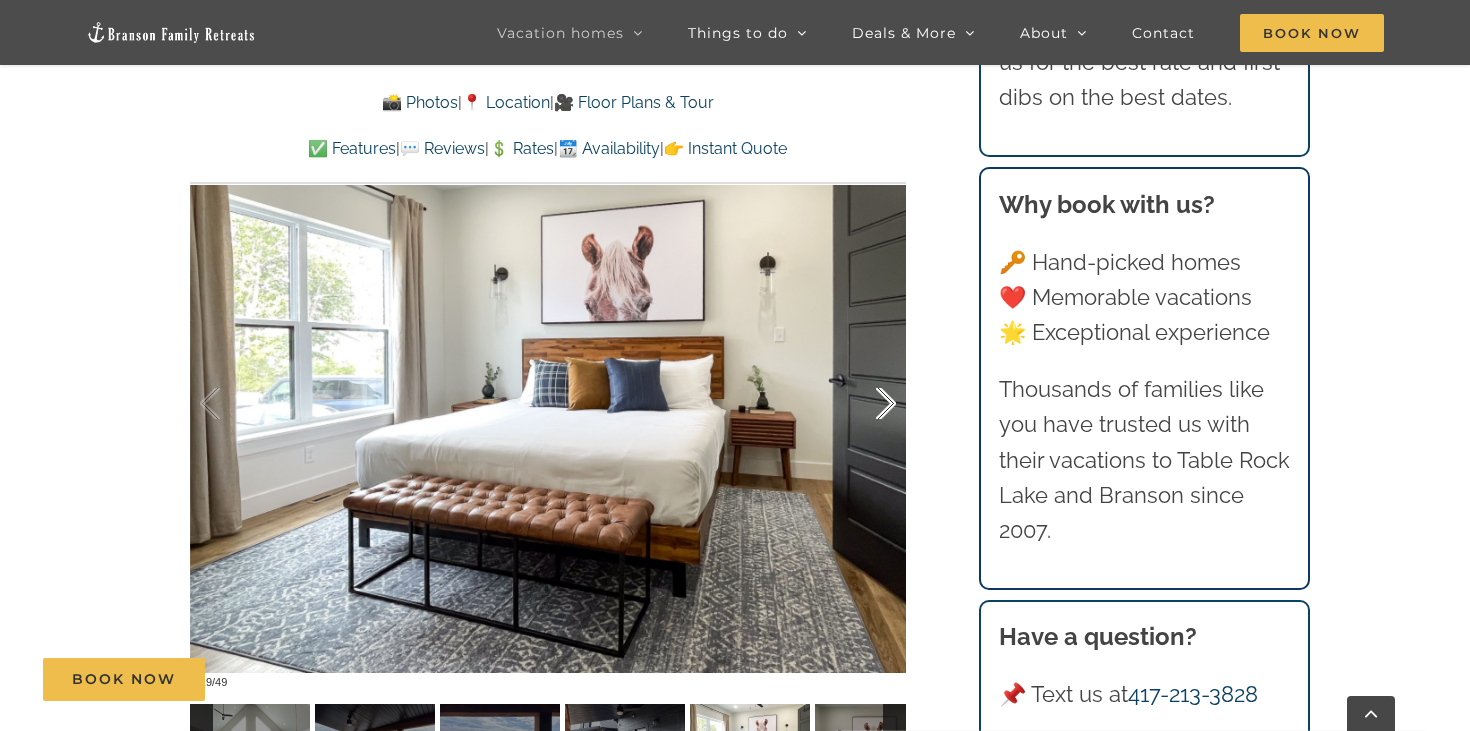 click at bounding box center (865, 404) 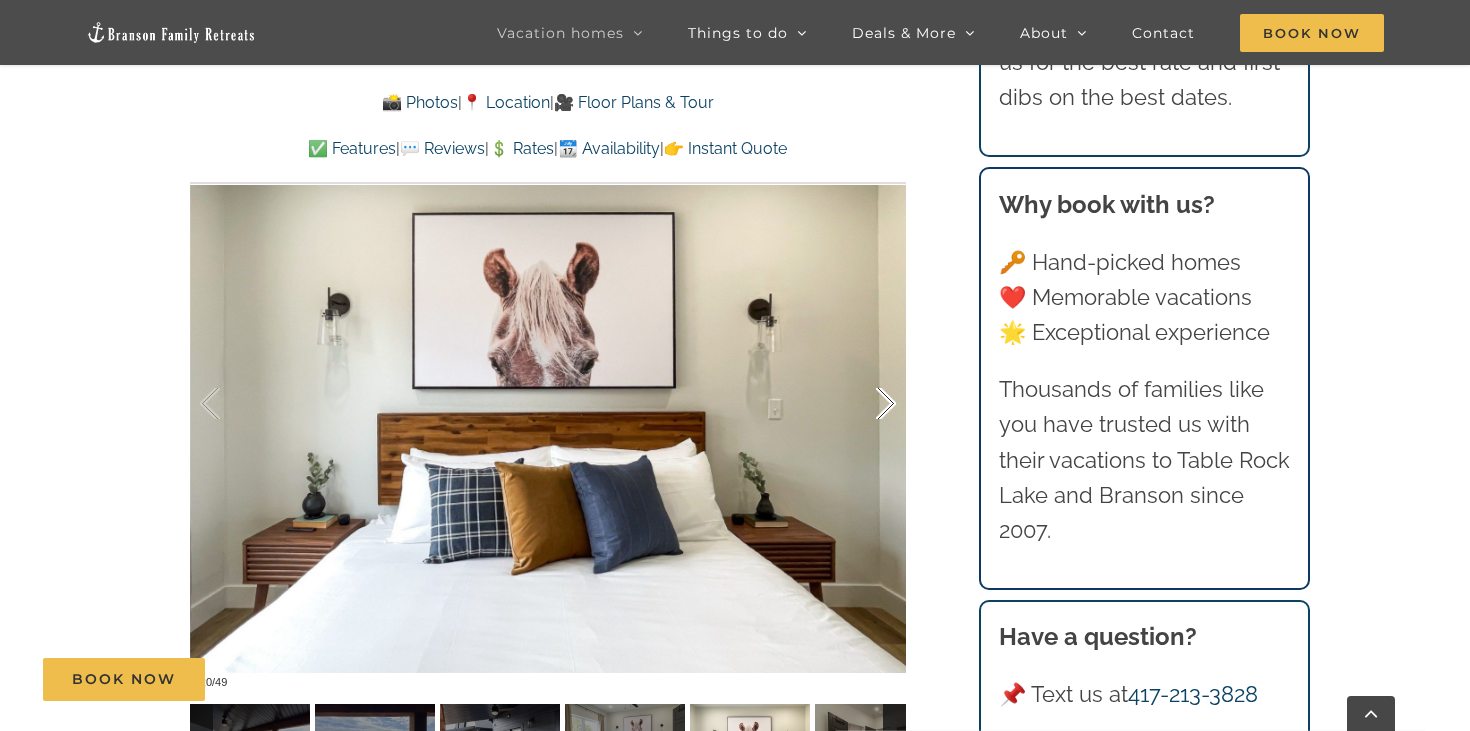 click at bounding box center (865, 404) 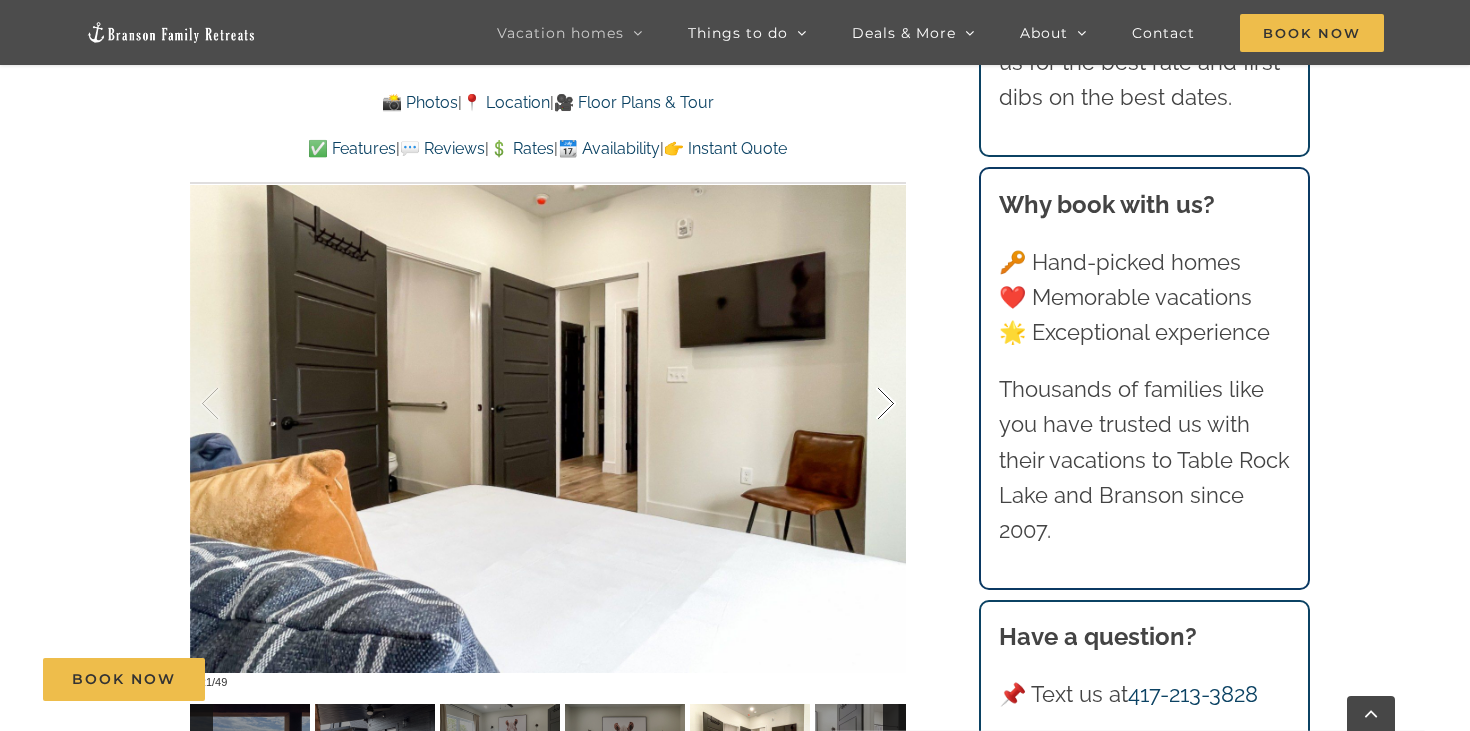 click at bounding box center [865, 404] 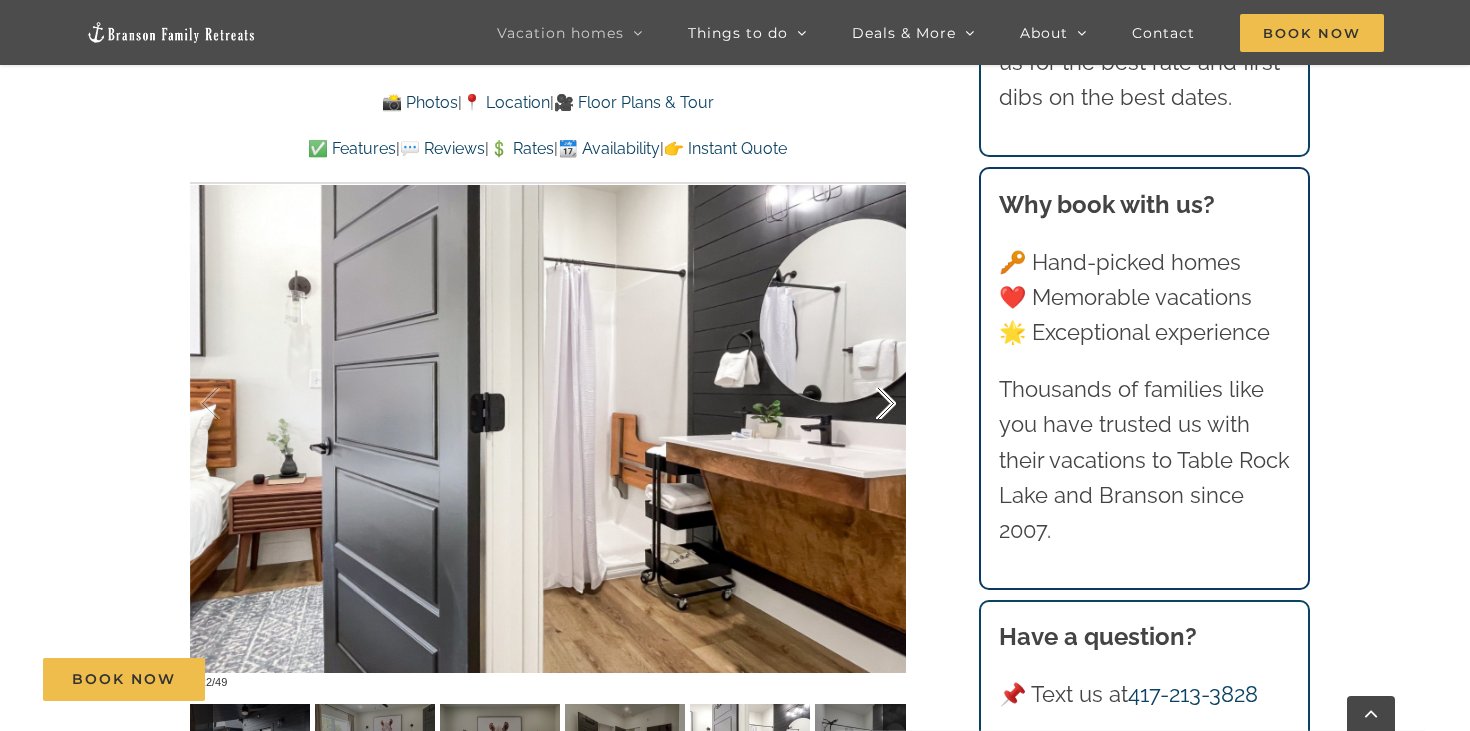 click at bounding box center (865, 404) 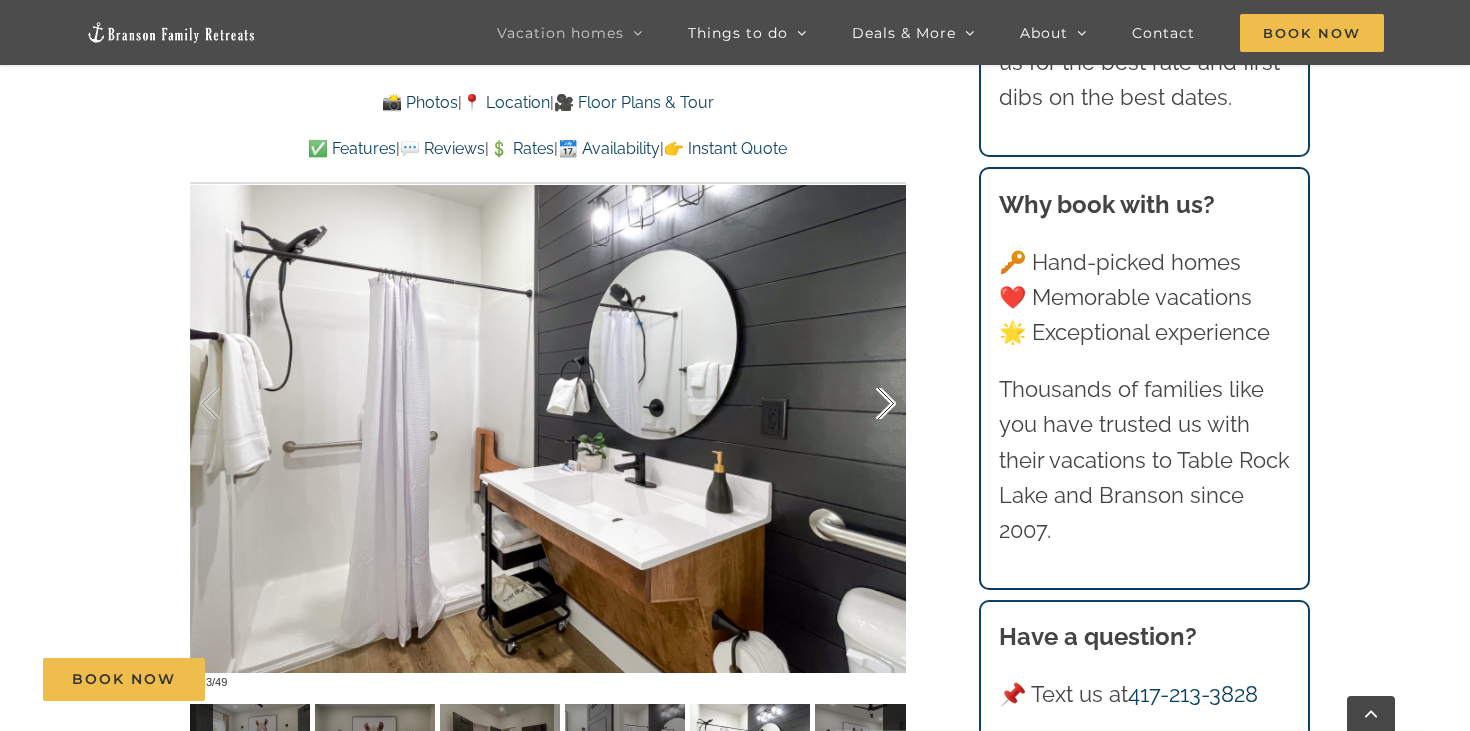 click at bounding box center [865, 404] 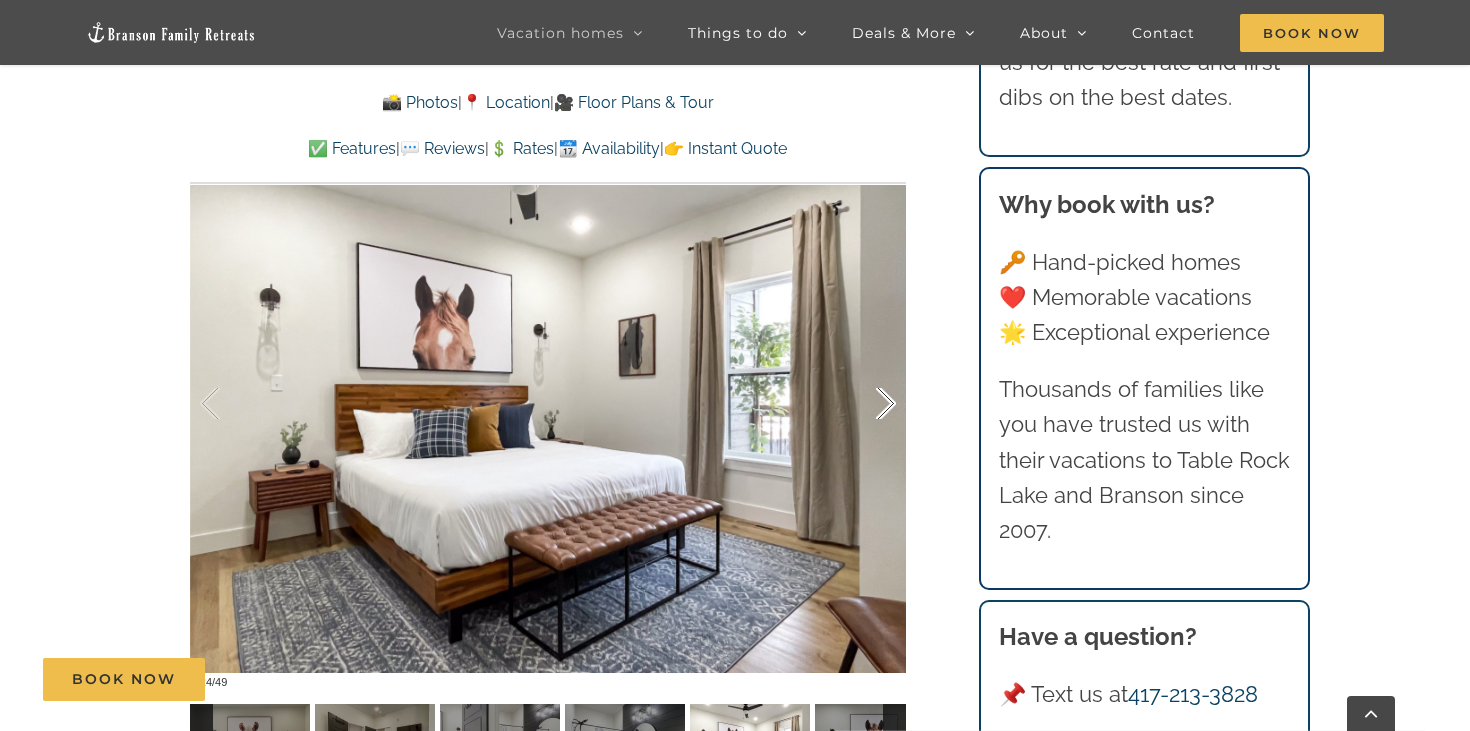 click at bounding box center (865, 404) 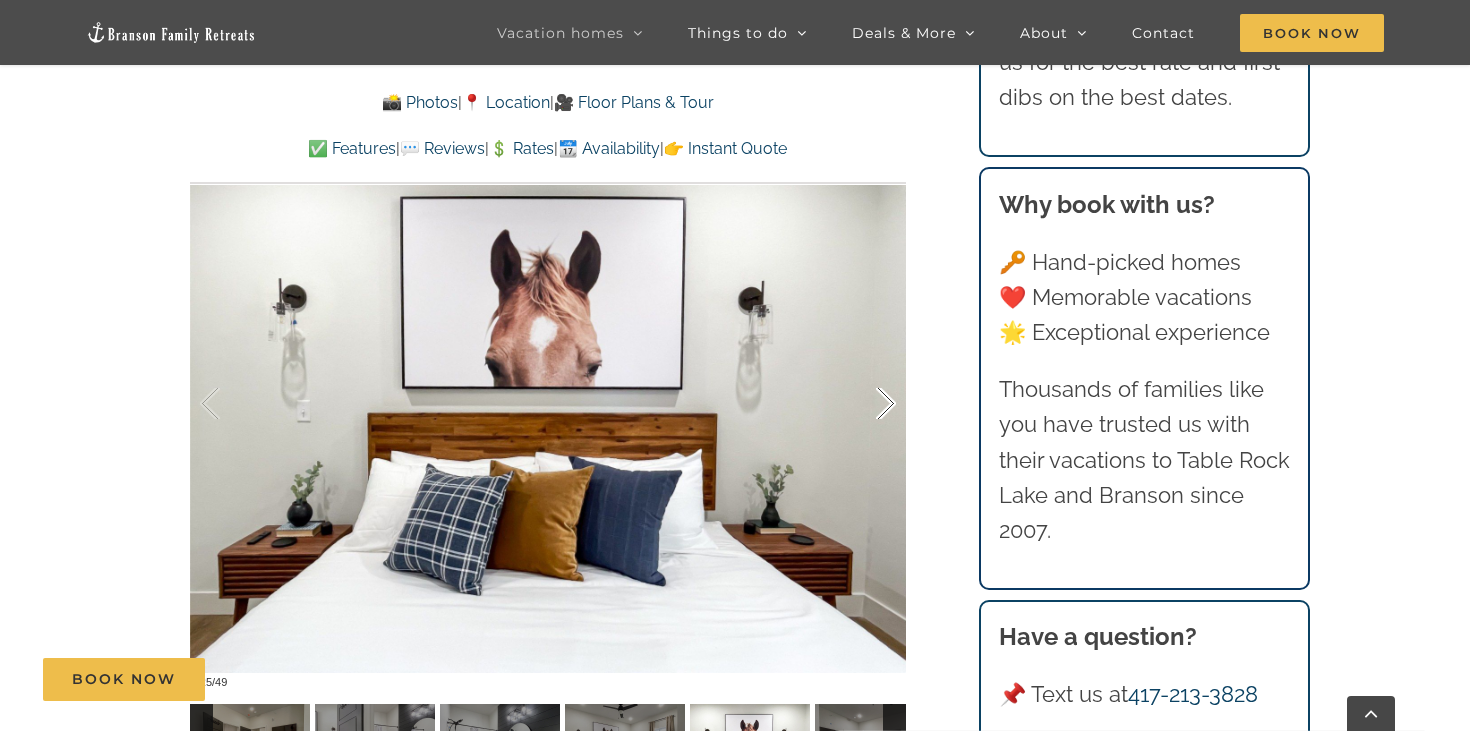 click at bounding box center [865, 404] 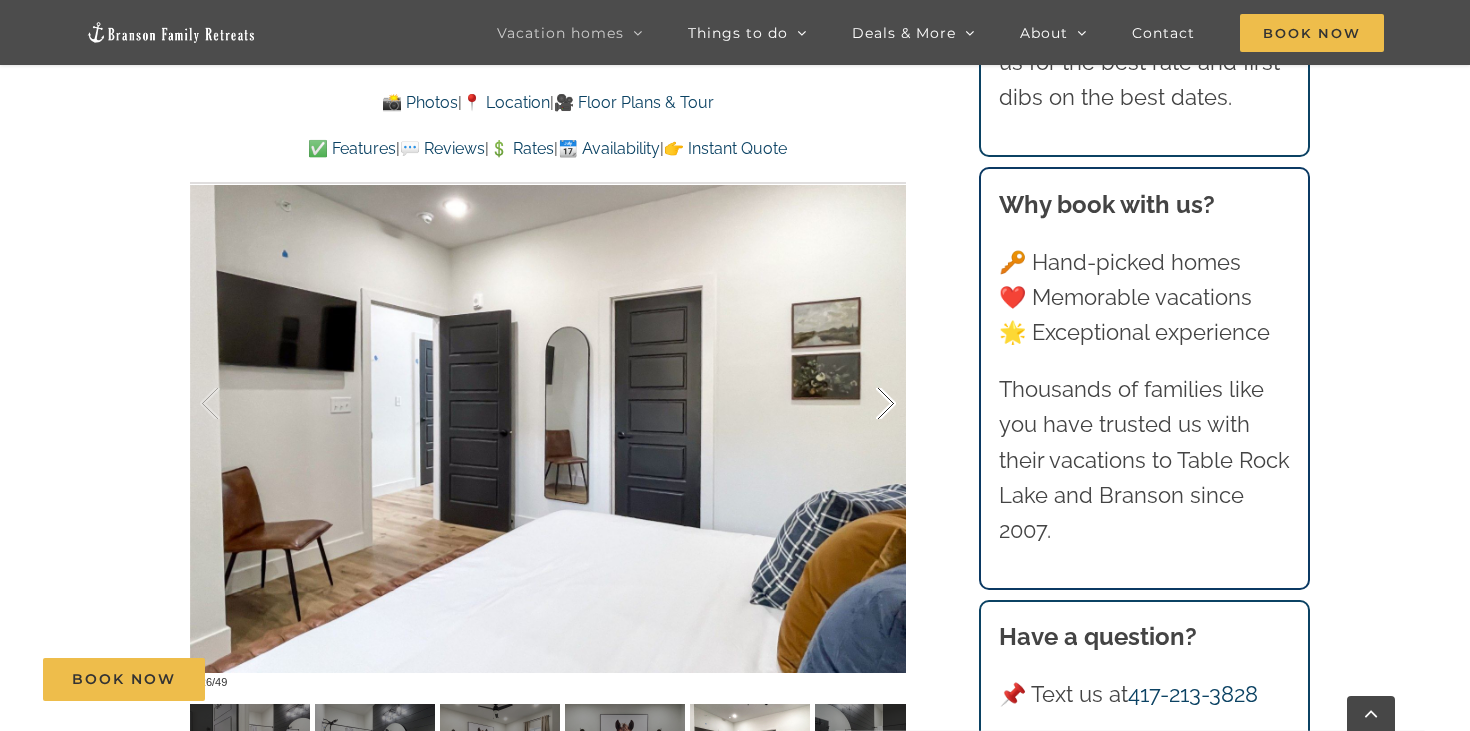 click at bounding box center (865, 404) 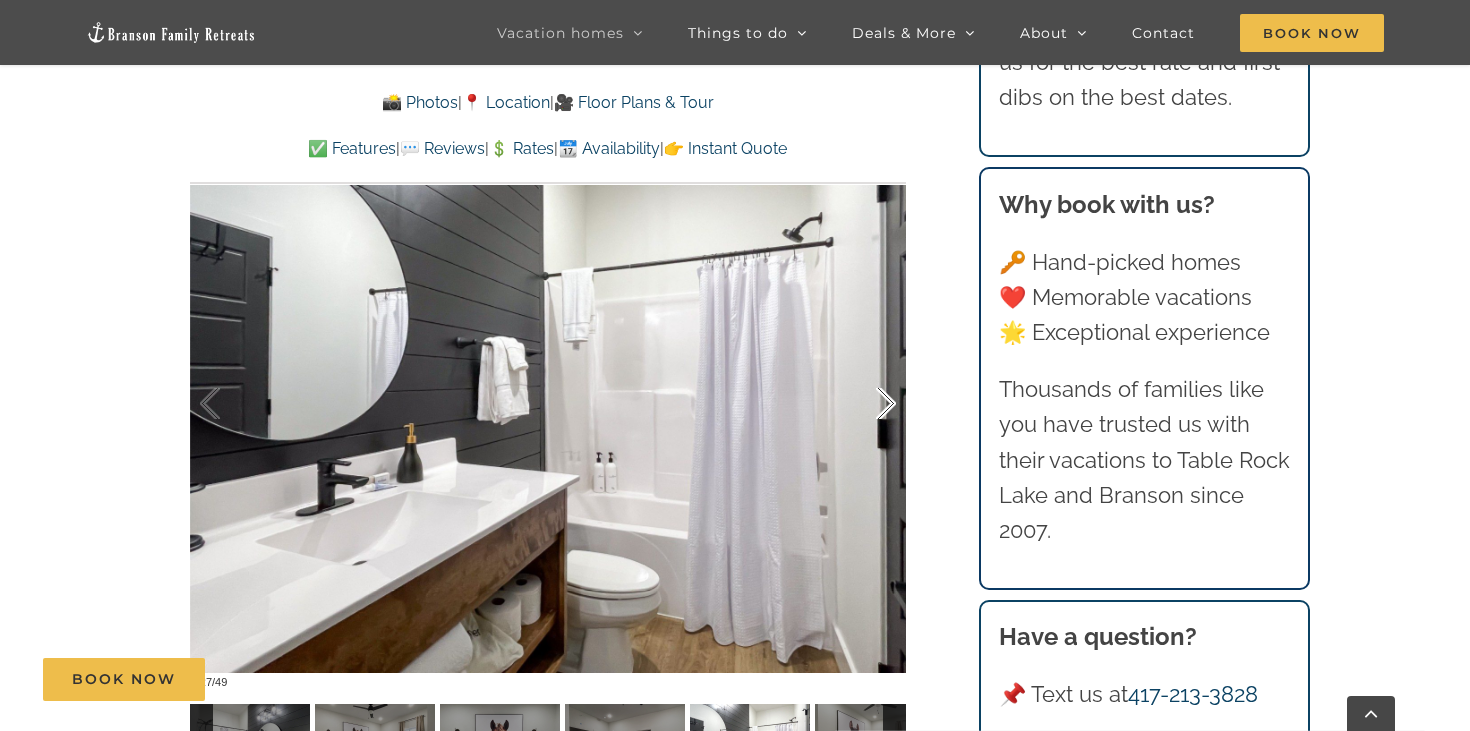 click at bounding box center [865, 404] 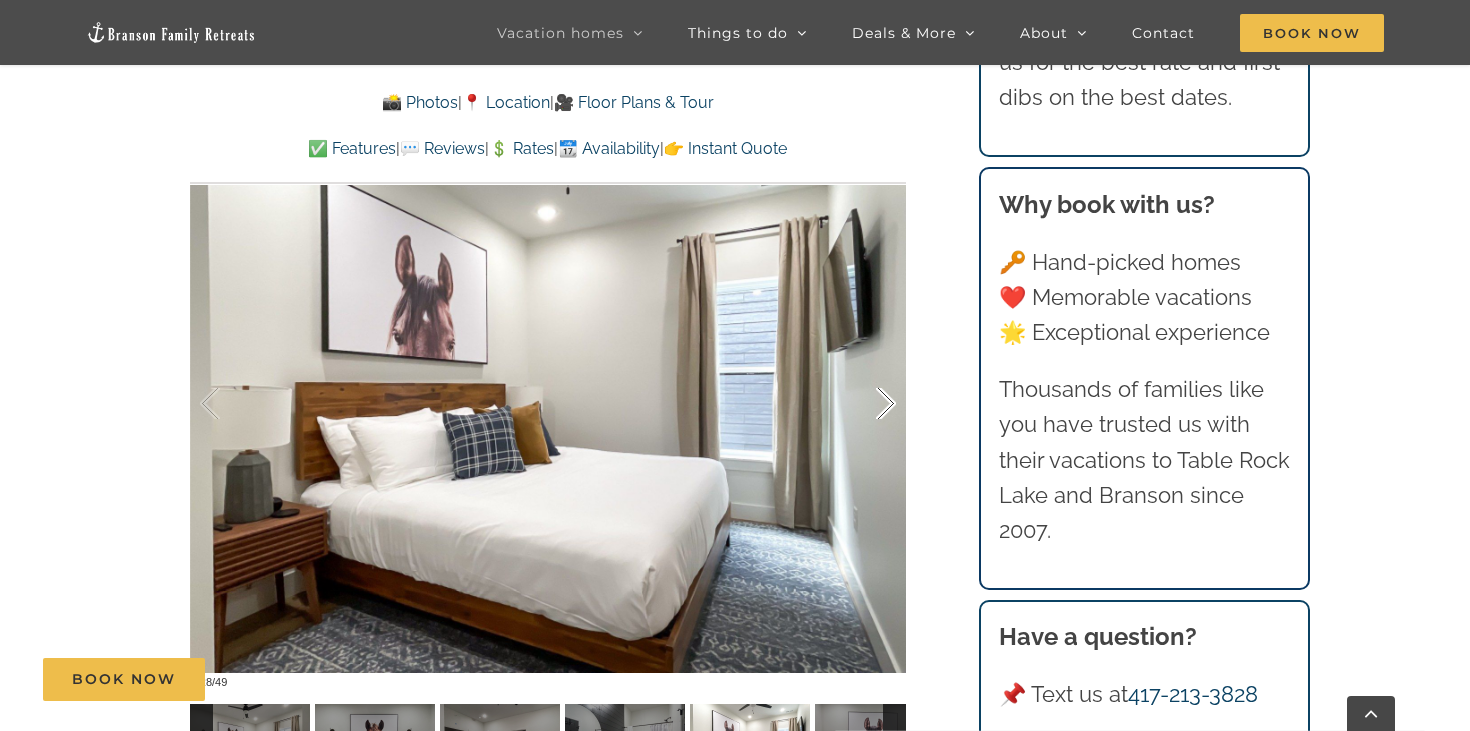 click at bounding box center [865, 404] 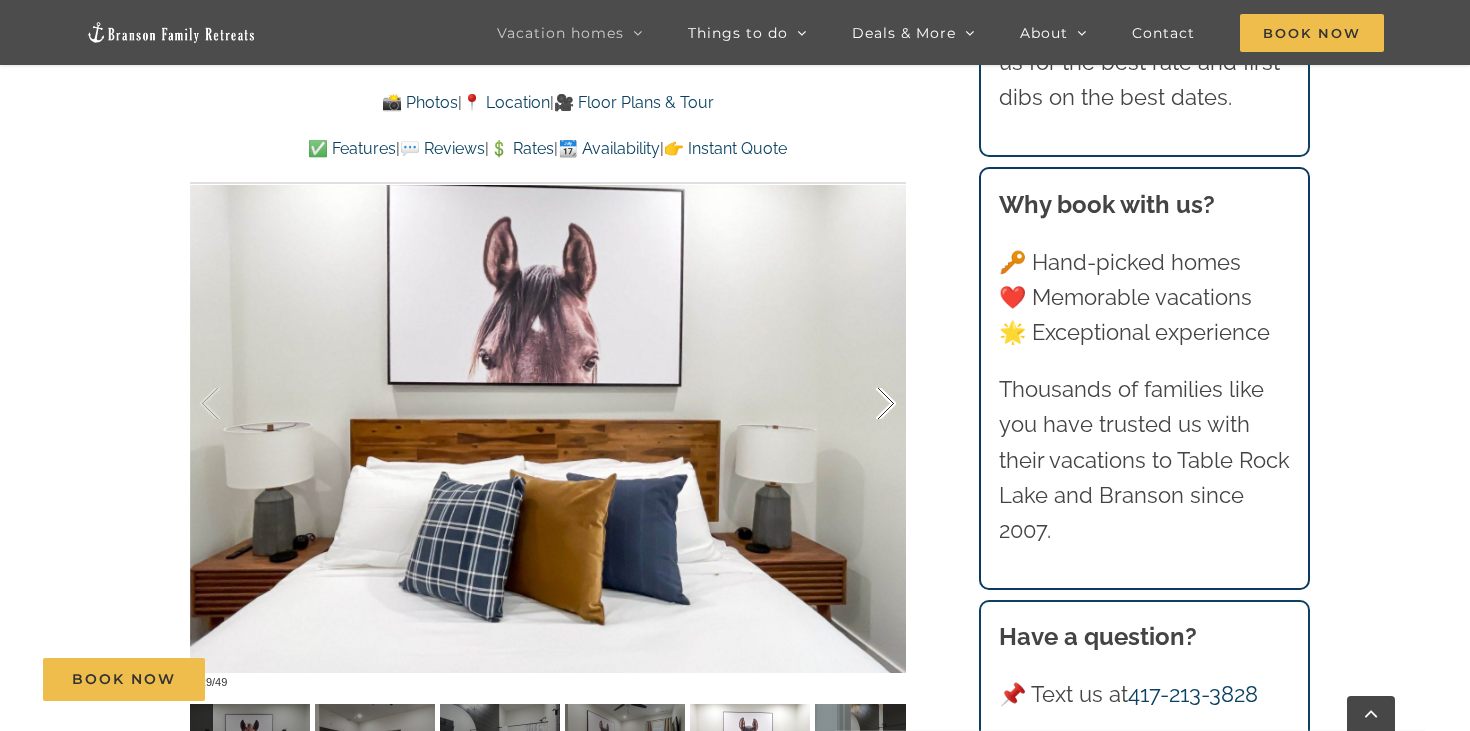 click at bounding box center [865, 404] 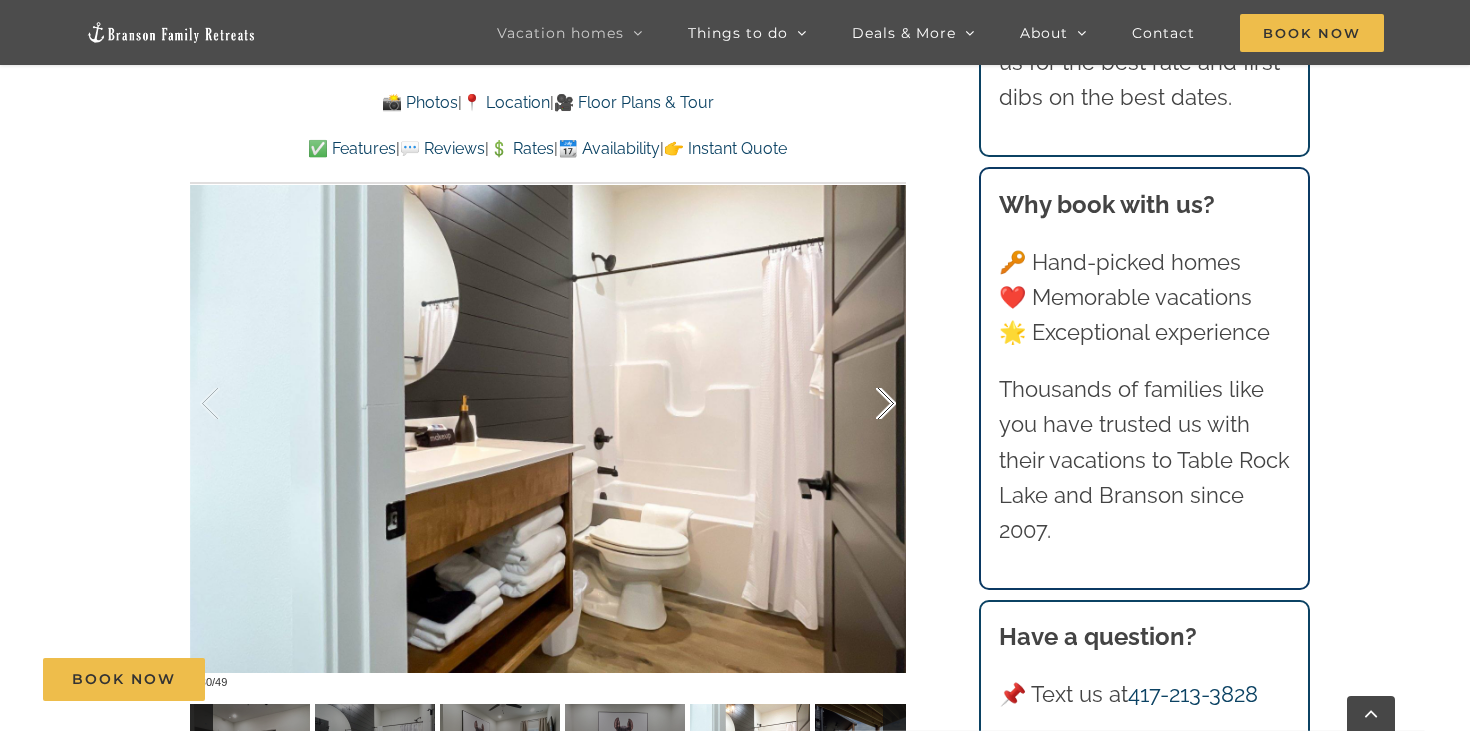 click at bounding box center (865, 404) 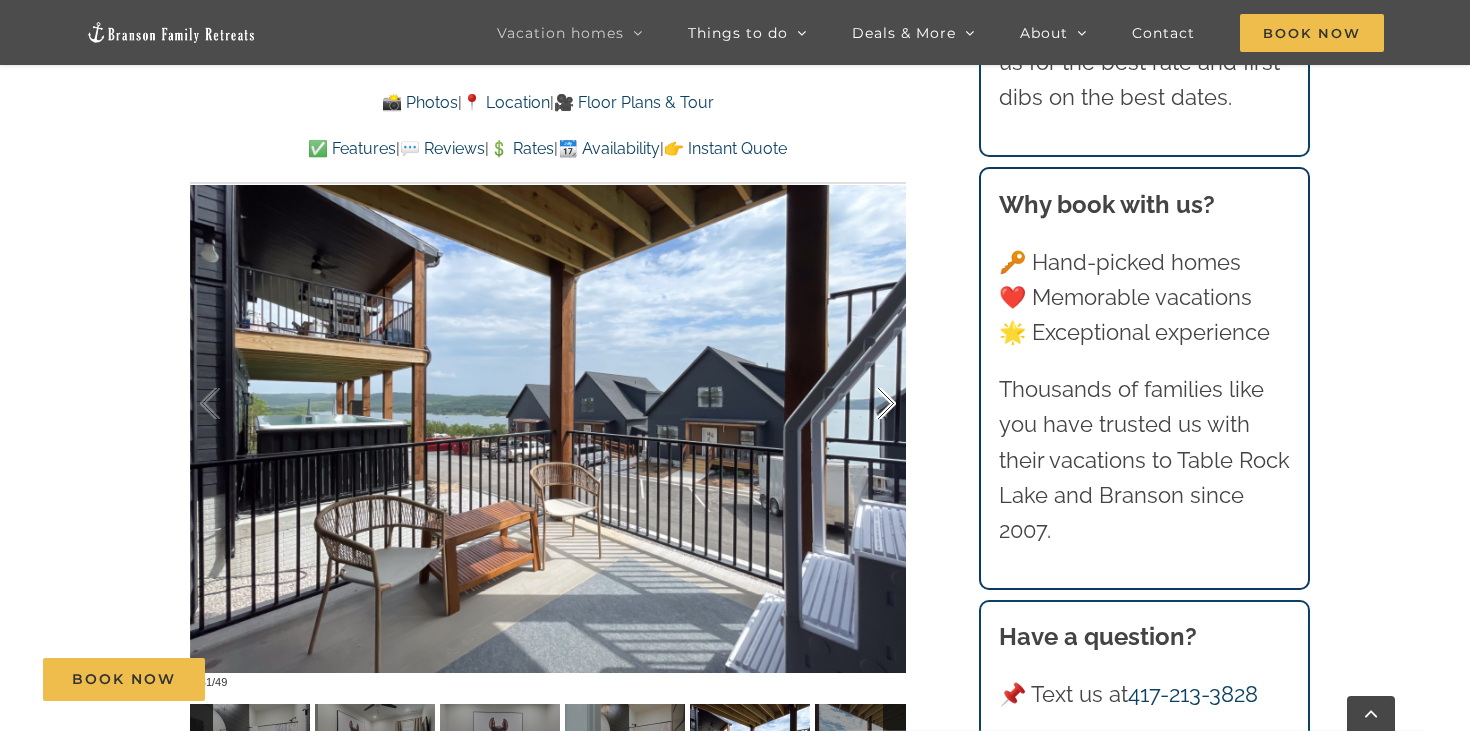 click at bounding box center (865, 404) 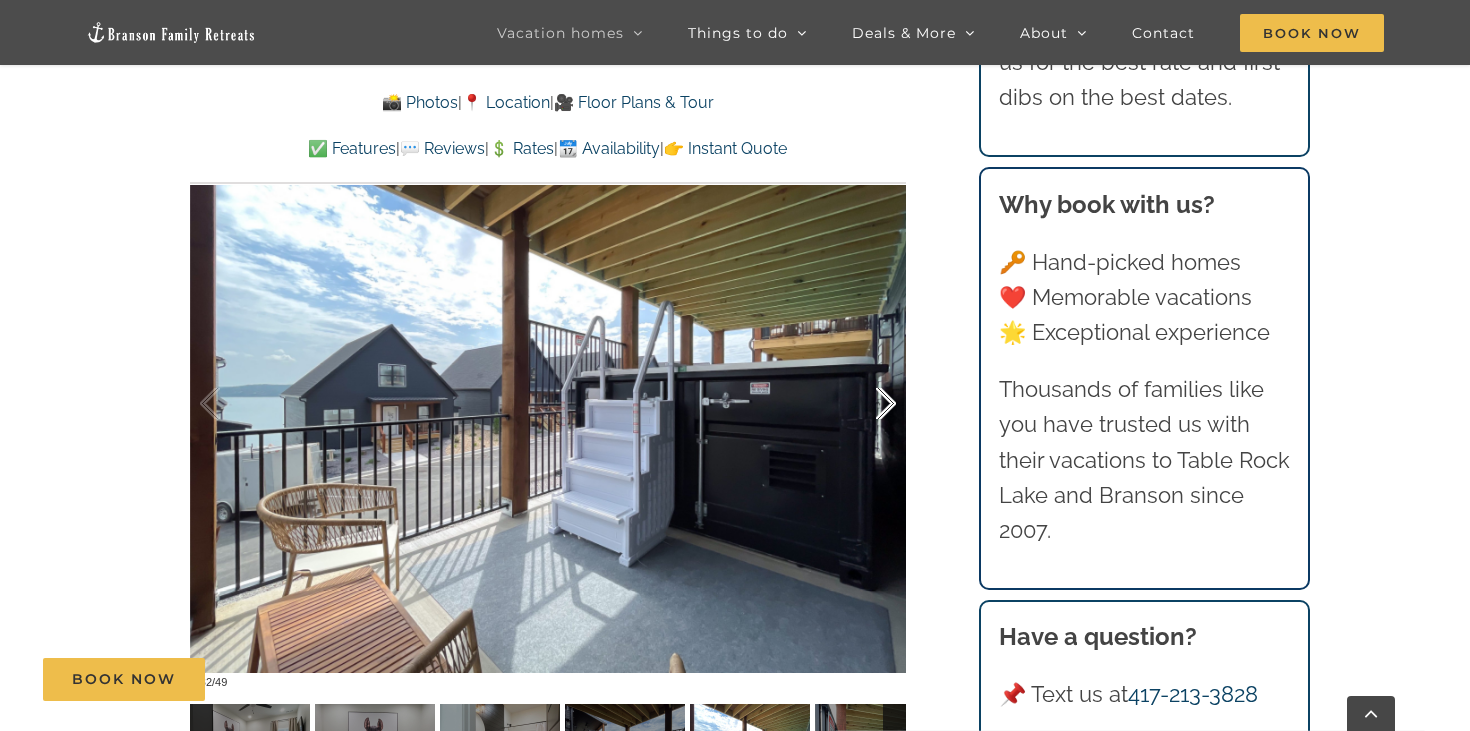 click at bounding box center [865, 404] 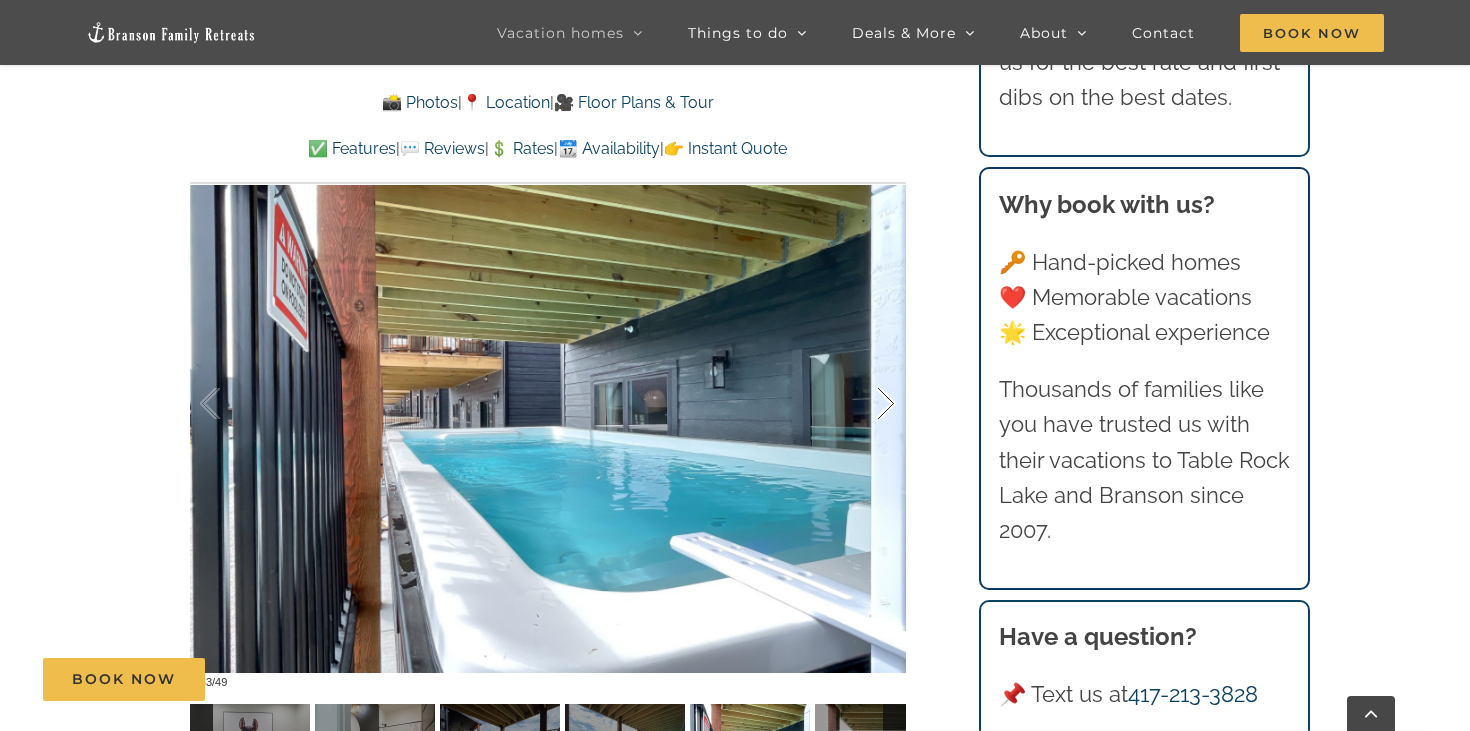 click at bounding box center [865, 404] 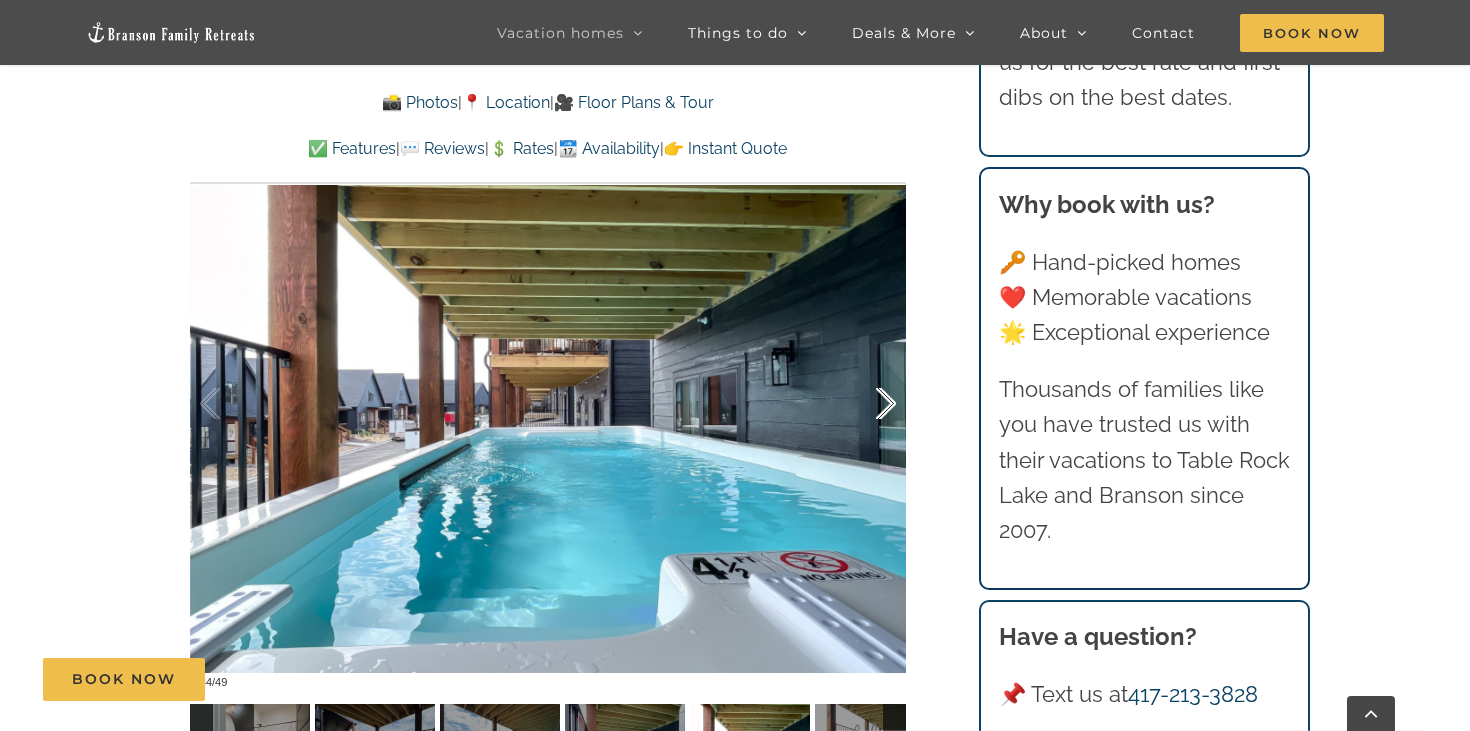 click at bounding box center [865, 404] 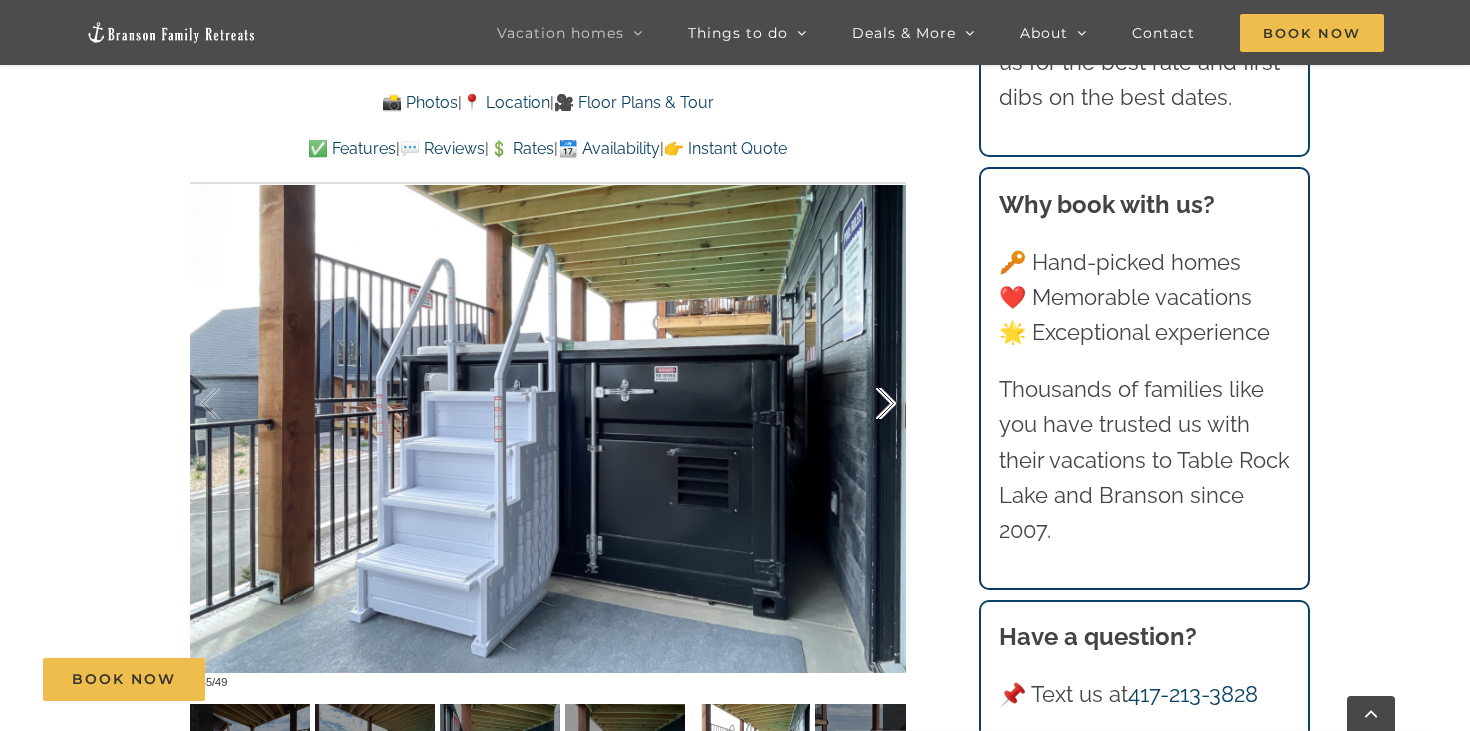 click at bounding box center (865, 404) 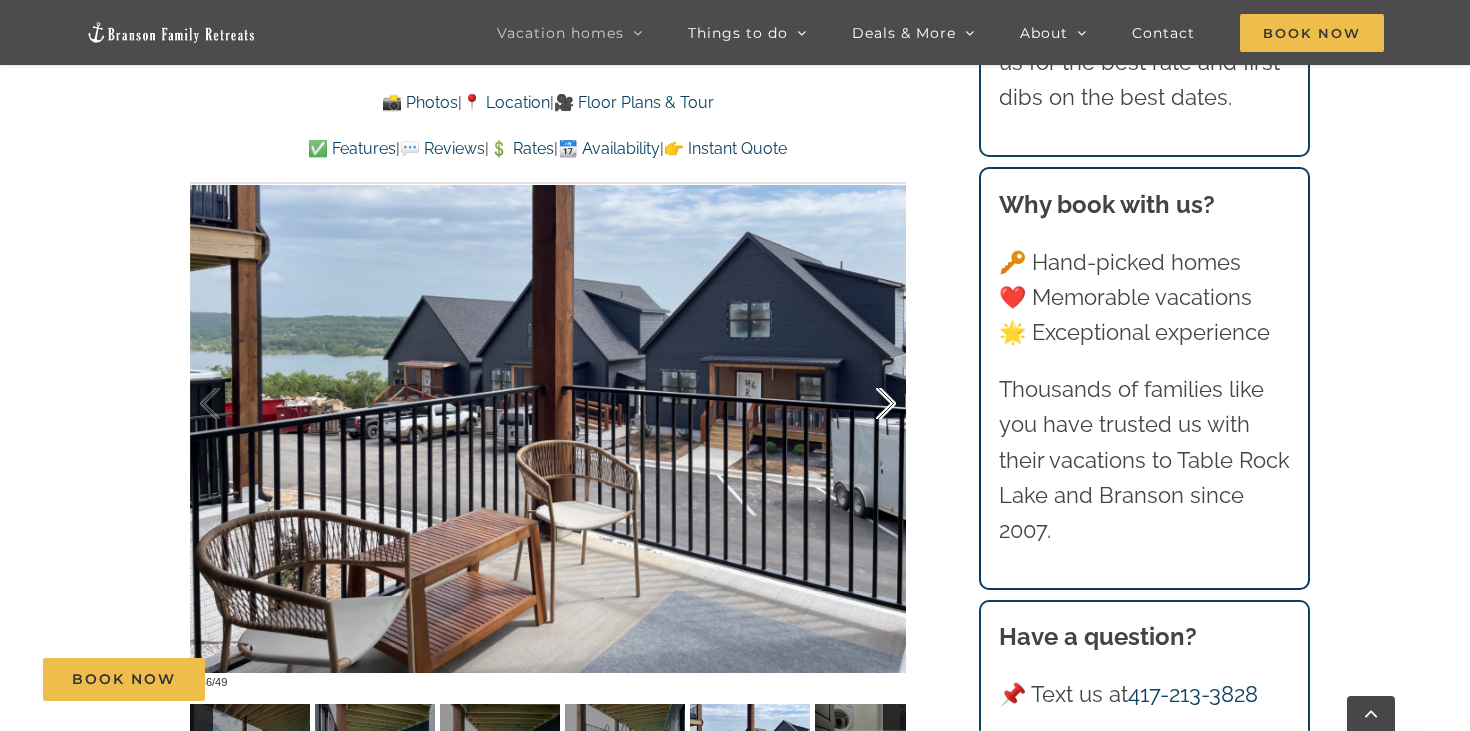 click at bounding box center [865, 404] 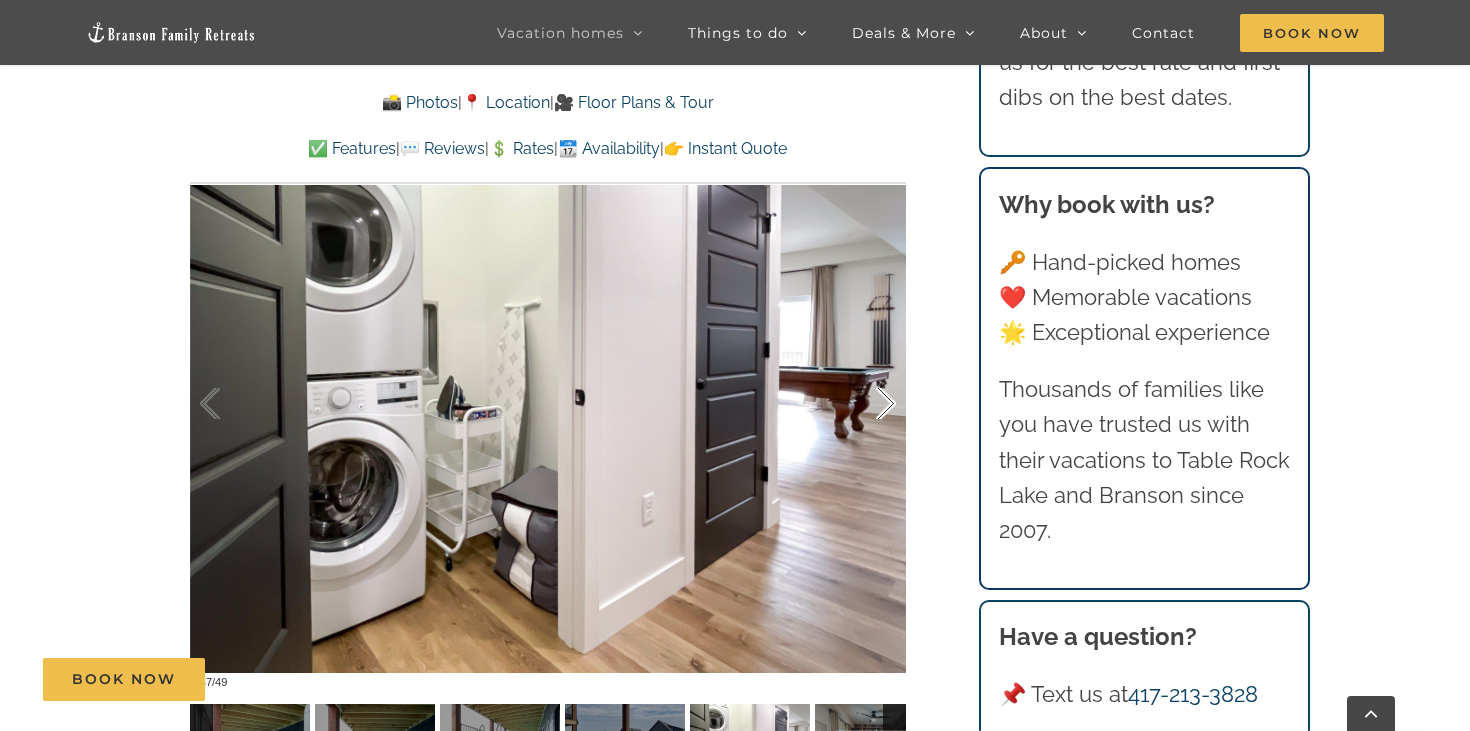 click at bounding box center (865, 404) 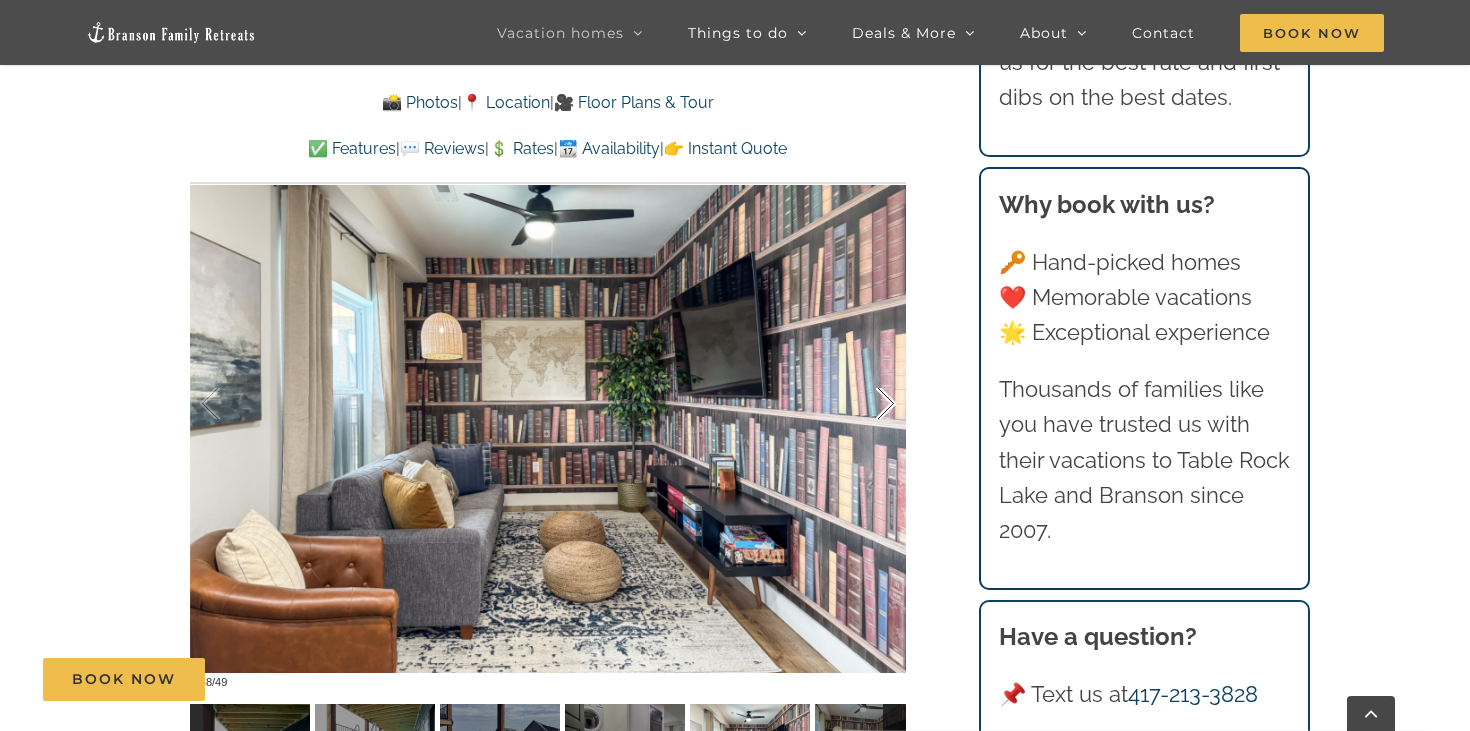 click at bounding box center (865, 404) 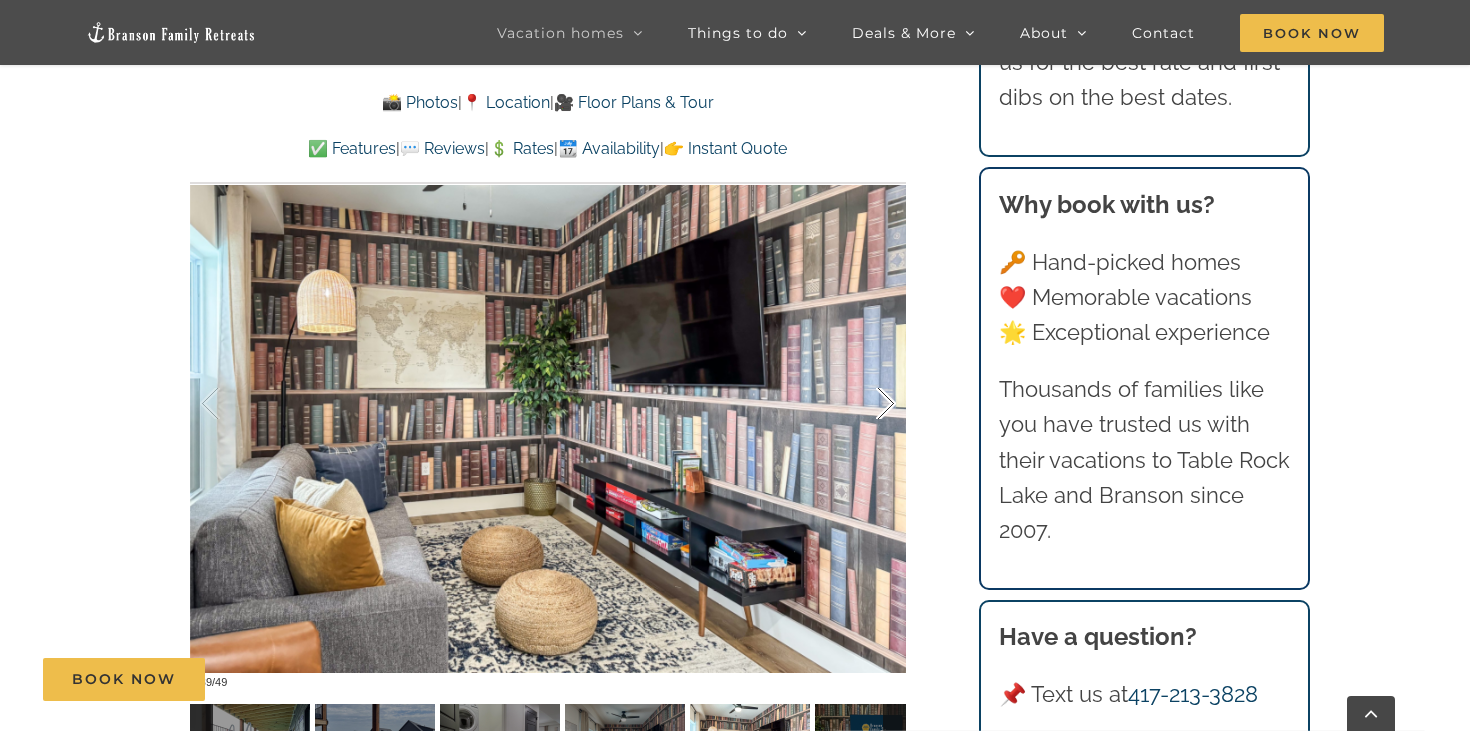 click at bounding box center (865, 404) 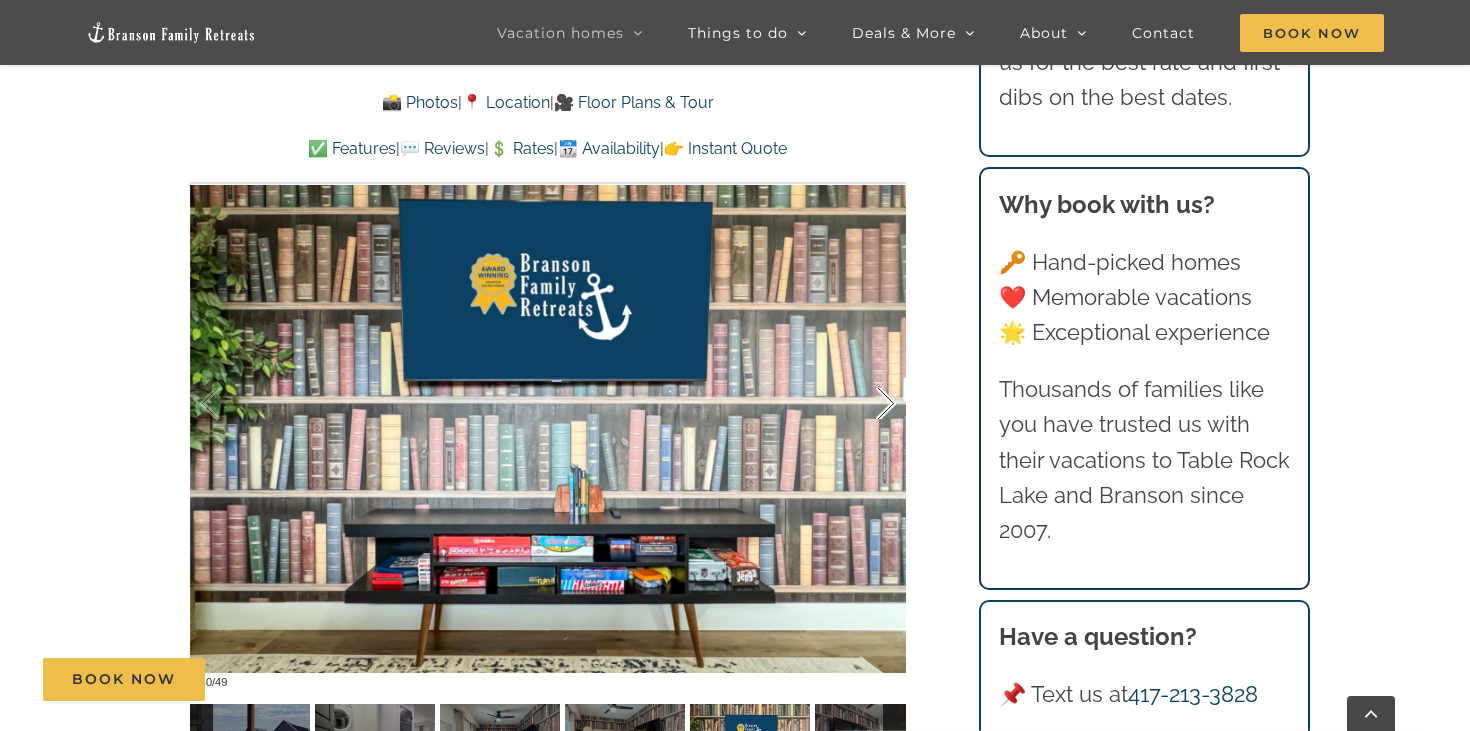 click at bounding box center (865, 404) 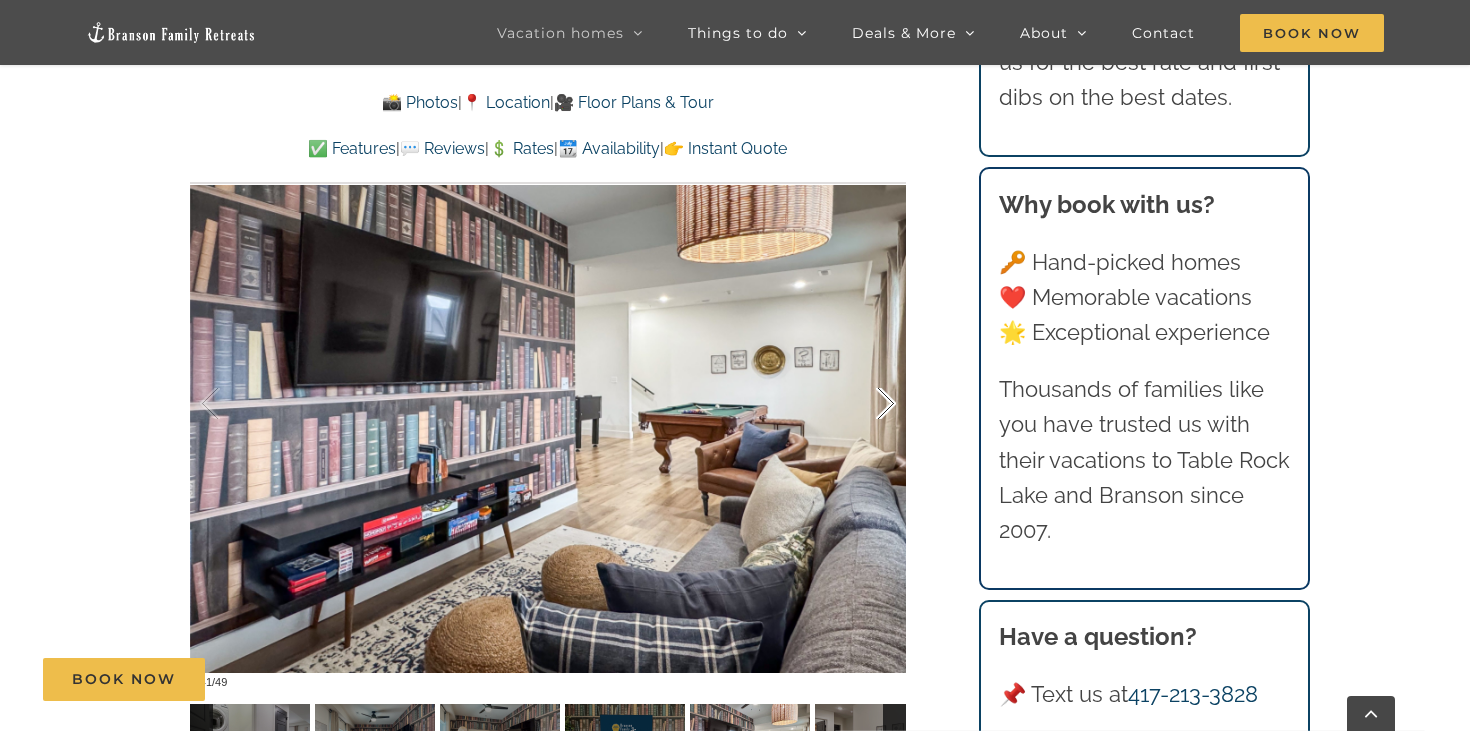 click at bounding box center [865, 404] 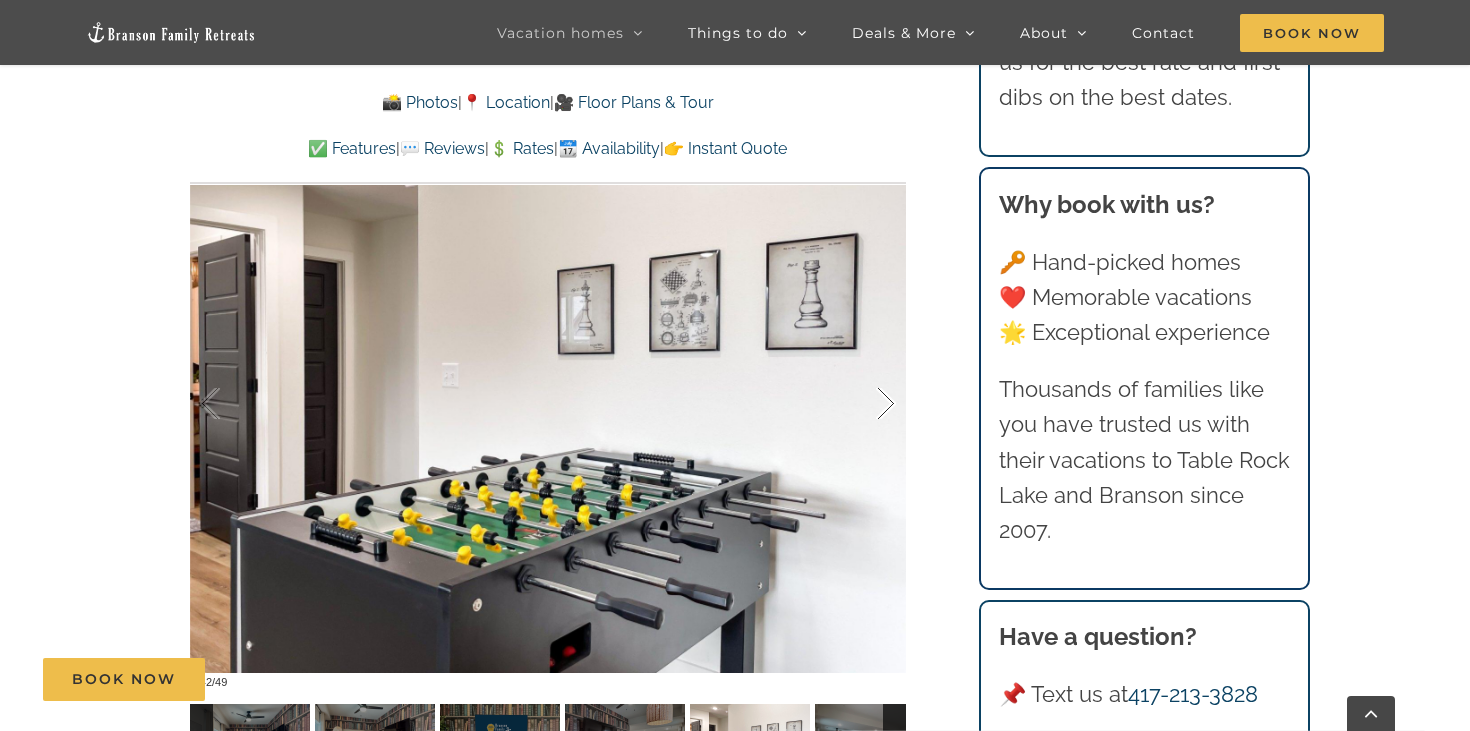 click at bounding box center [865, 404] 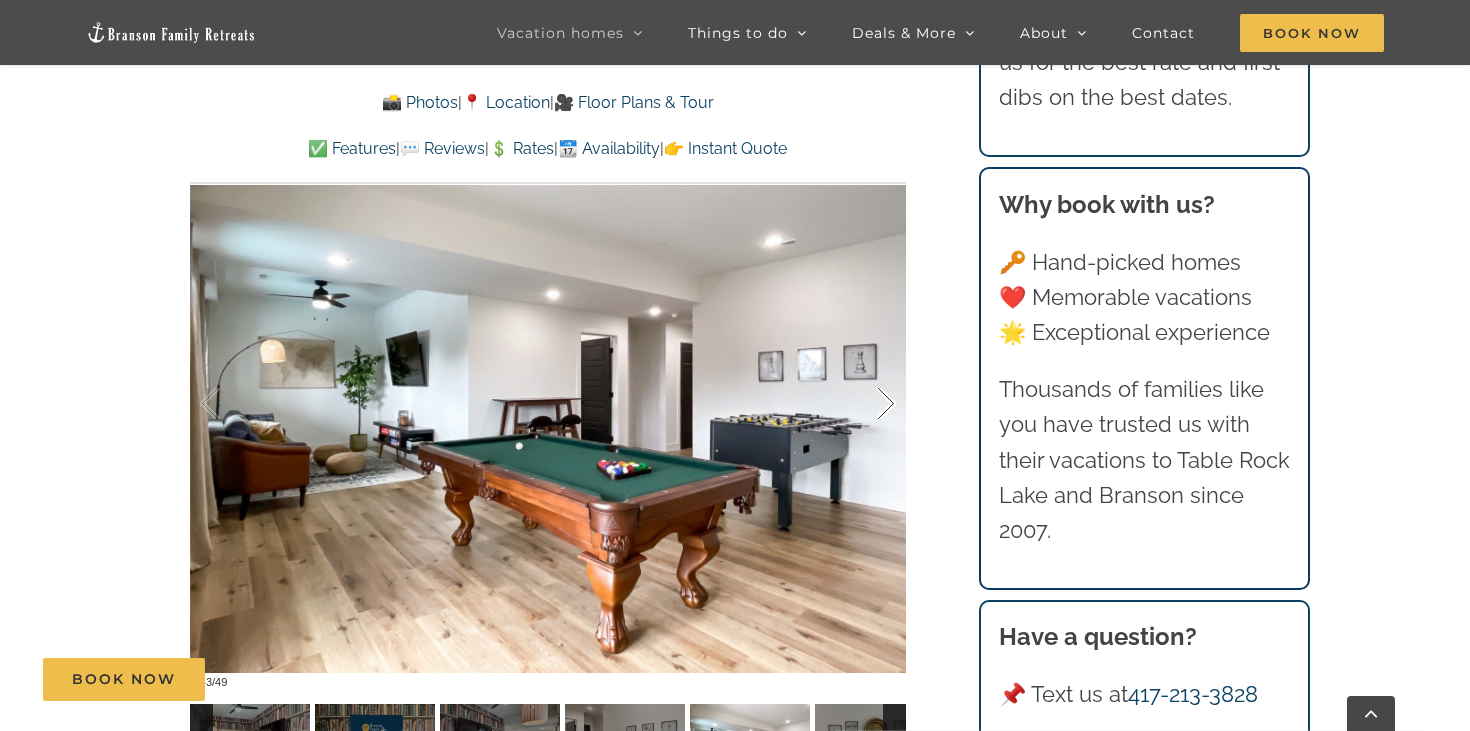 click at bounding box center (865, 404) 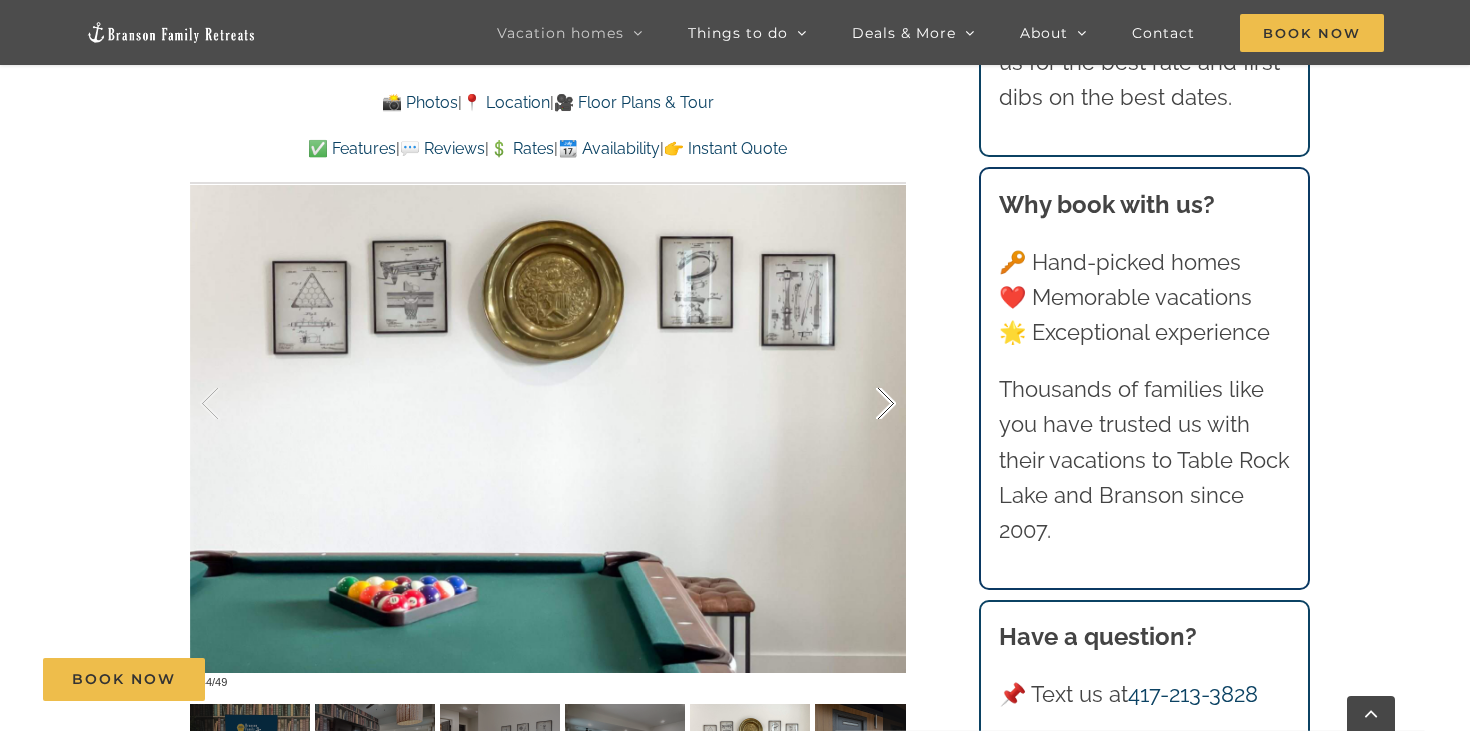 click at bounding box center [865, 404] 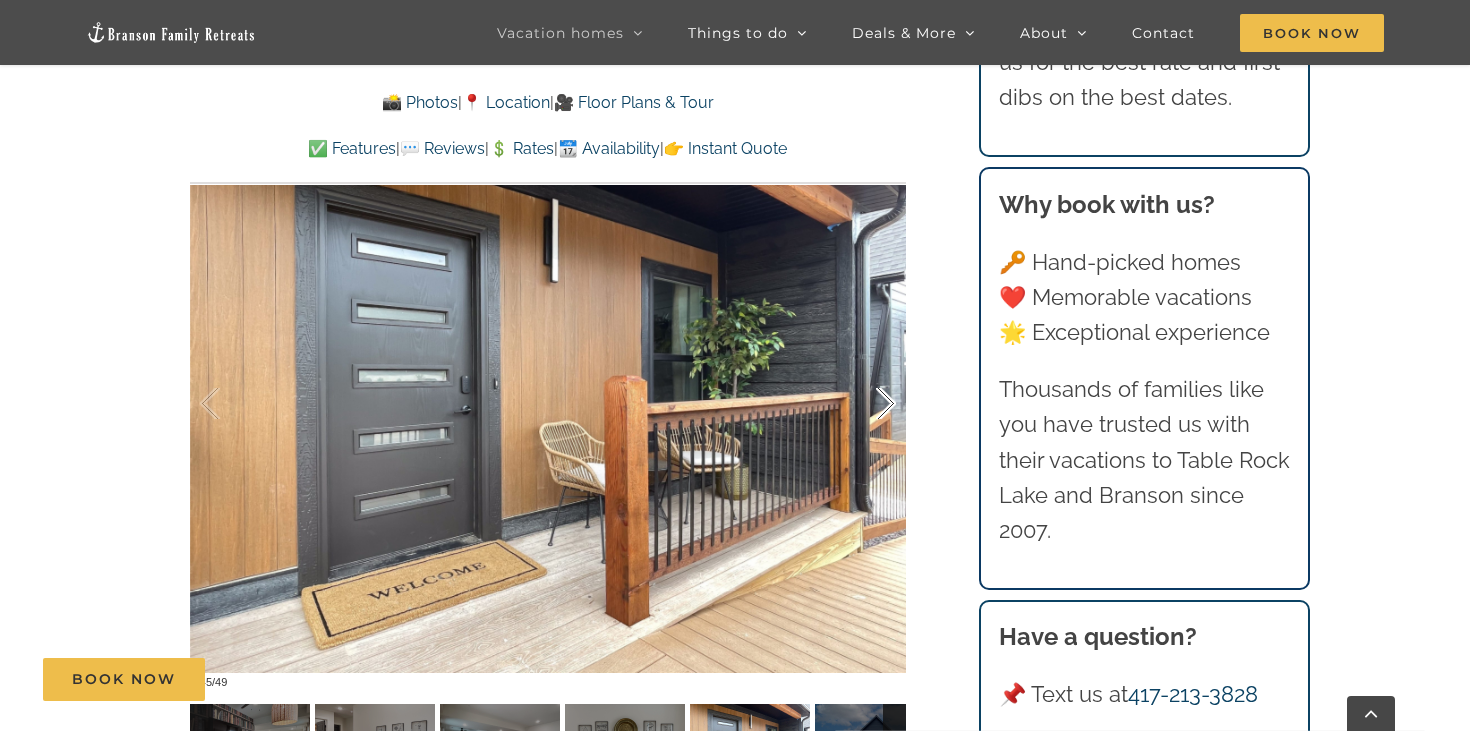 click at bounding box center [865, 404] 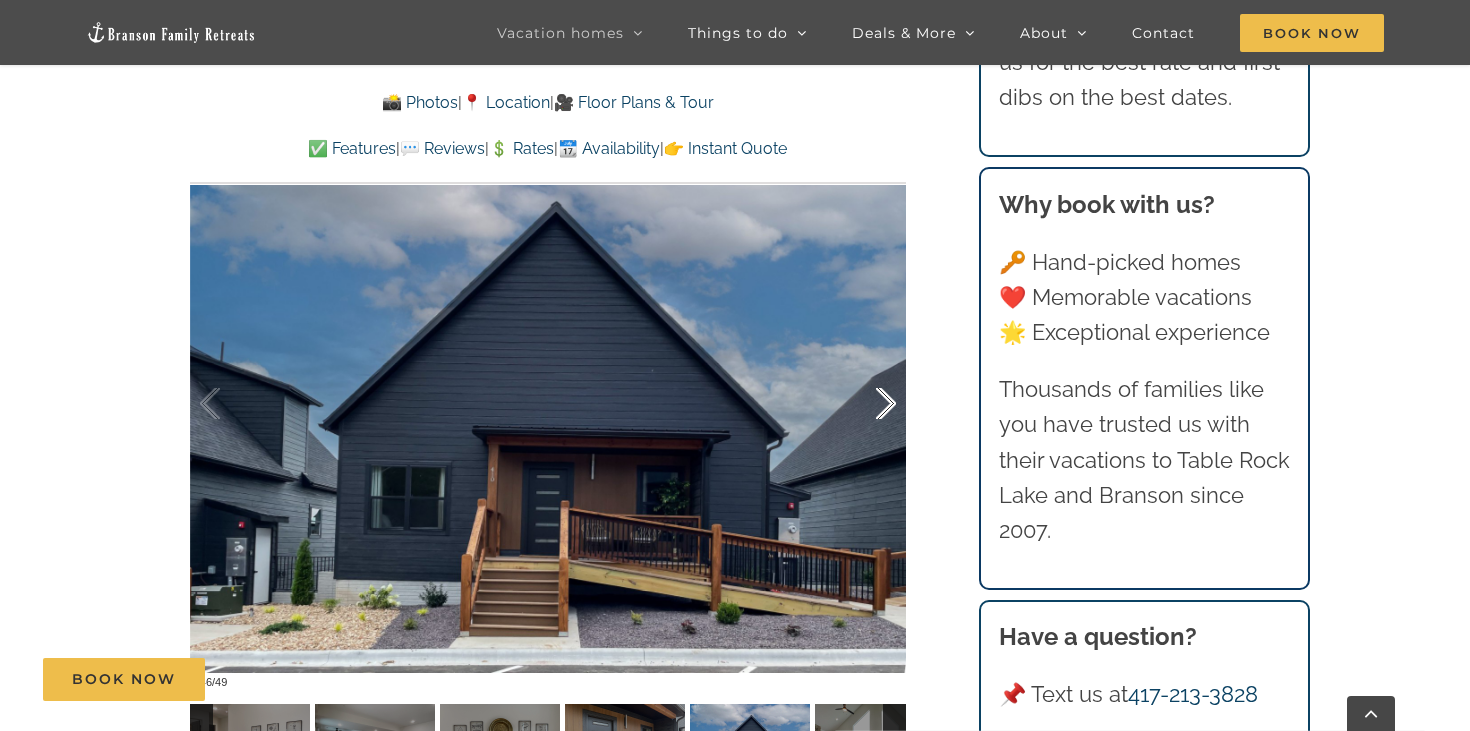 click at bounding box center (865, 404) 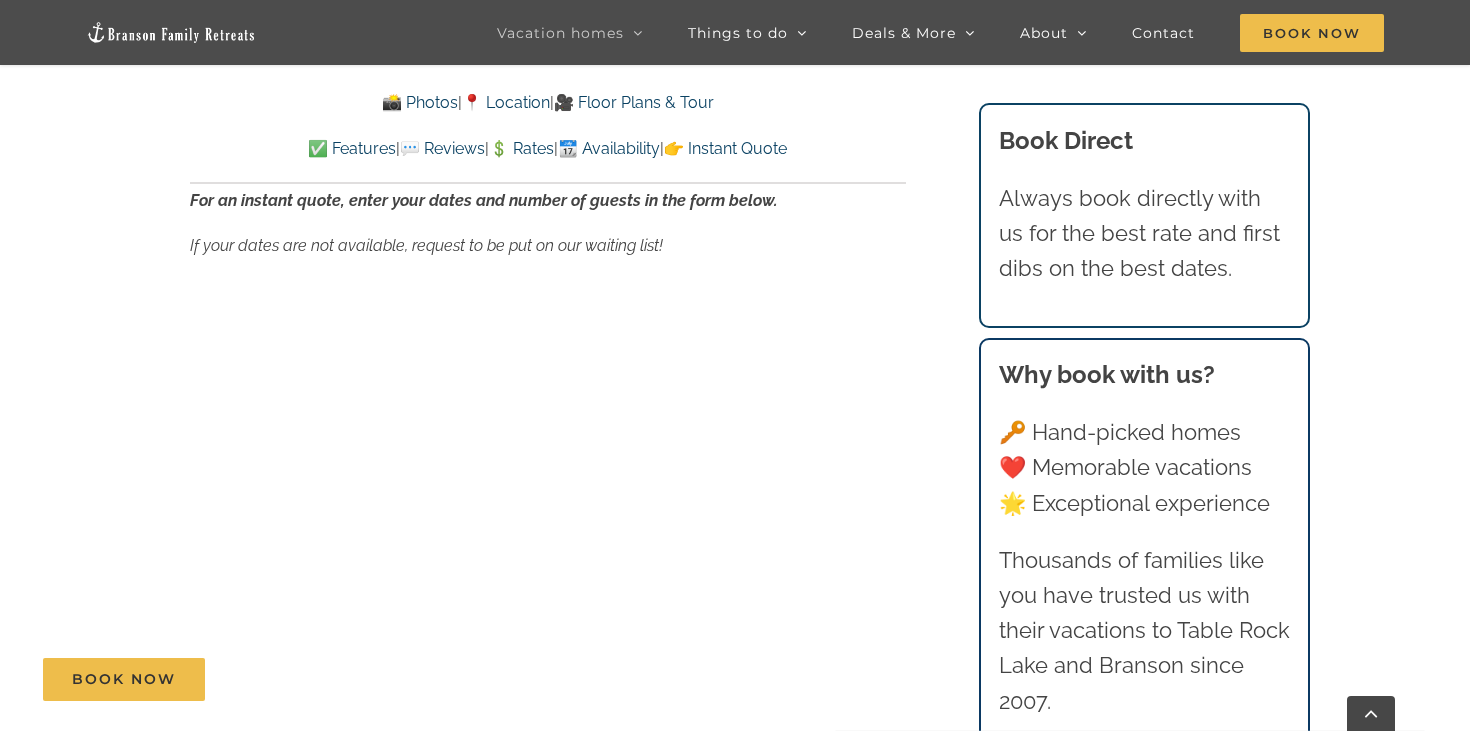 scroll, scrollTop: 13700, scrollLeft: 0, axis: vertical 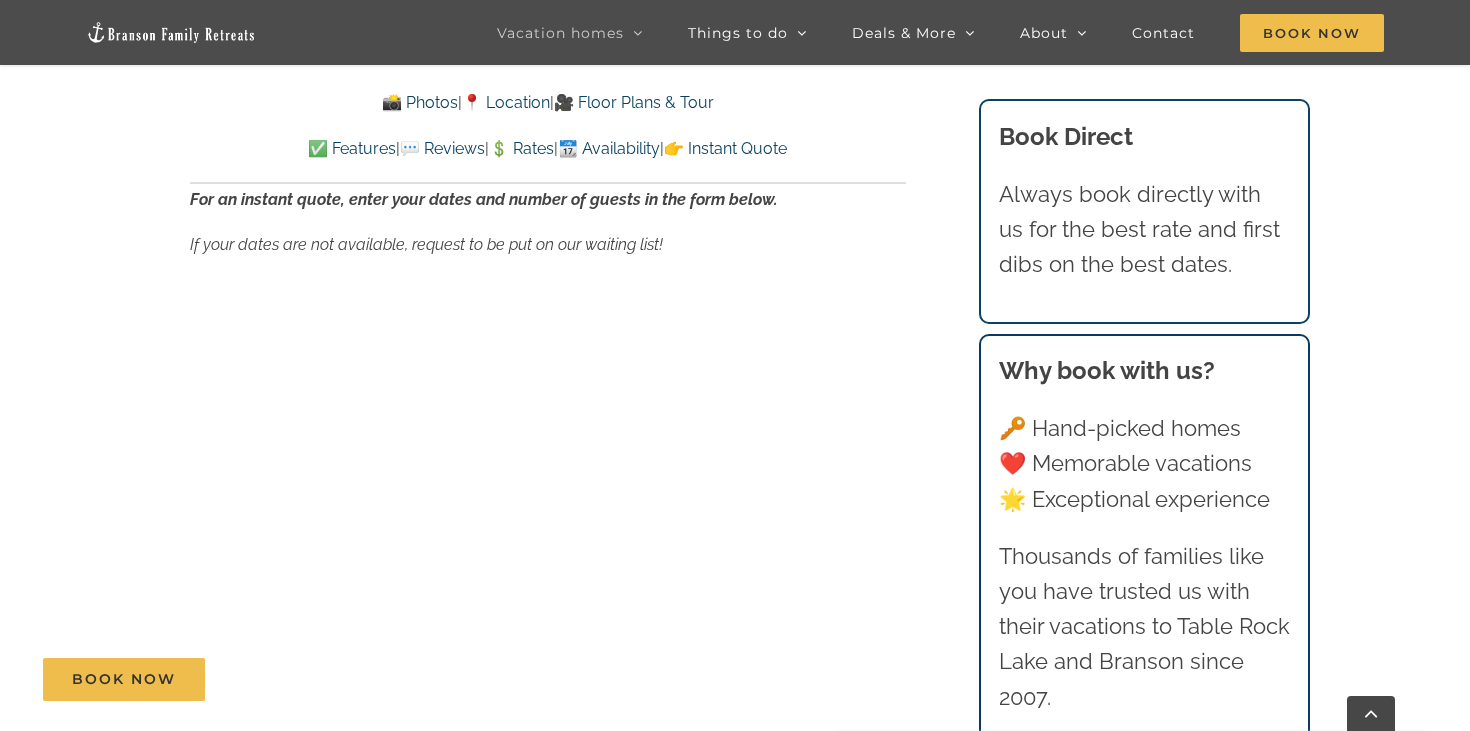 click on "Rates
For an instant quote, use the form below to enter your dates and number of guests.
🌟 Rates vary depending on season and are subject to change until confirmed
🌟 Choose weeknight stays for lower rates
🌟 Approved dogs are $35/nt each
Availability for Minis
Minis are only available within a few days of arrival as a last minute stay.
If you want to secure dates further out, please book the entire home.
Notes
2 to 5 night minimum
See  FAQs  for very lenient cancellation policy
Pay your balance by Zelle, Venmo, or check at least 65 days before arrival, and we’ll remove the convenience fee from your booking ( more info here )
Instant Quote
For an instant quote, enter your dates and number of guests in the form below.
If your dates are not available, request to be put on our waiting list!
Travel insurance
Travel insurance is available when you book with us through our insurance partner RentalGuardian" at bounding box center [548, 225] 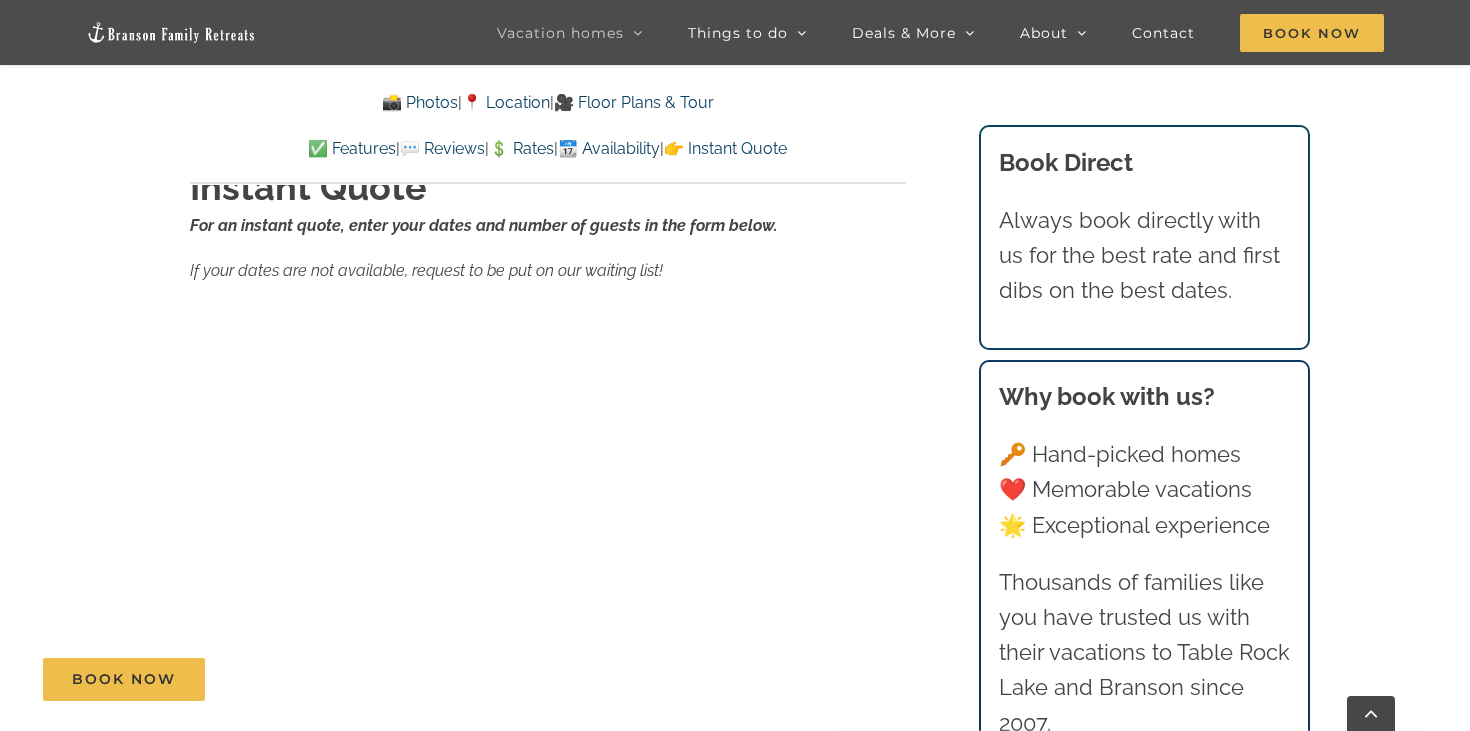 scroll, scrollTop: 13678, scrollLeft: 0, axis: vertical 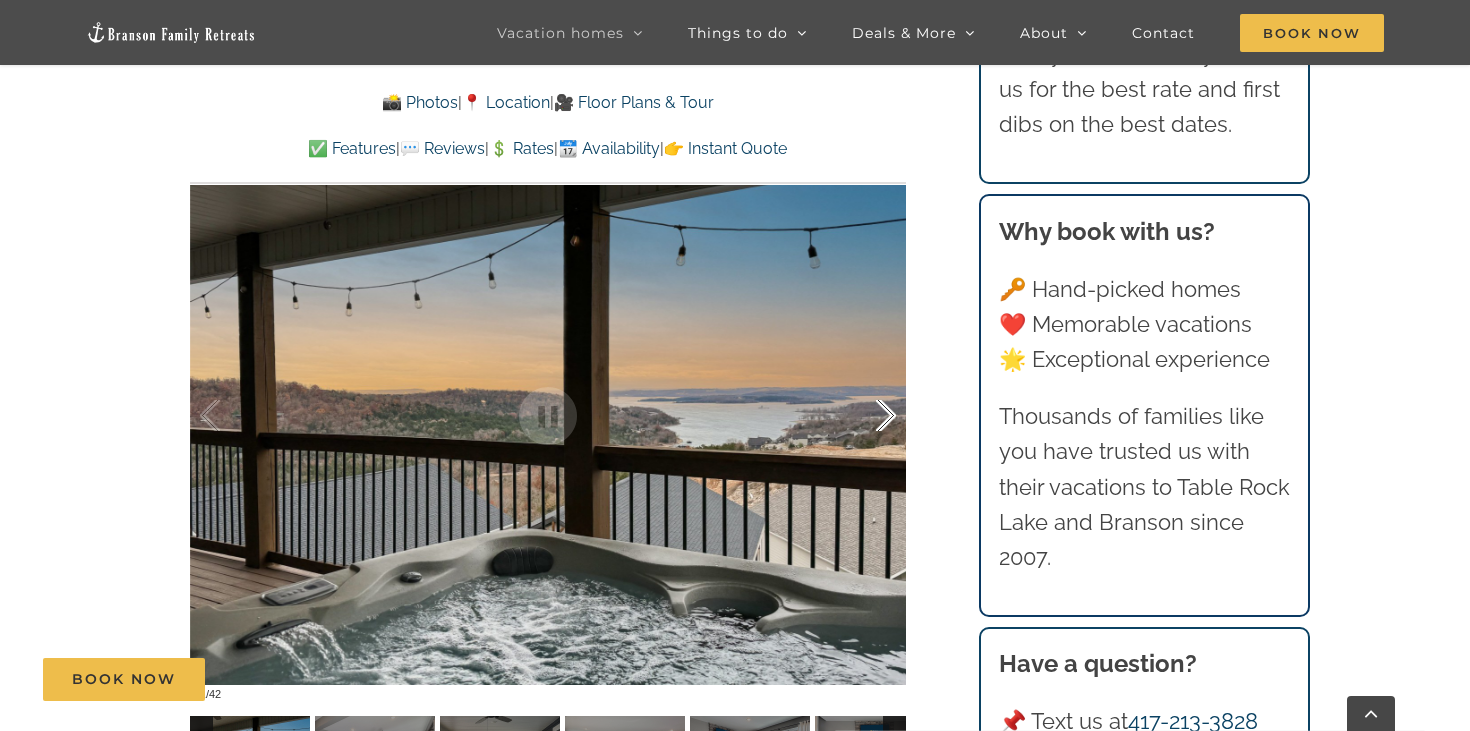 click at bounding box center [865, 416] 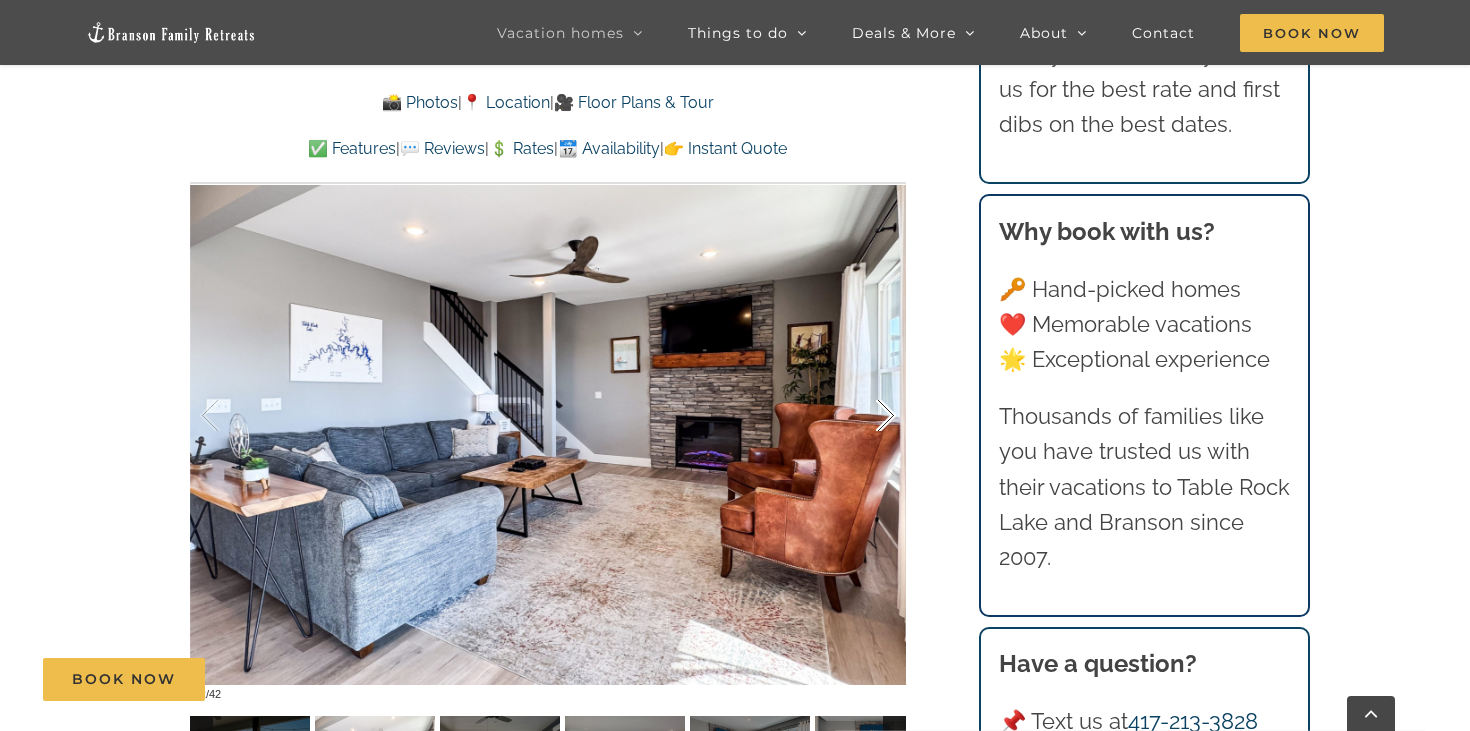 click at bounding box center [865, 416] 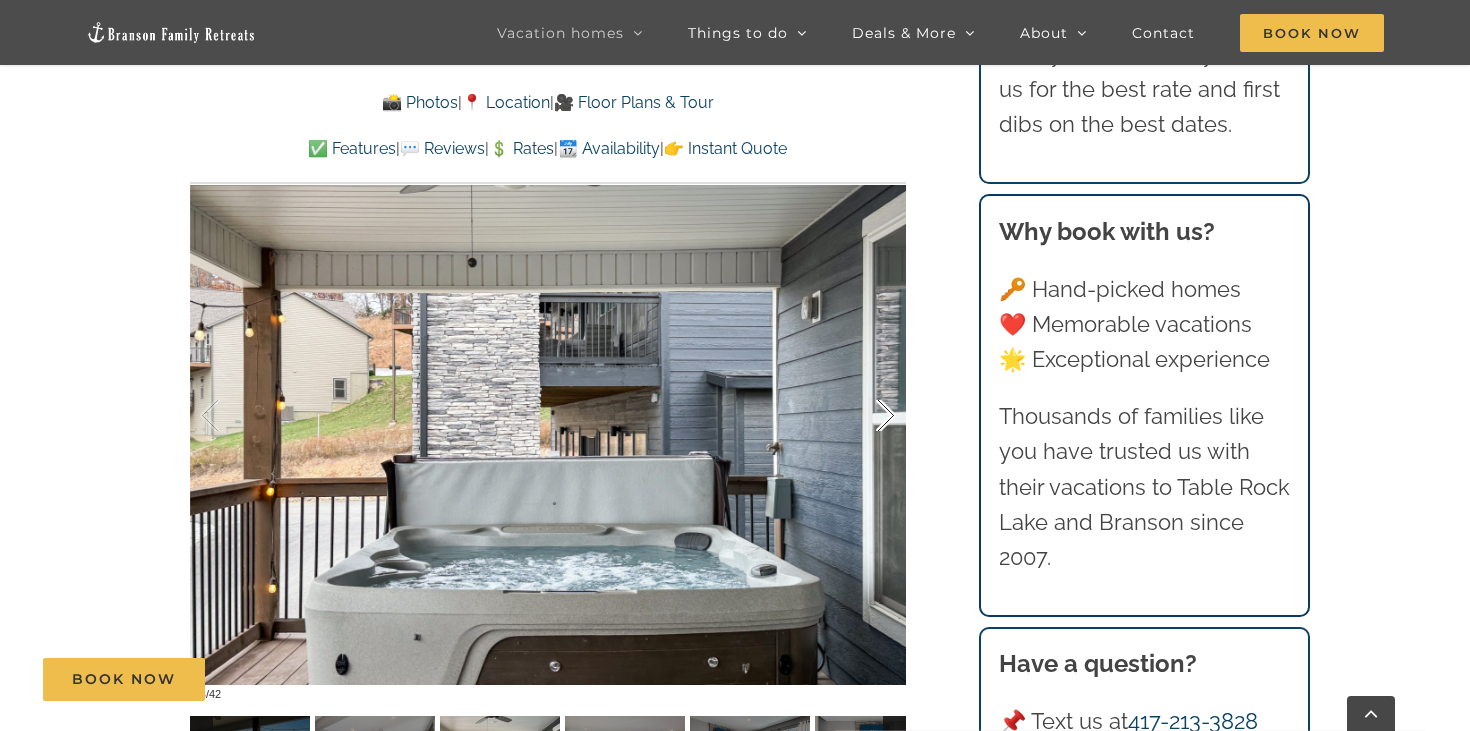 click at bounding box center (865, 416) 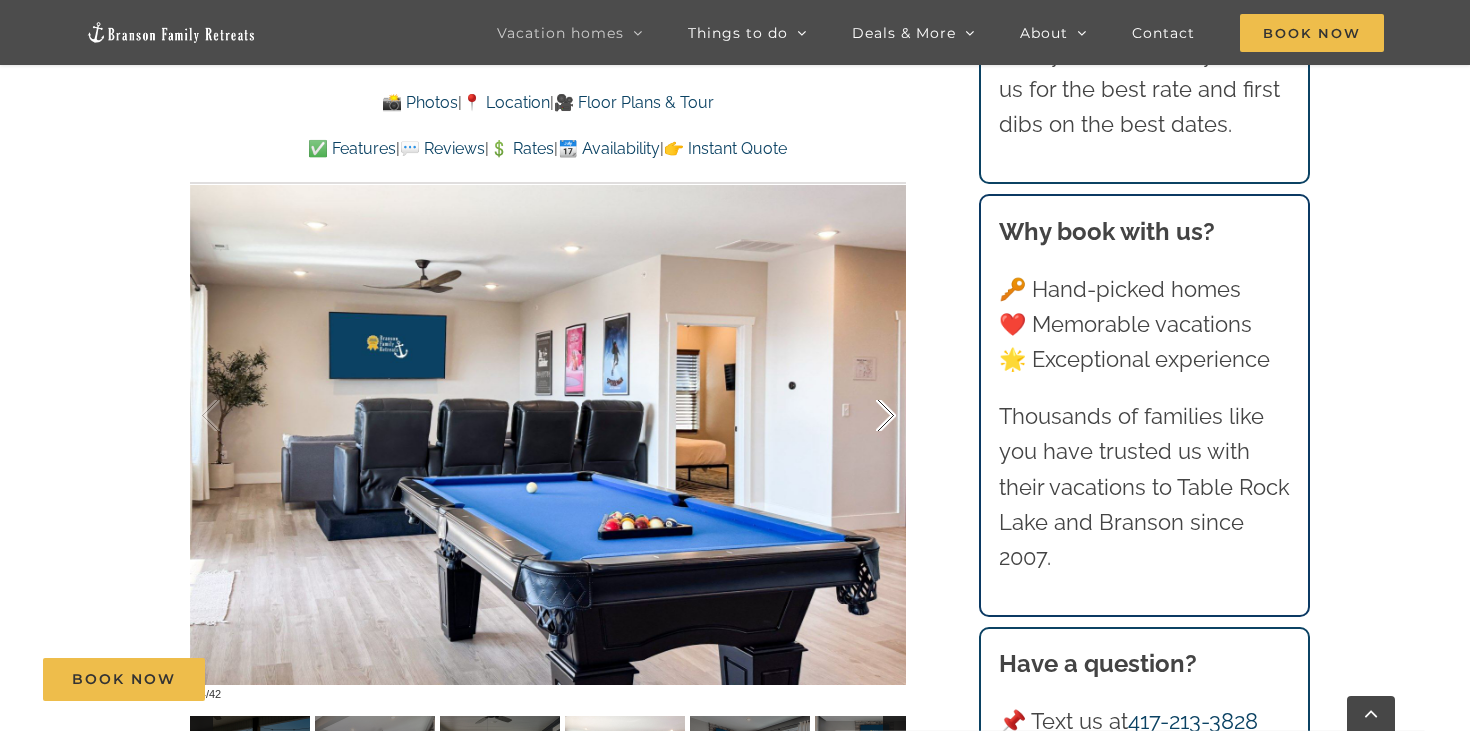 click at bounding box center (865, 416) 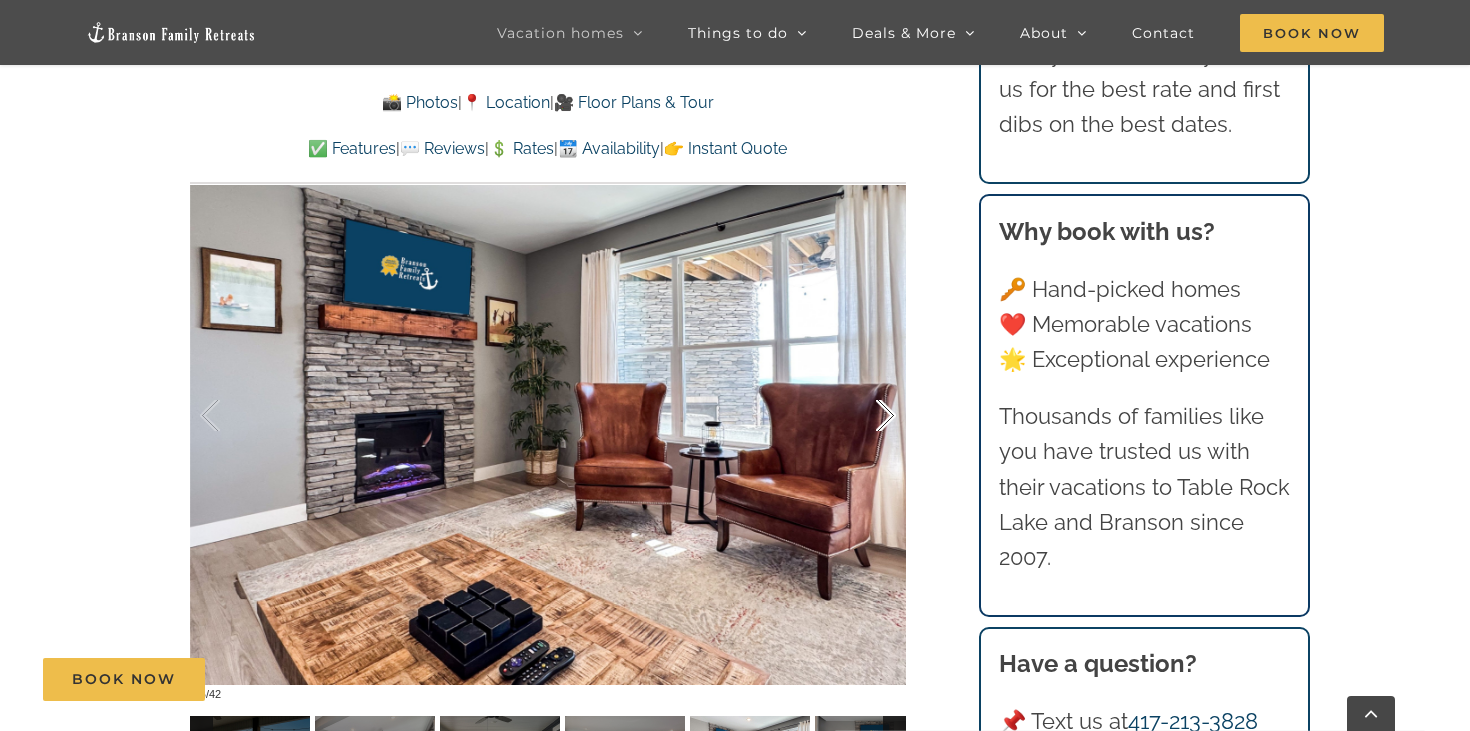 click at bounding box center (865, 416) 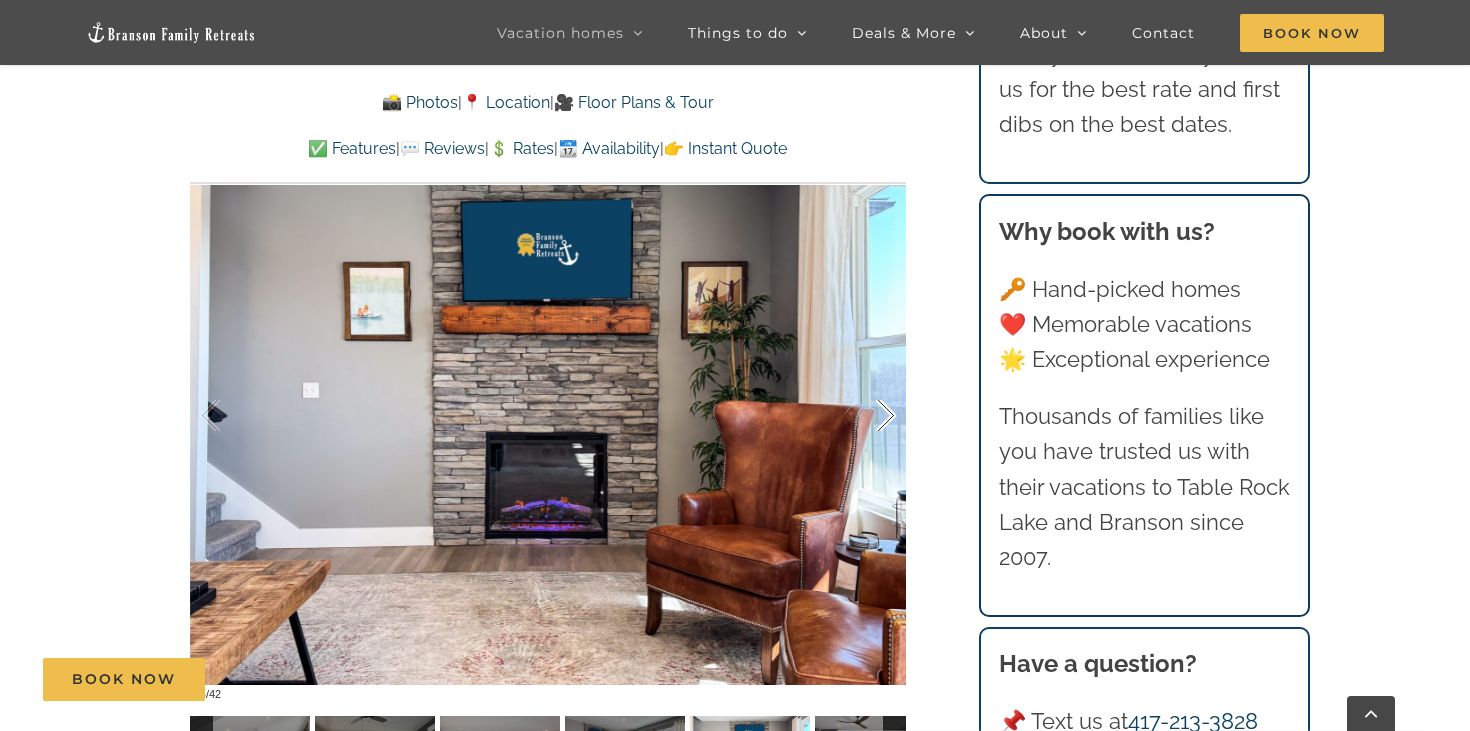 click at bounding box center [865, 416] 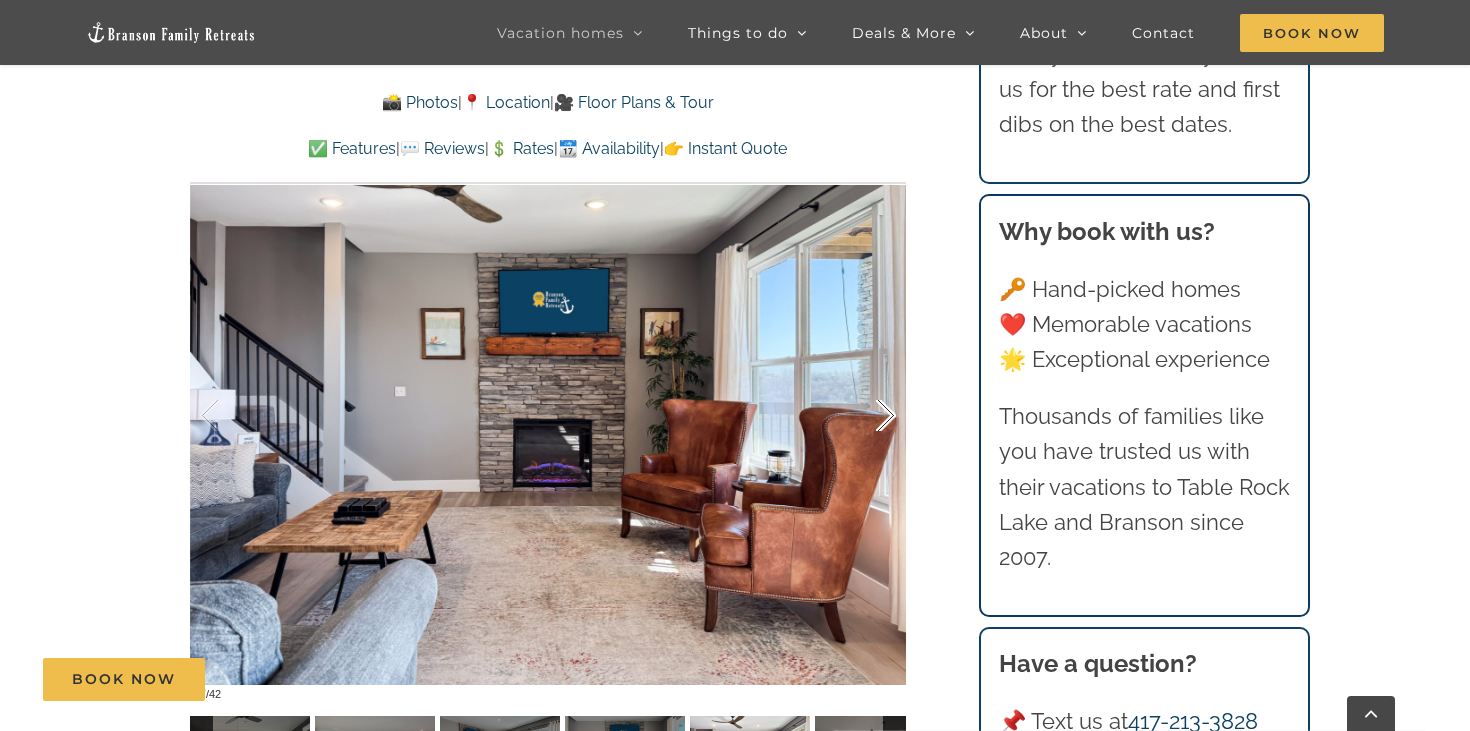 click at bounding box center (865, 416) 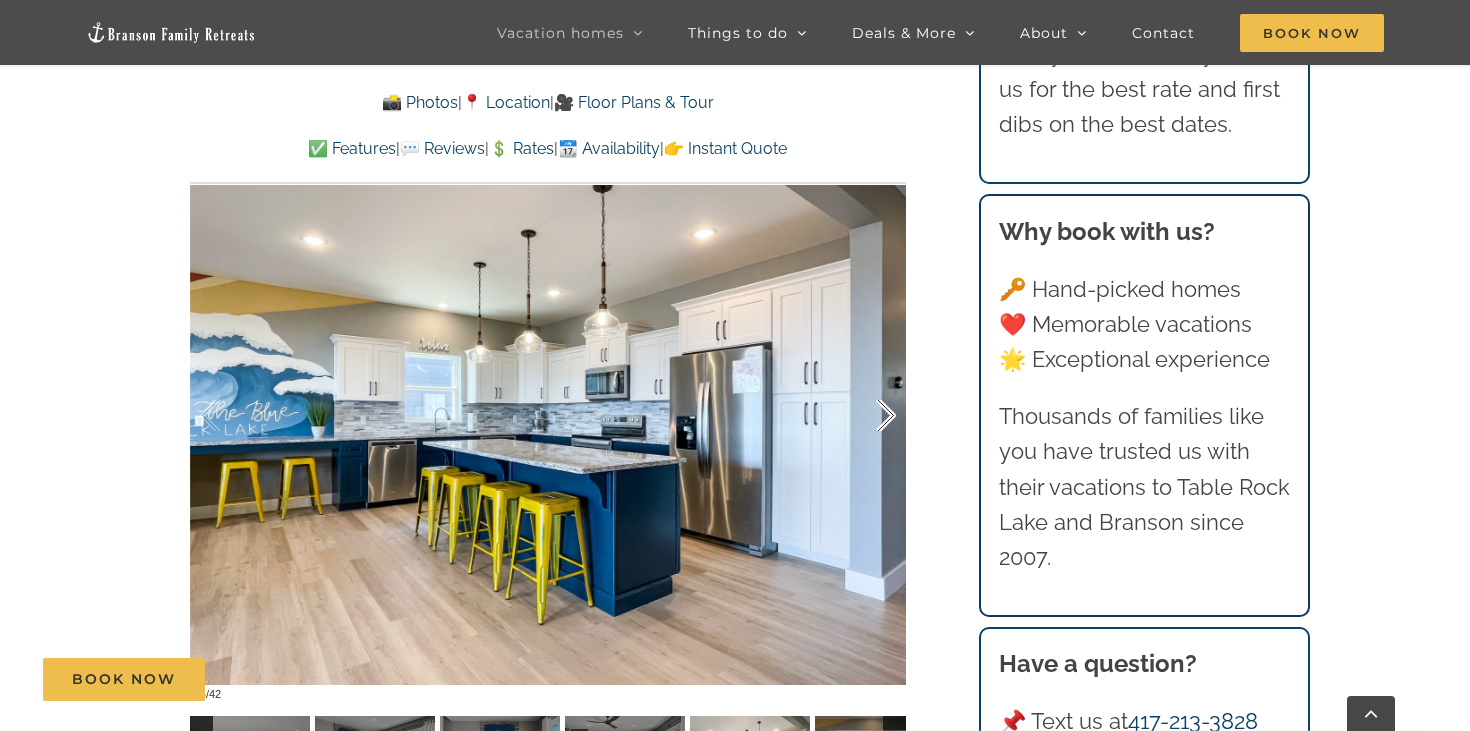 click at bounding box center (865, 416) 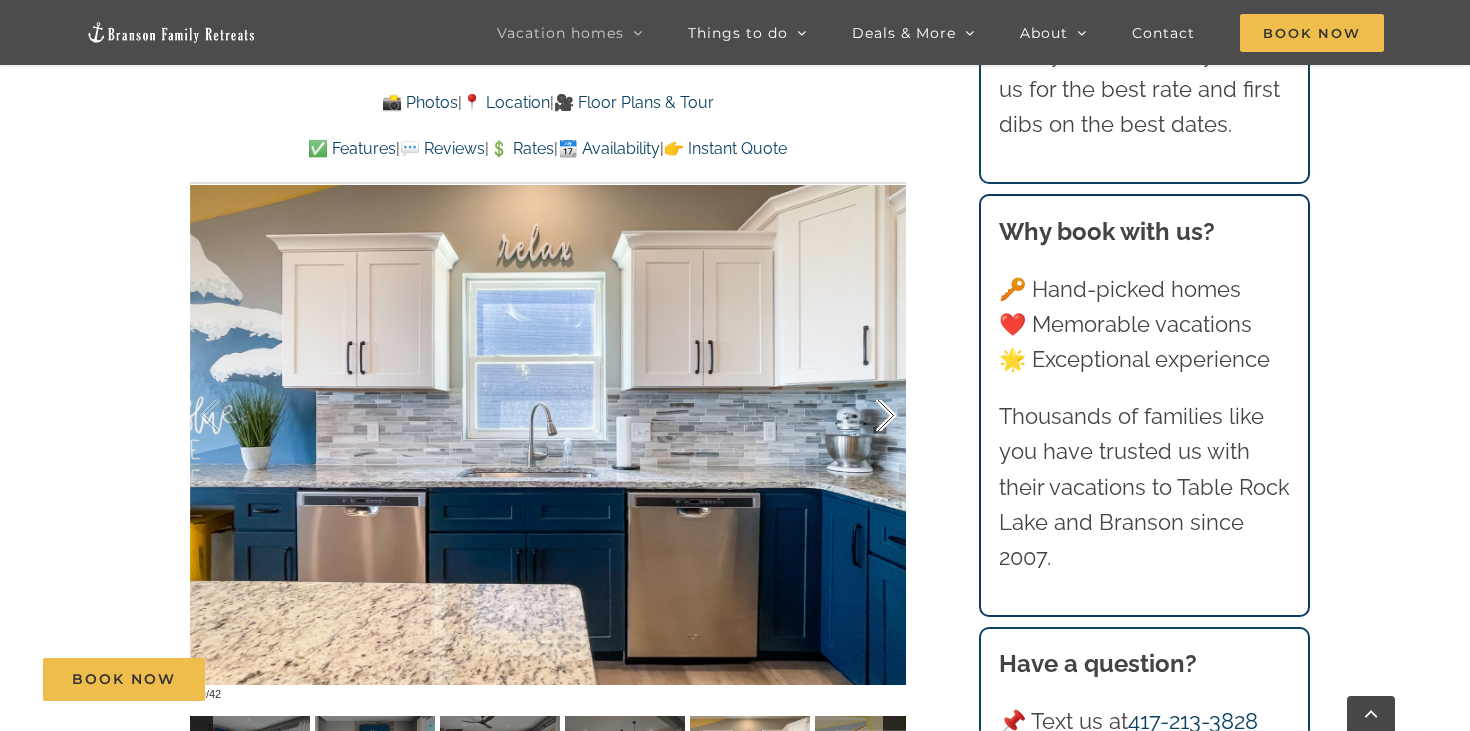 click at bounding box center (865, 416) 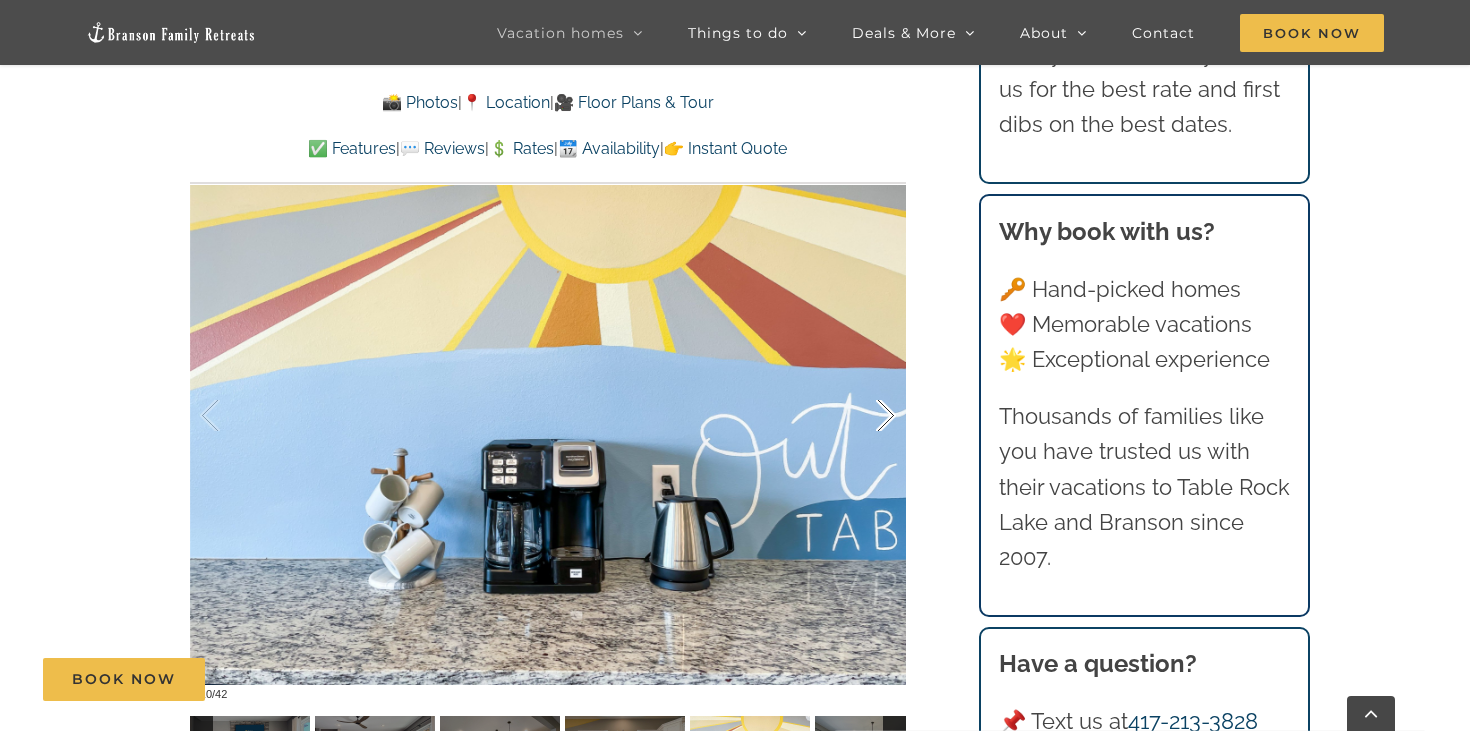 click at bounding box center (865, 416) 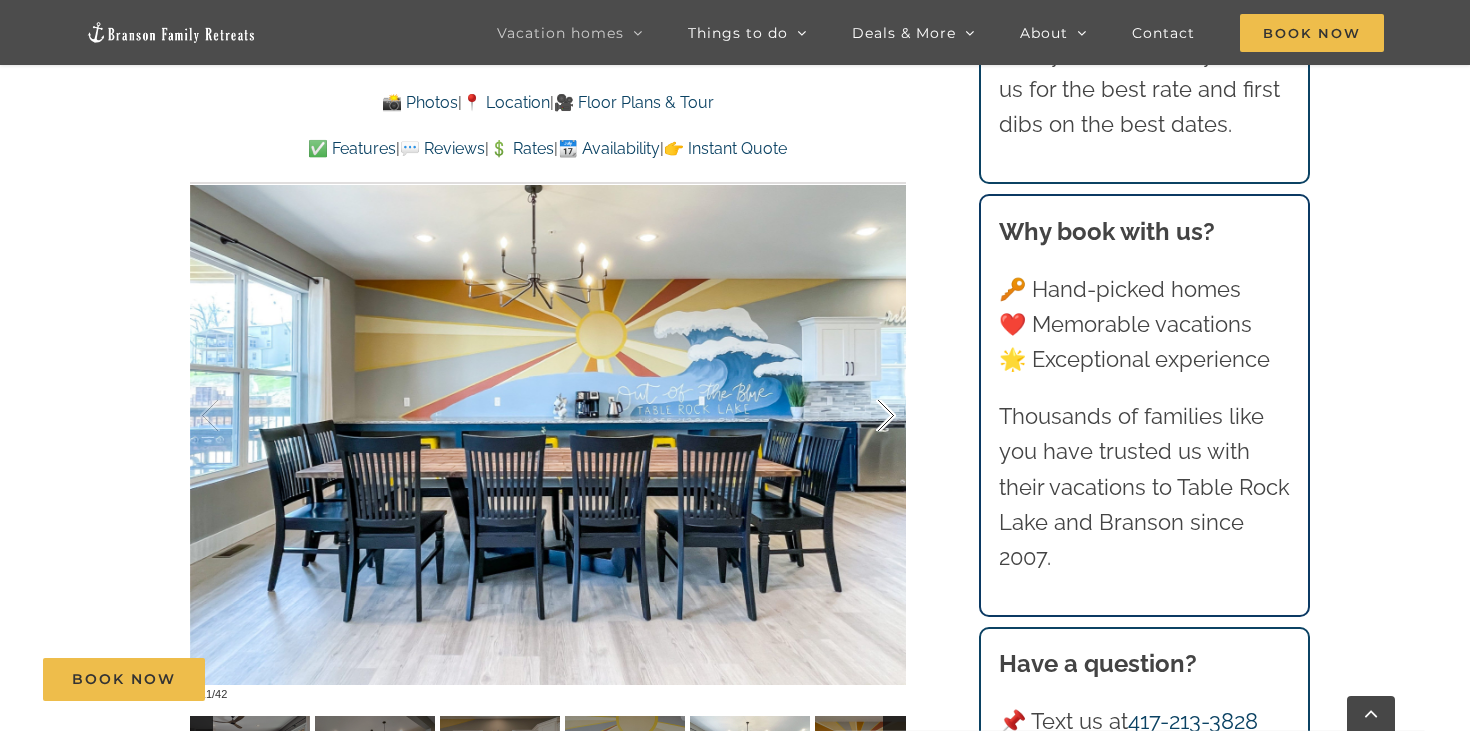click at bounding box center (865, 416) 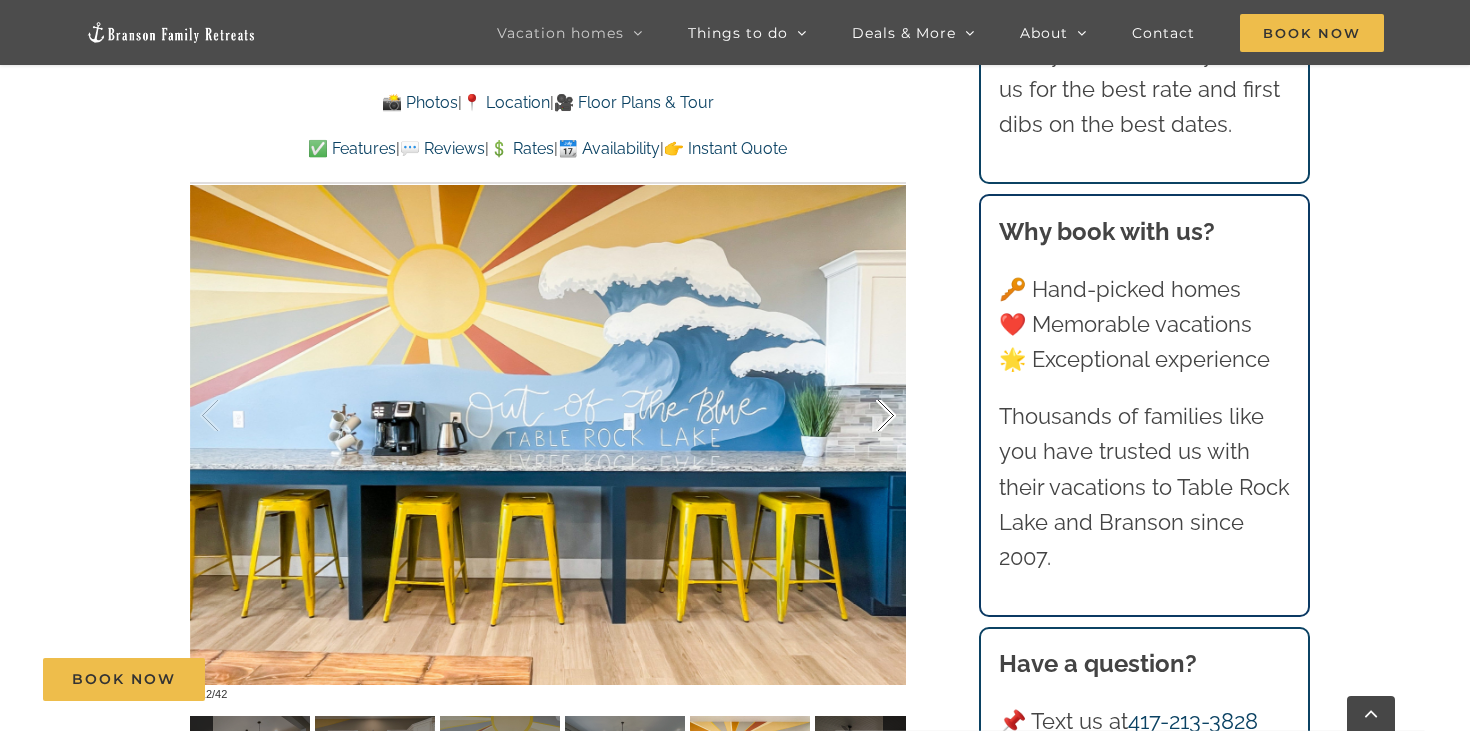 click at bounding box center [865, 416] 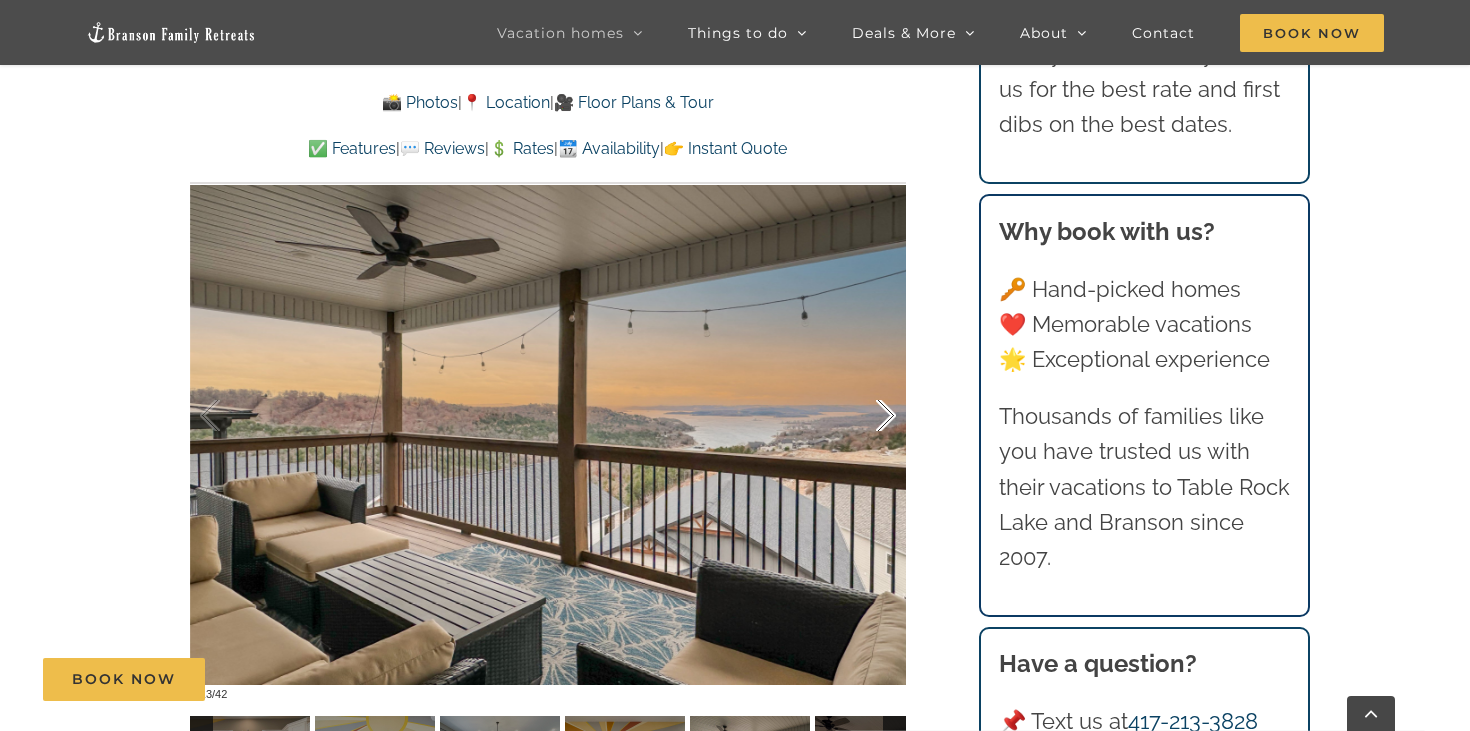 click at bounding box center [865, 416] 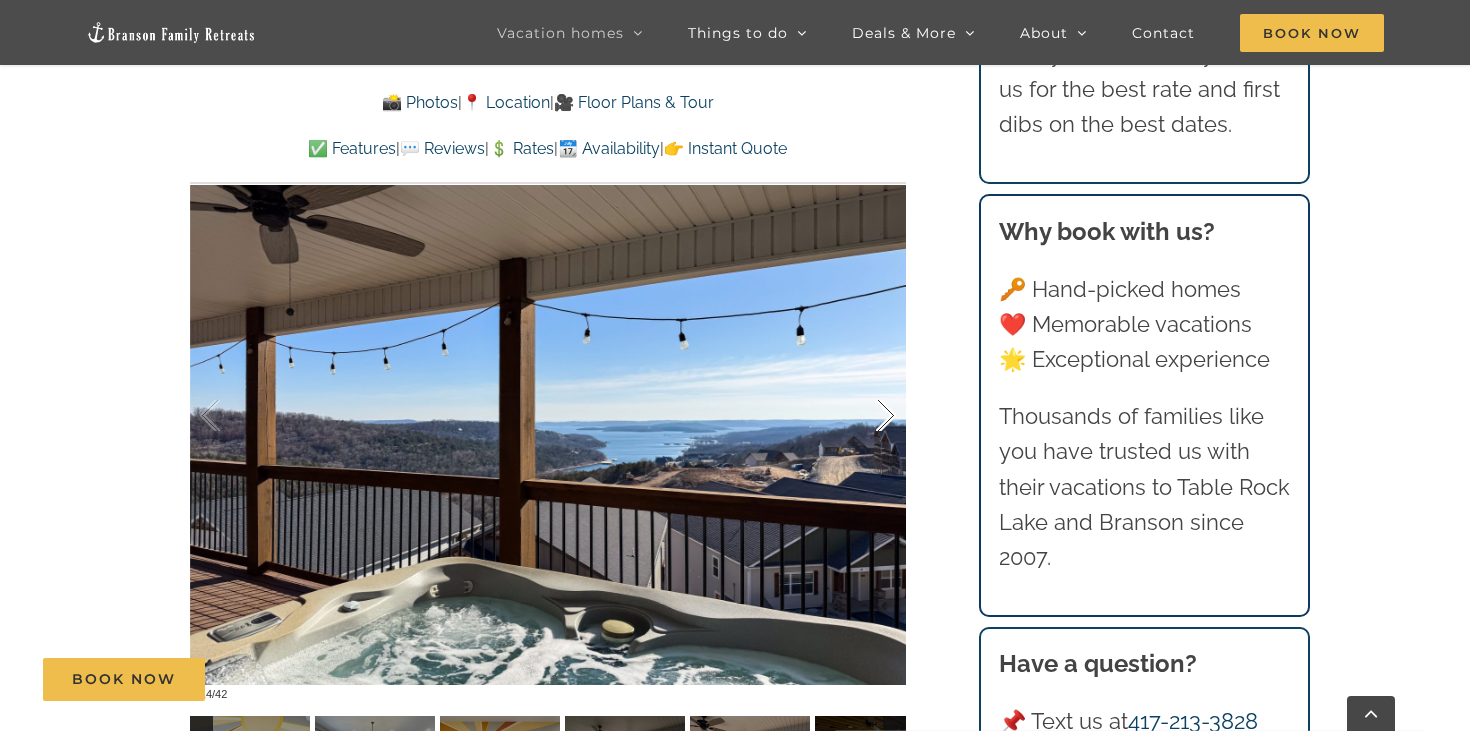 click at bounding box center [865, 416] 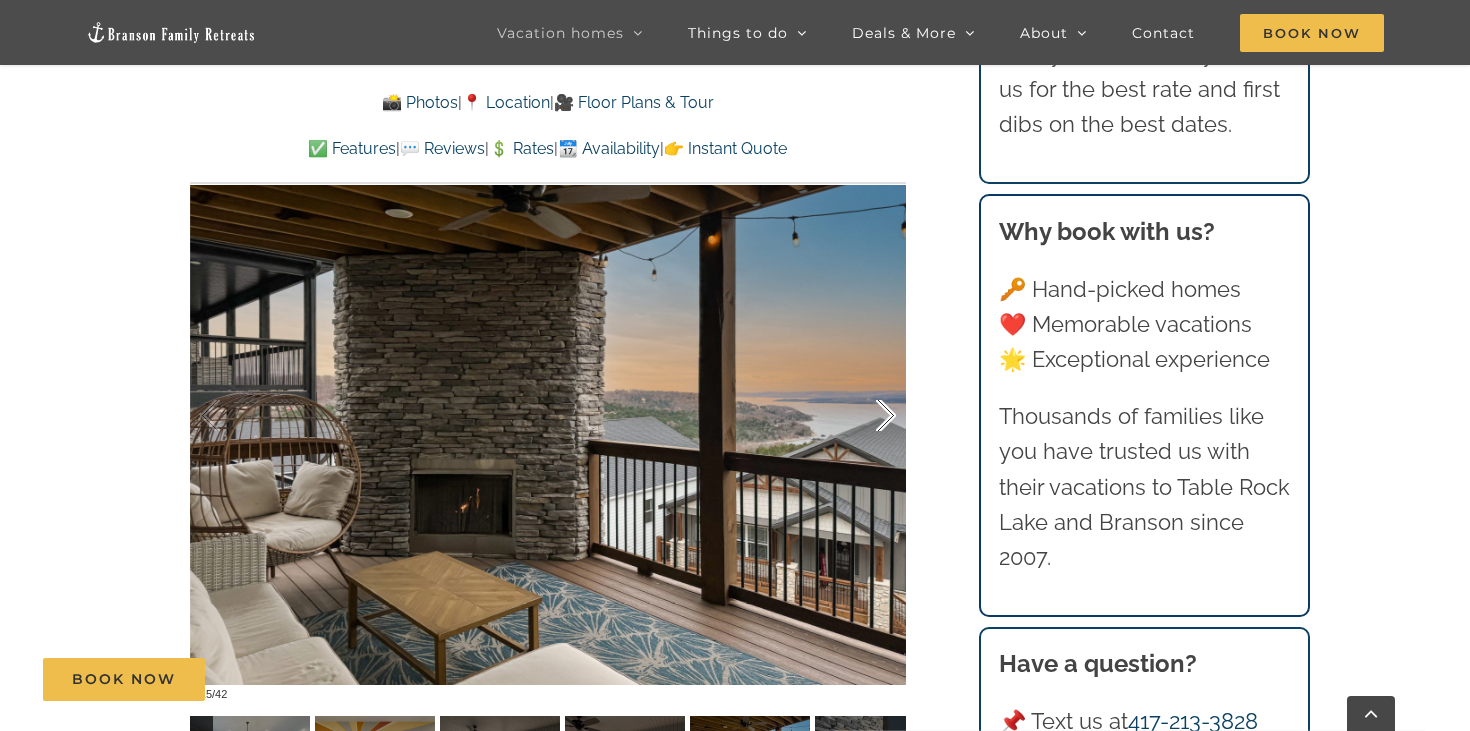 click at bounding box center (865, 416) 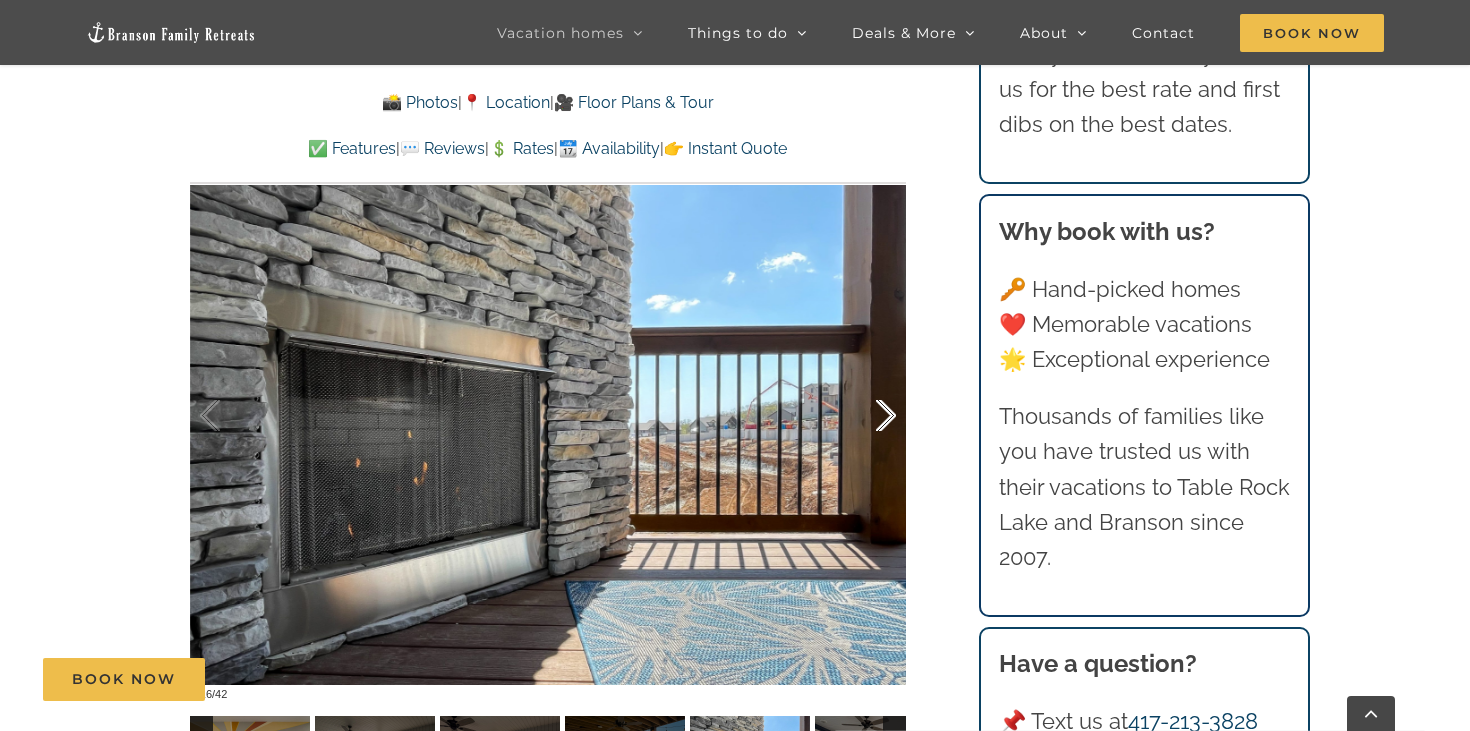 click at bounding box center (865, 416) 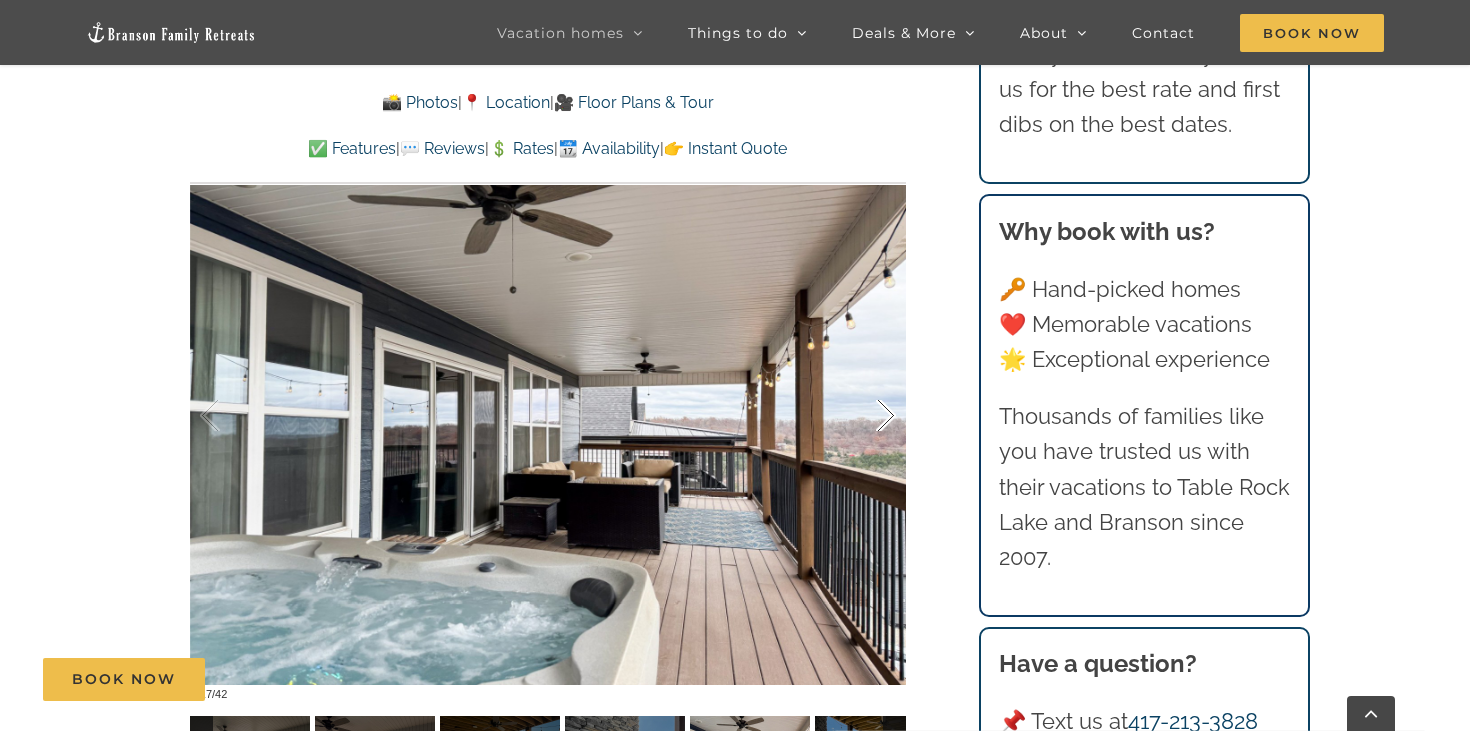 click at bounding box center [865, 416] 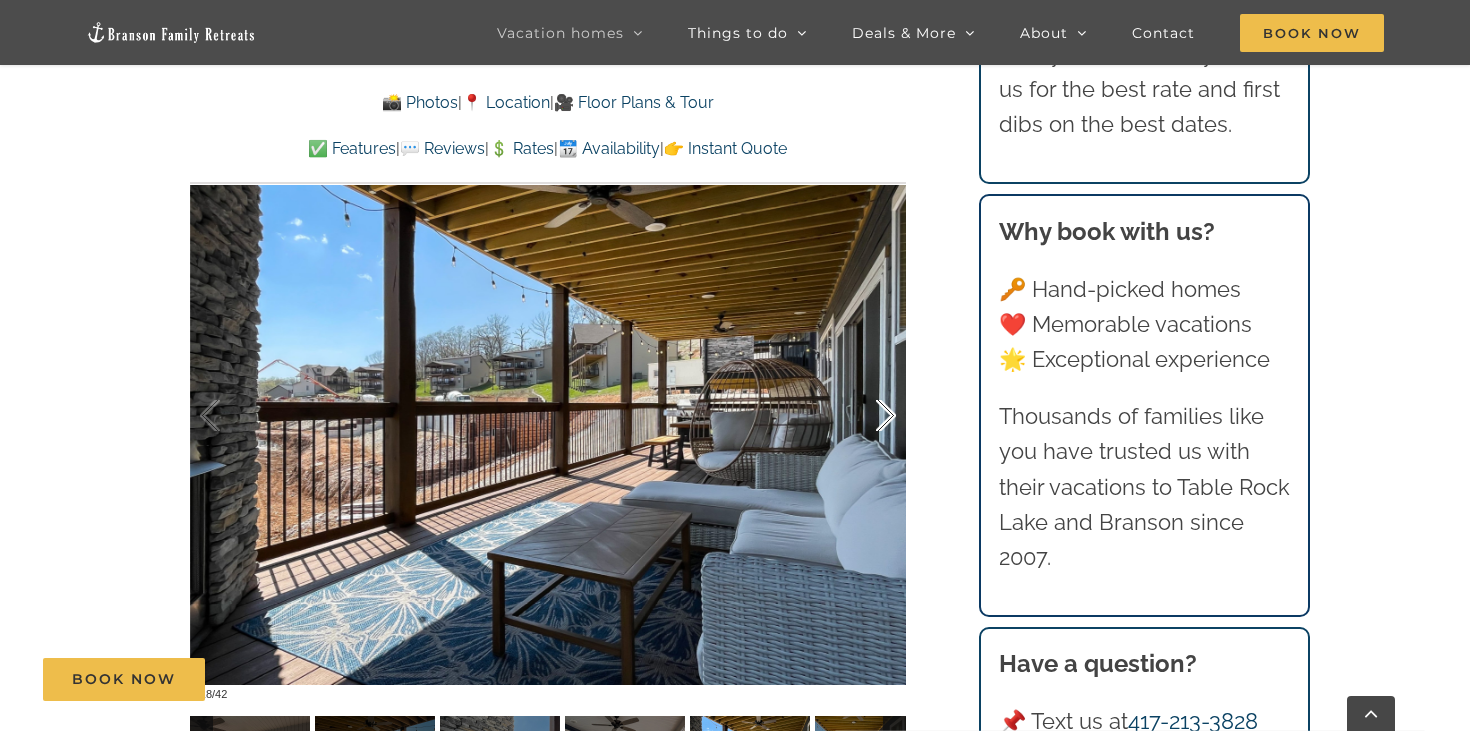 click at bounding box center (865, 416) 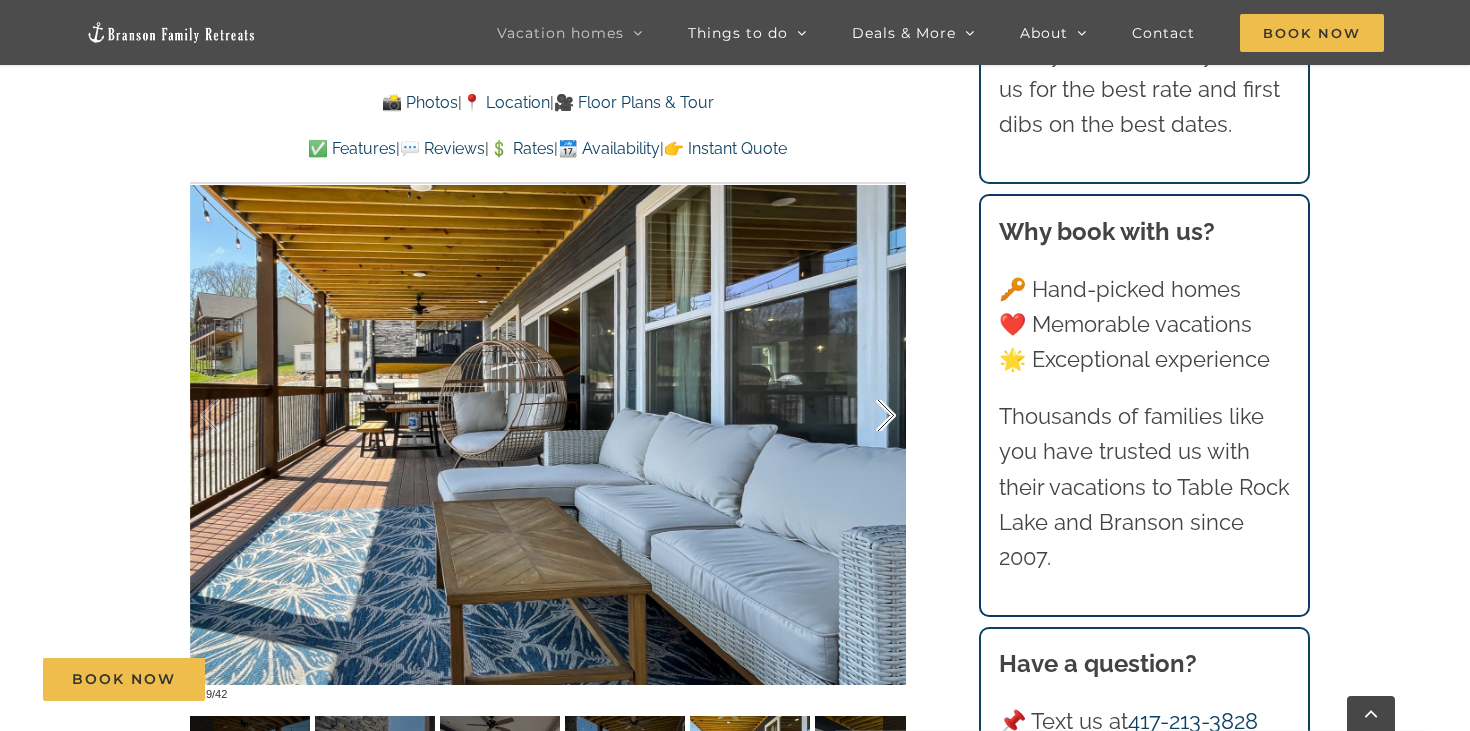 click at bounding box center (865, 416) 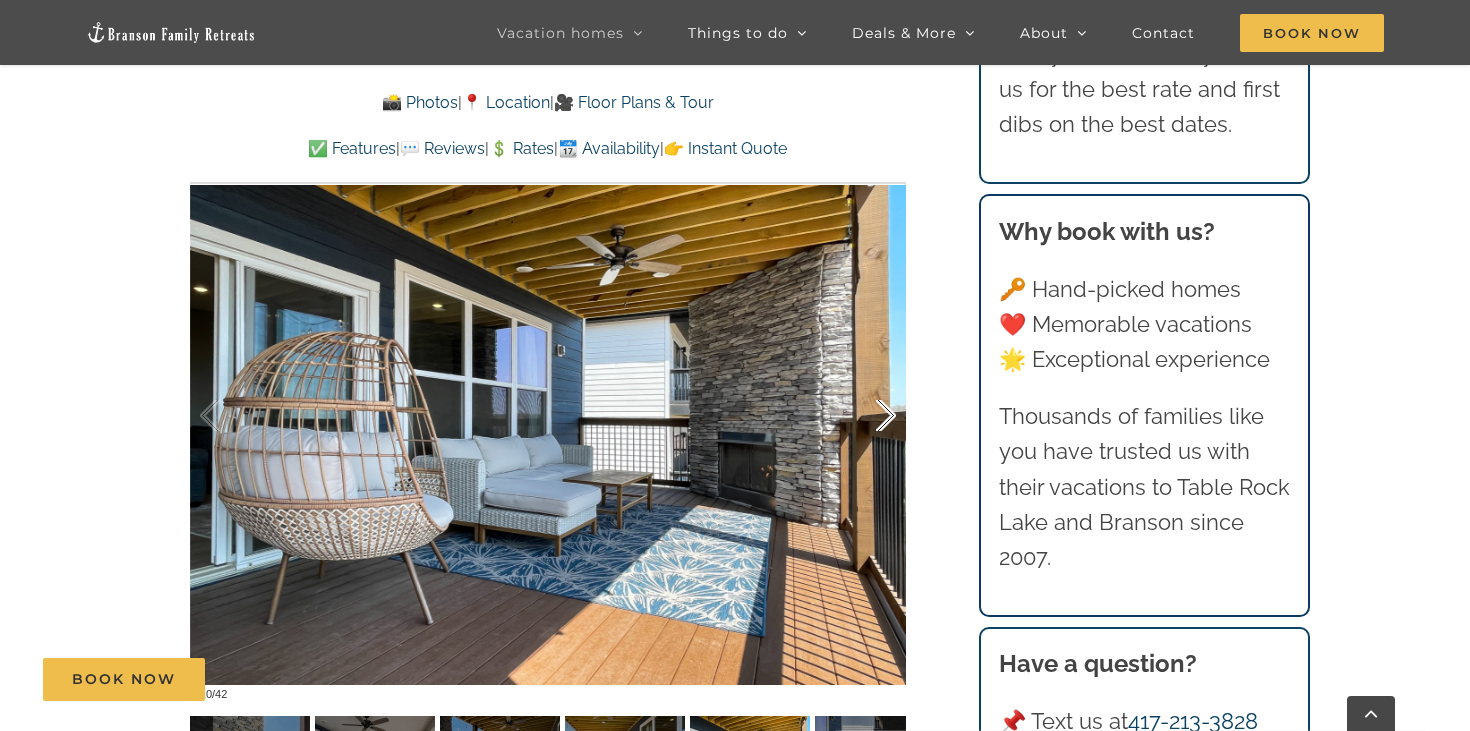 click at bounding box center [865, 416] 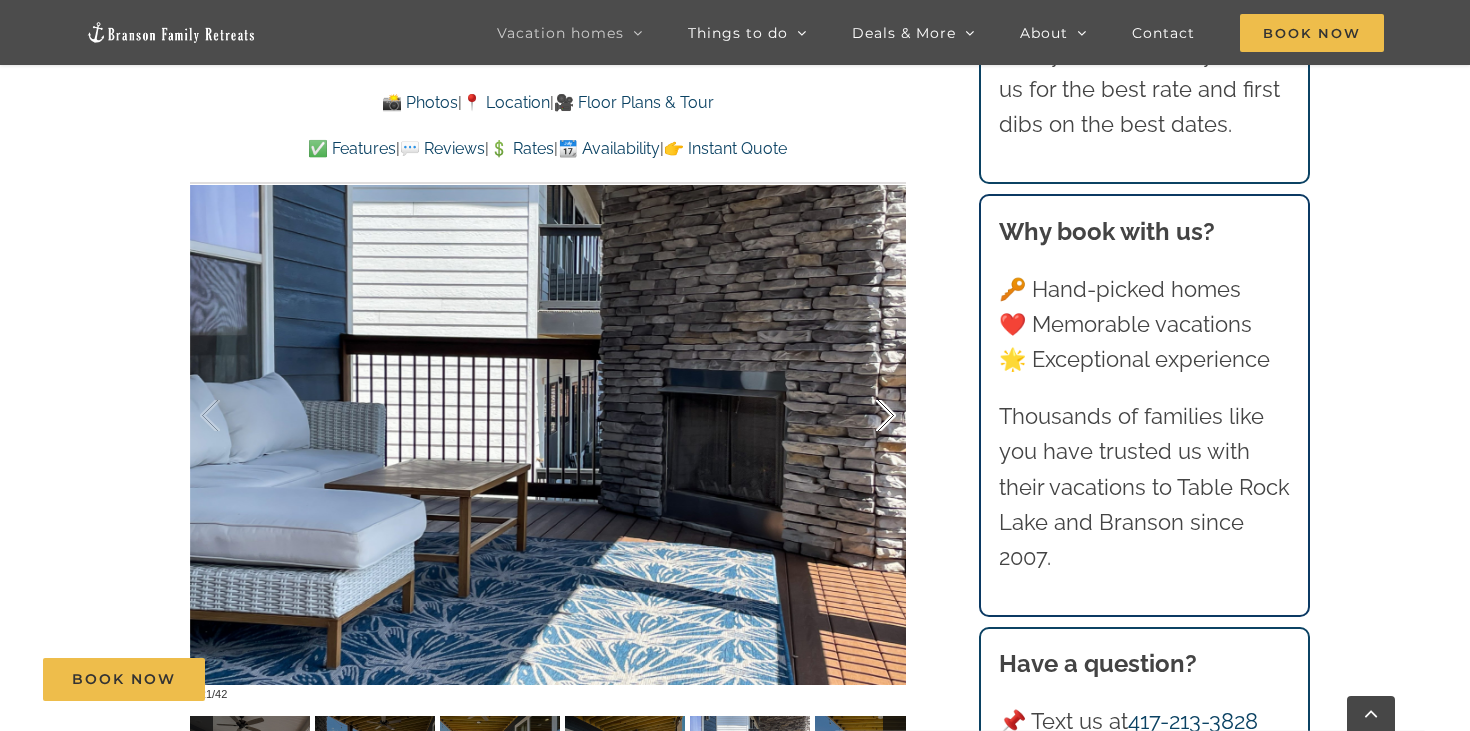 click at bounding box center (865, 416) 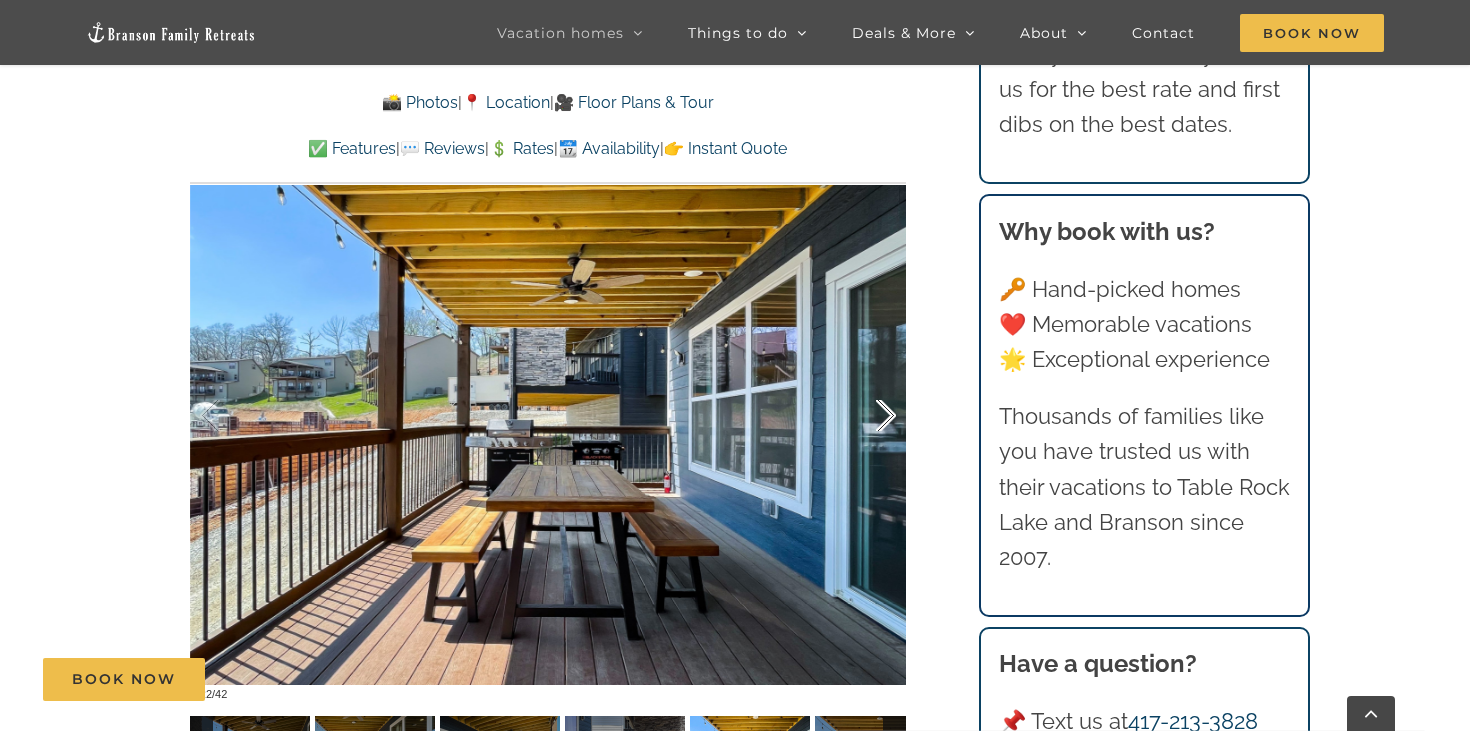 click at bounding box center (865, 416) 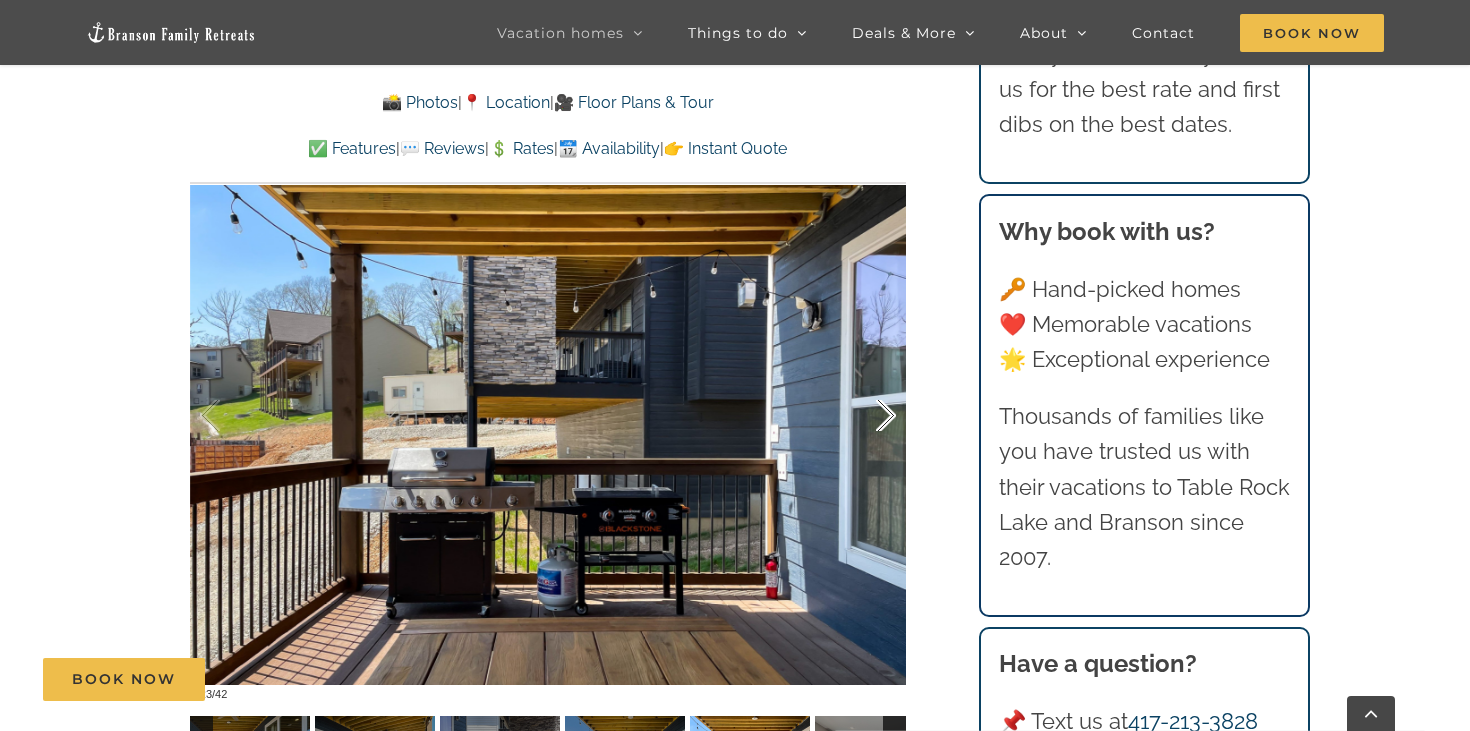 click at bounding box center (865, 416) 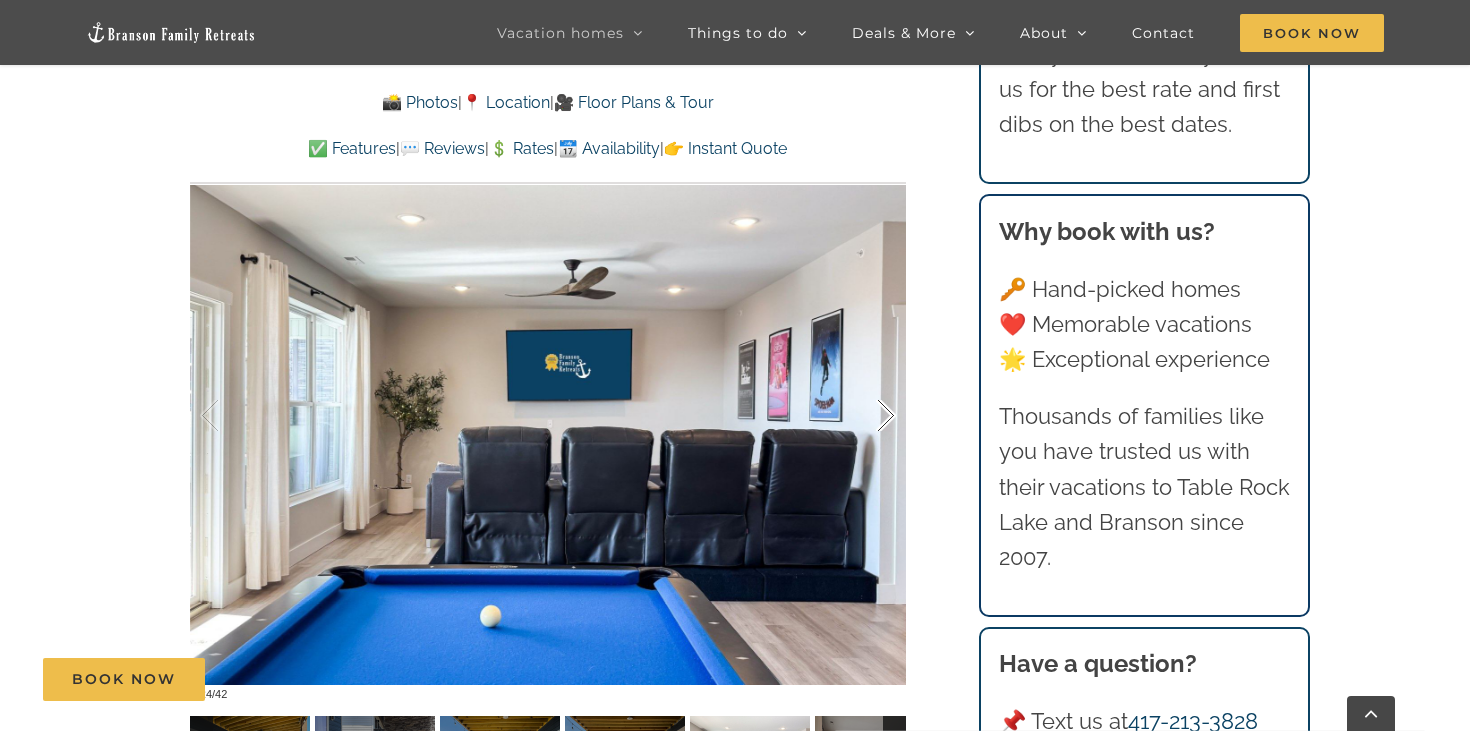 click at bounding box center (865, 416) 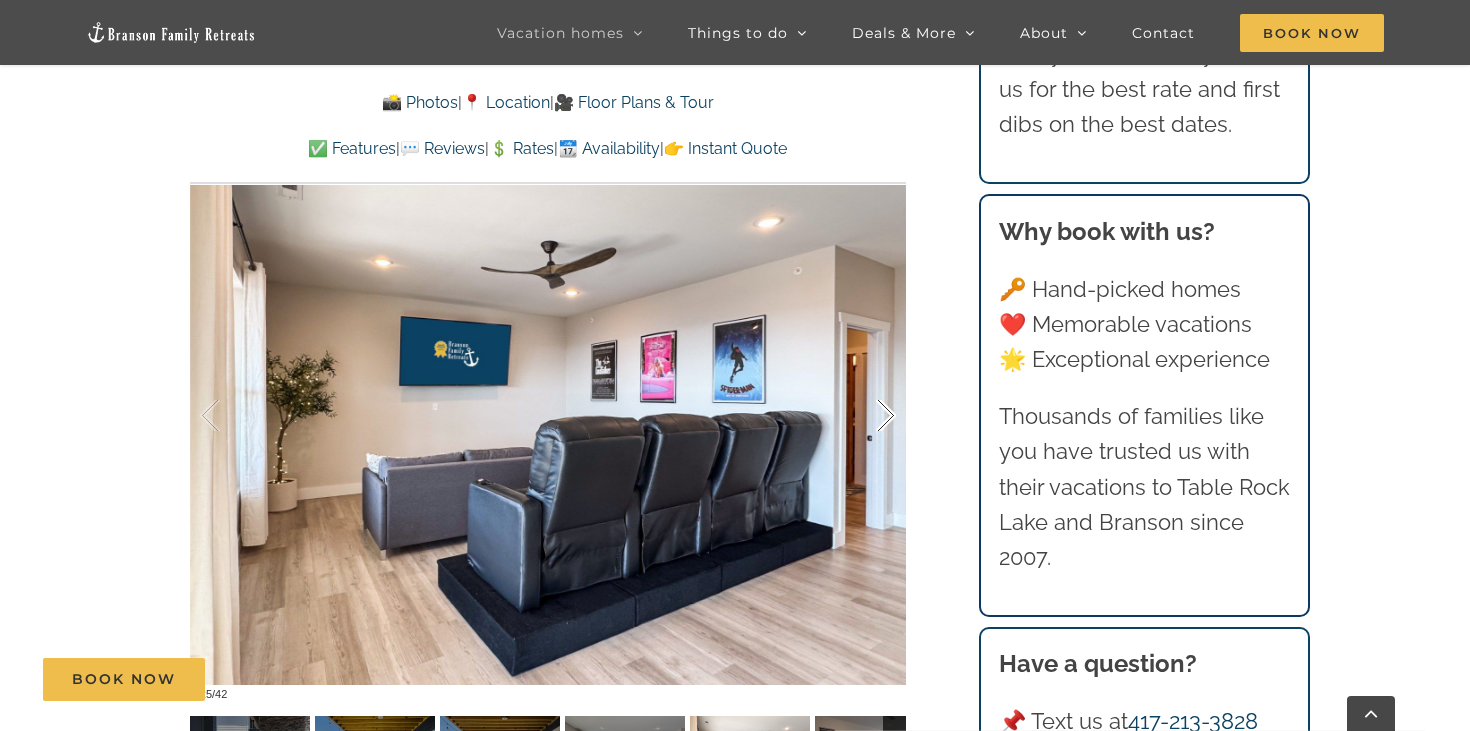 click at bounding box center [865, 416] 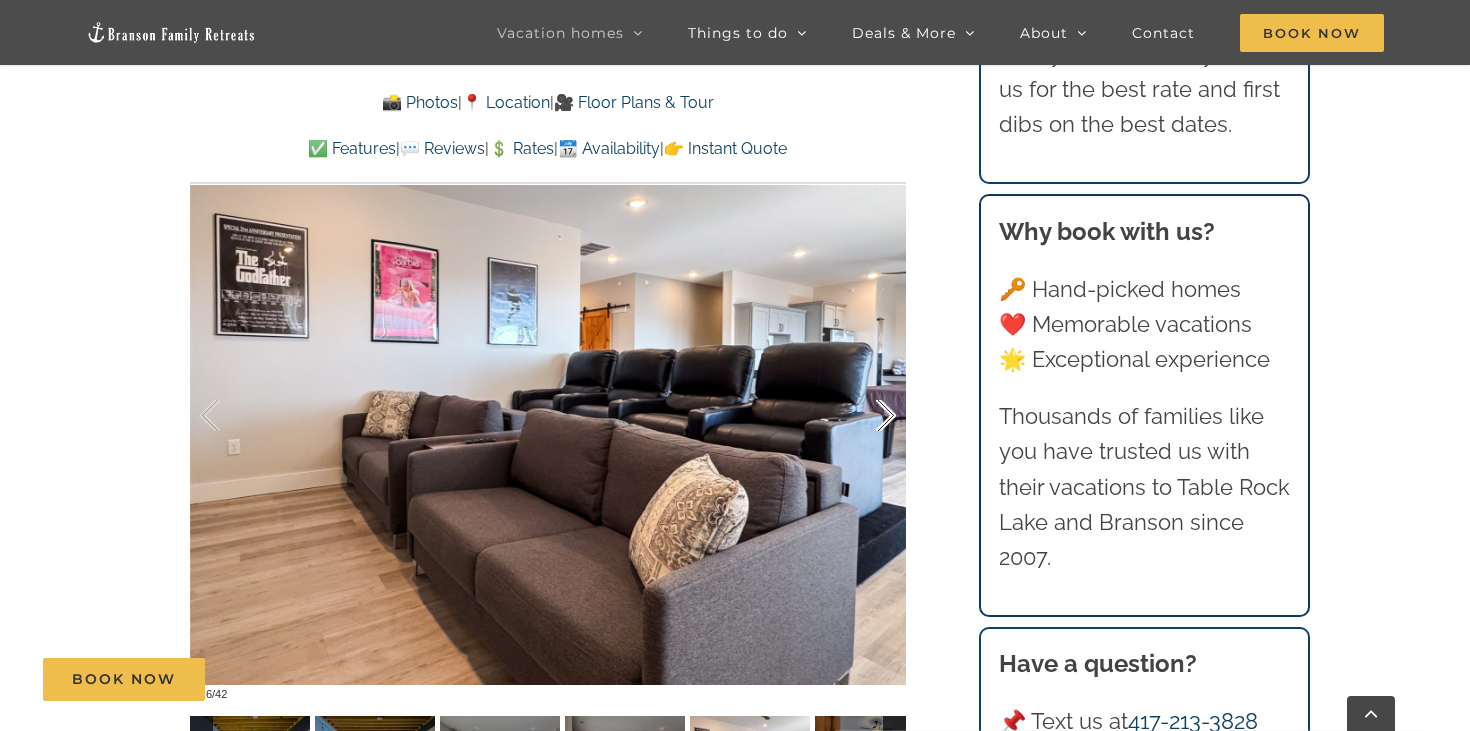 click at bounding box center (865, 416) 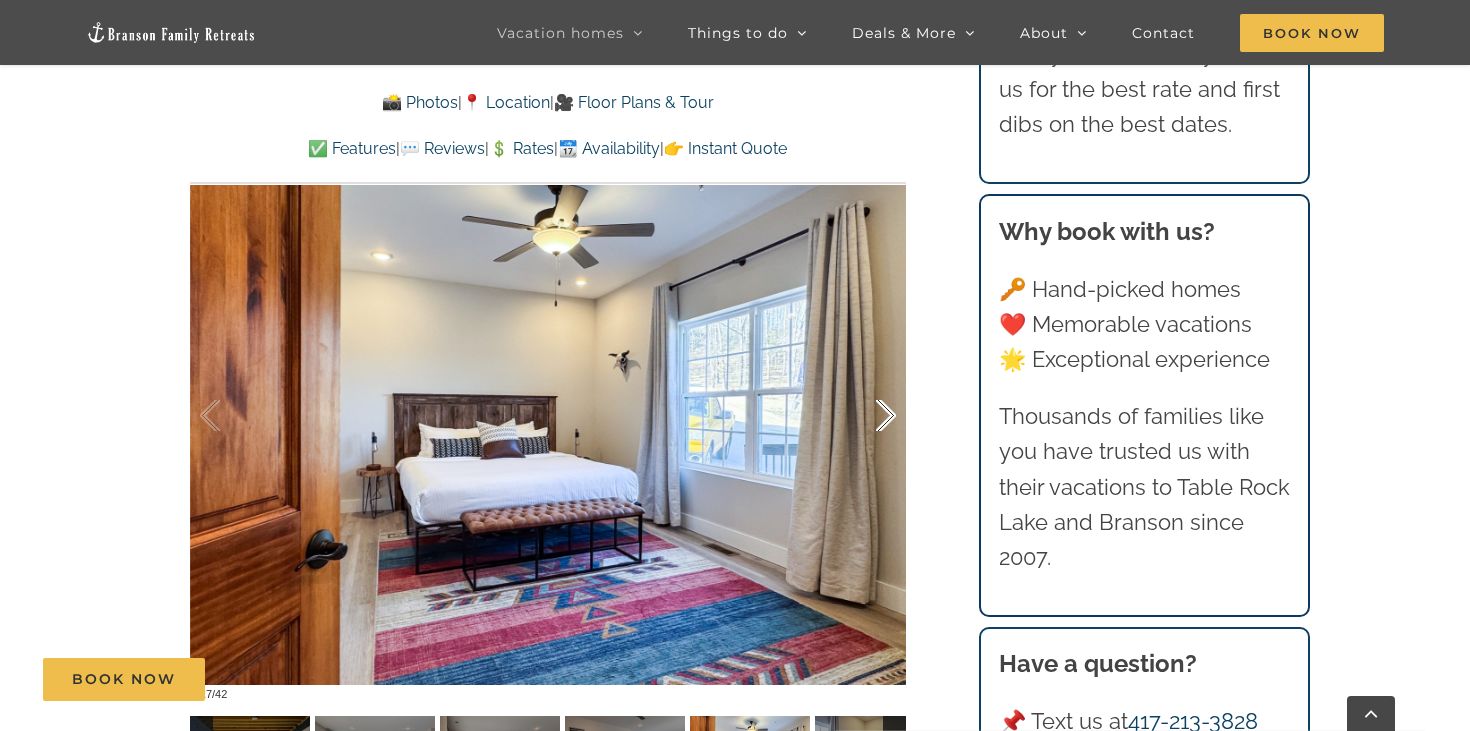 click at bounding box center (865, 416) 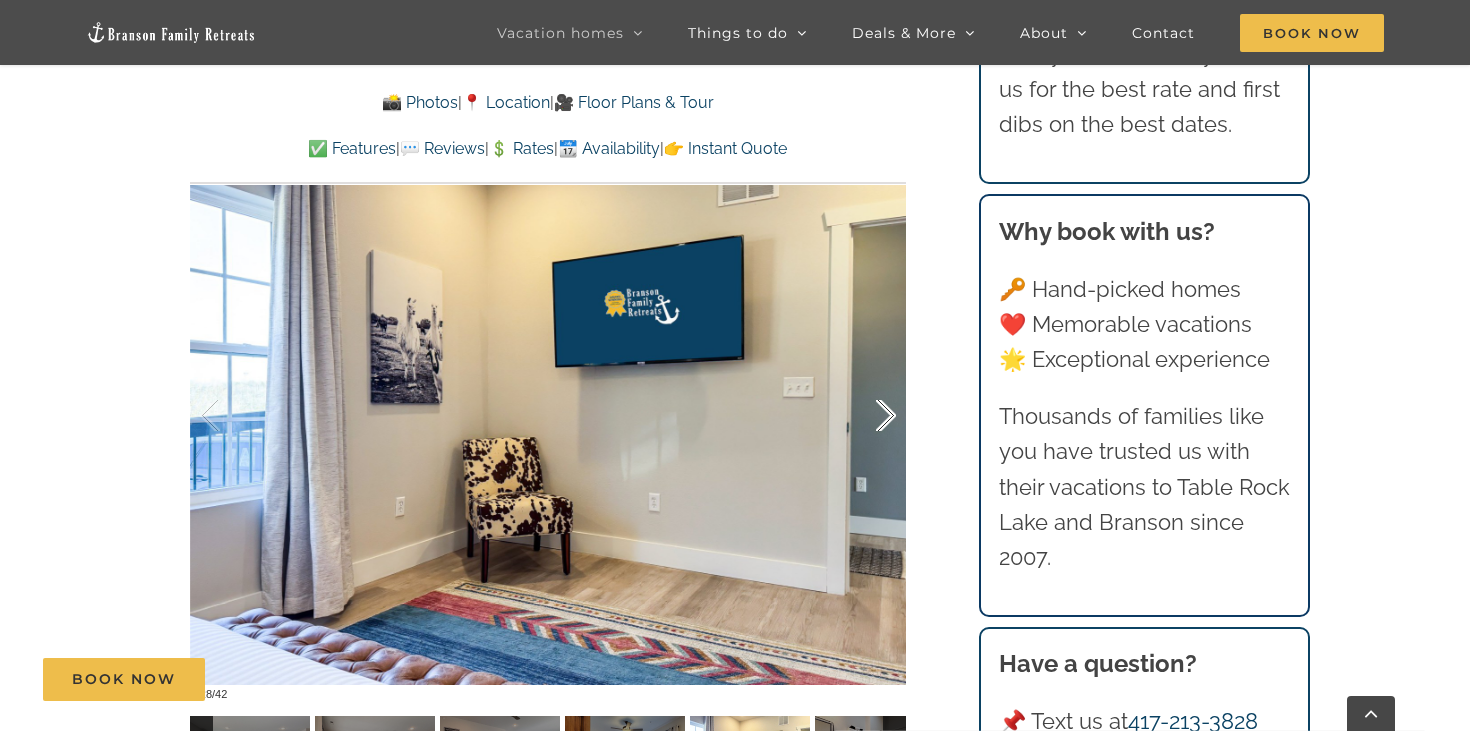 click at bounding box center (865, 416) 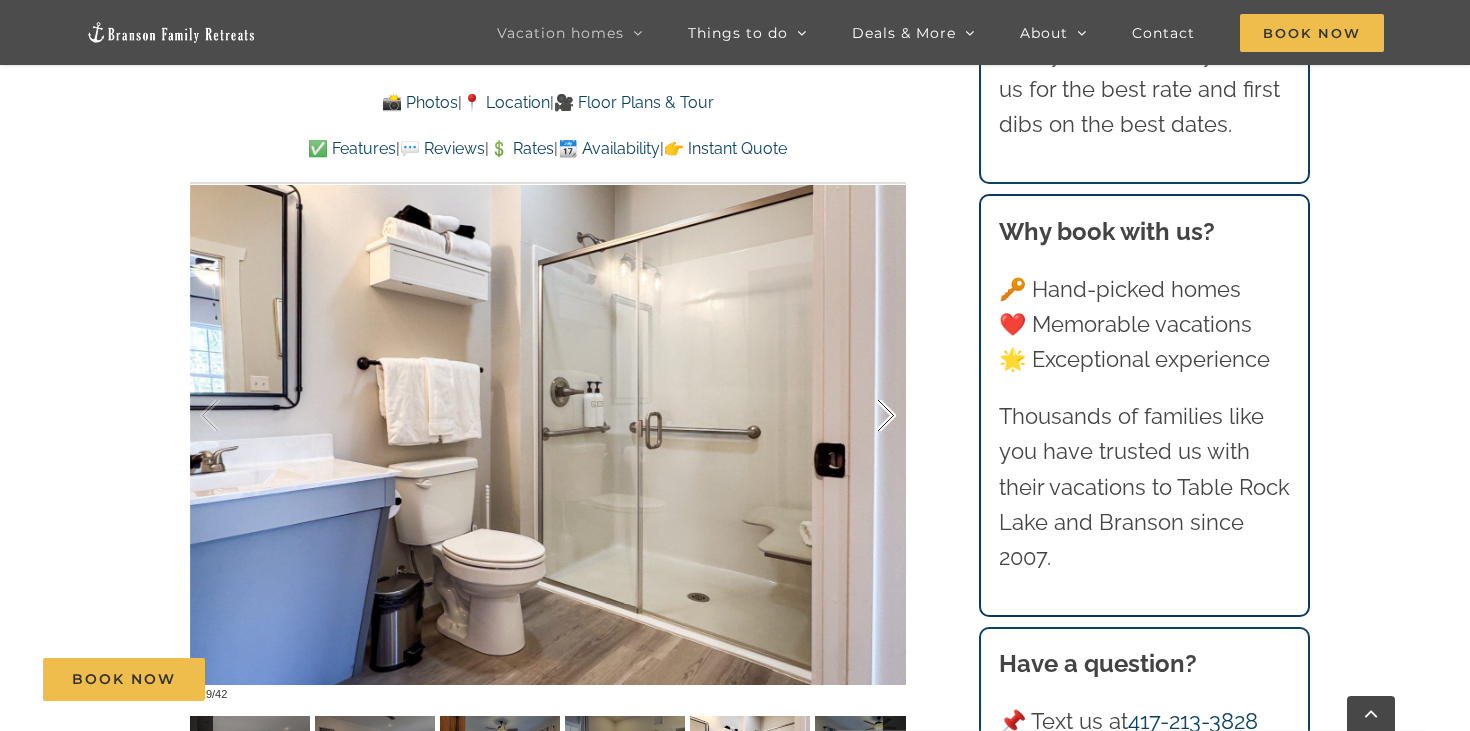 click at bounding box center [865, 416] 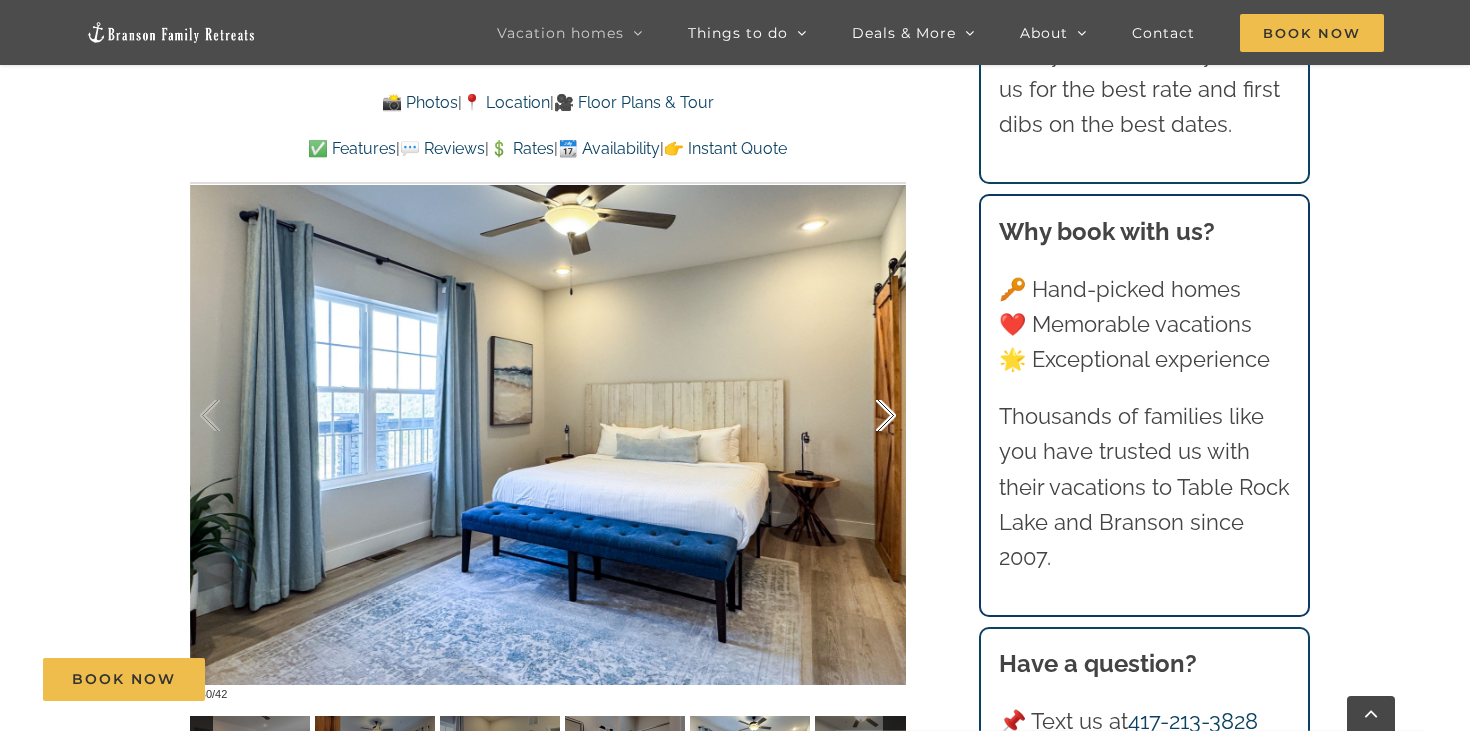click at bounding box center [865, 416] 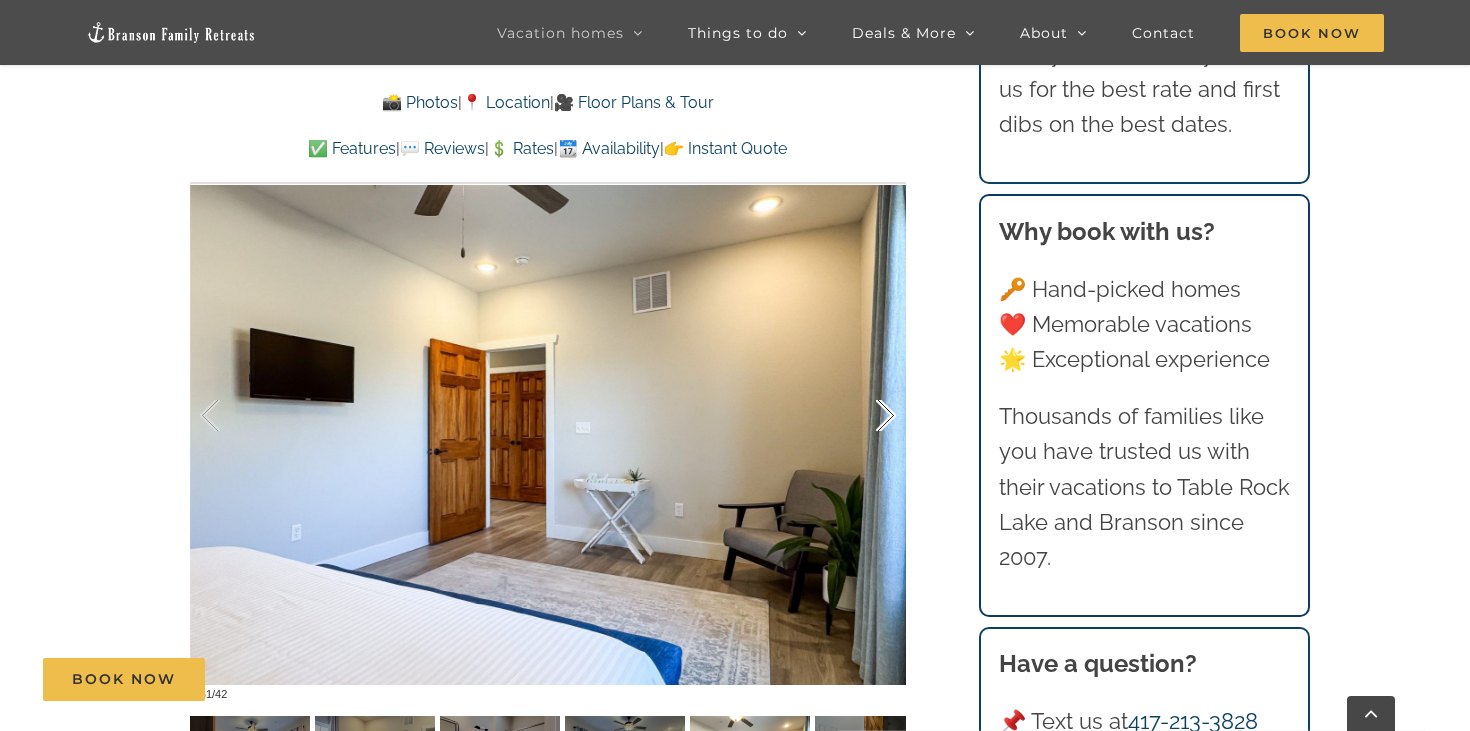click at bounding box center [865, 416] 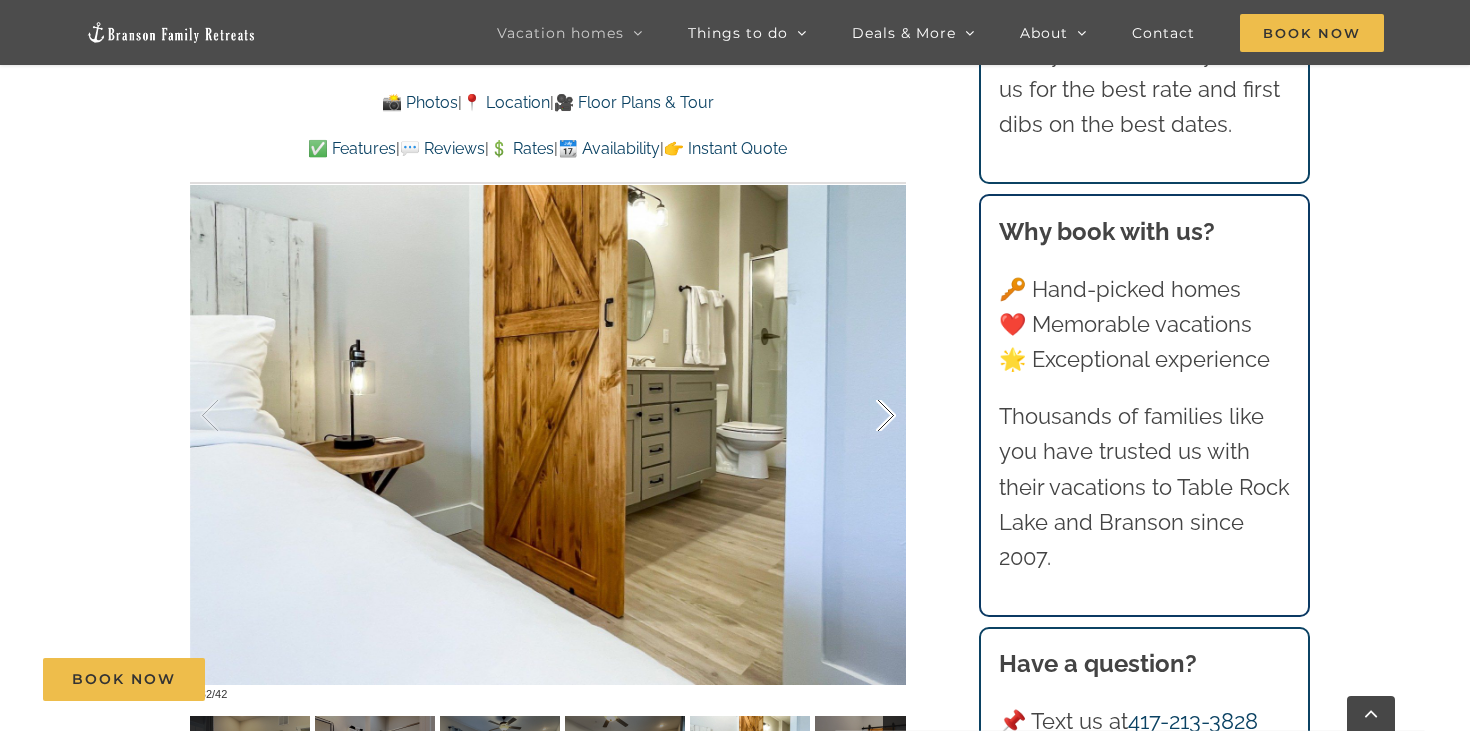 click at bounding box center (865, 416) 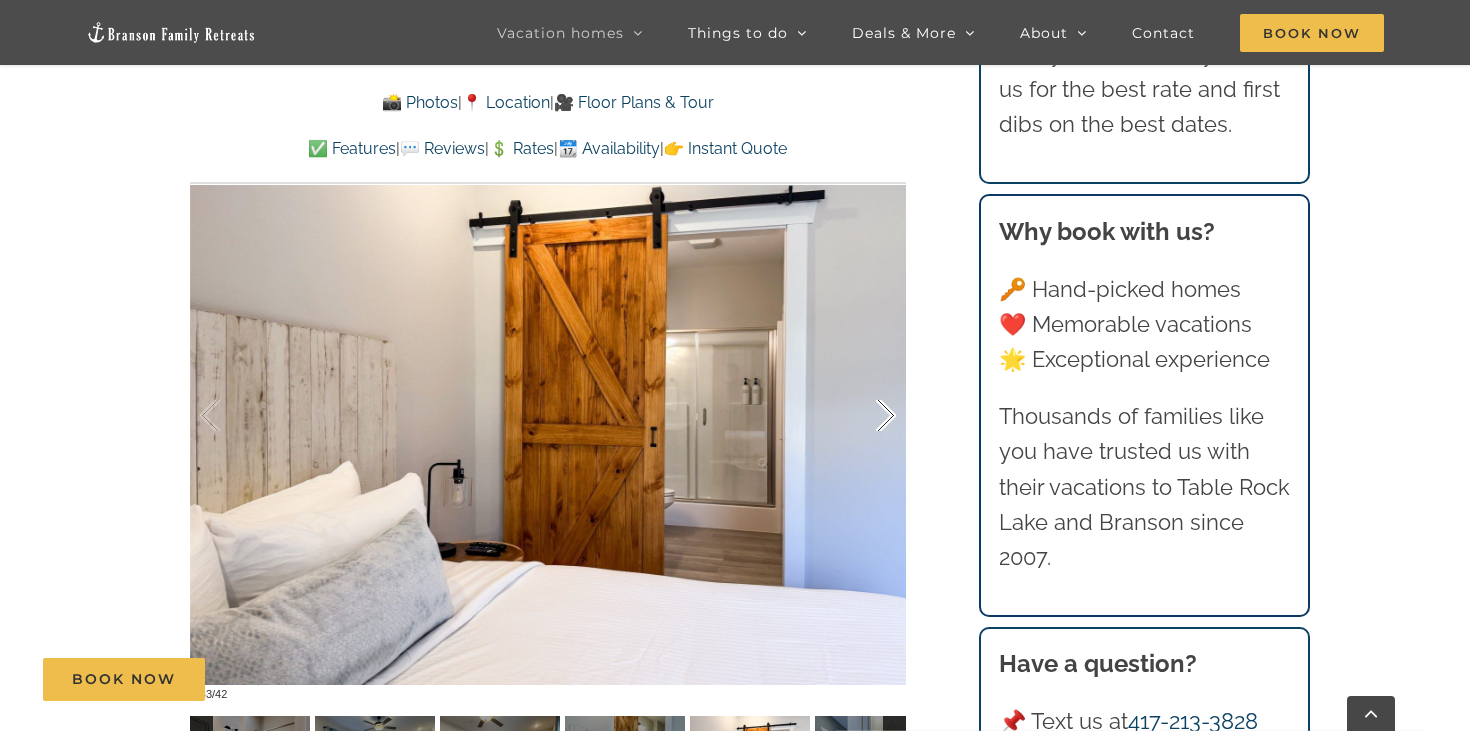 click at bounding box center (865, 416) 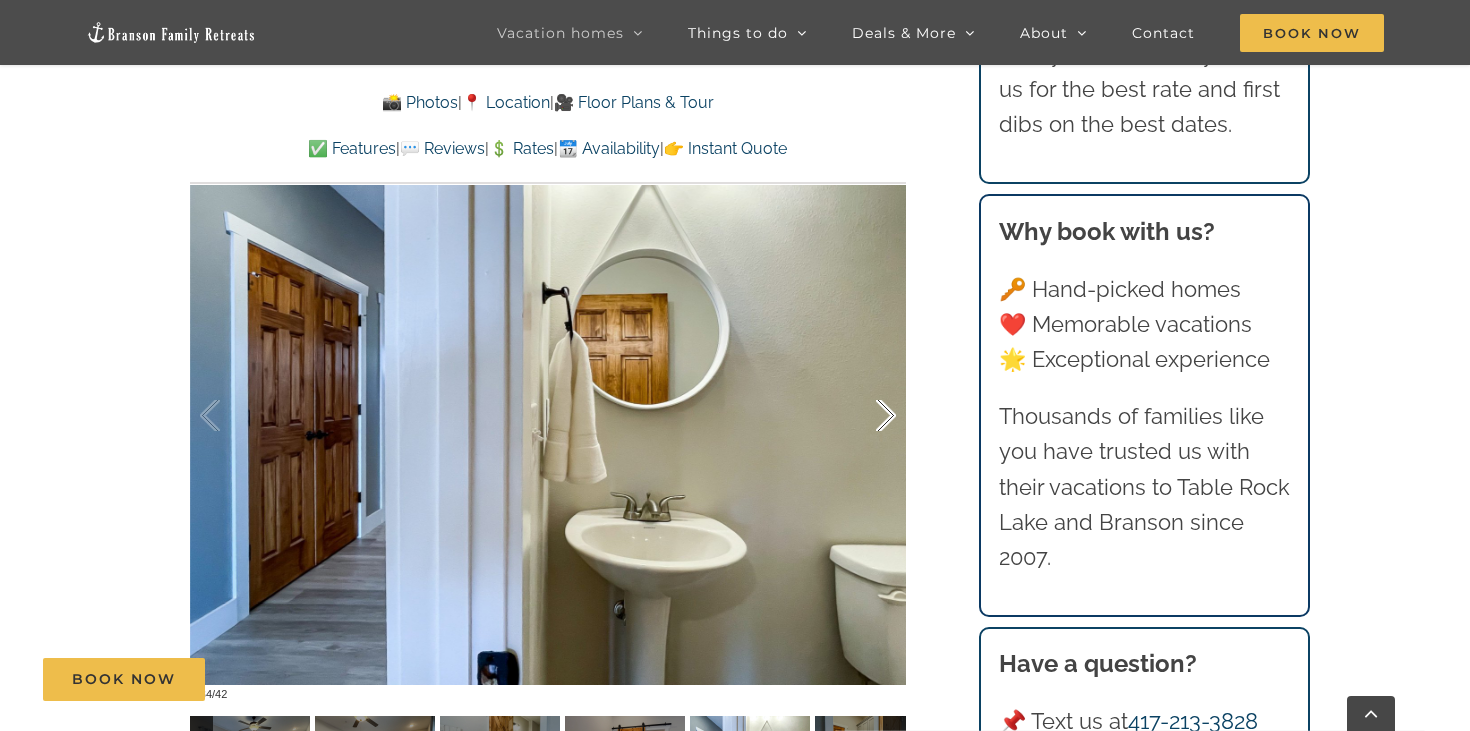 click at bounding box center [865, 416] 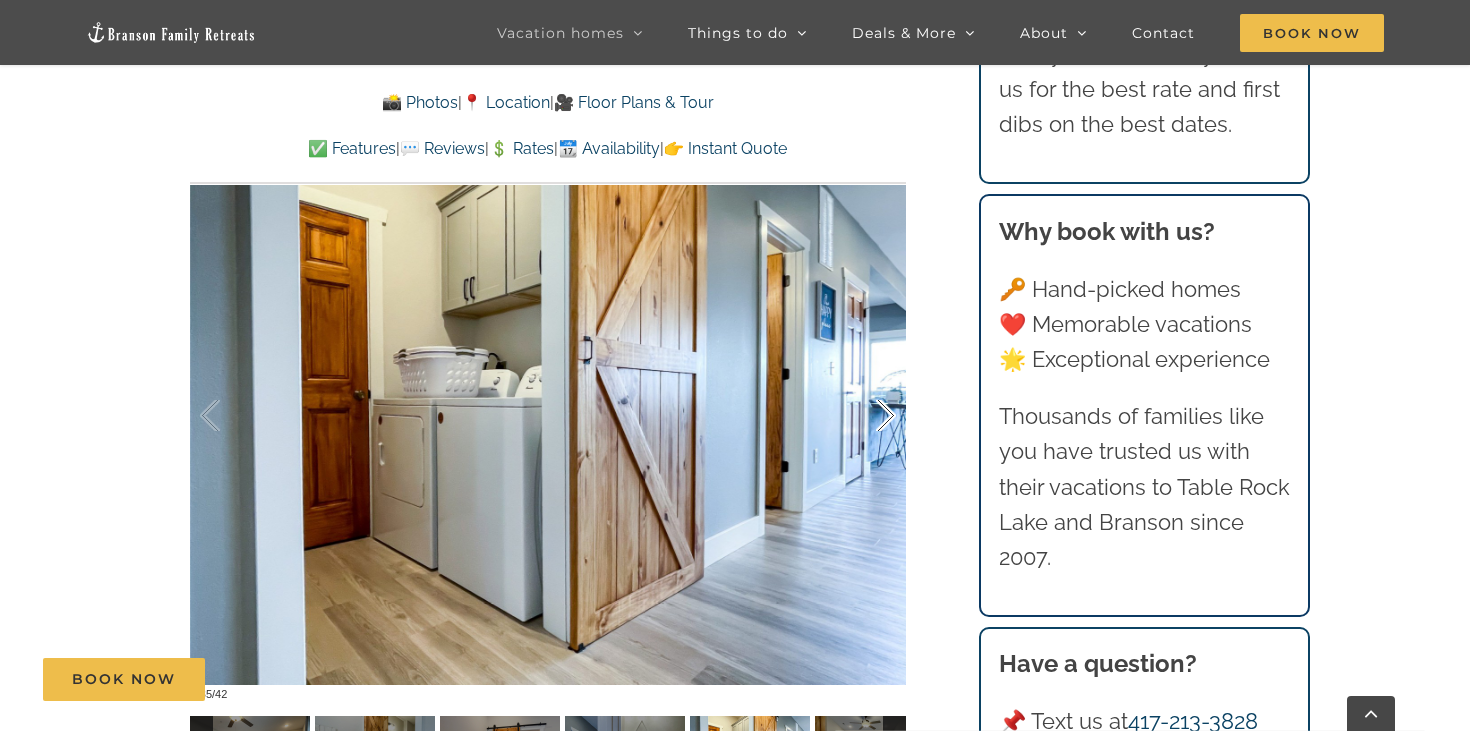 click at bounding box center [865, 416] 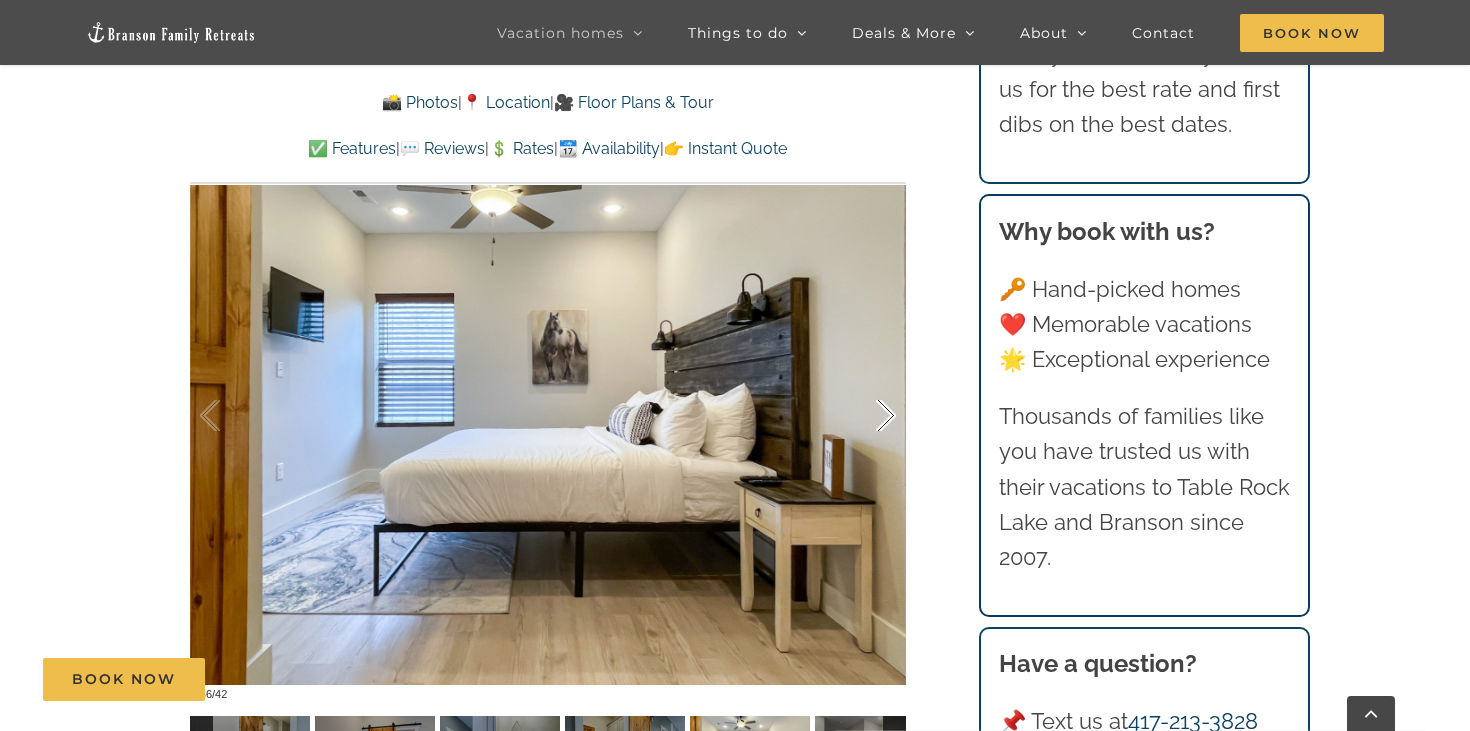 click at bounding box center (865, 416) 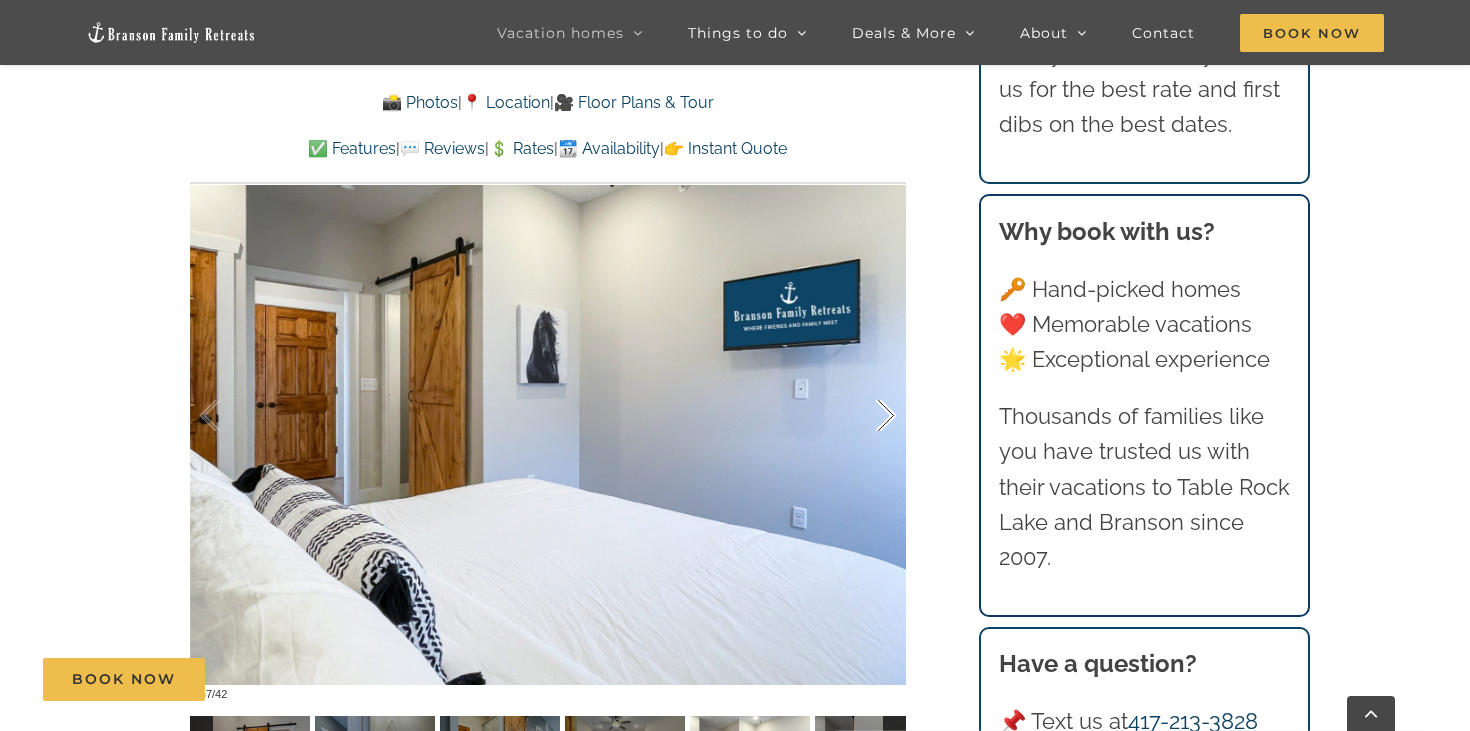 click at bounding box center (865, 416) 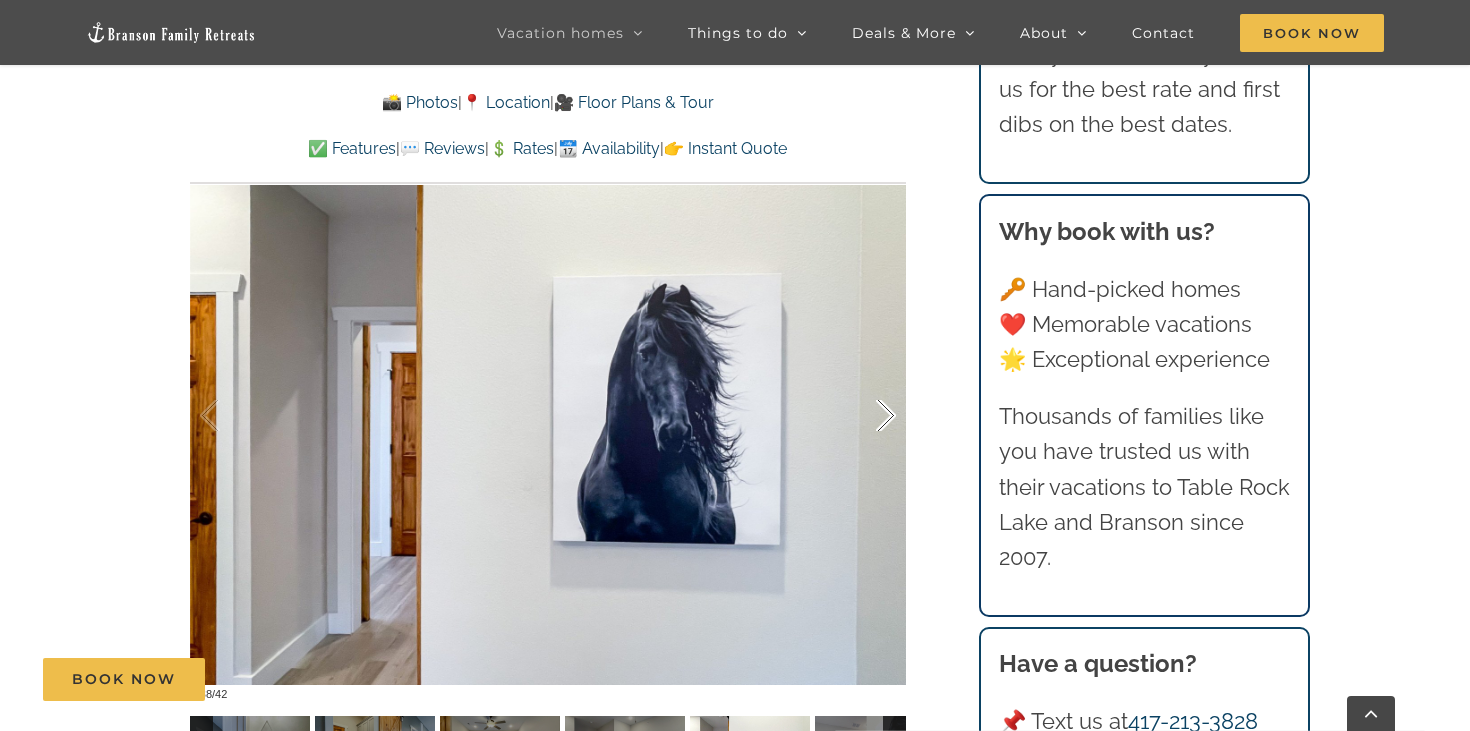 click at bounding box center (865, 416) 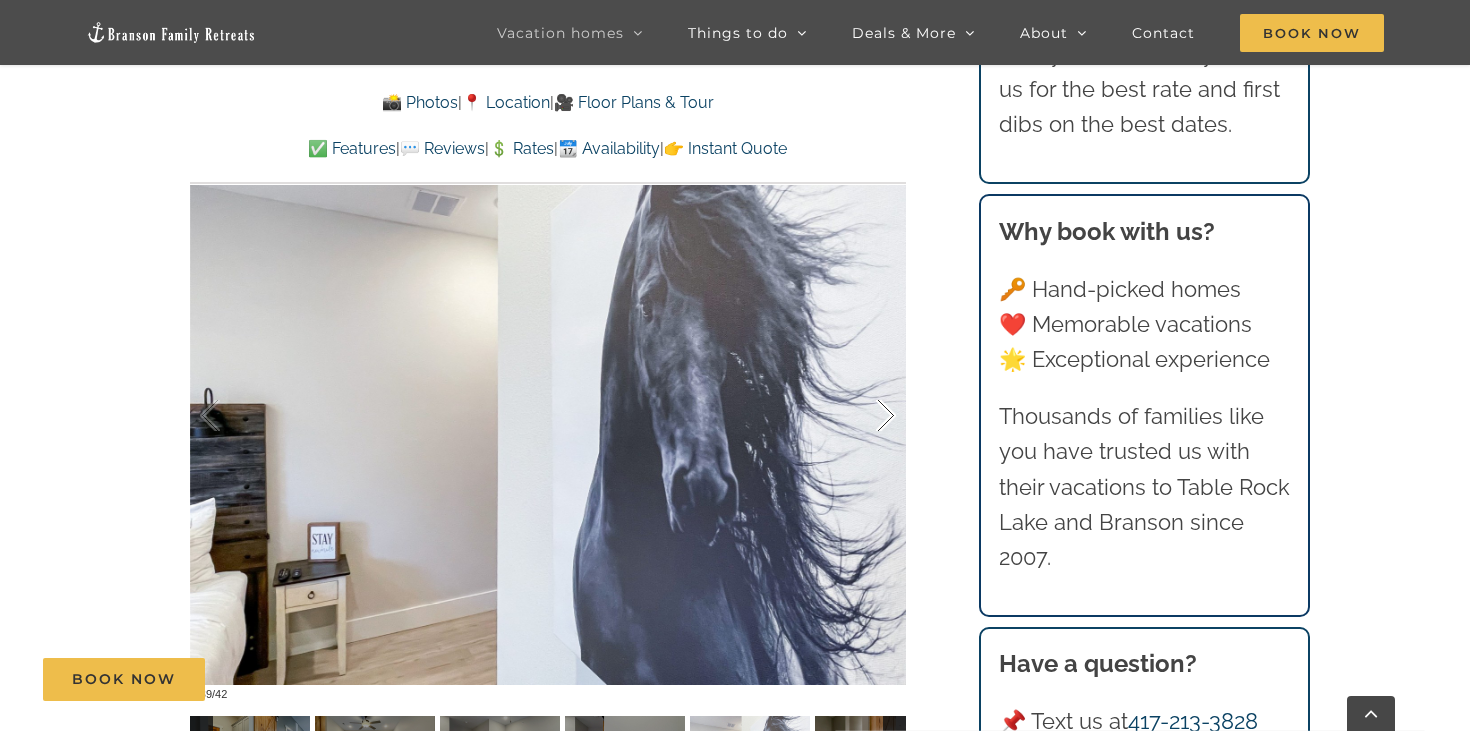 click at bounding box center [865, 416] 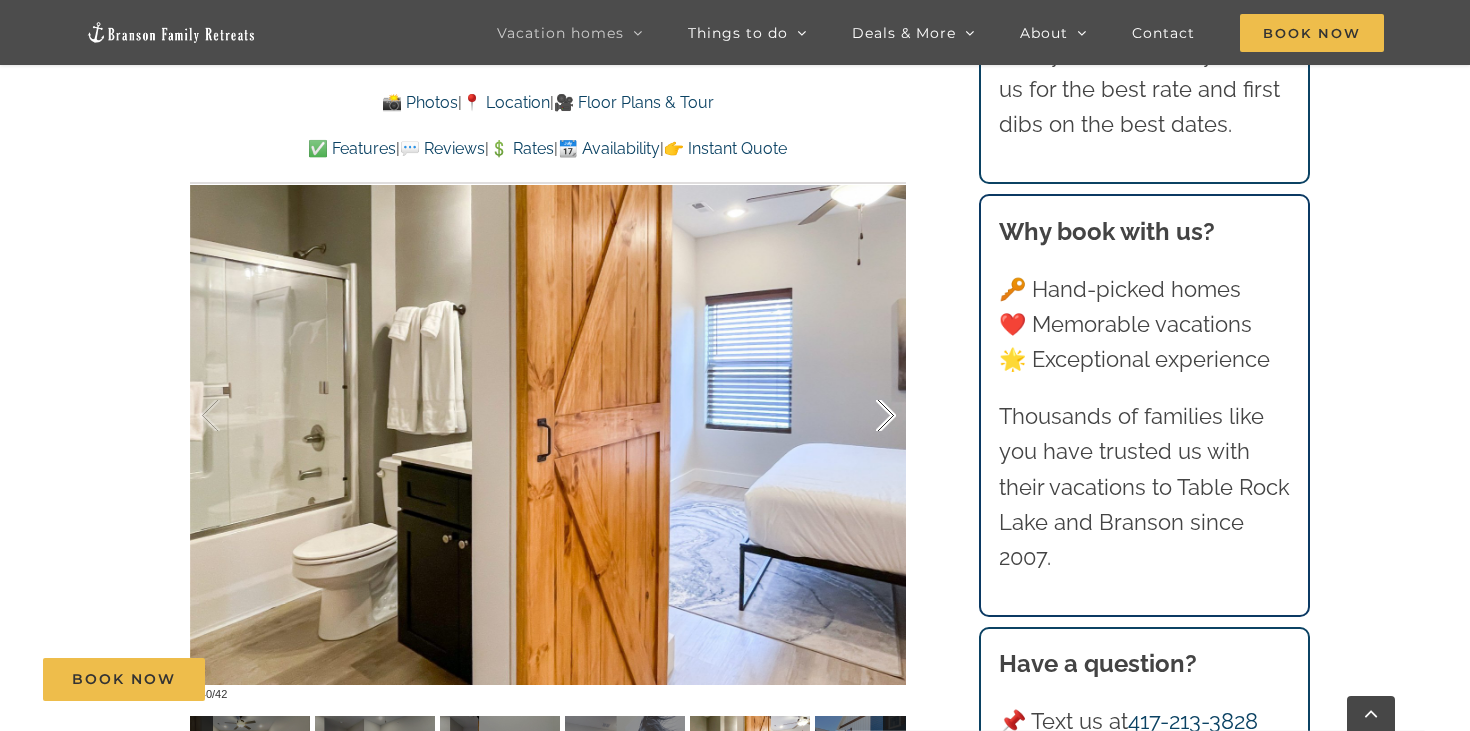 click at bounding box center (865, 416) 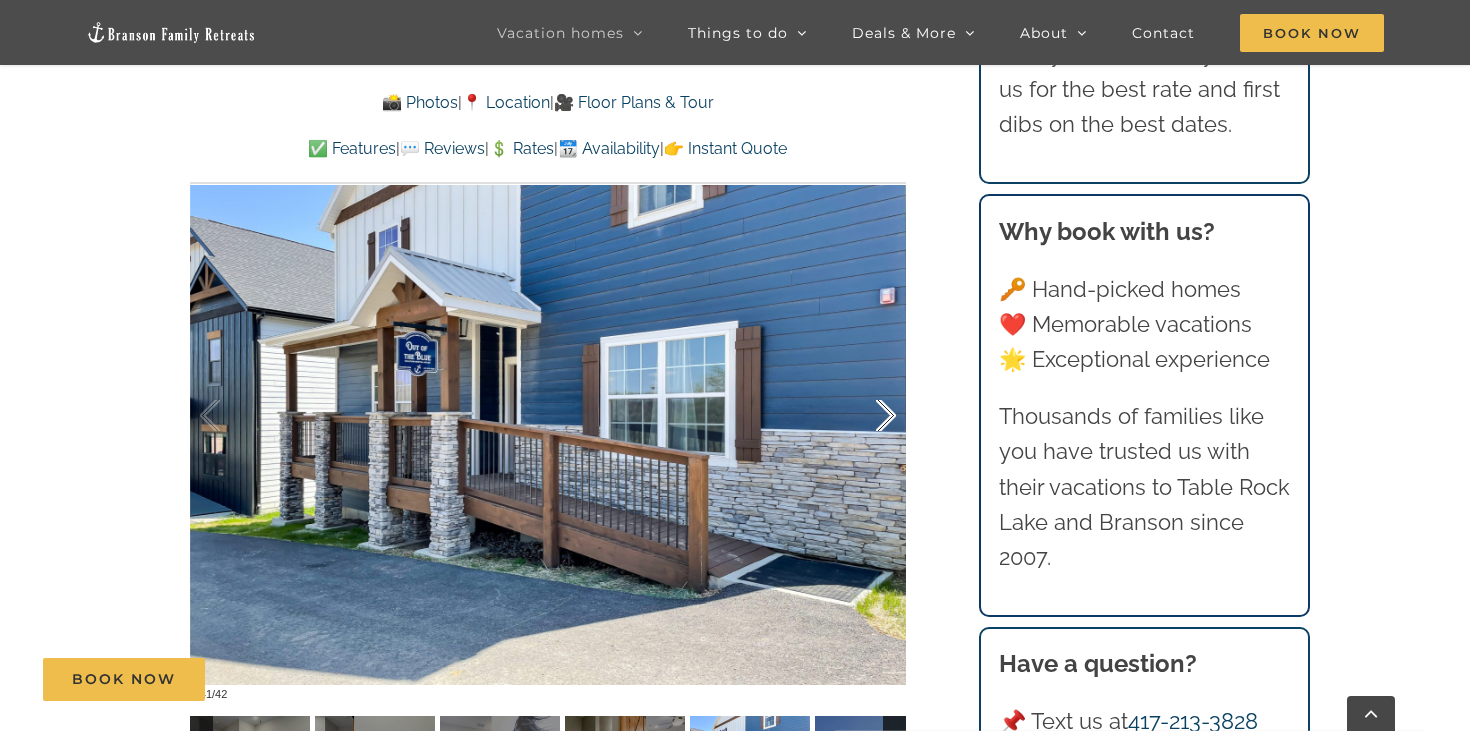 click at bounding box center [865, 416] 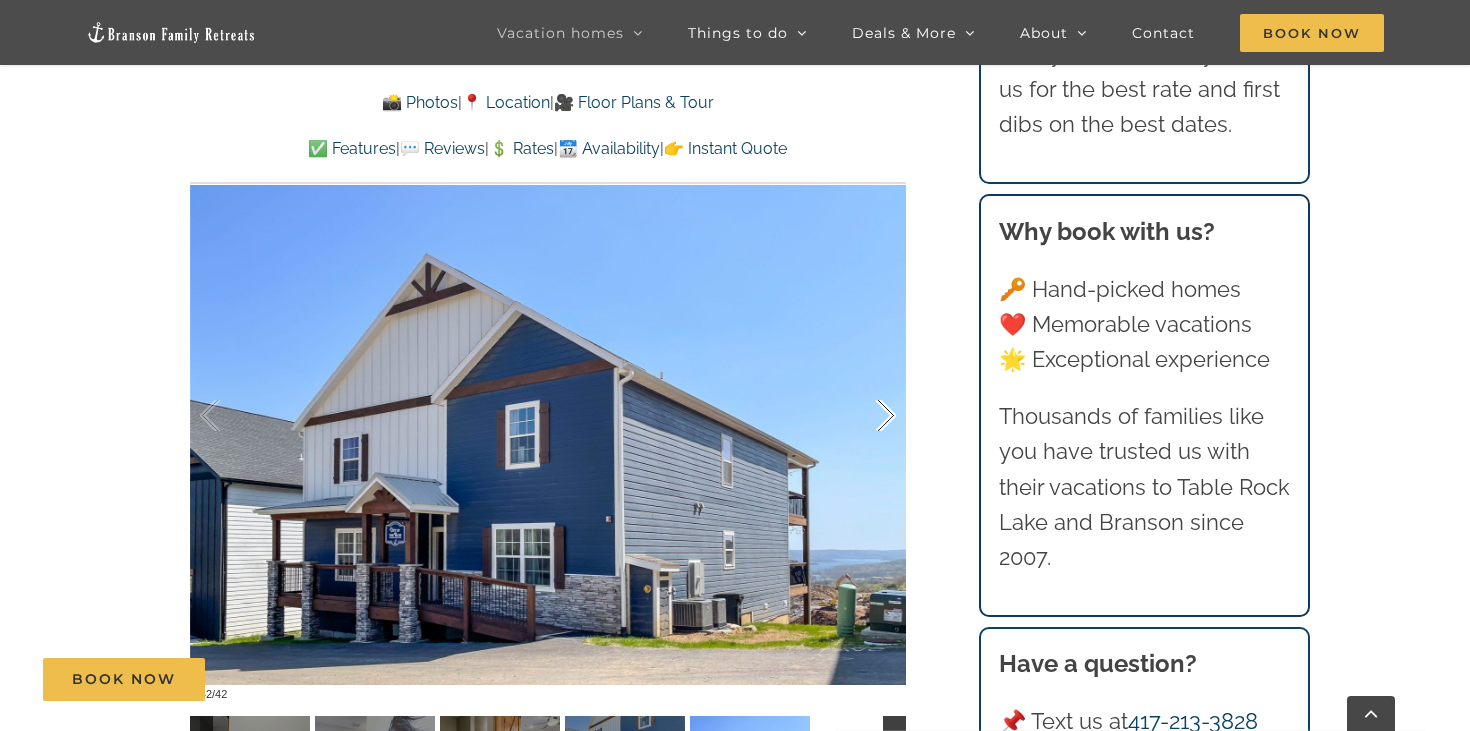 click at bounding box center [865, 416] 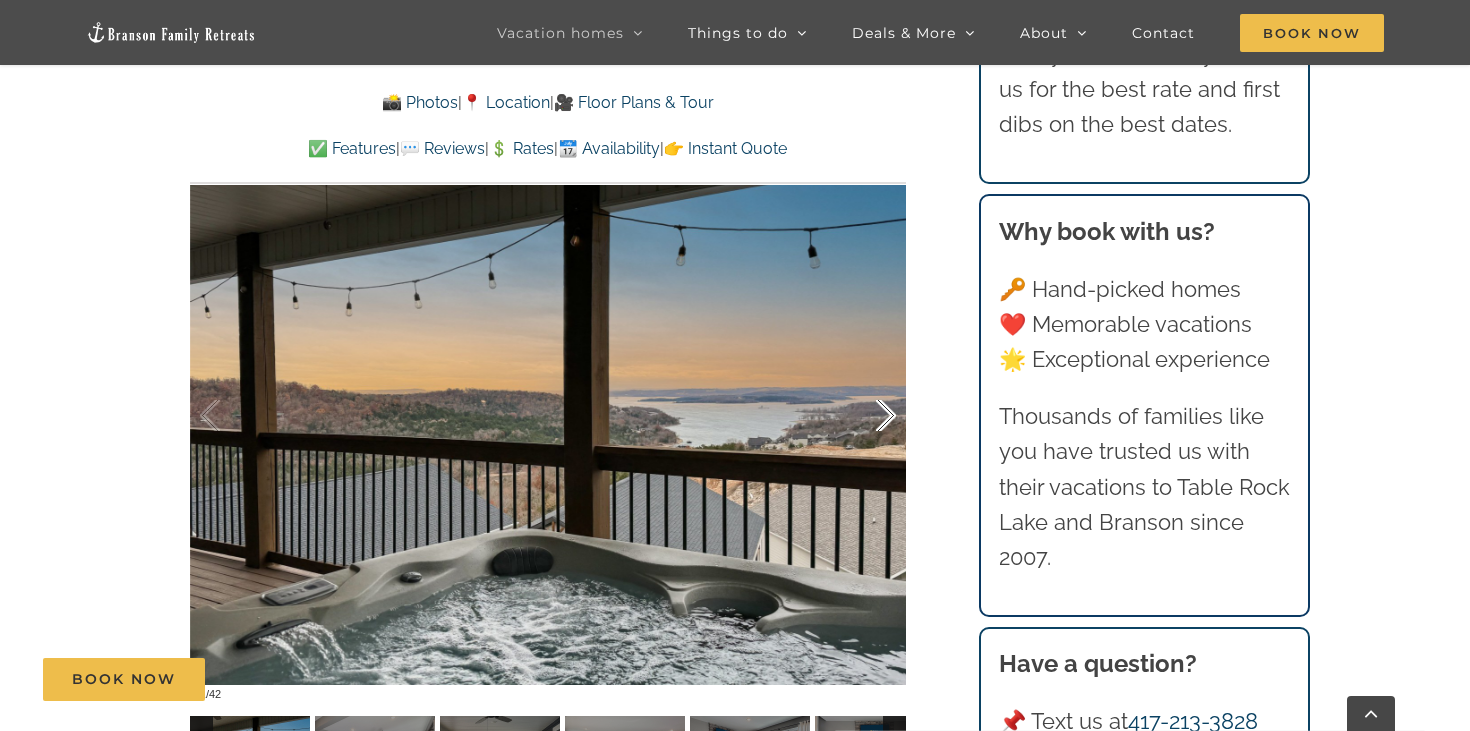 click at bounding box center [865, 416] 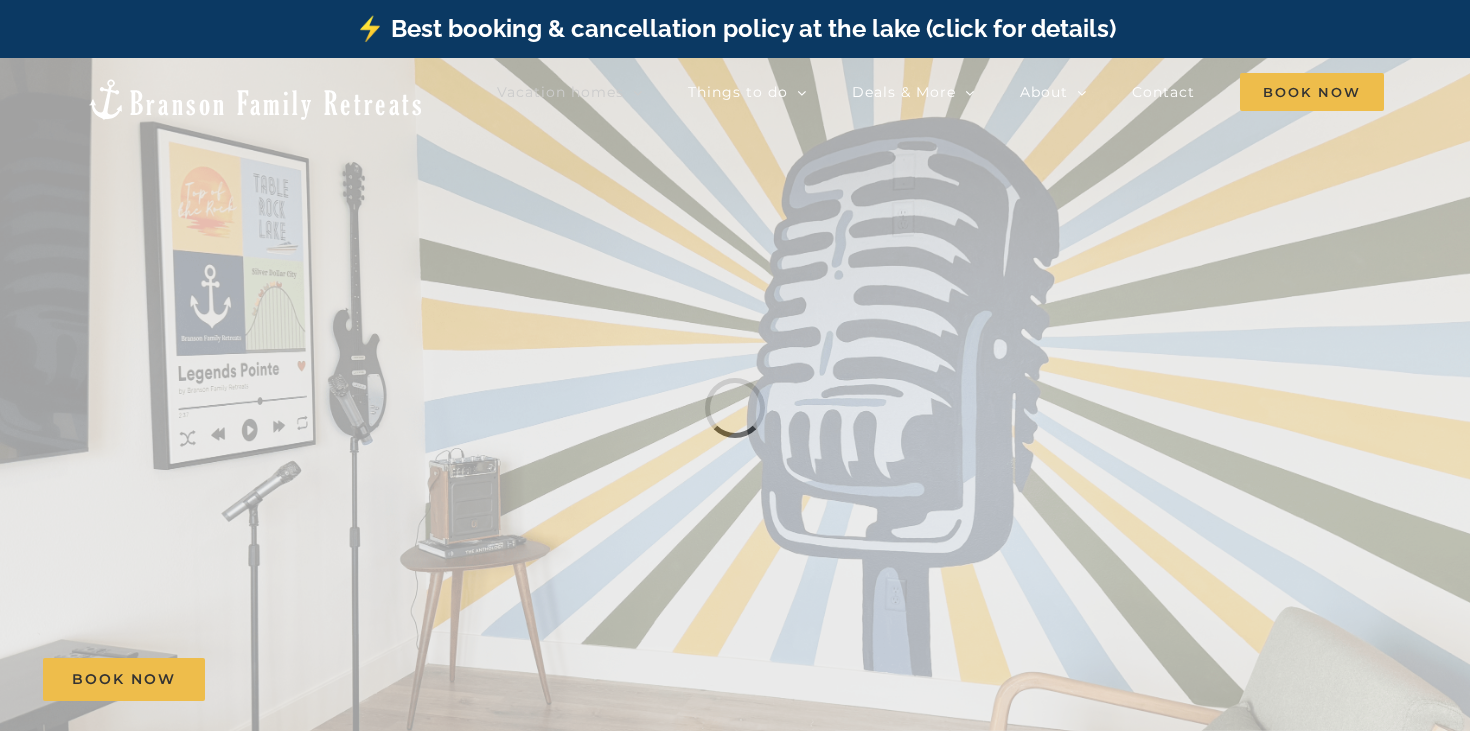 scroll, scrollTop: 0, scrollLeft: 0, axis: both 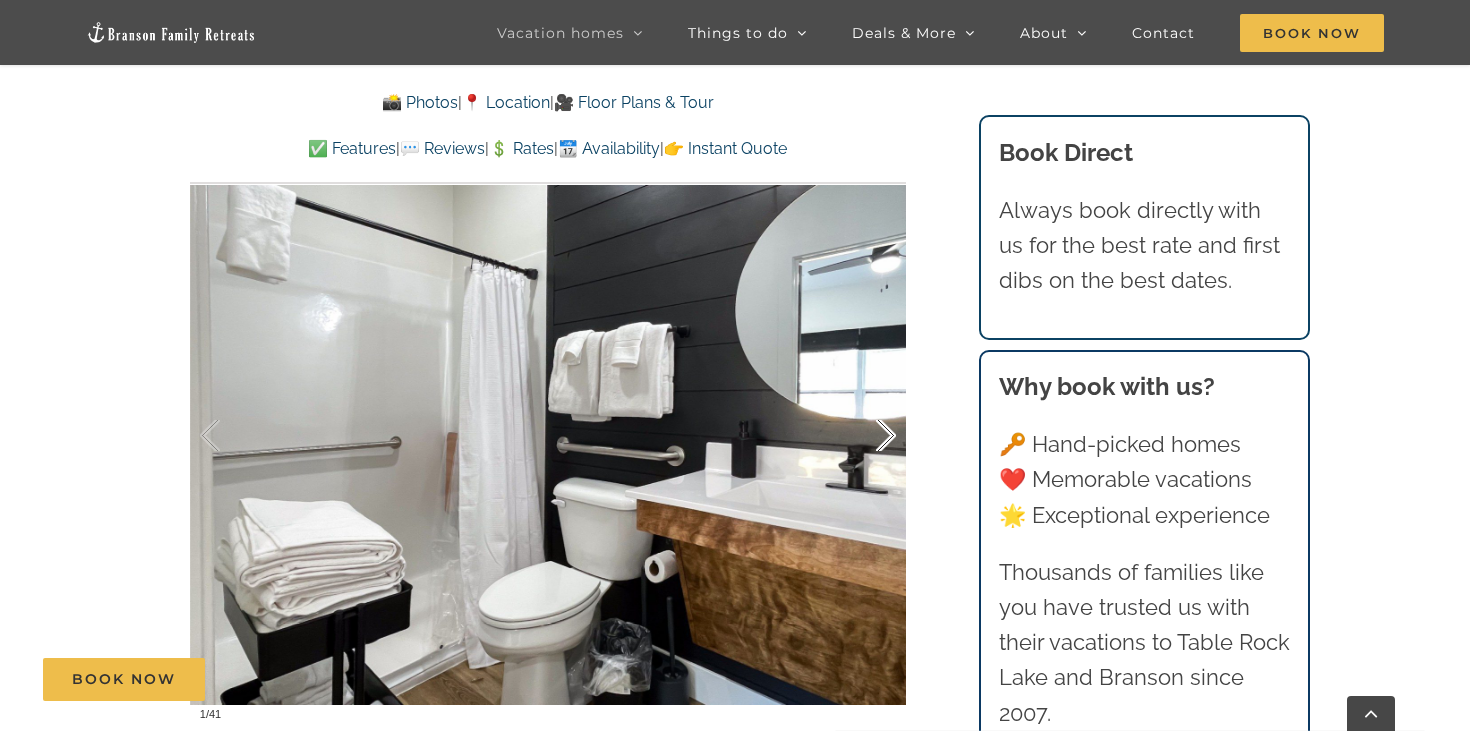 click at bounding box center [865, 436] 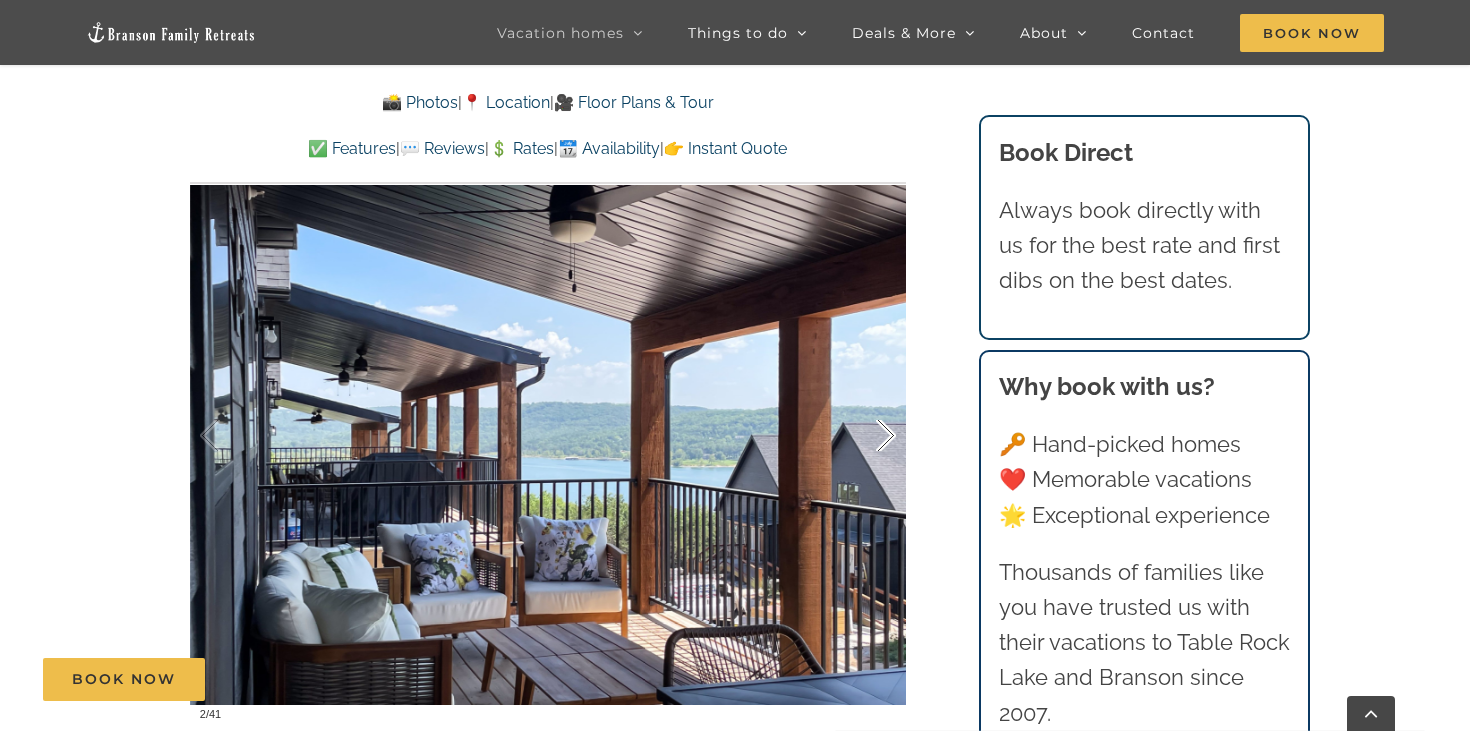 click at bounding box center [865, 436] 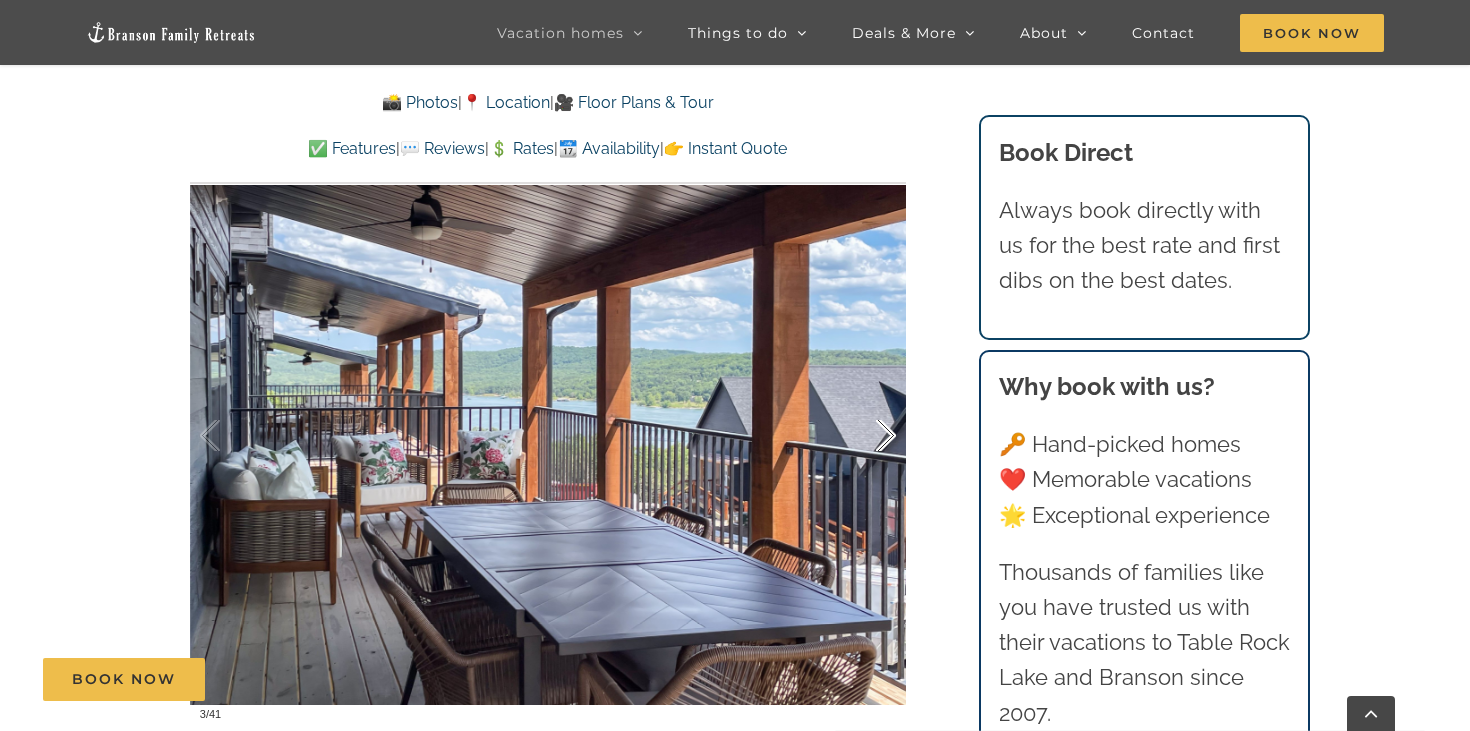 click at bounding box center (865, 436) 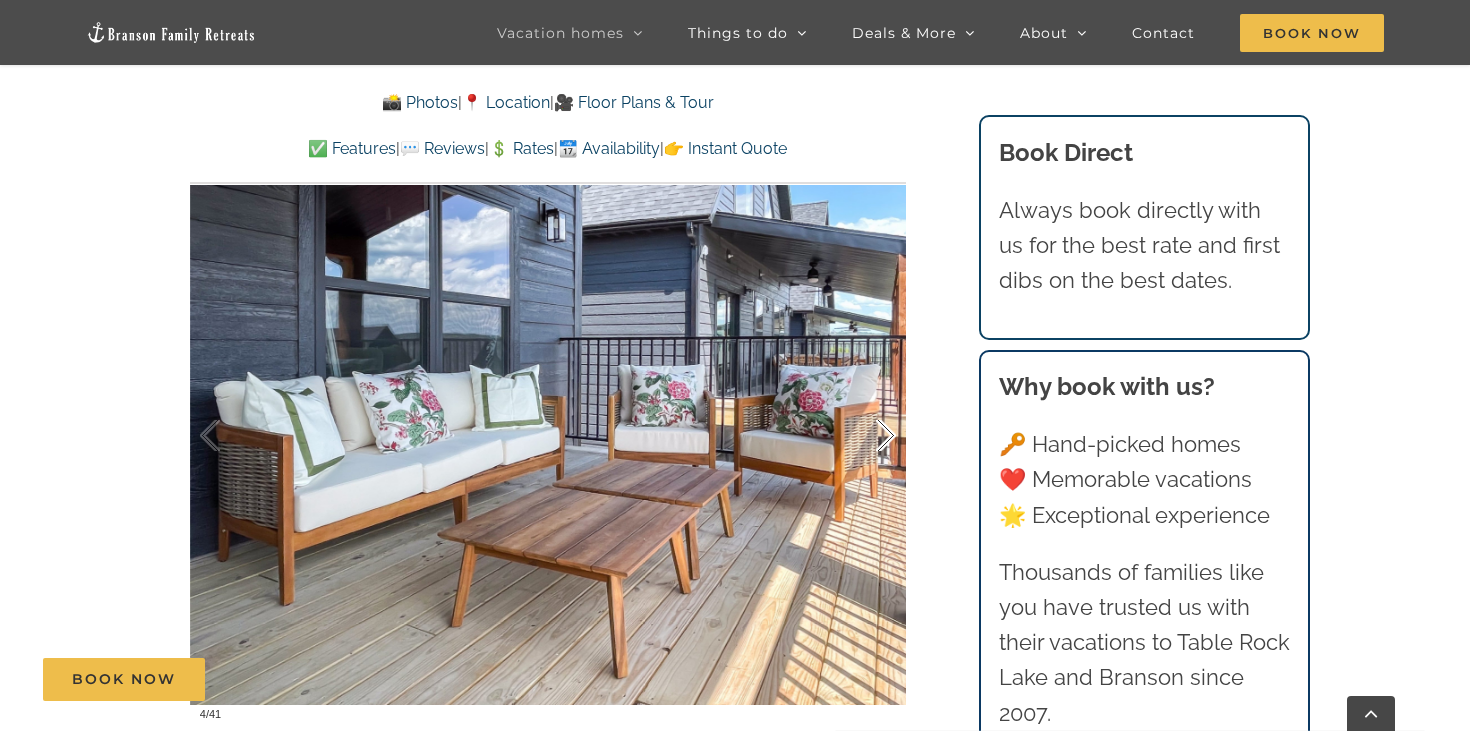 click at bounding box center (865, 436) 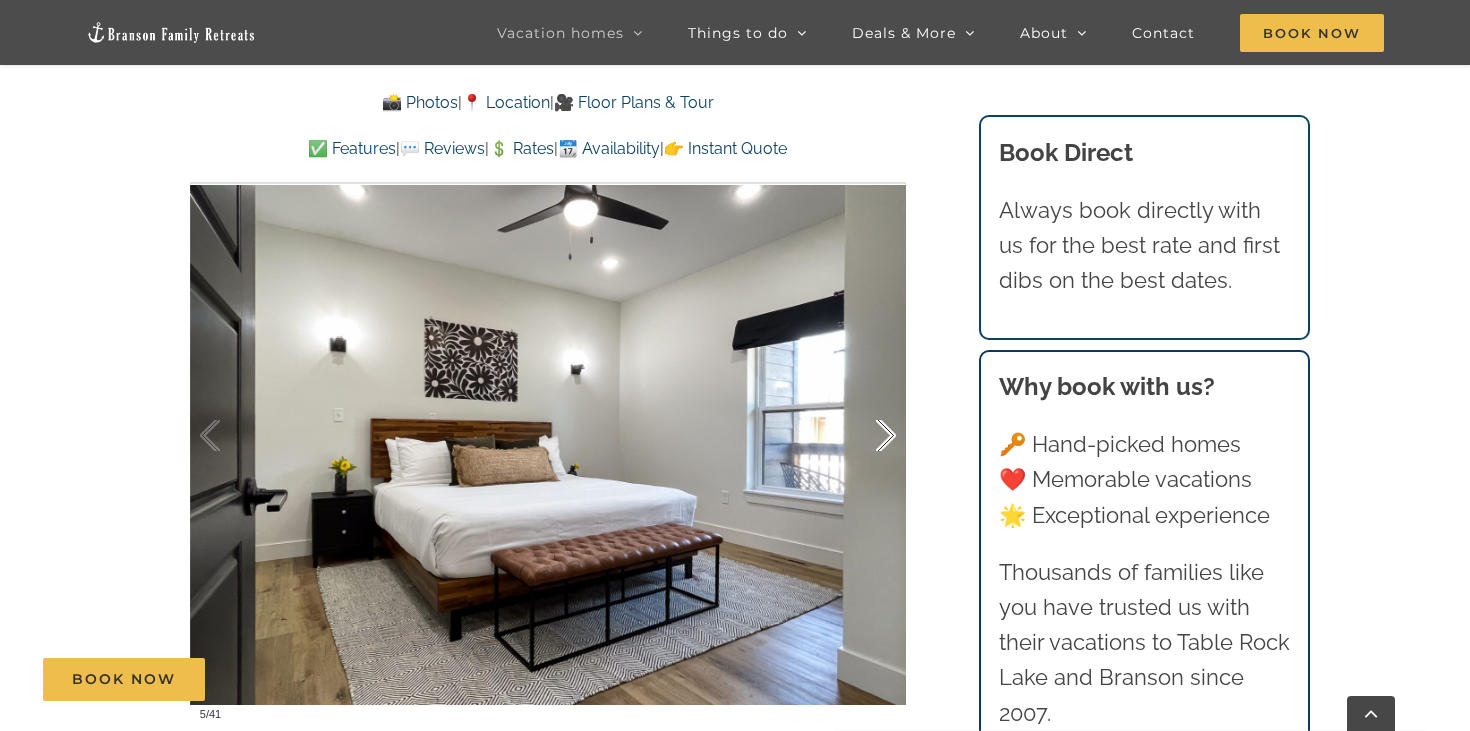 click at bounding box center [865, 436] 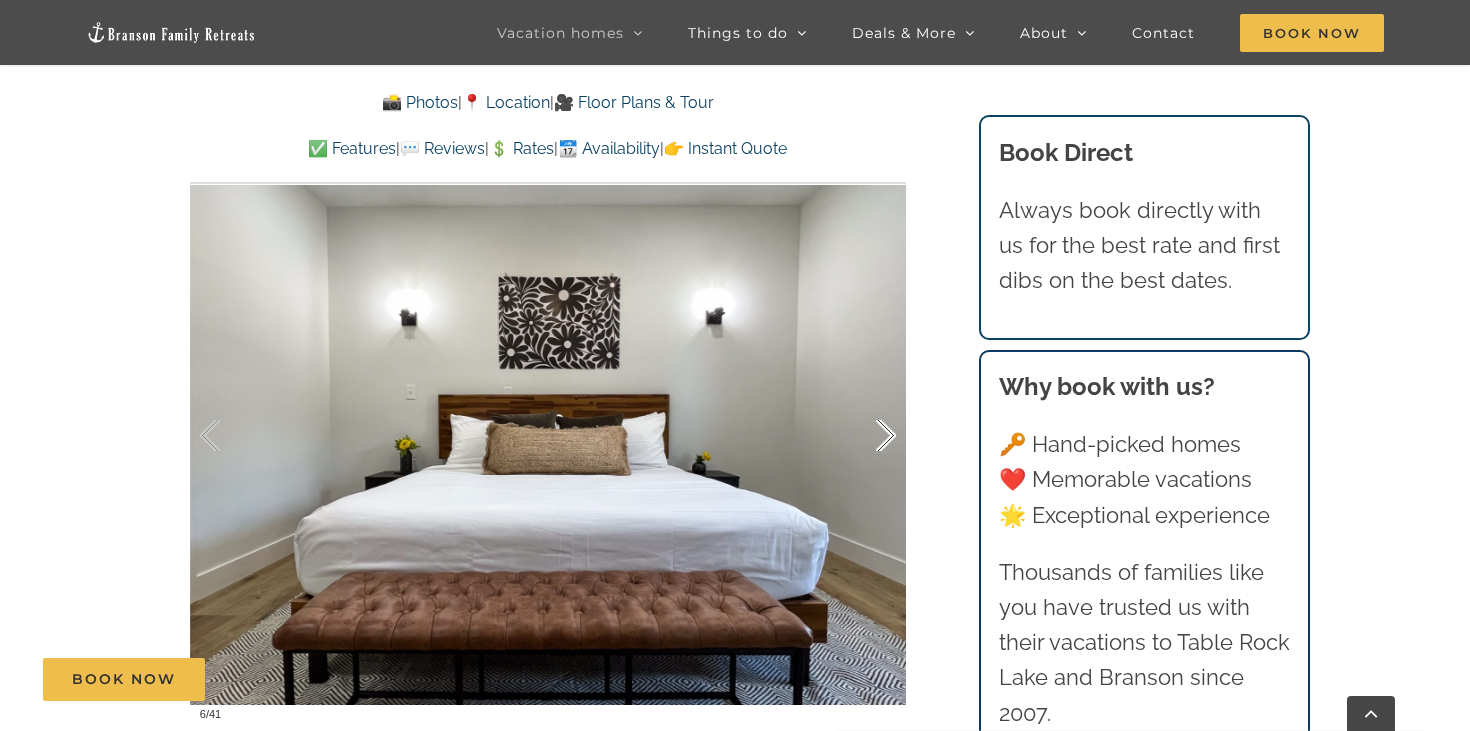 click at bounding box center [865, 436] 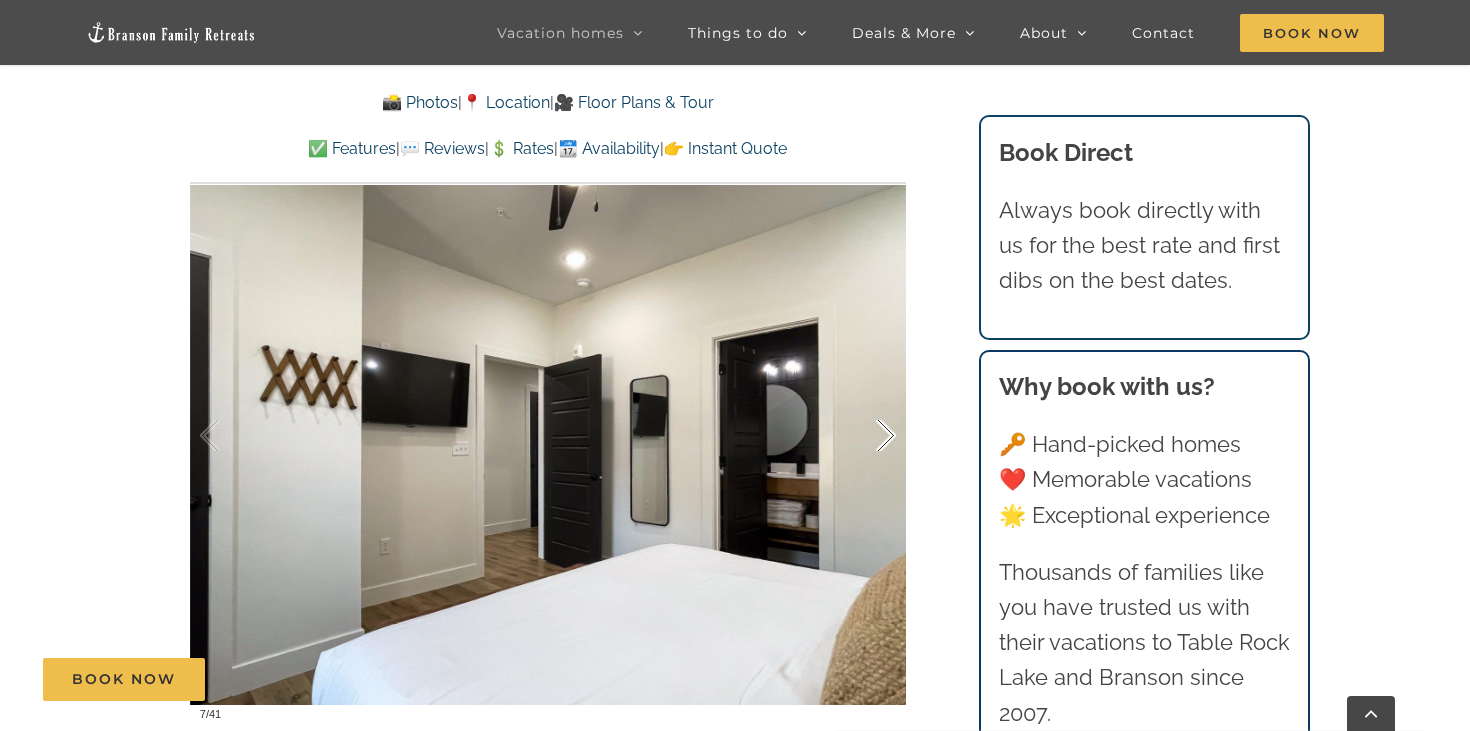 click at bounding box center [865, 436] 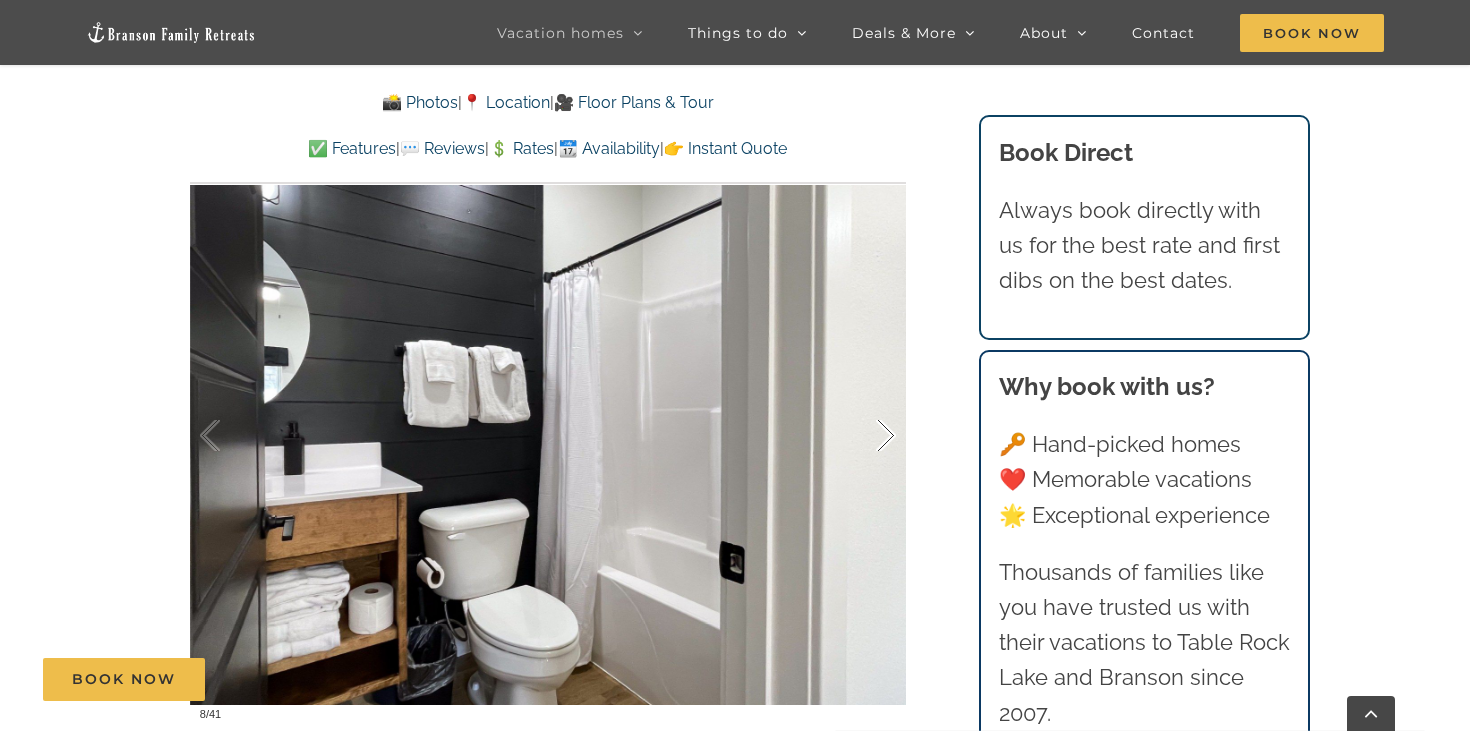 click at bounding box center (865, 436) 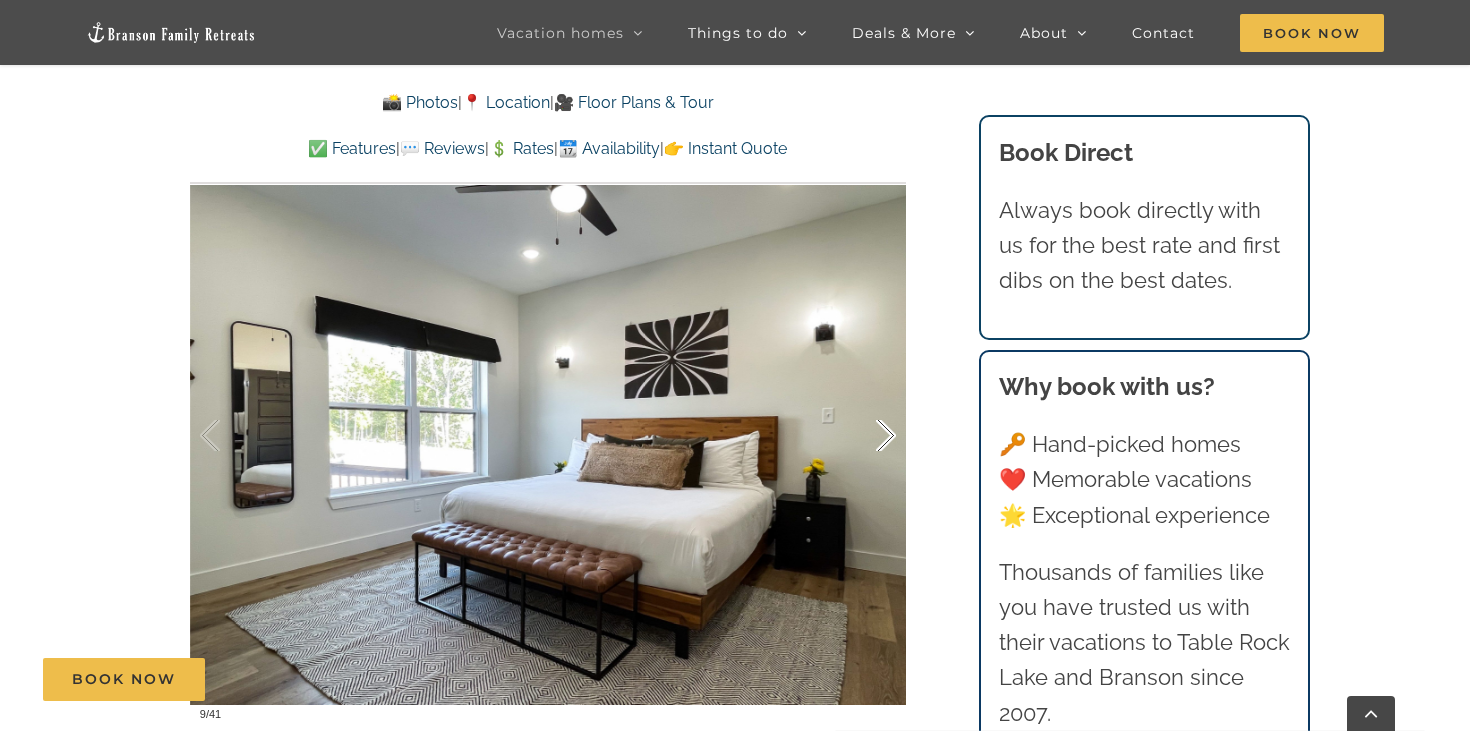 click at bounding box center [865, 436] 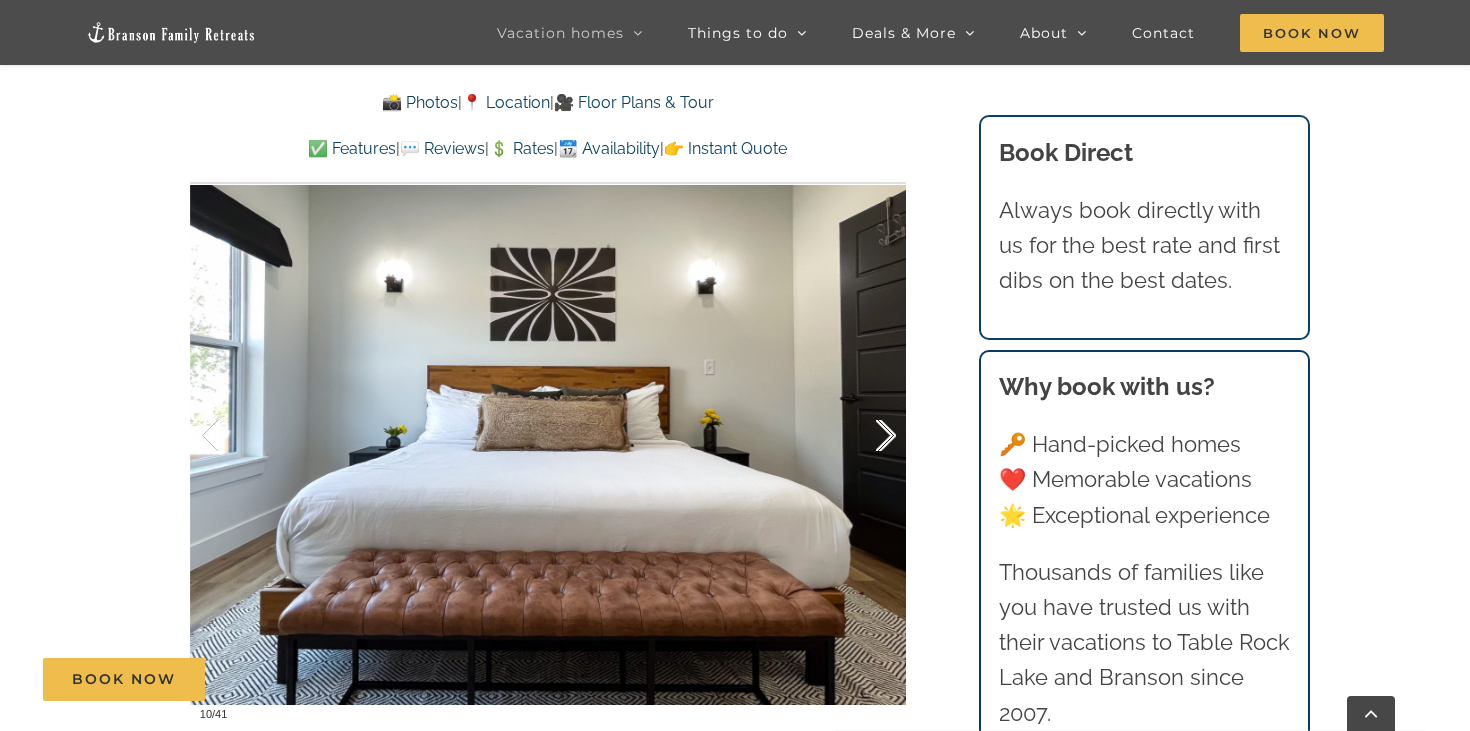 click at bounding box center (865, 436) 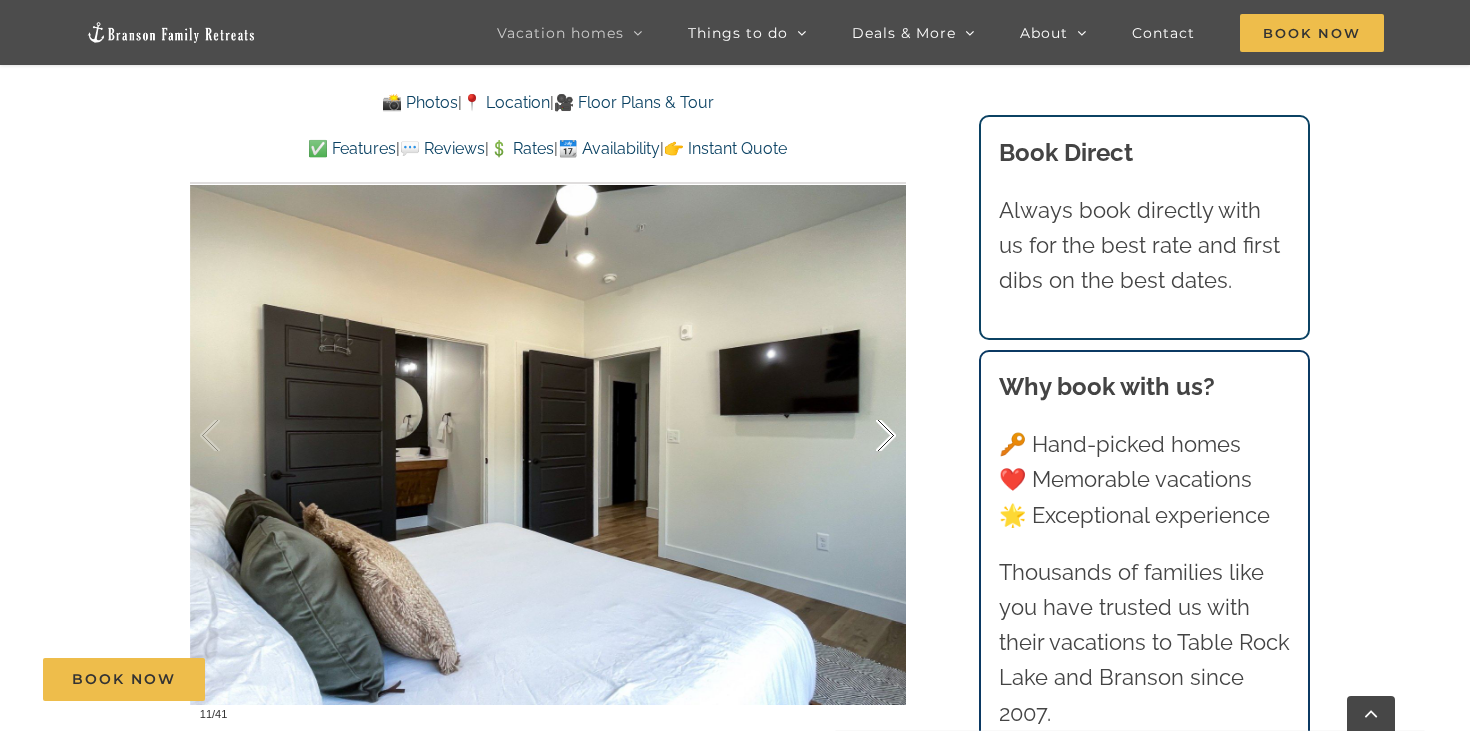 click at bounding box center (865, 436) 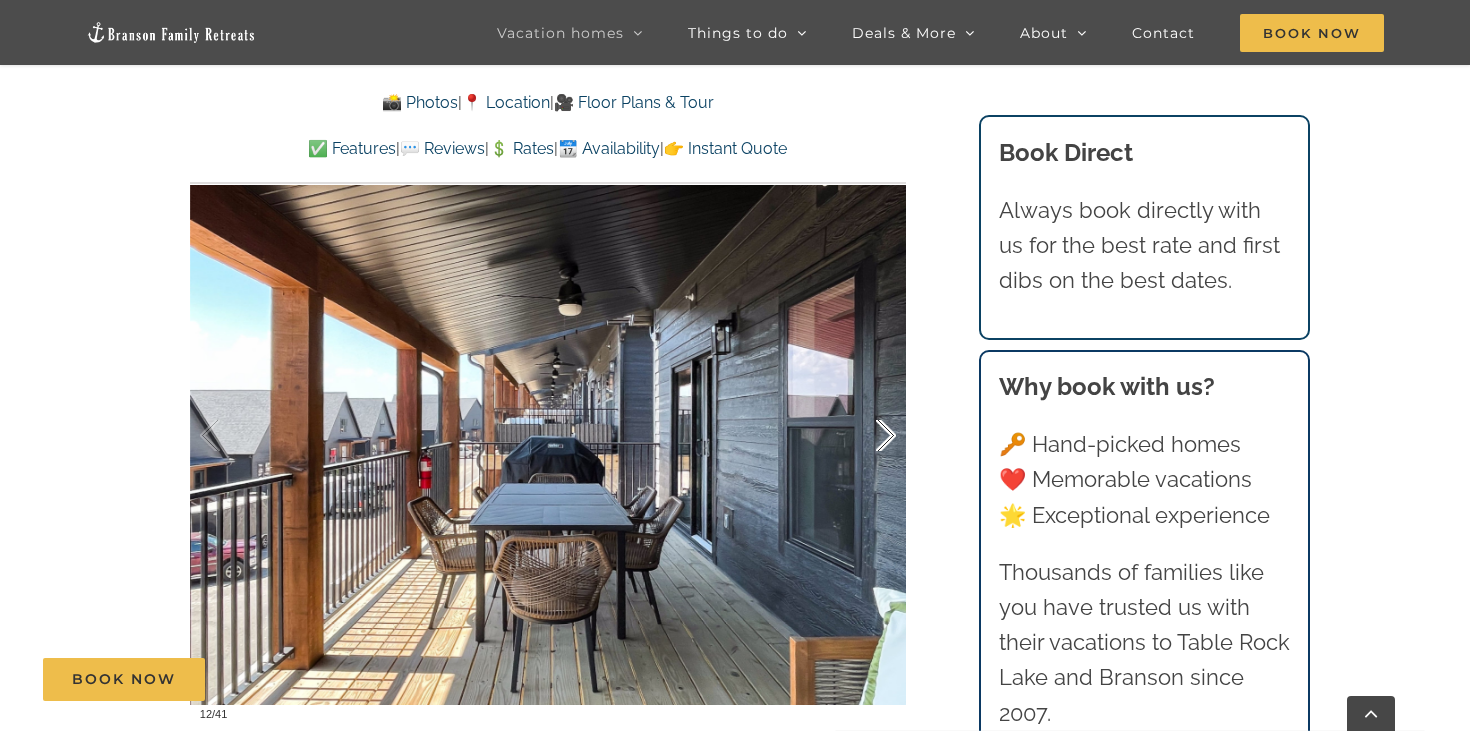 click at bounding box center (865, 436) 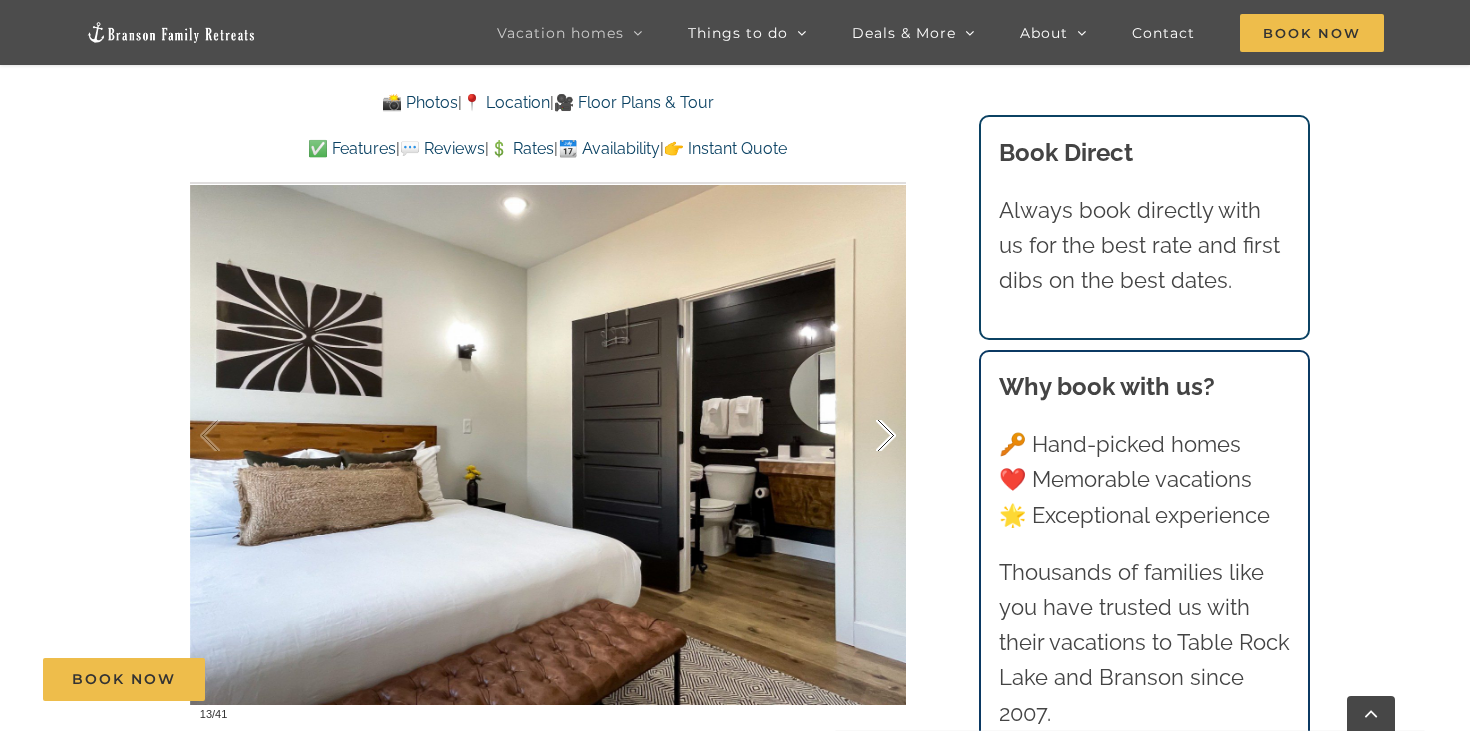 click at bounding box center (865, 436) 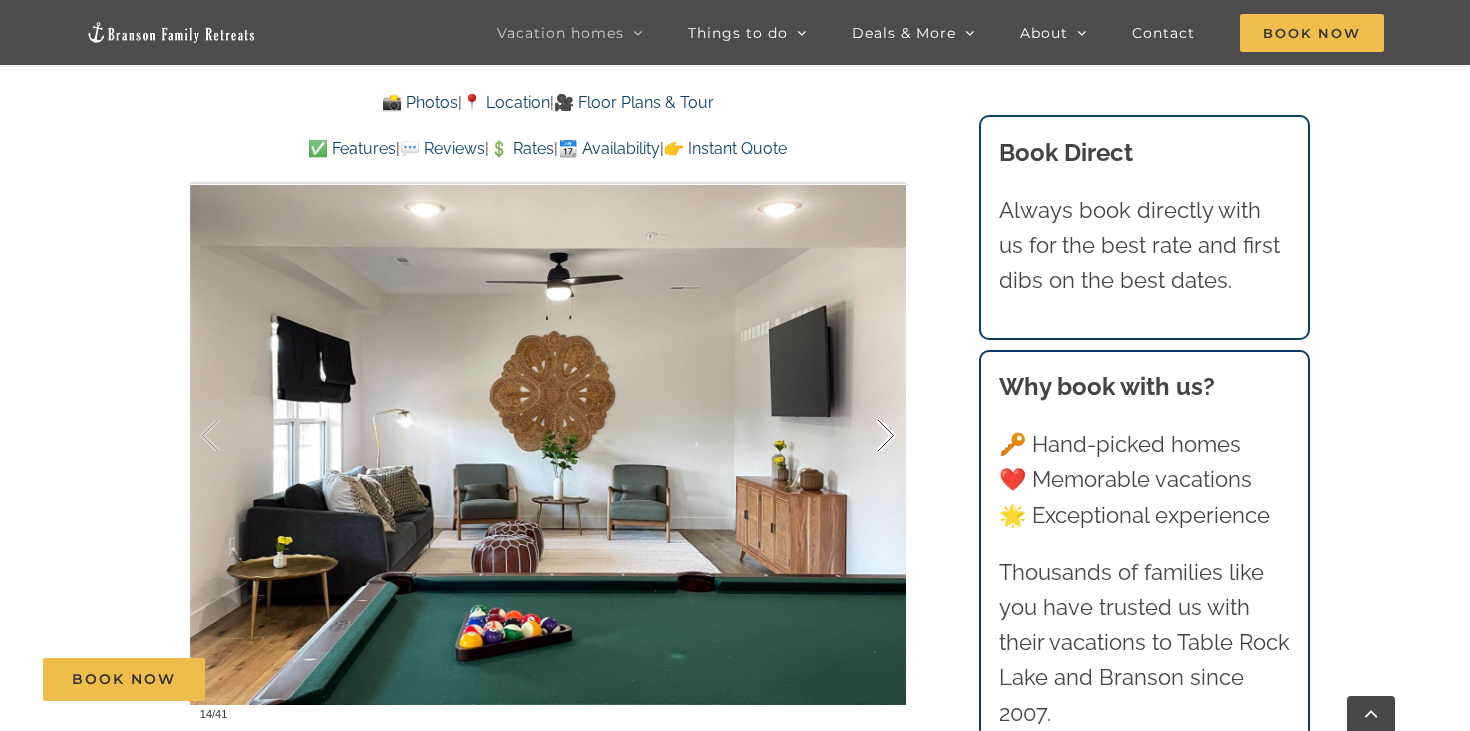 click at bounding box center (865, 436) 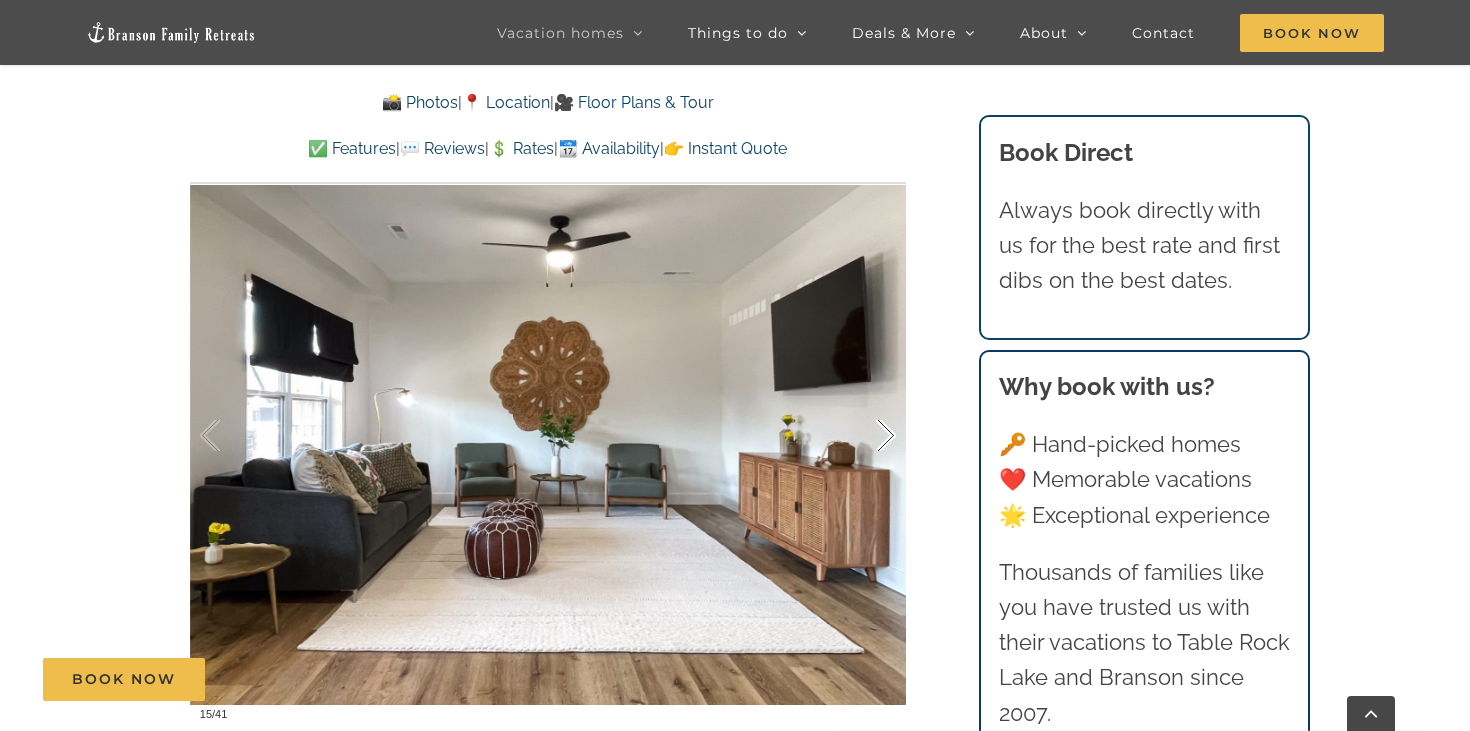 click at bounding box center (865, 436) 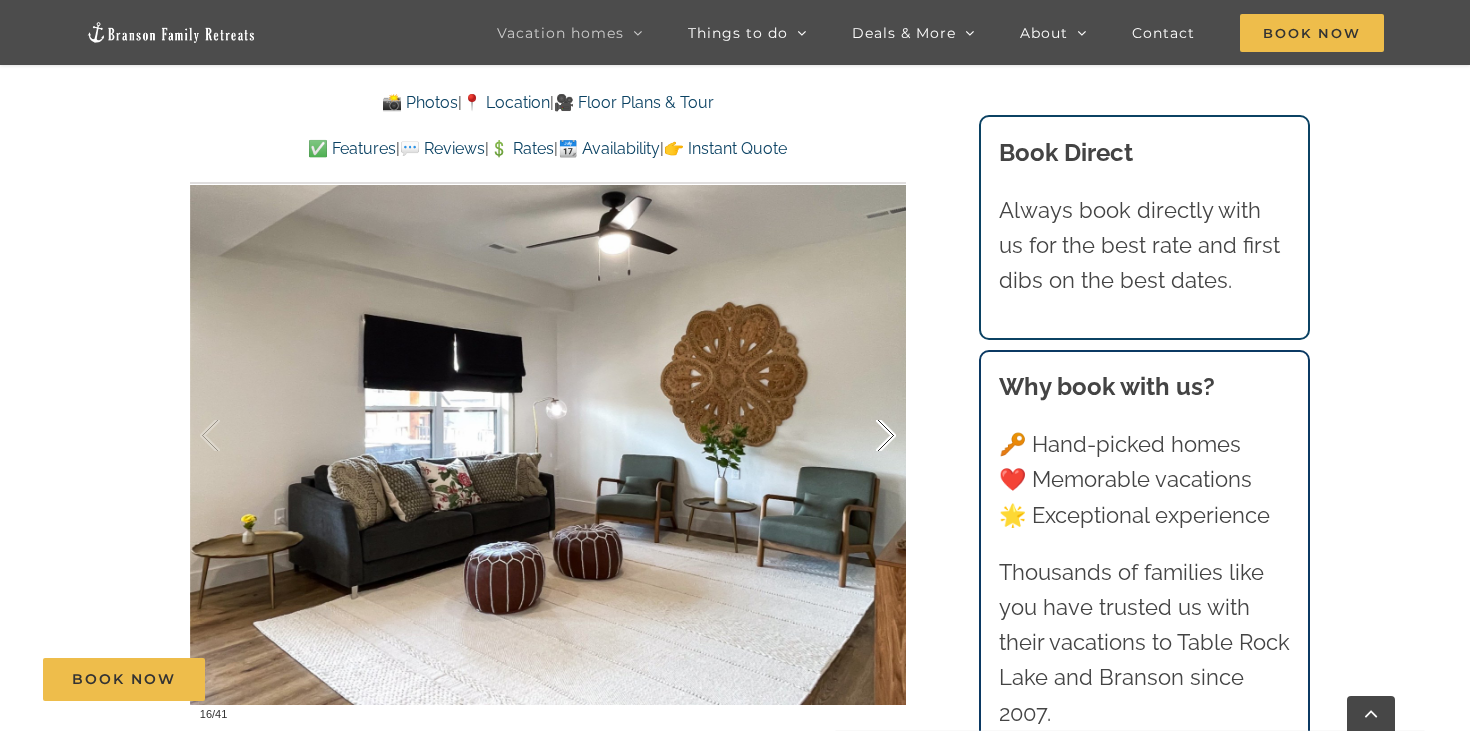 click at bounding box center [865, 436] 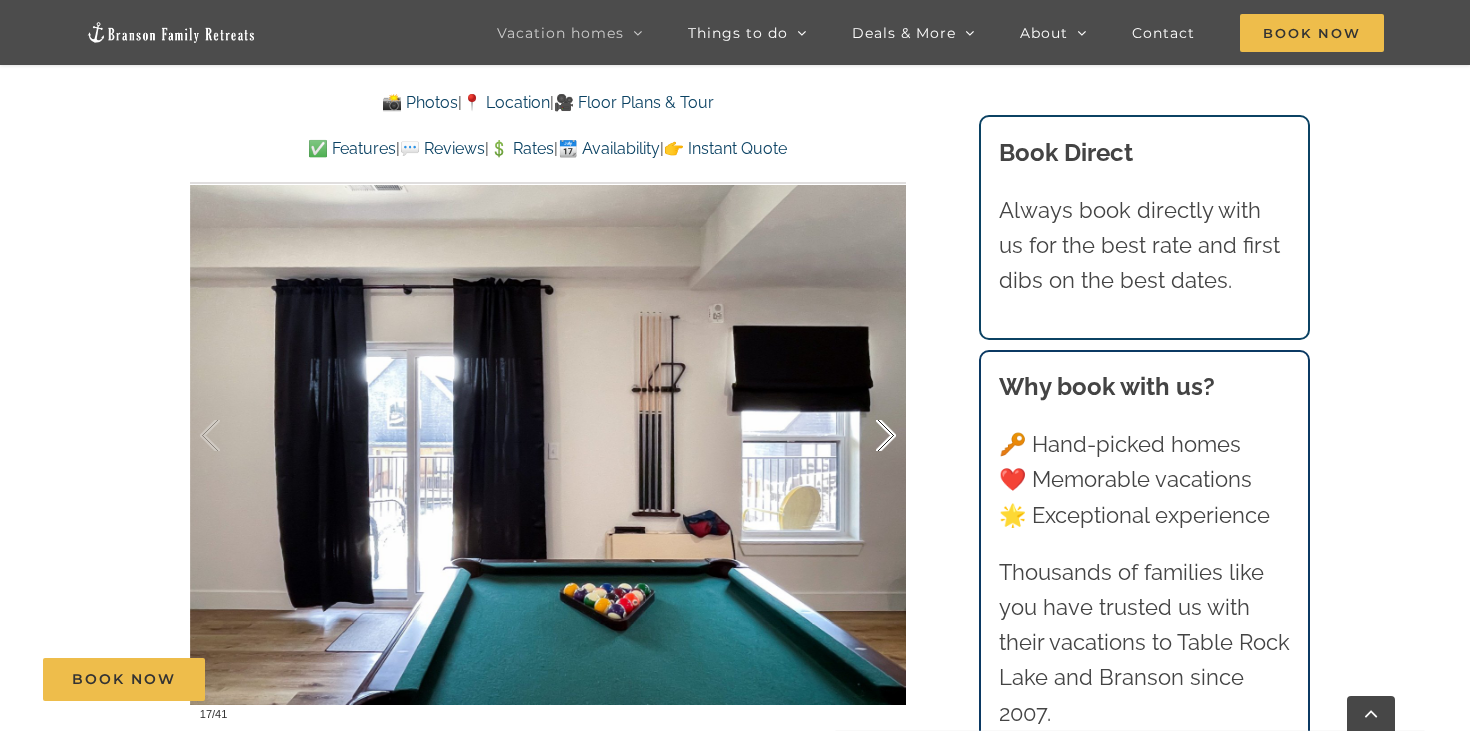 click at bounding box center [865, 436] 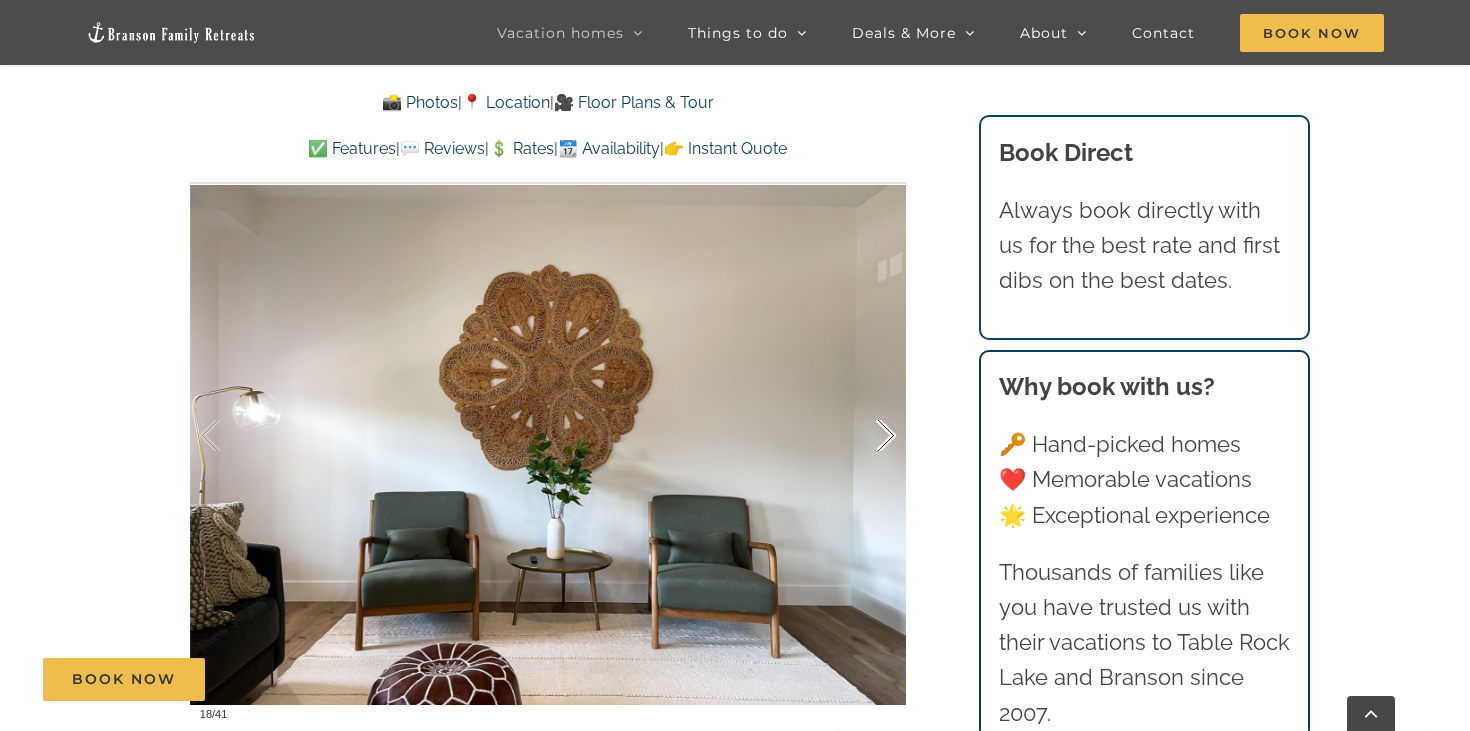 click at bounding box center [865, 436] 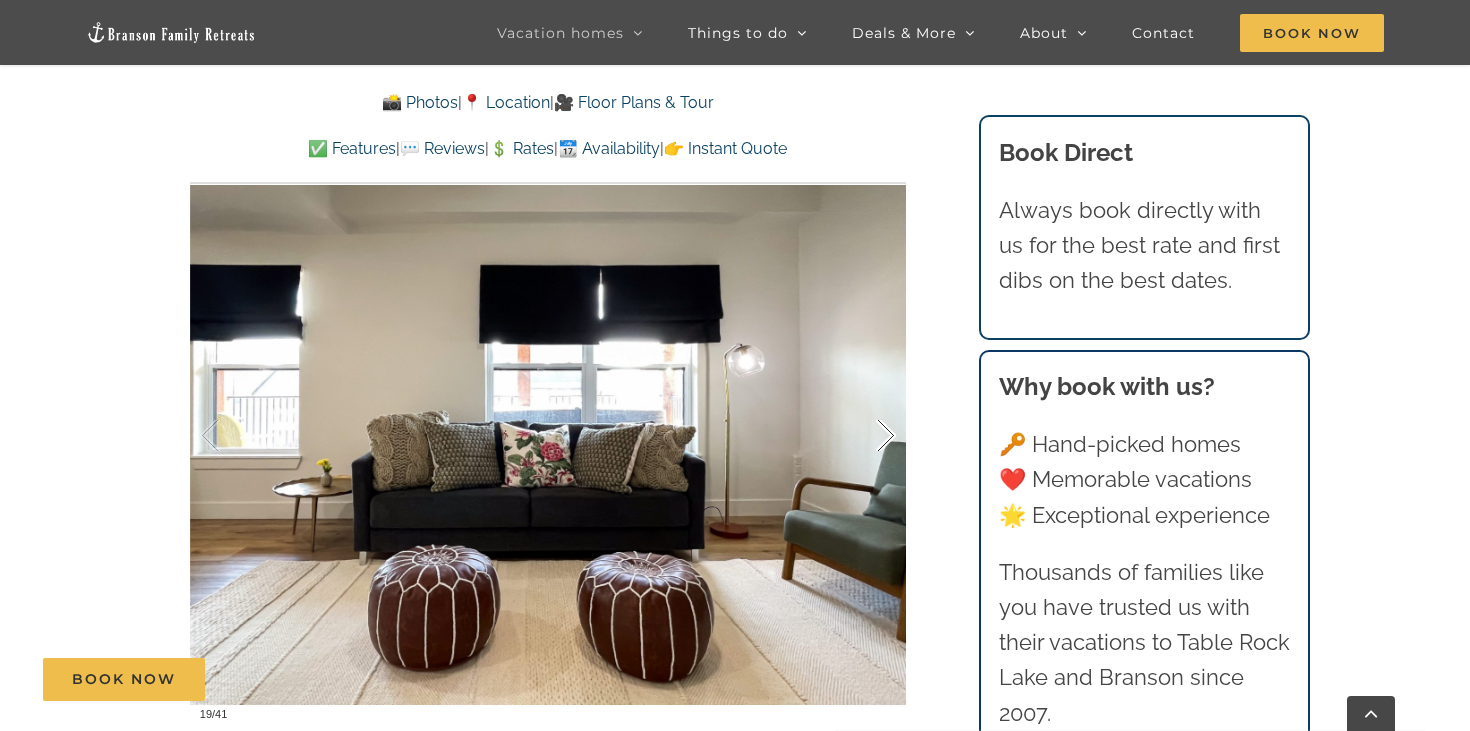 click at bounding box center (865, 436) 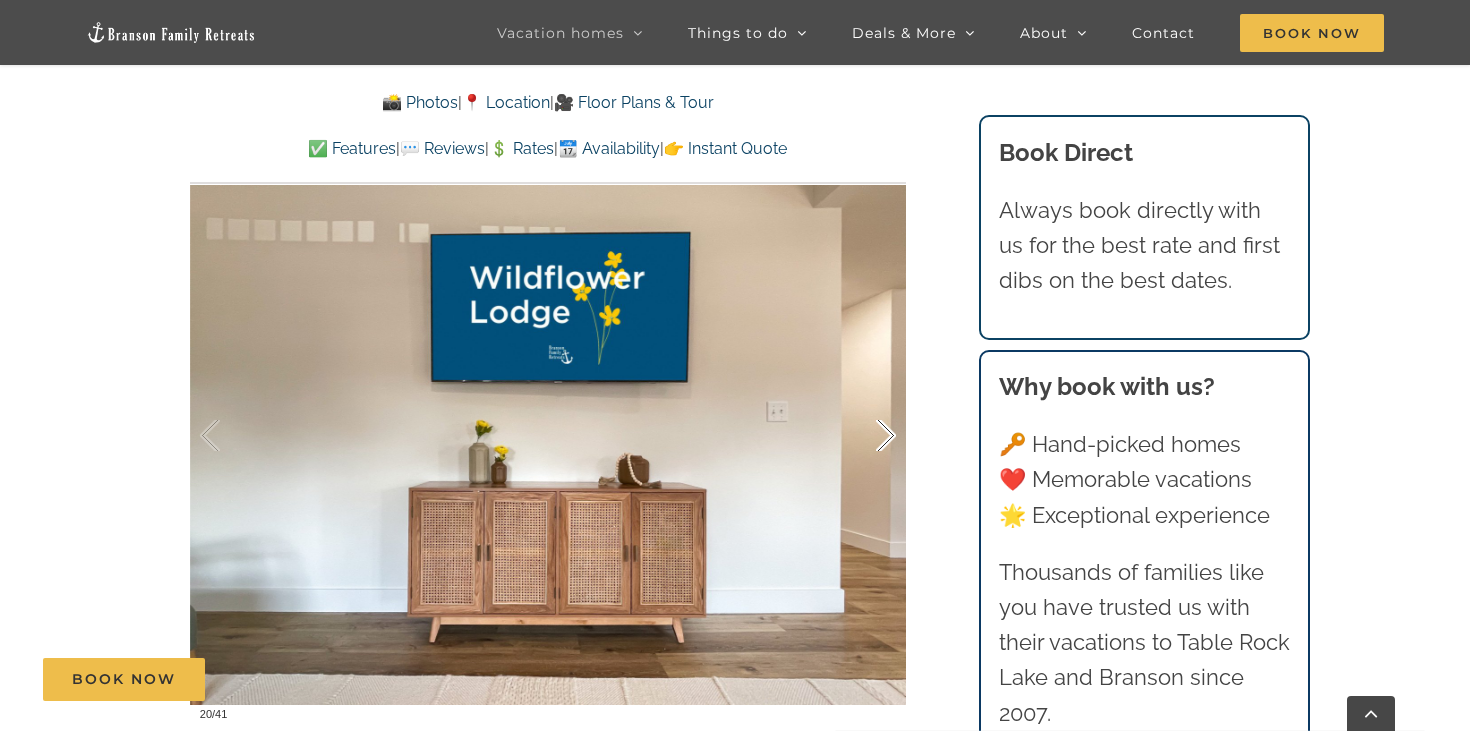 click at bounding box center [865, 436] 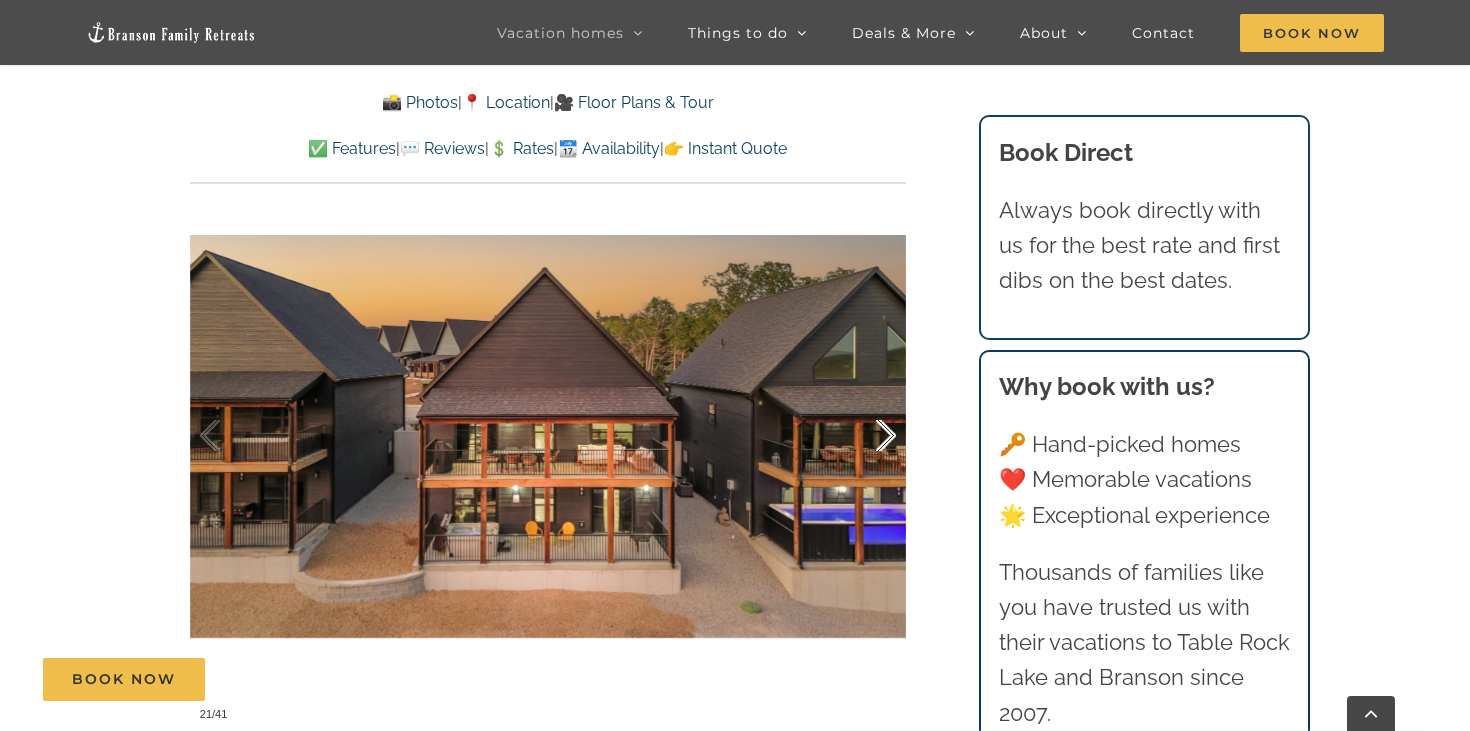 click at bounding box center [865, 436] 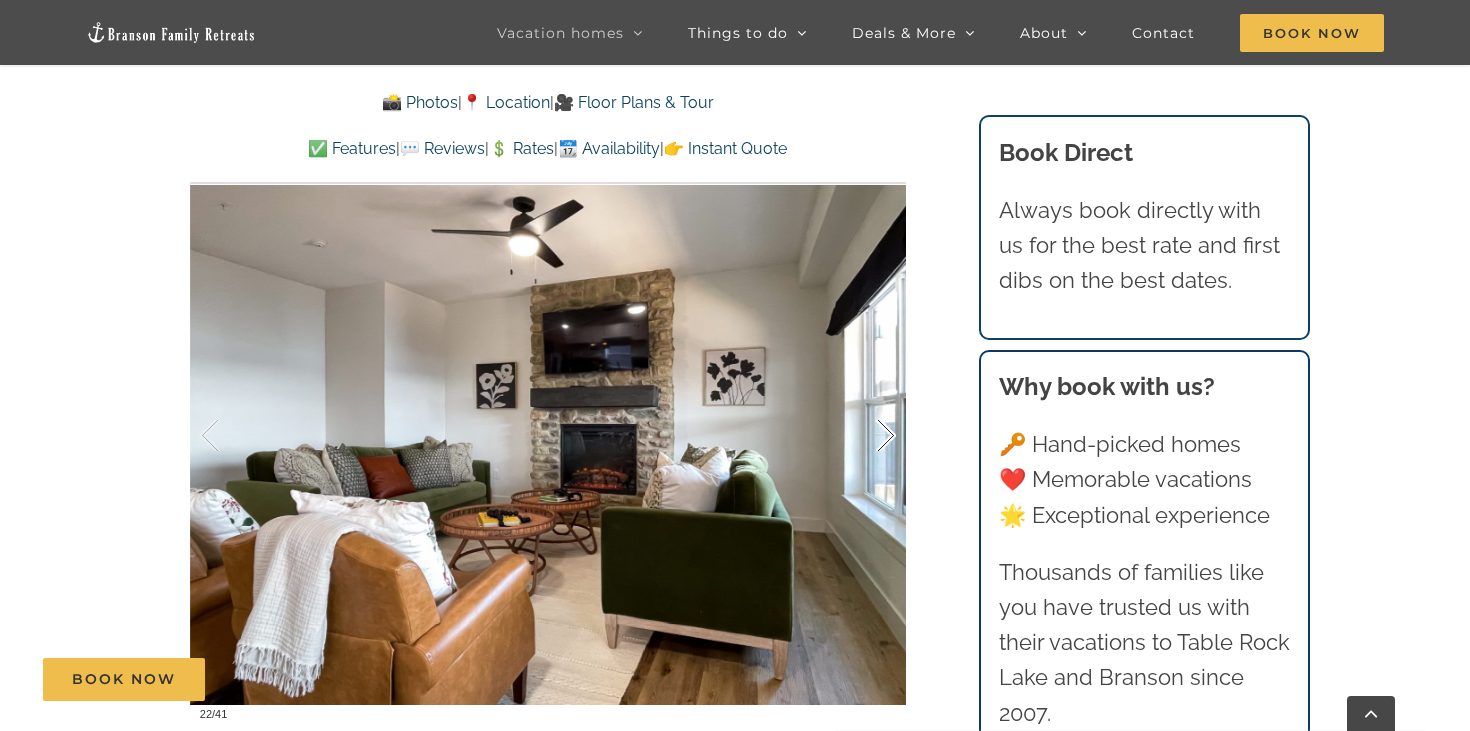 click at bounding box center [865, 436] 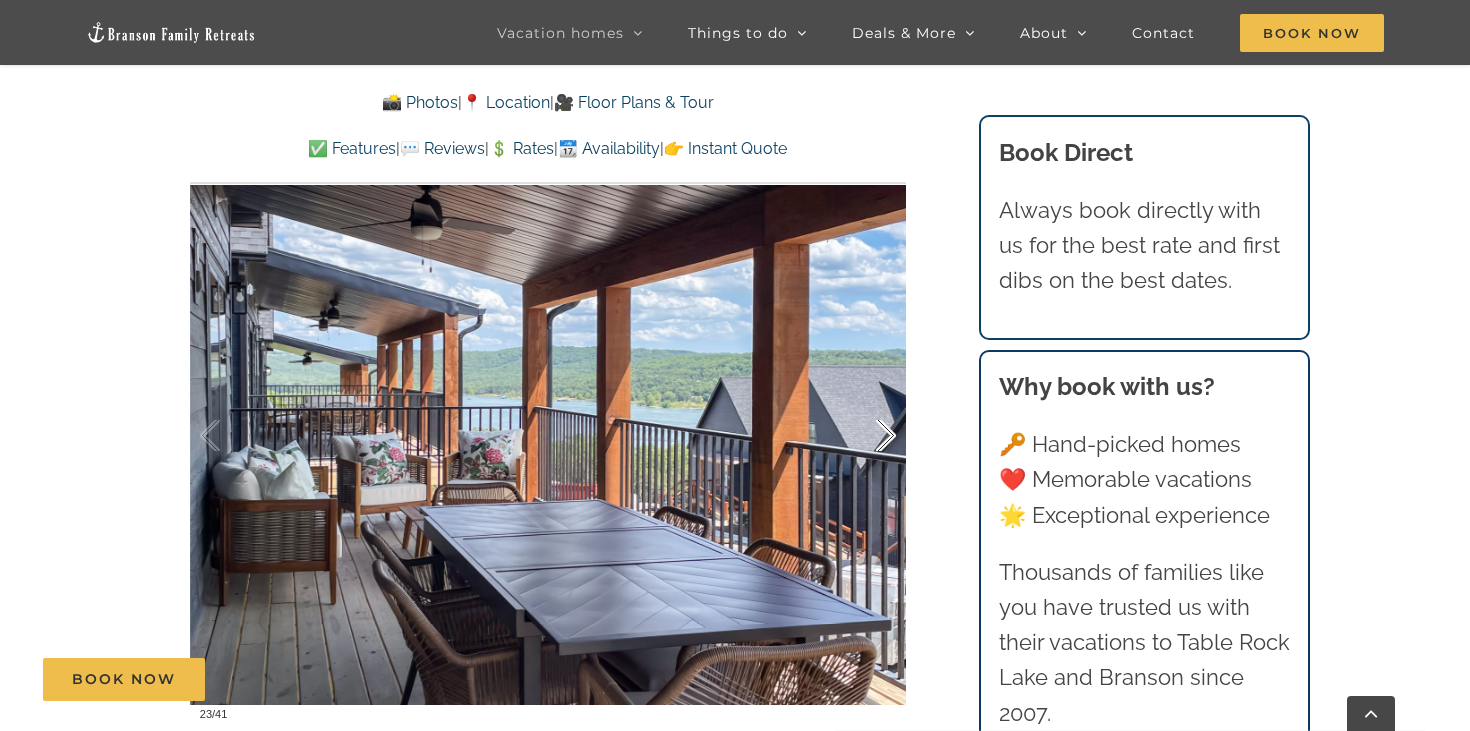 click at bounding box center [865, 436] 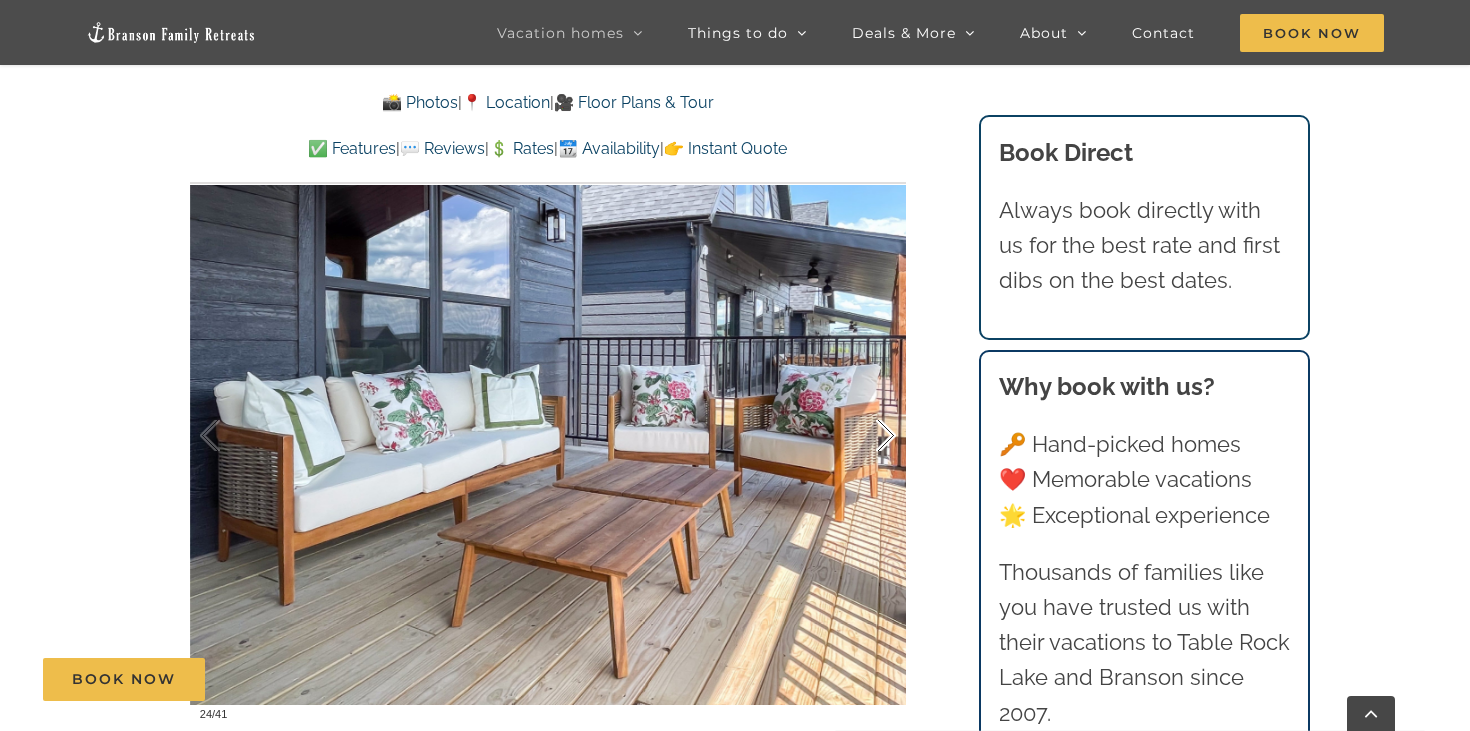 click at bounding box center [865, 436] 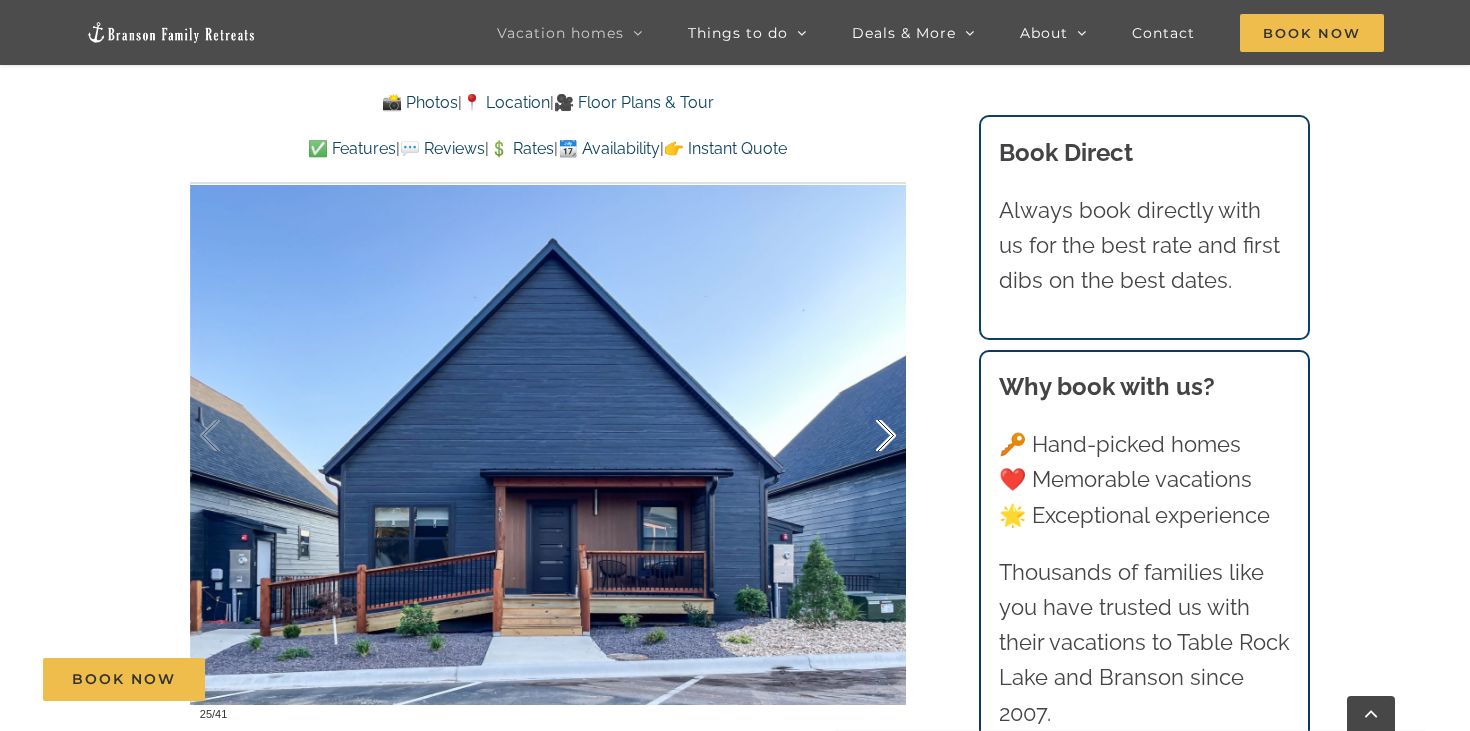 click at bounding box center [865, 436] 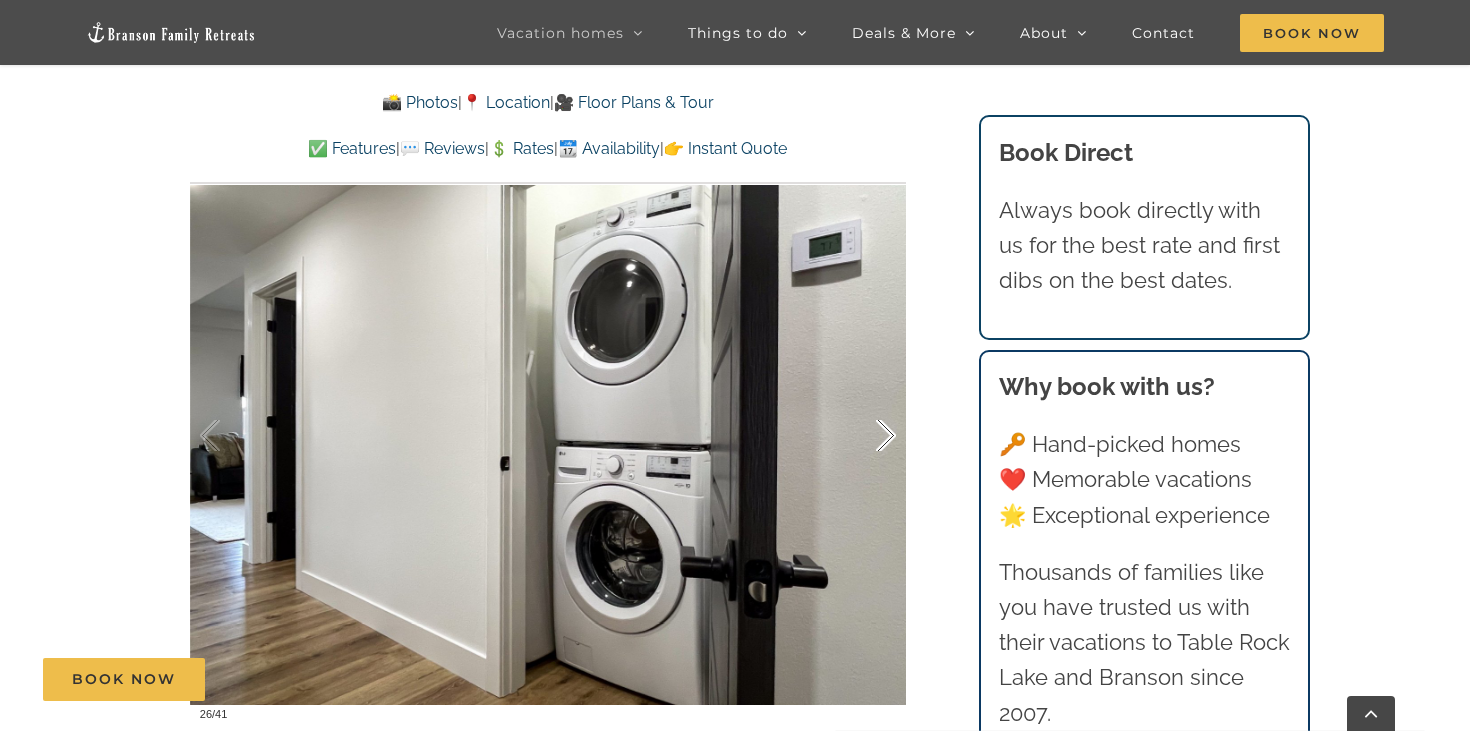 click at bounding box center [865, 436] 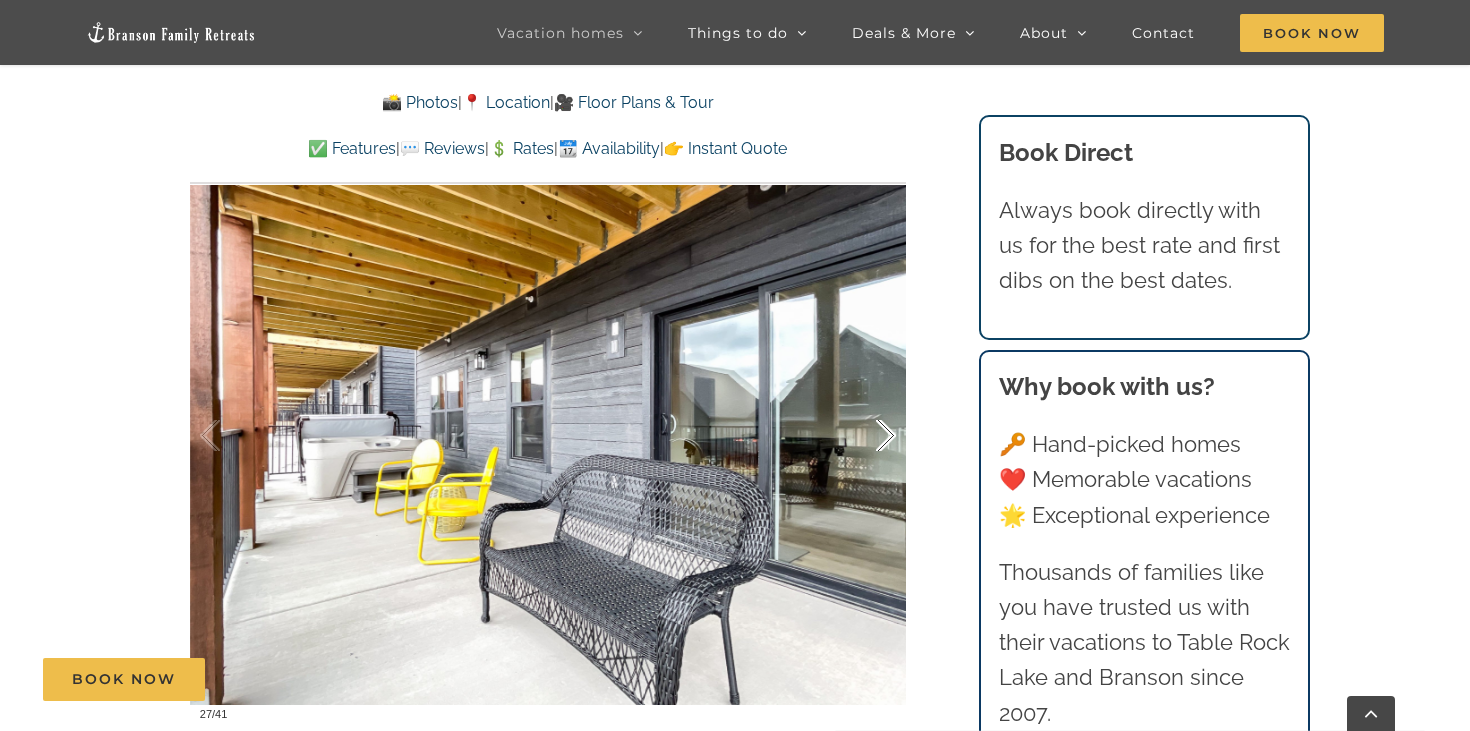 click at bounding box center (865, 436) 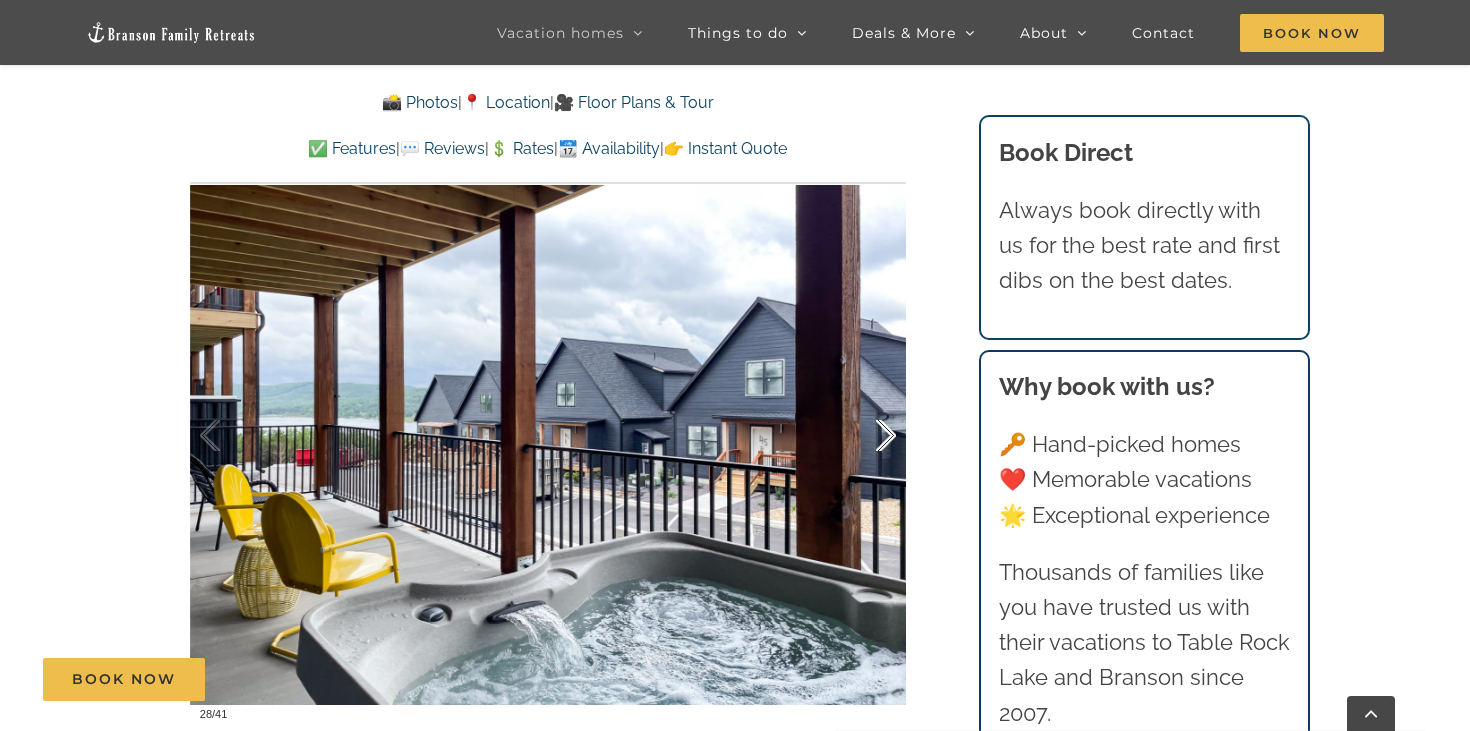 click at bounding box center [865, 436] 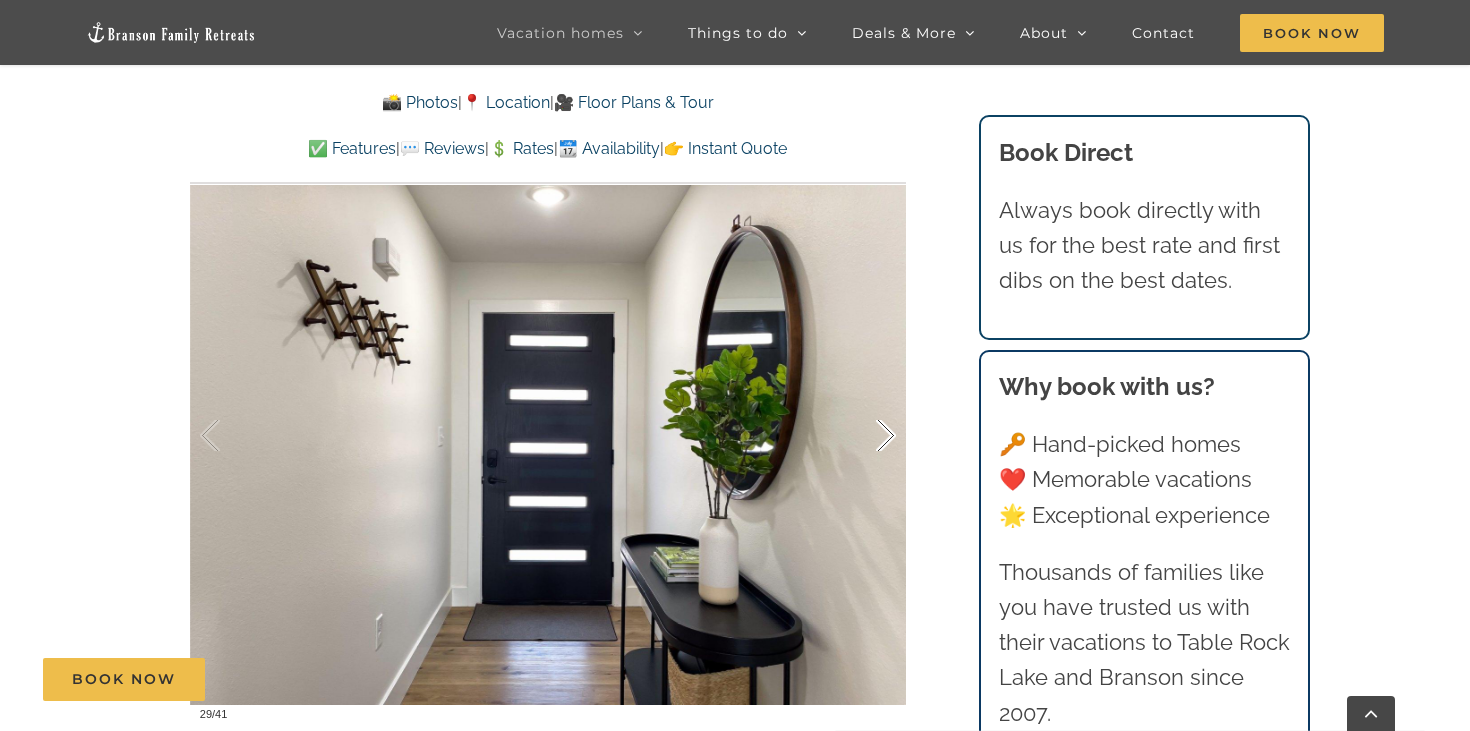 click at bounding box center (865, 436) 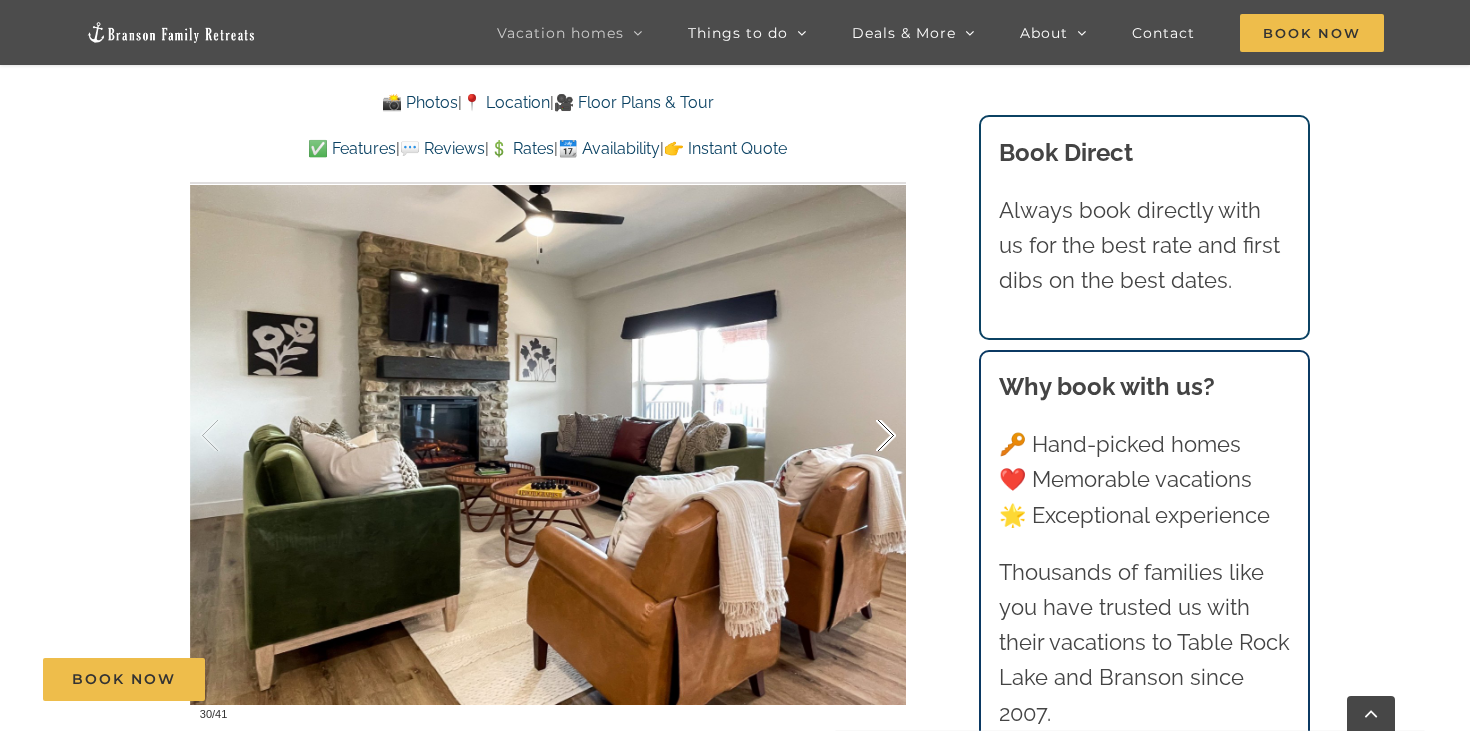 click at bounding box center (865, 436) 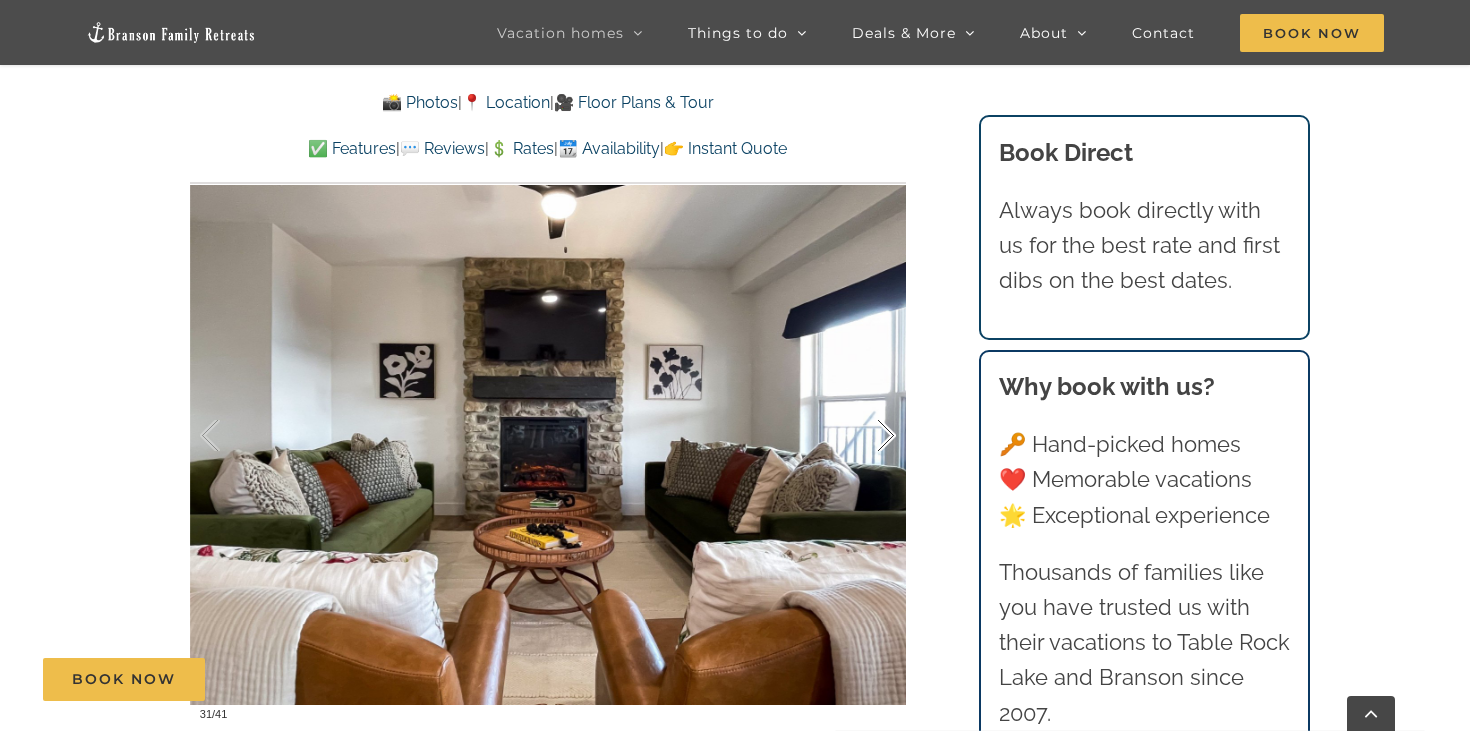click at bounding box center (865, 436) 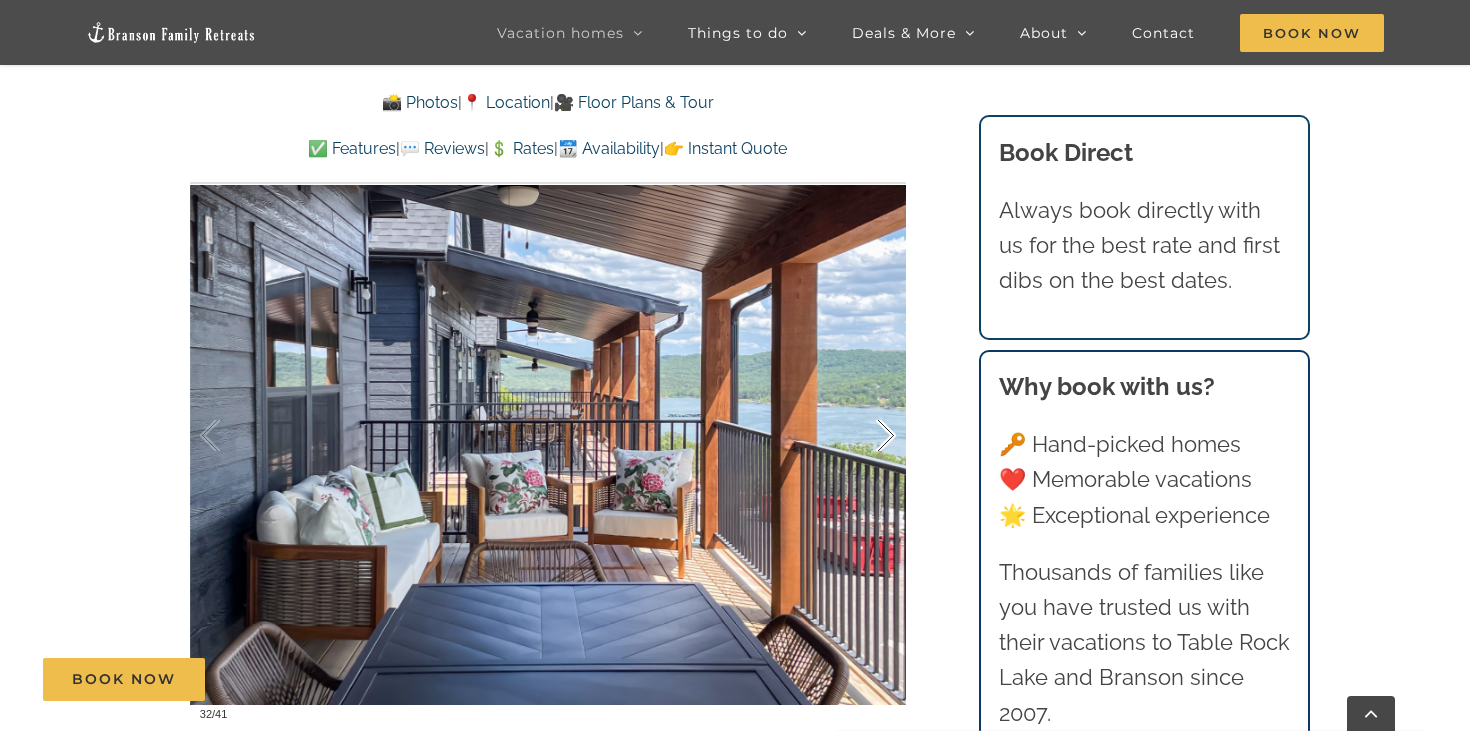 click at bounding box center (865, 436) 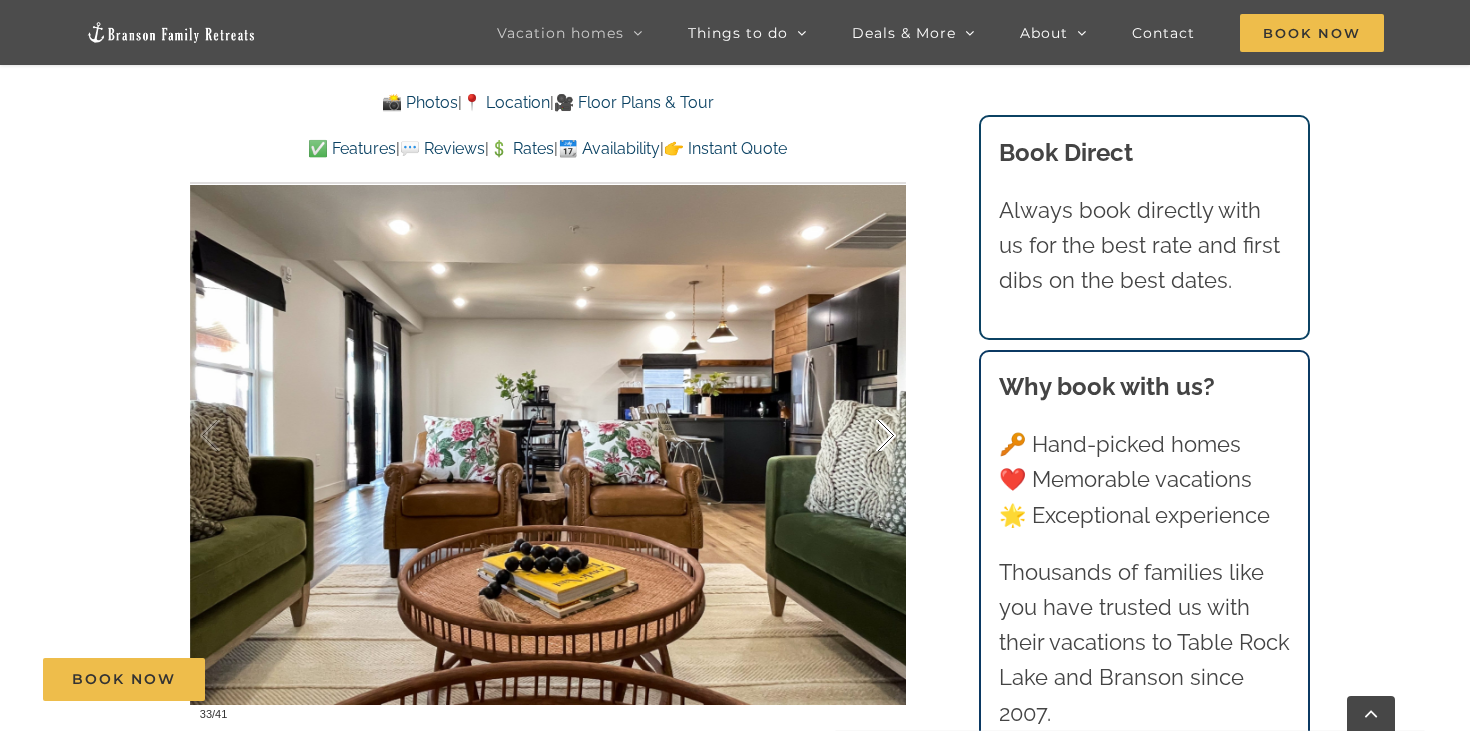 click at bounding box center (865, 436) 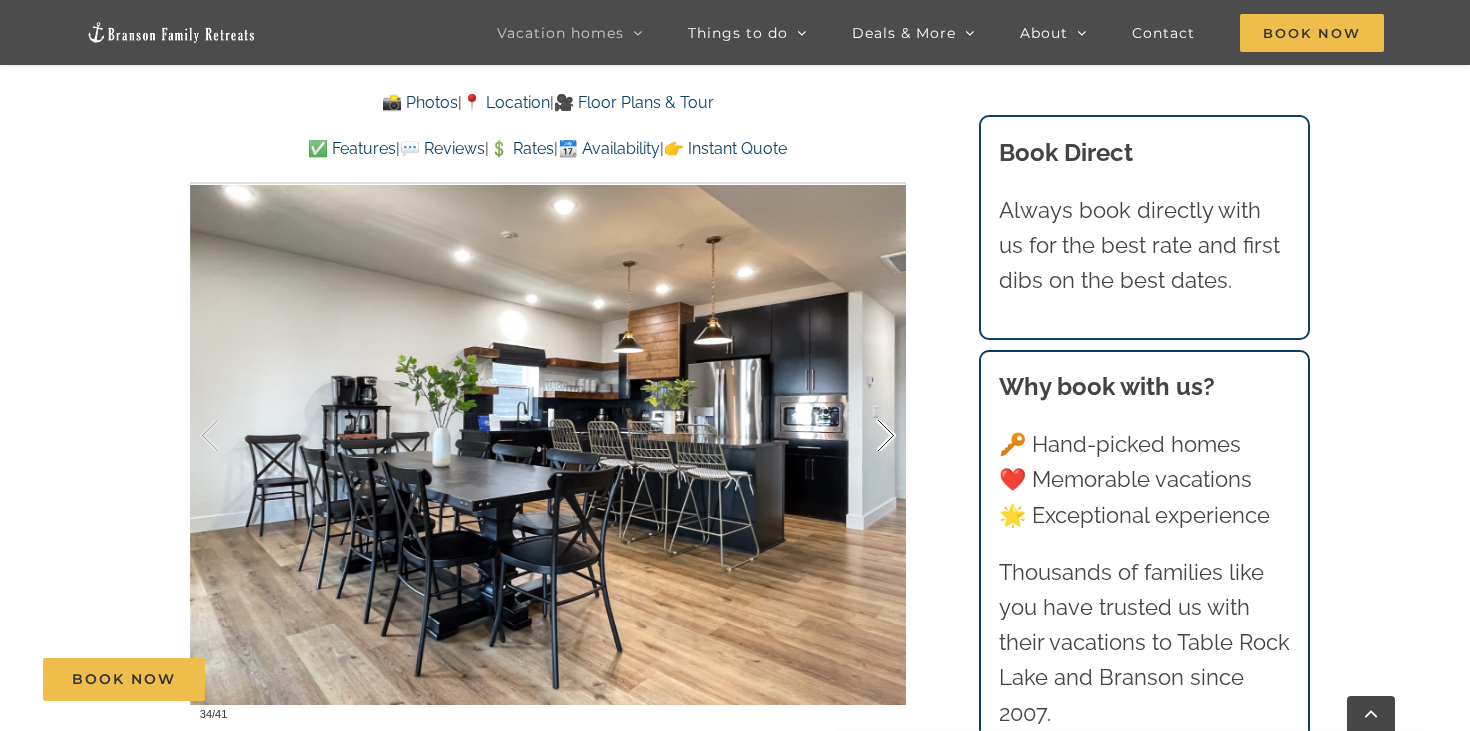 click at bounding box center [865, 436] 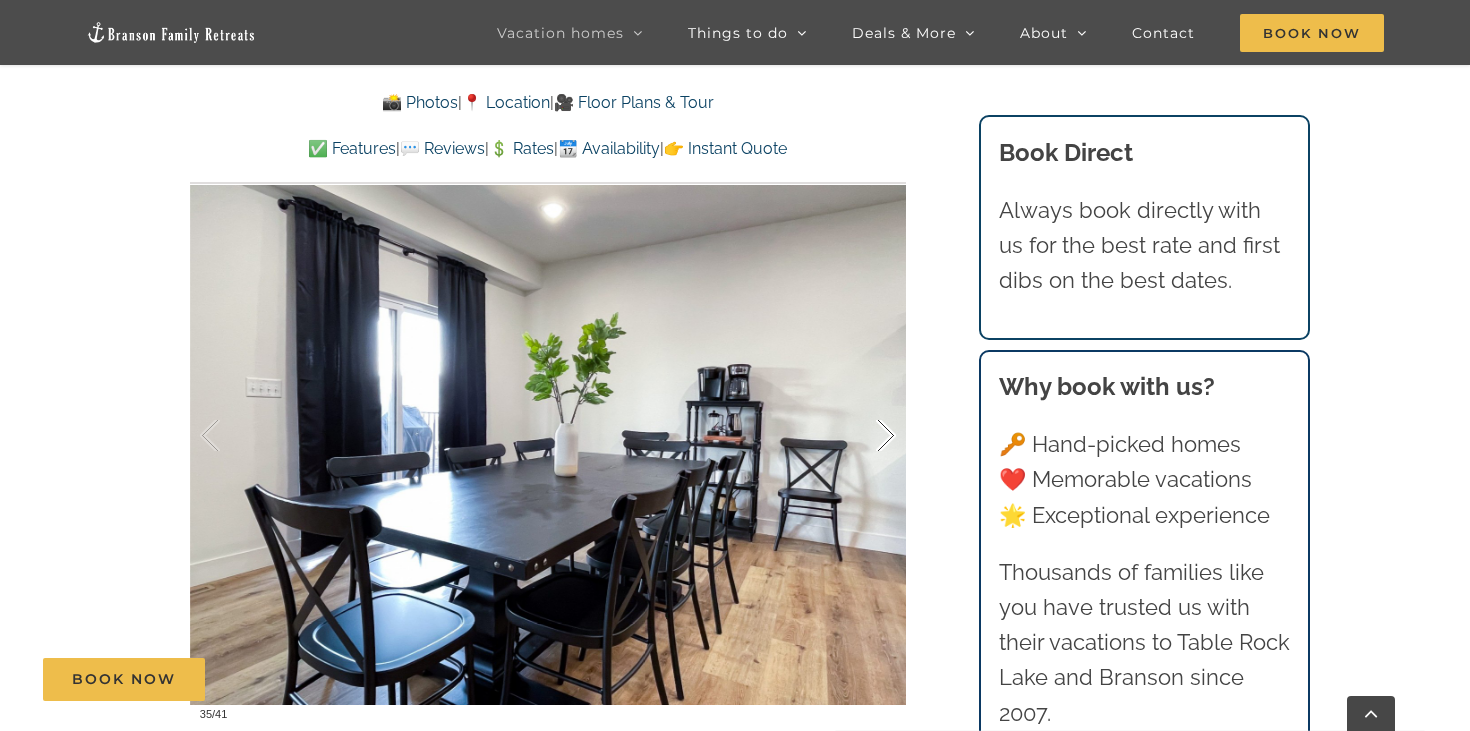 click at bounding box center (865, 436) 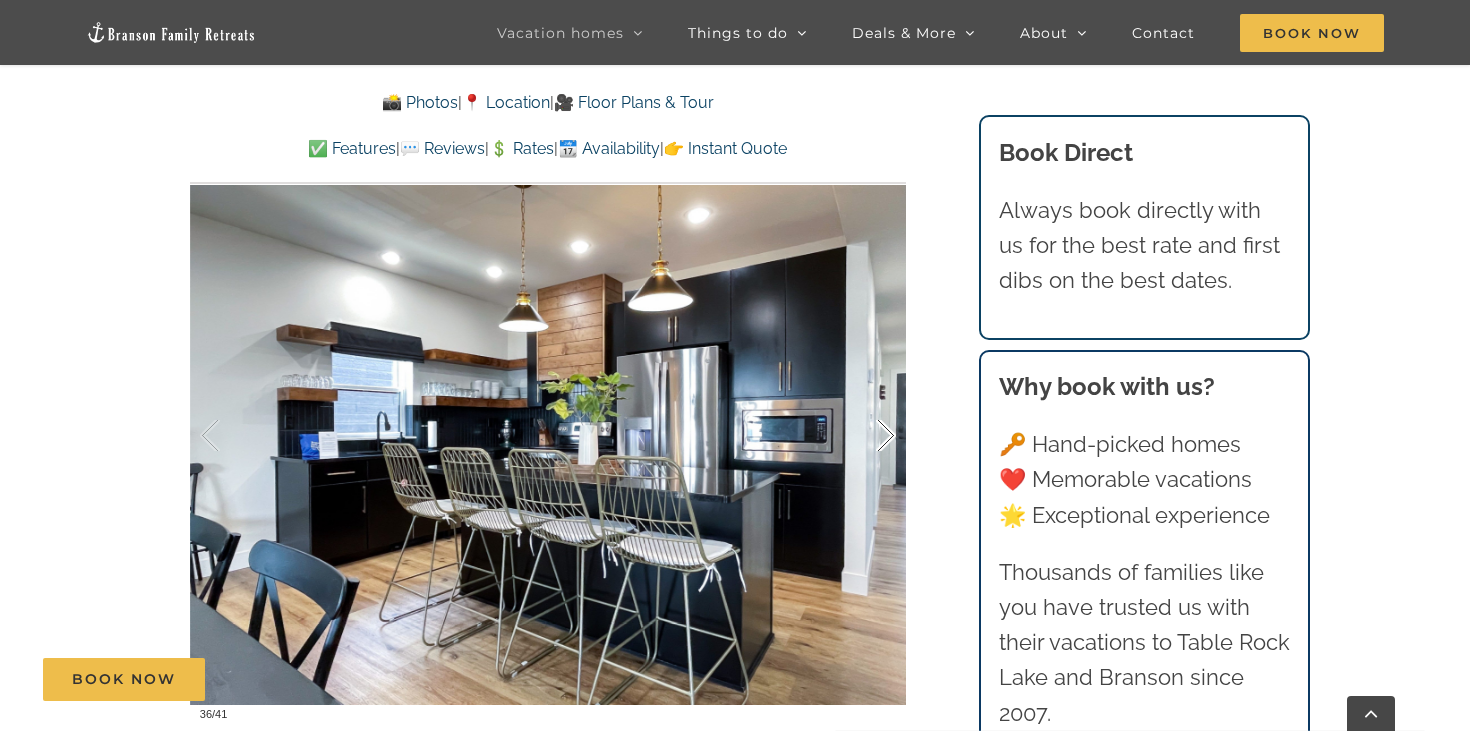 click at bounding box center (865, 436) 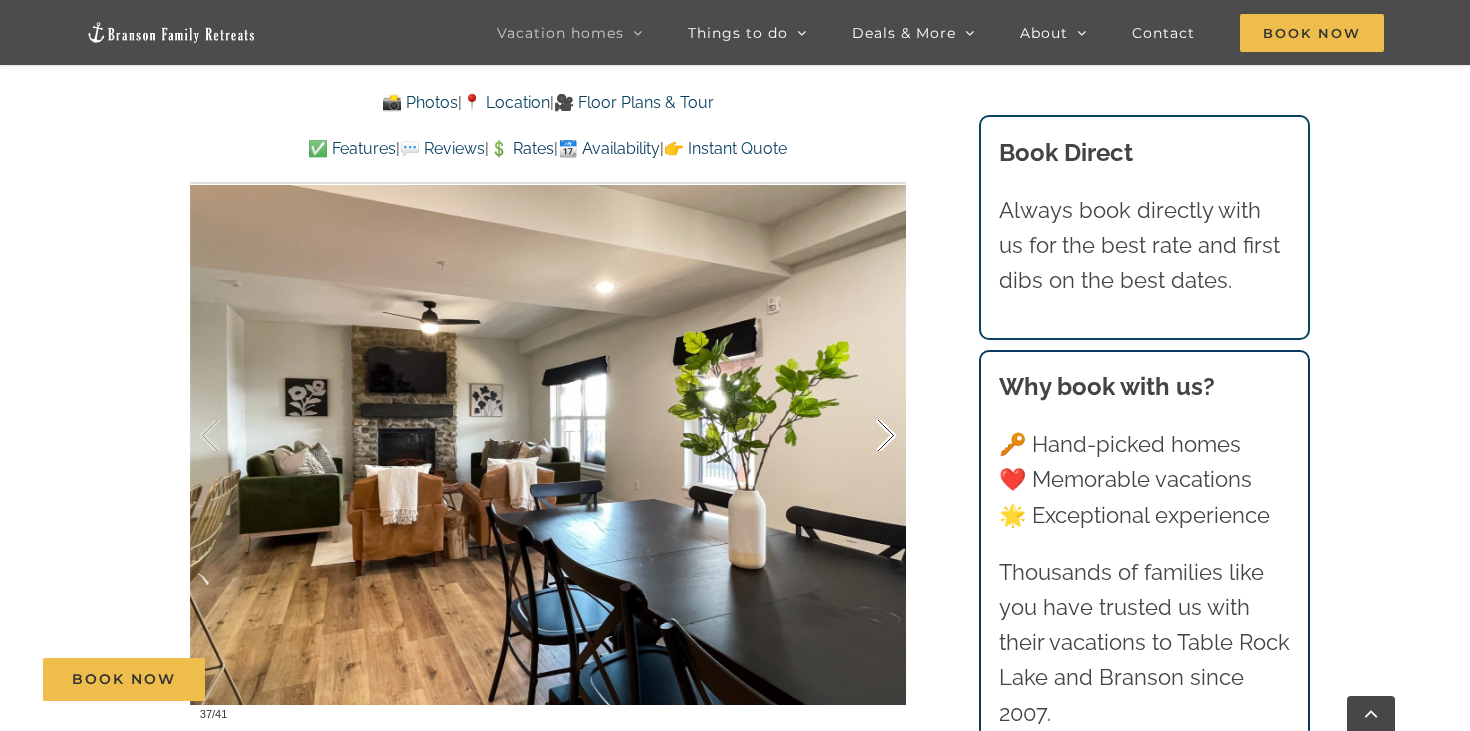 click at bounding box center (865, 436) 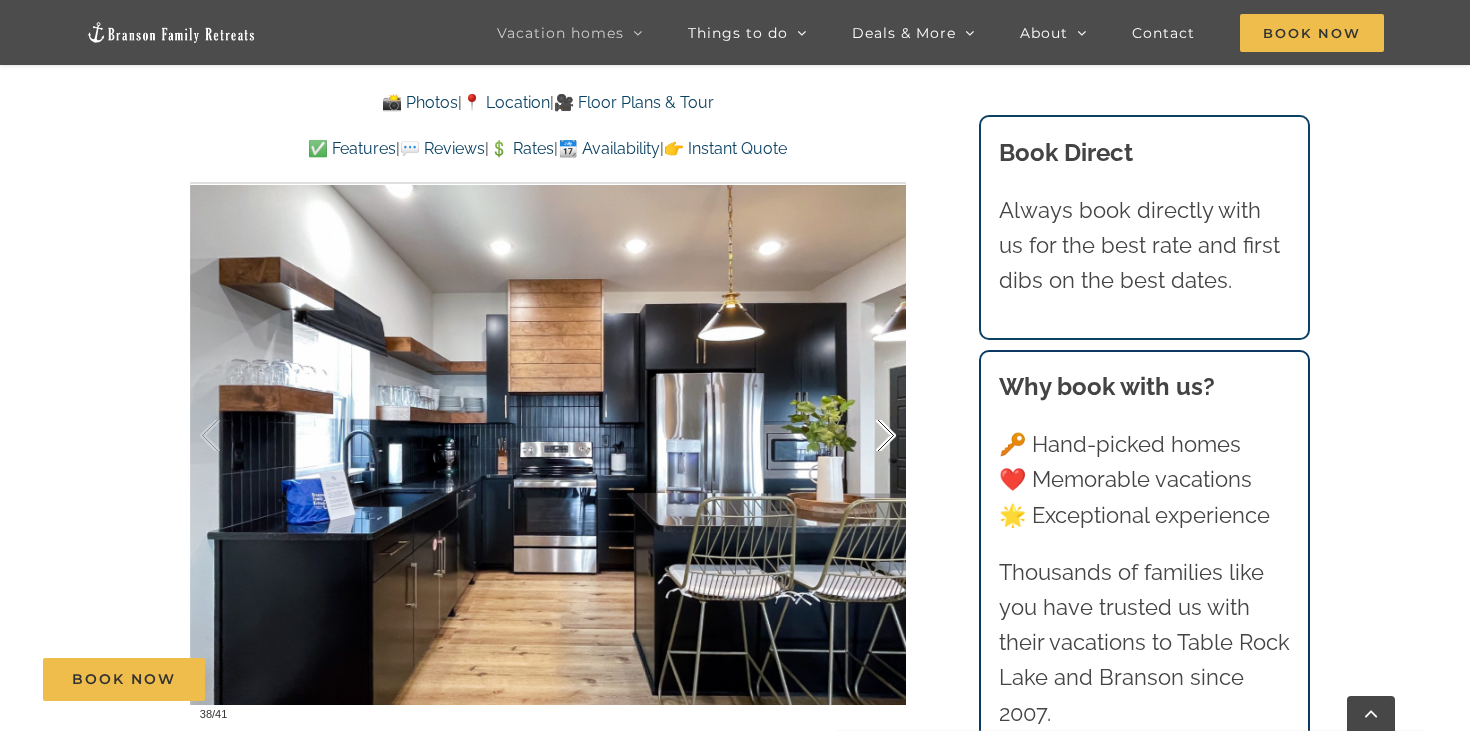 click at bounding box center (865, 436) 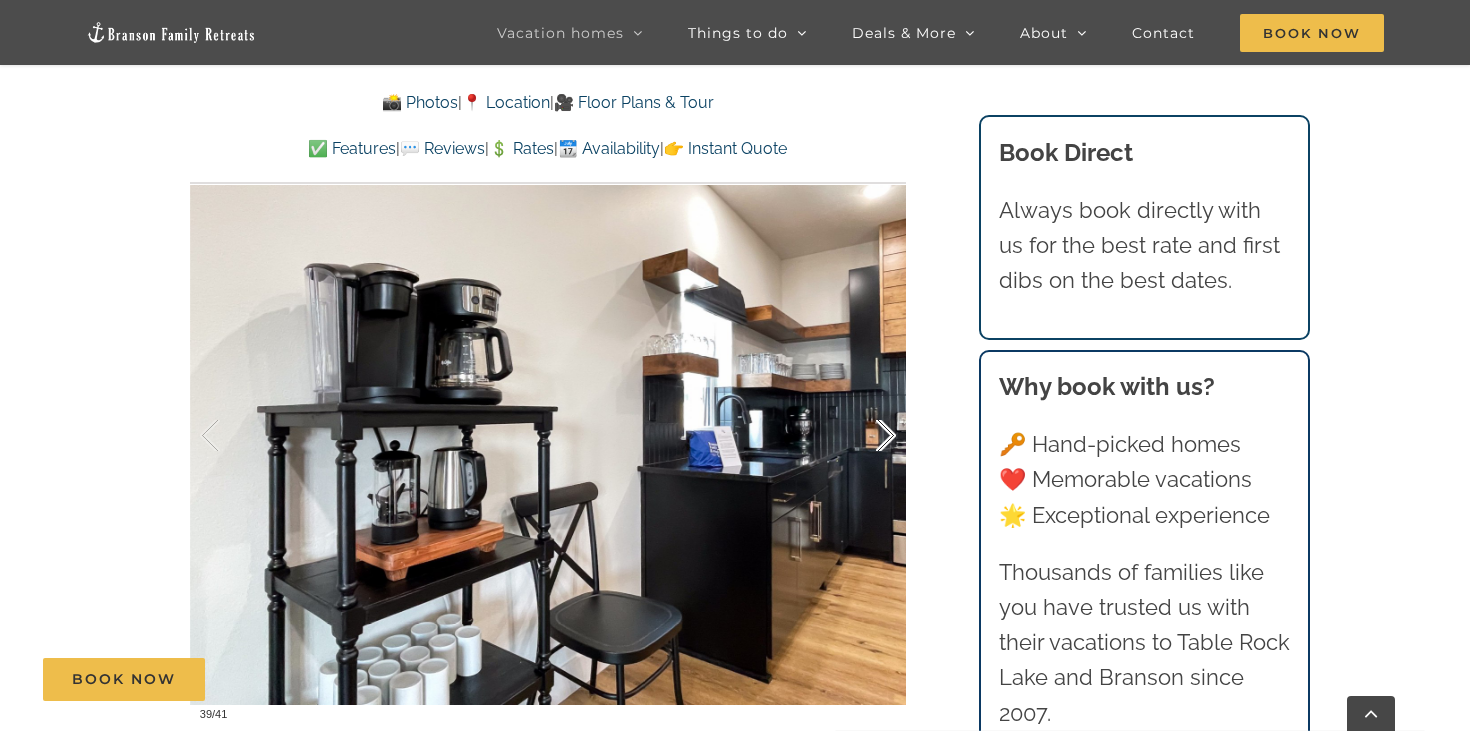 click at bounding box center (865, 436) 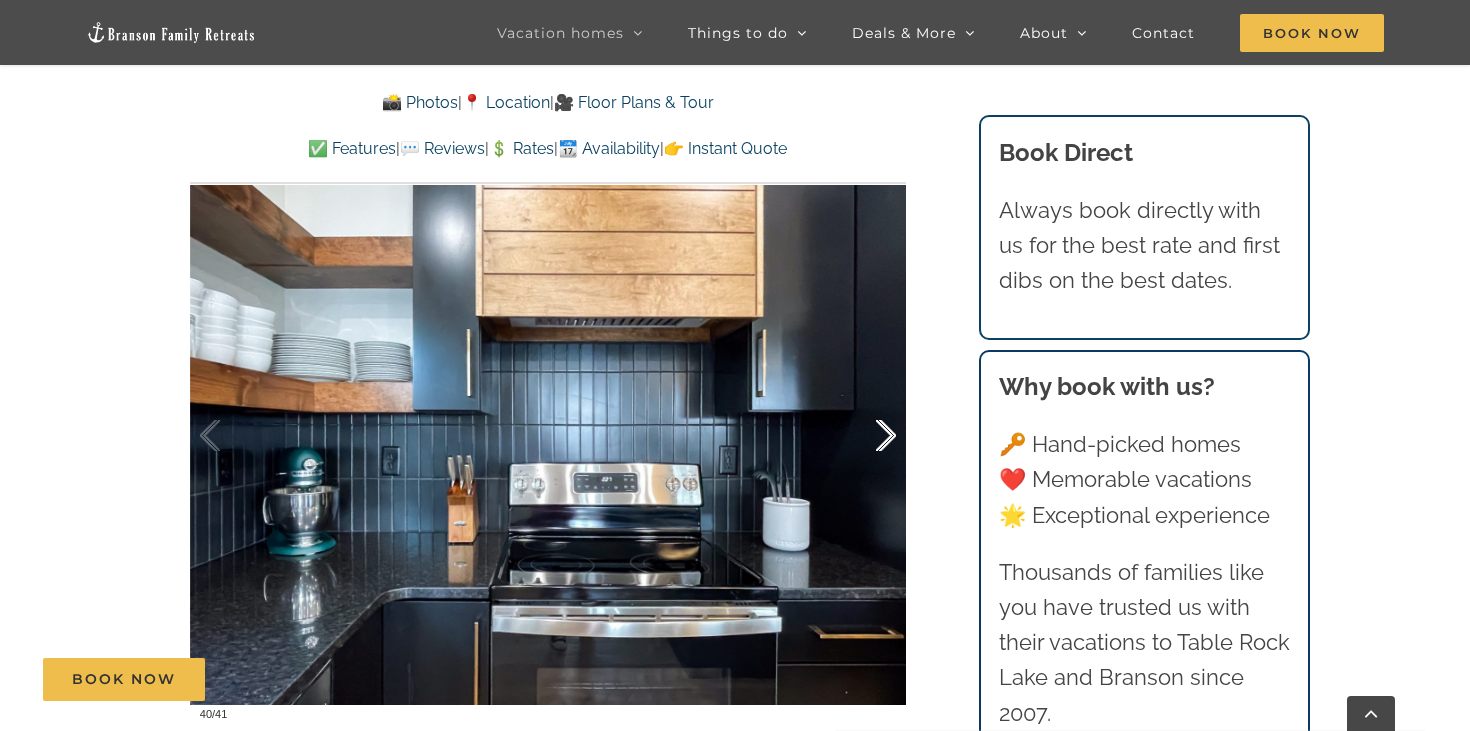 click at bounding box center [865, 436] 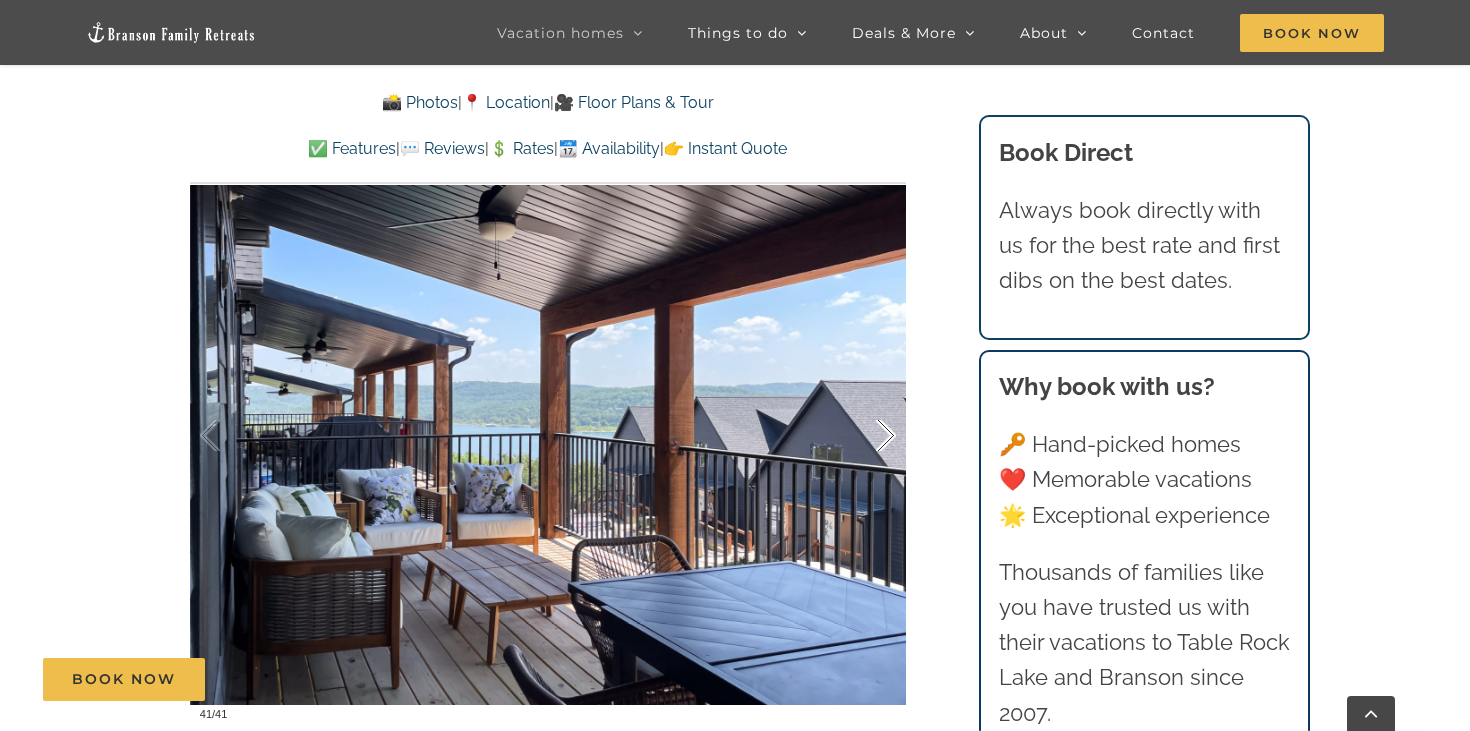 click at bounding box center (865, 436) 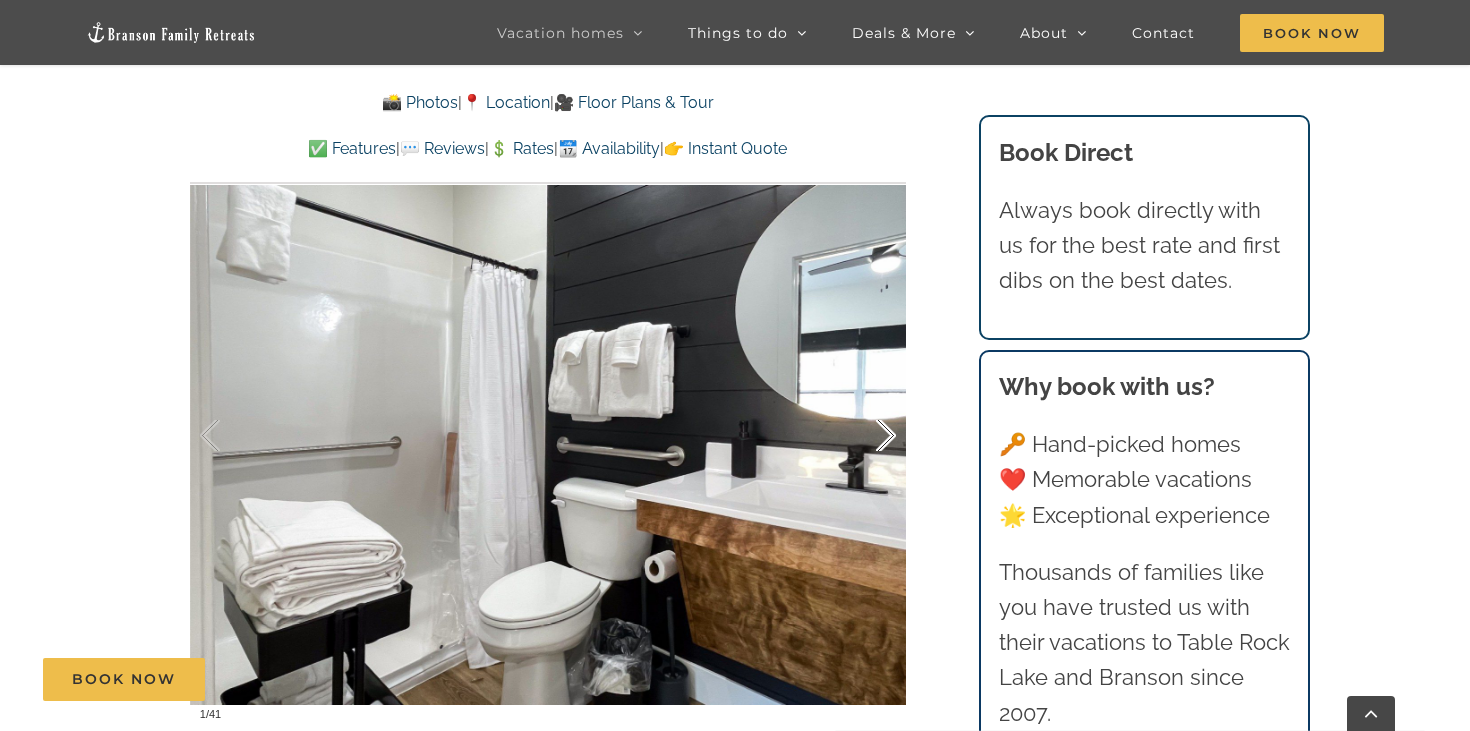 click at bounding box center [865, 436] 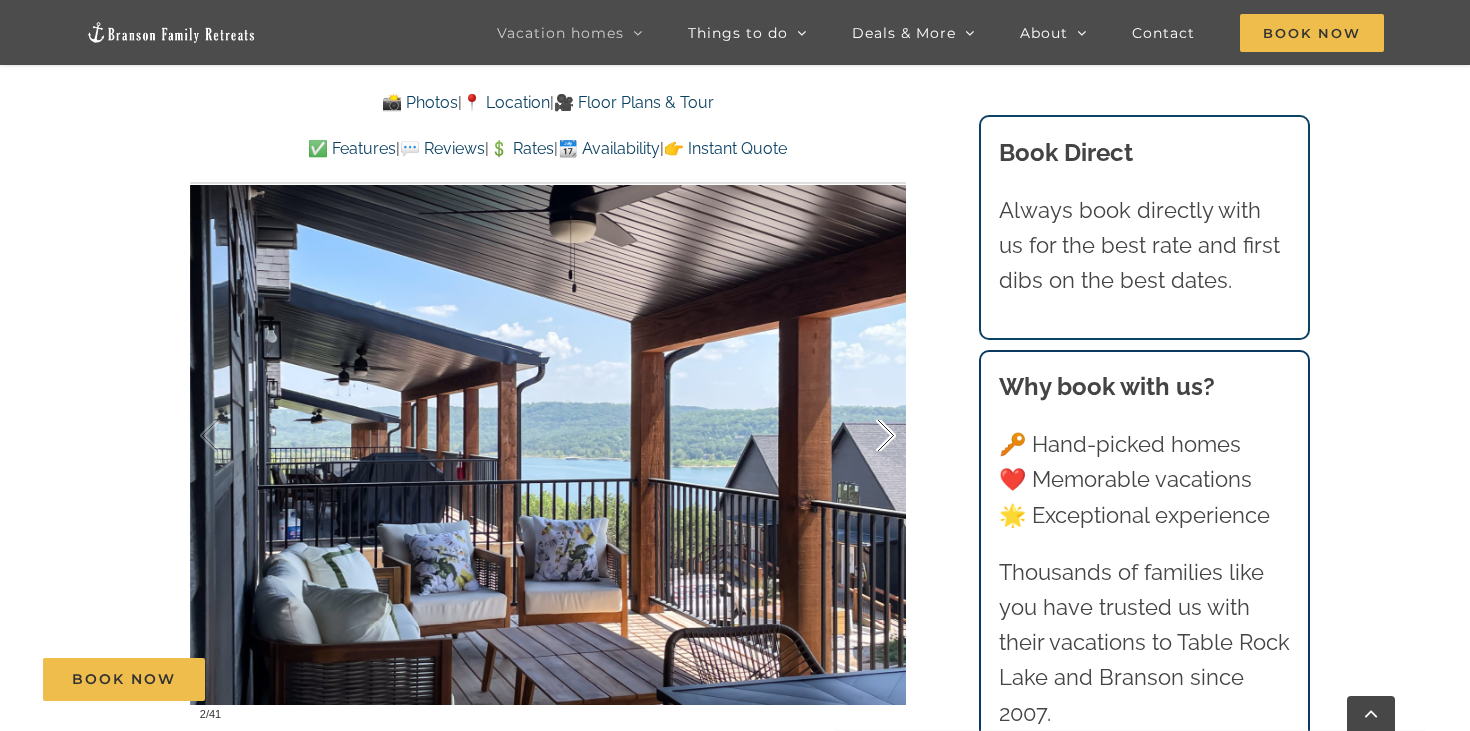 click at bounding box center (865, 436) 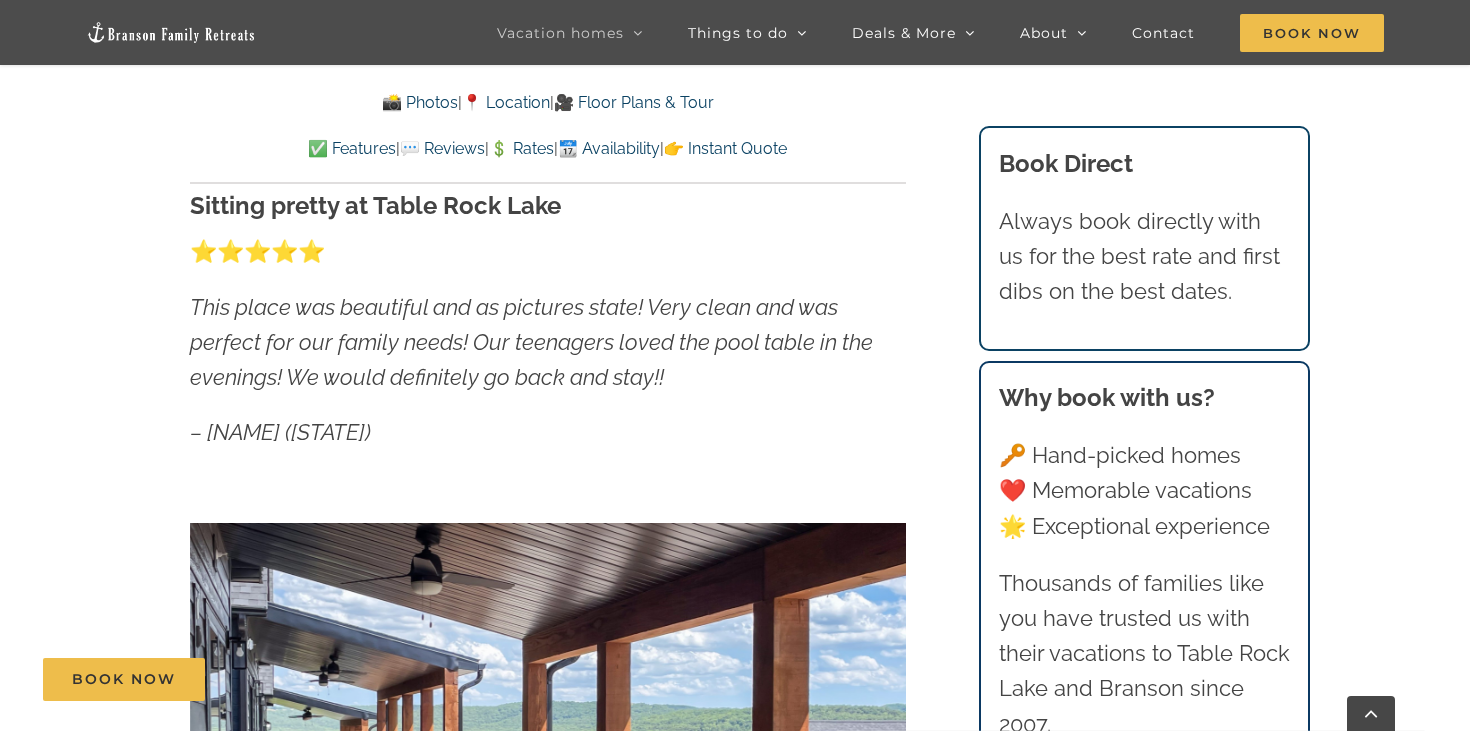 scroll, scrollTop: 847, scrollLeft: 0, axis: vertical 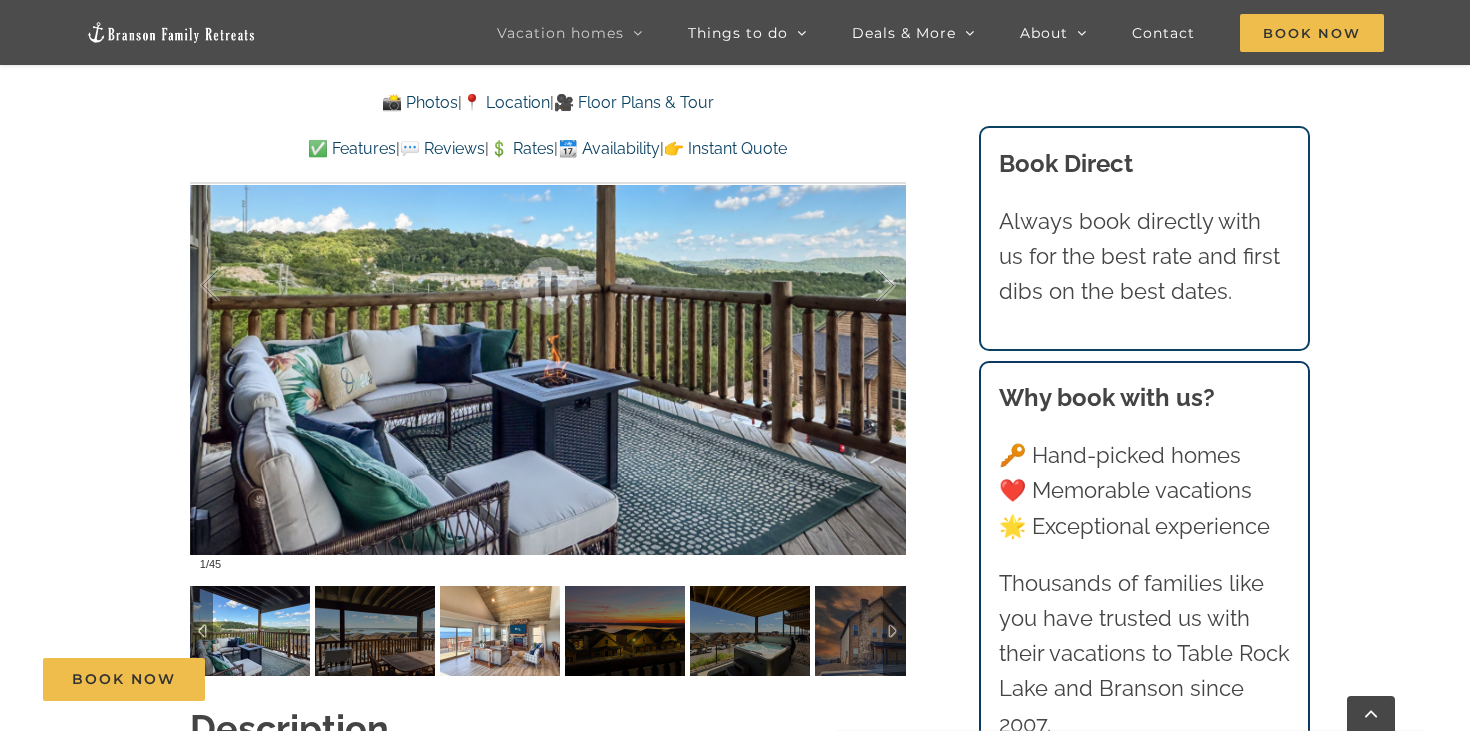 click at bounding box center [500, 631] 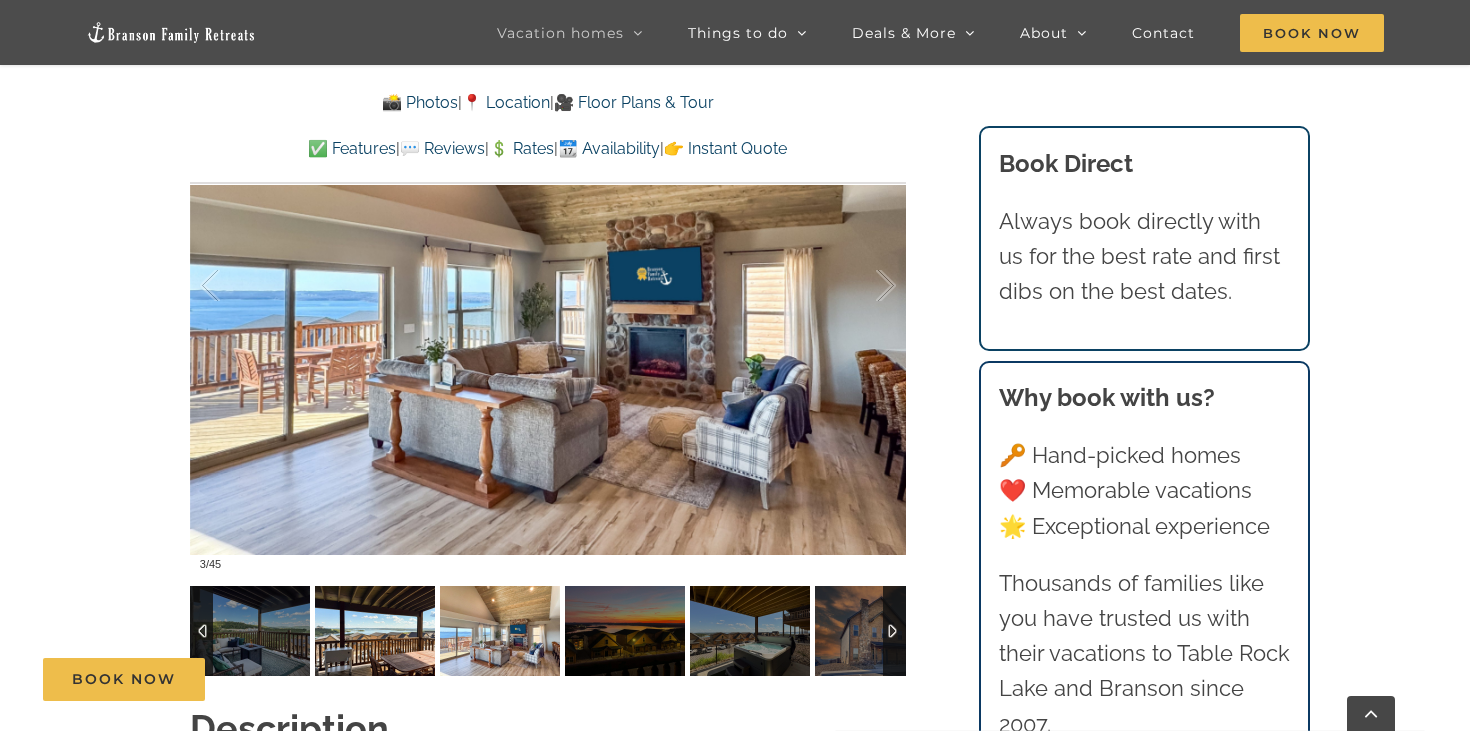 click at bounding box center (375, 631) 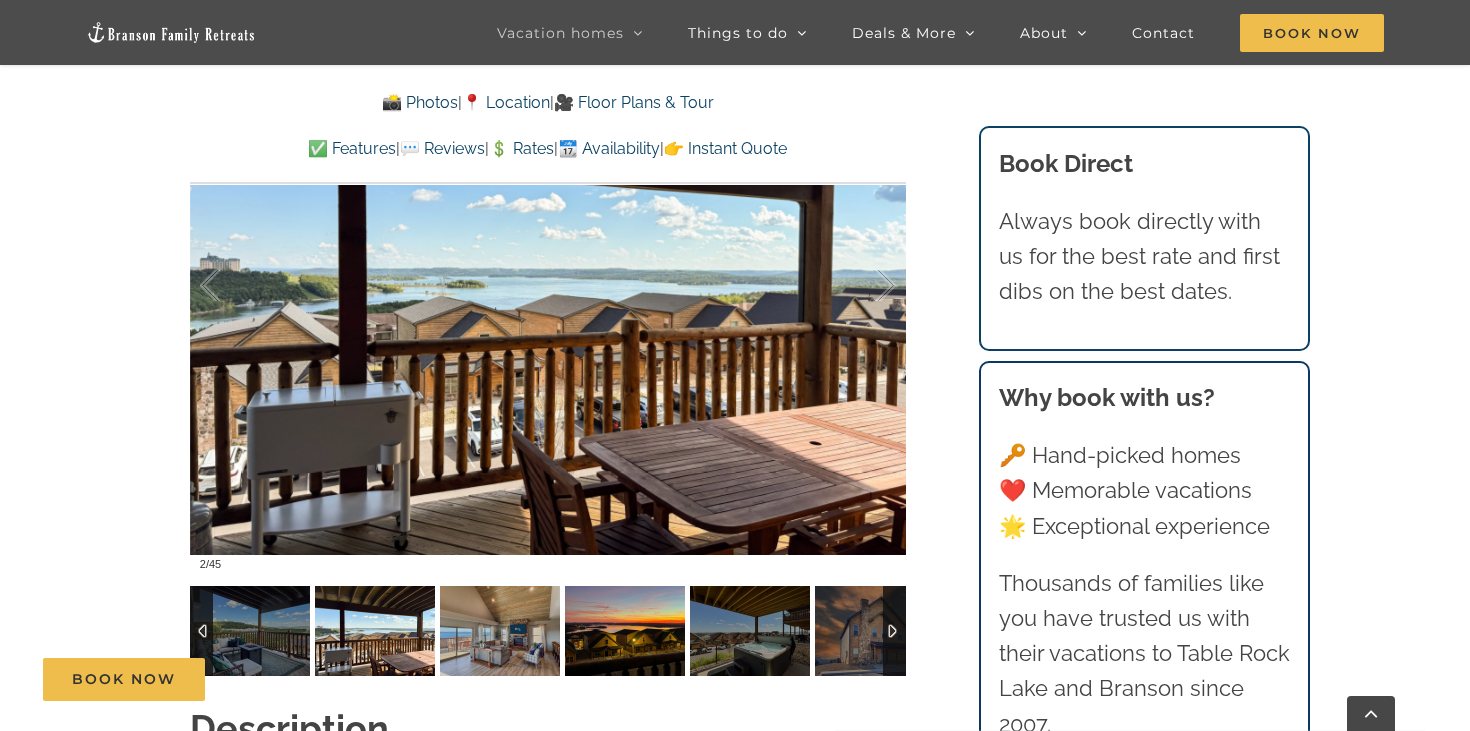 click at bounding box center [625, 631] 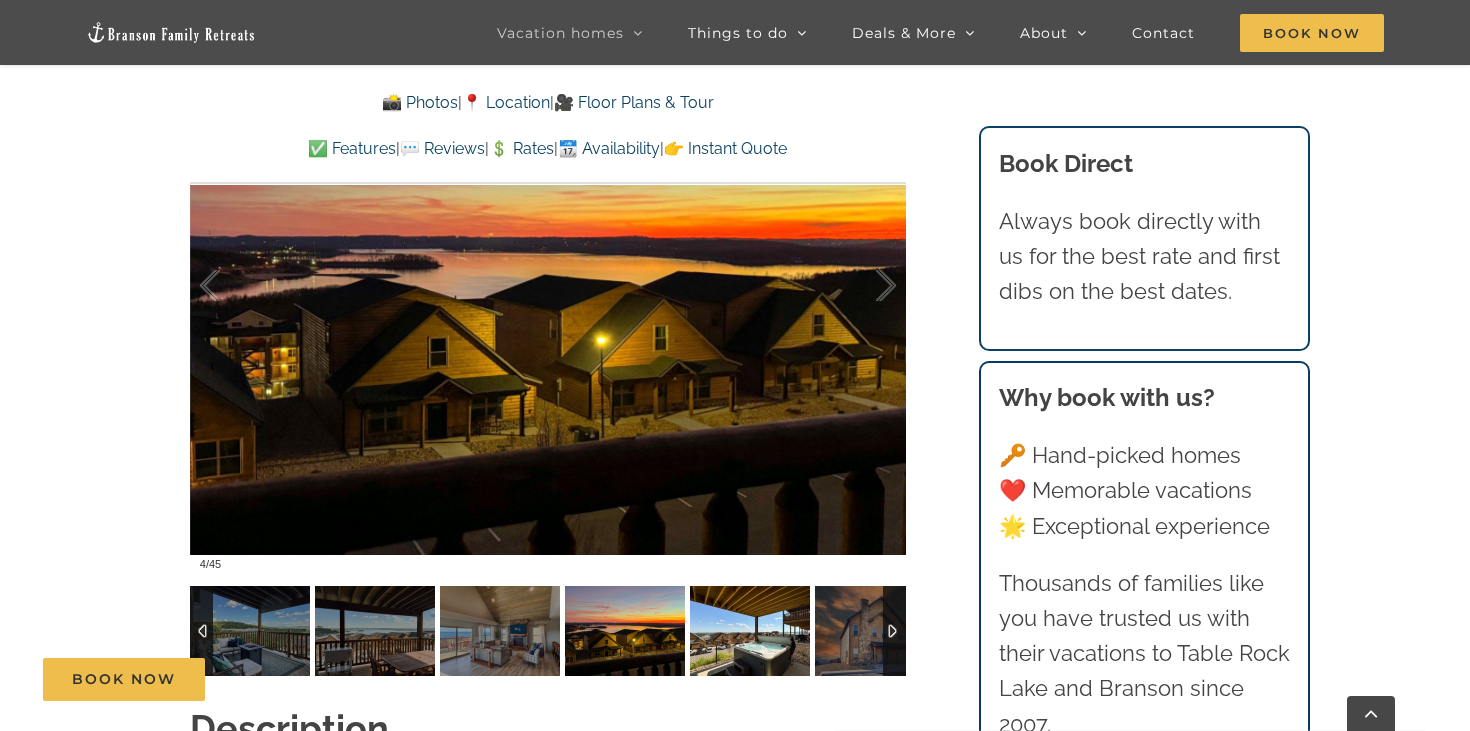 click at bounding box center [750, 631] 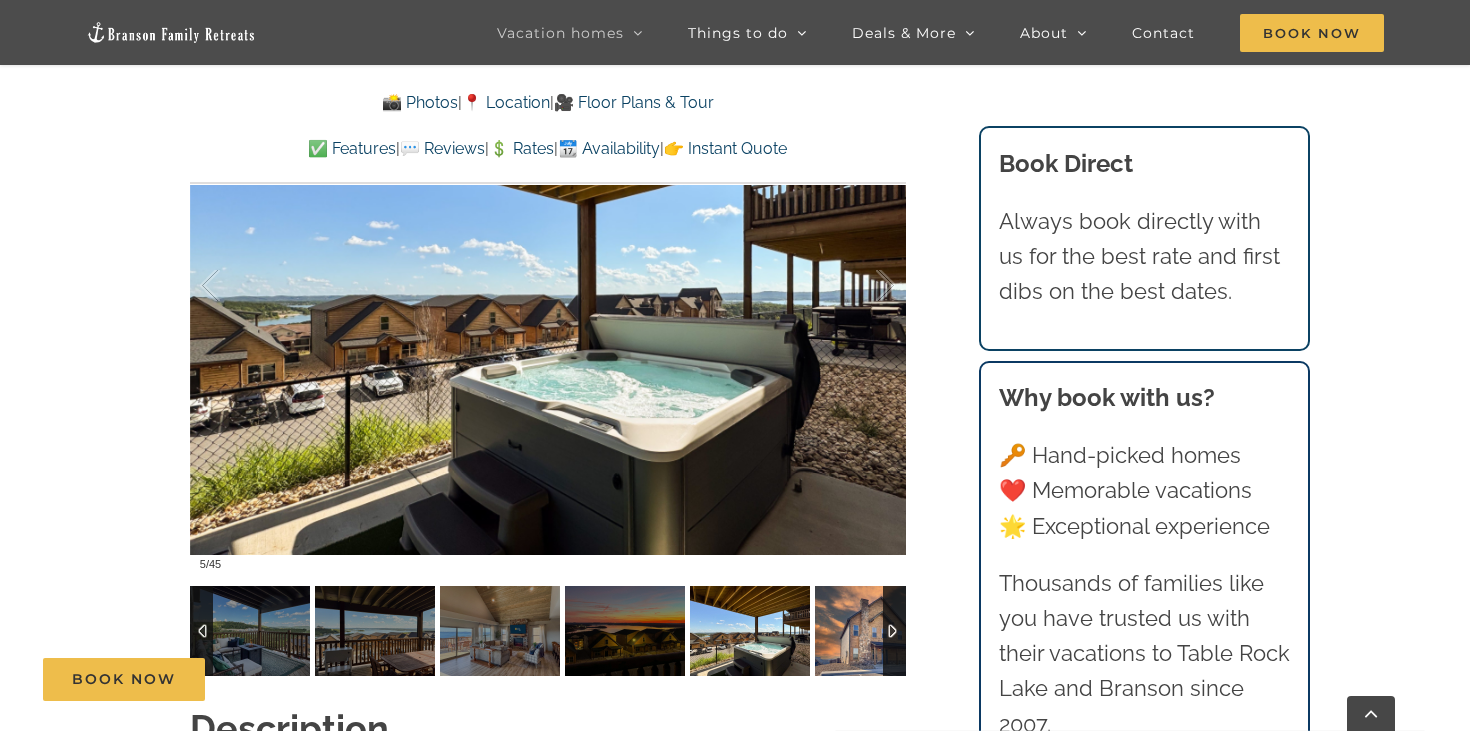 click at bounding box center (875, 631) 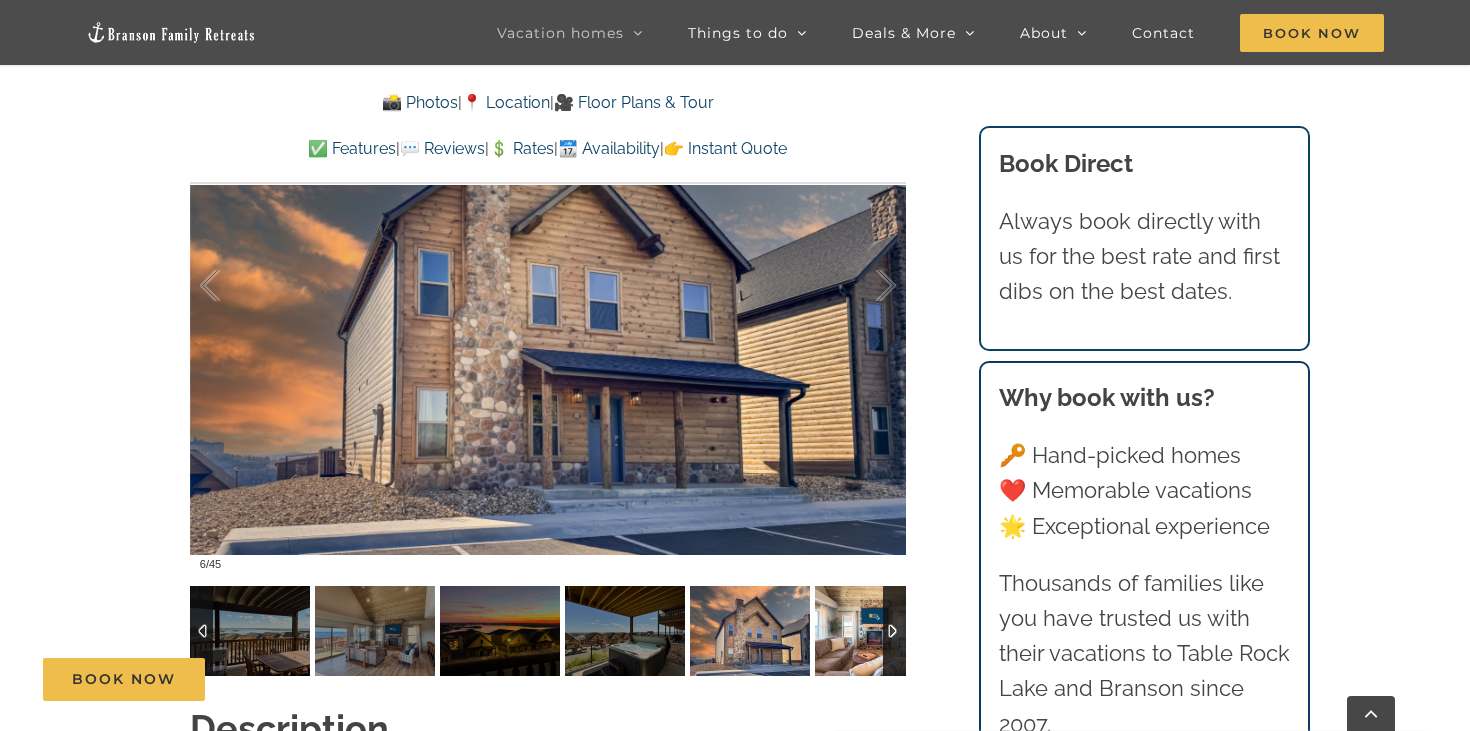 click at bounding box center [875, 631] 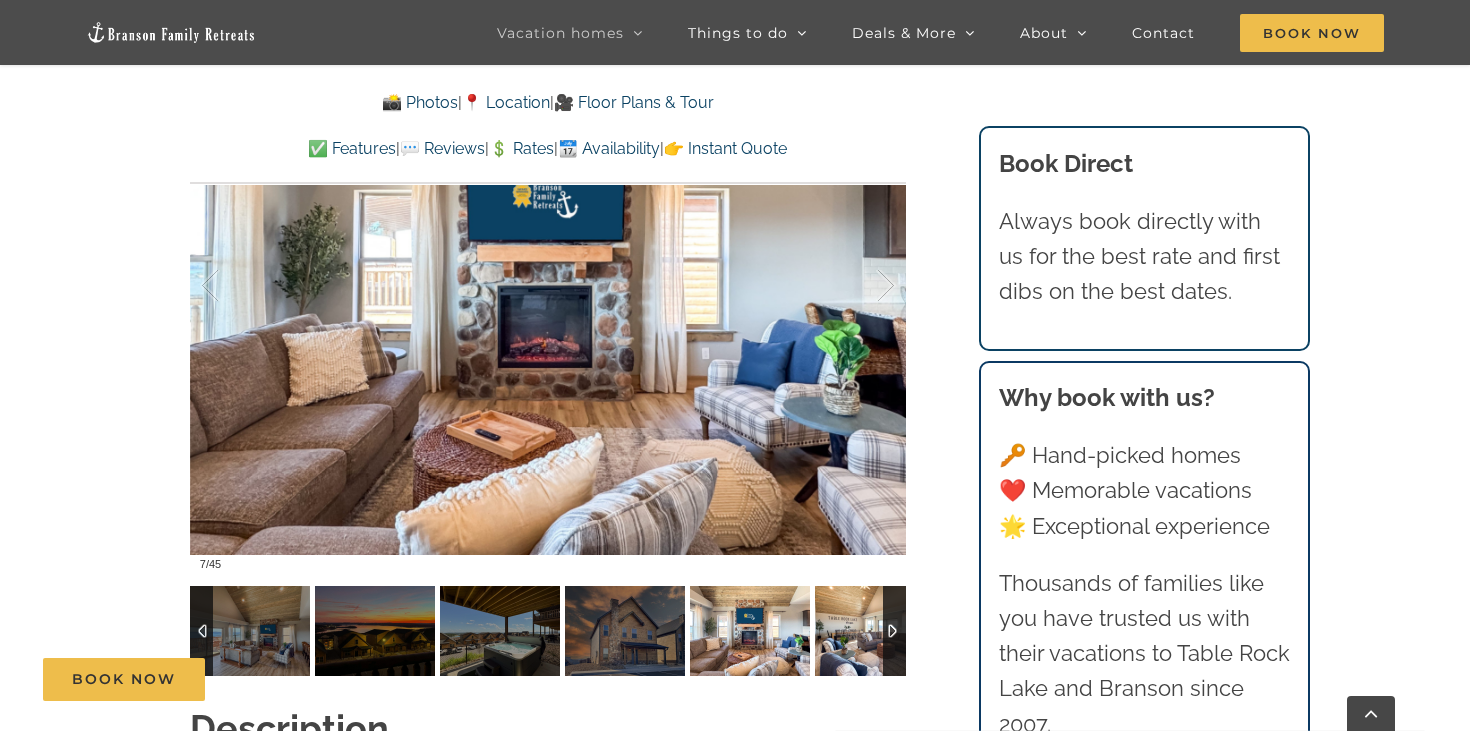 click at bounding box center [875, 631] 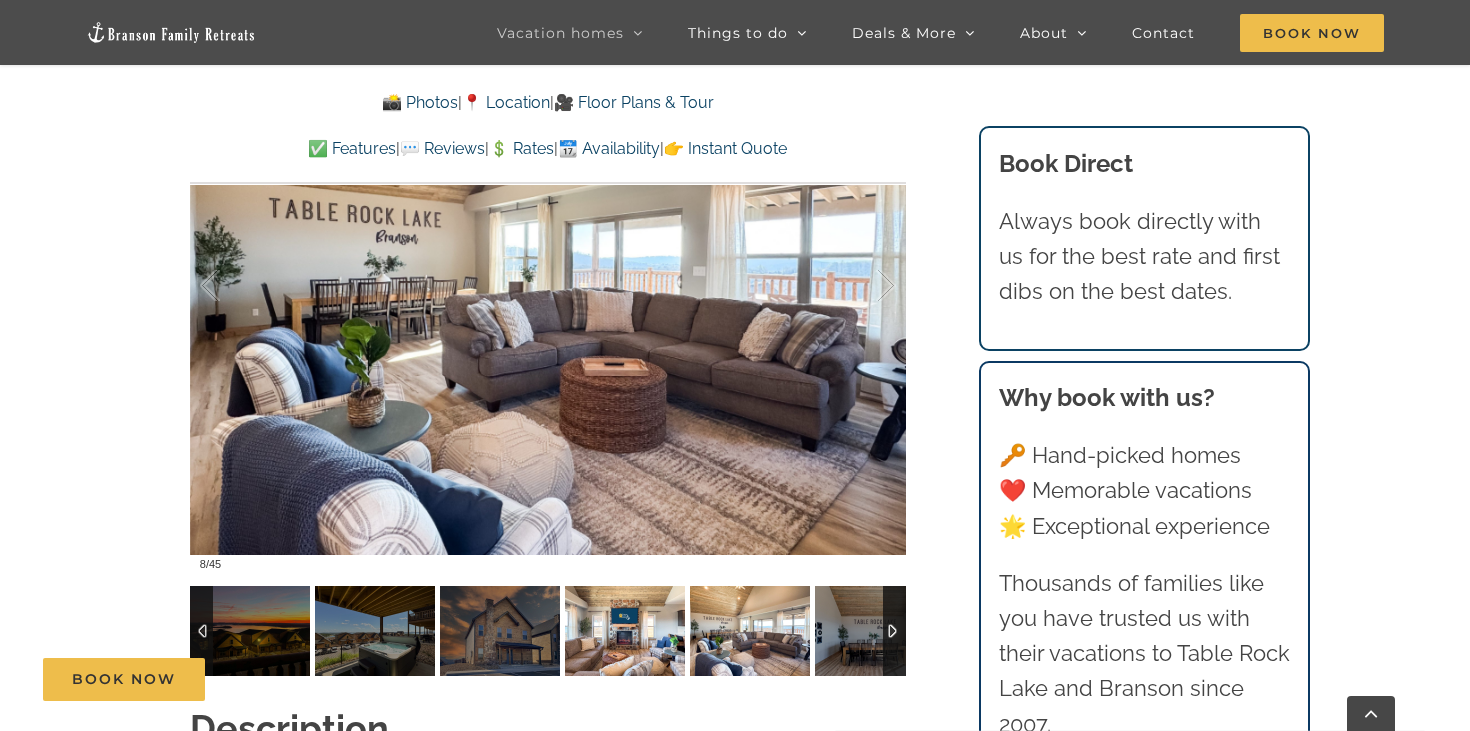 click at bounding box center (625, 631) 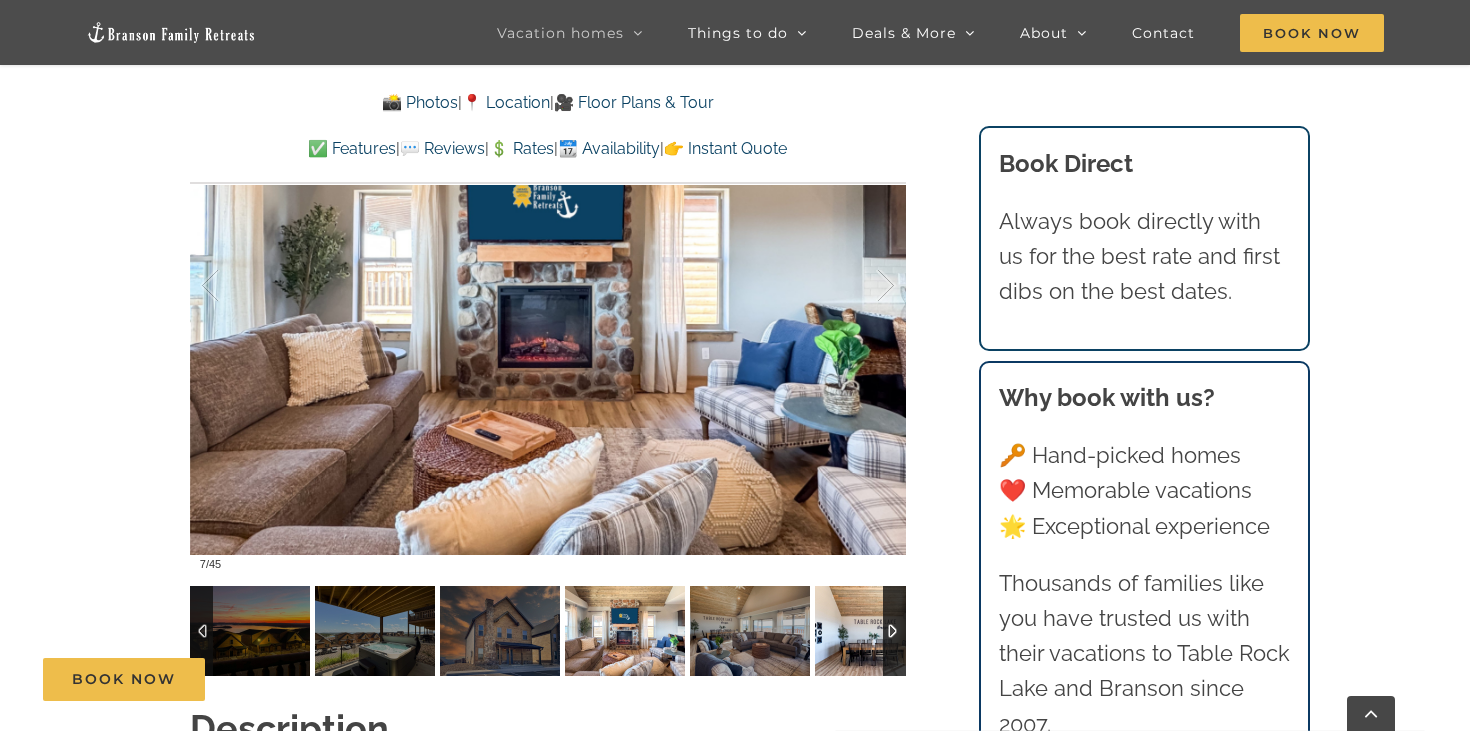 click at bounding box center (875, 631) 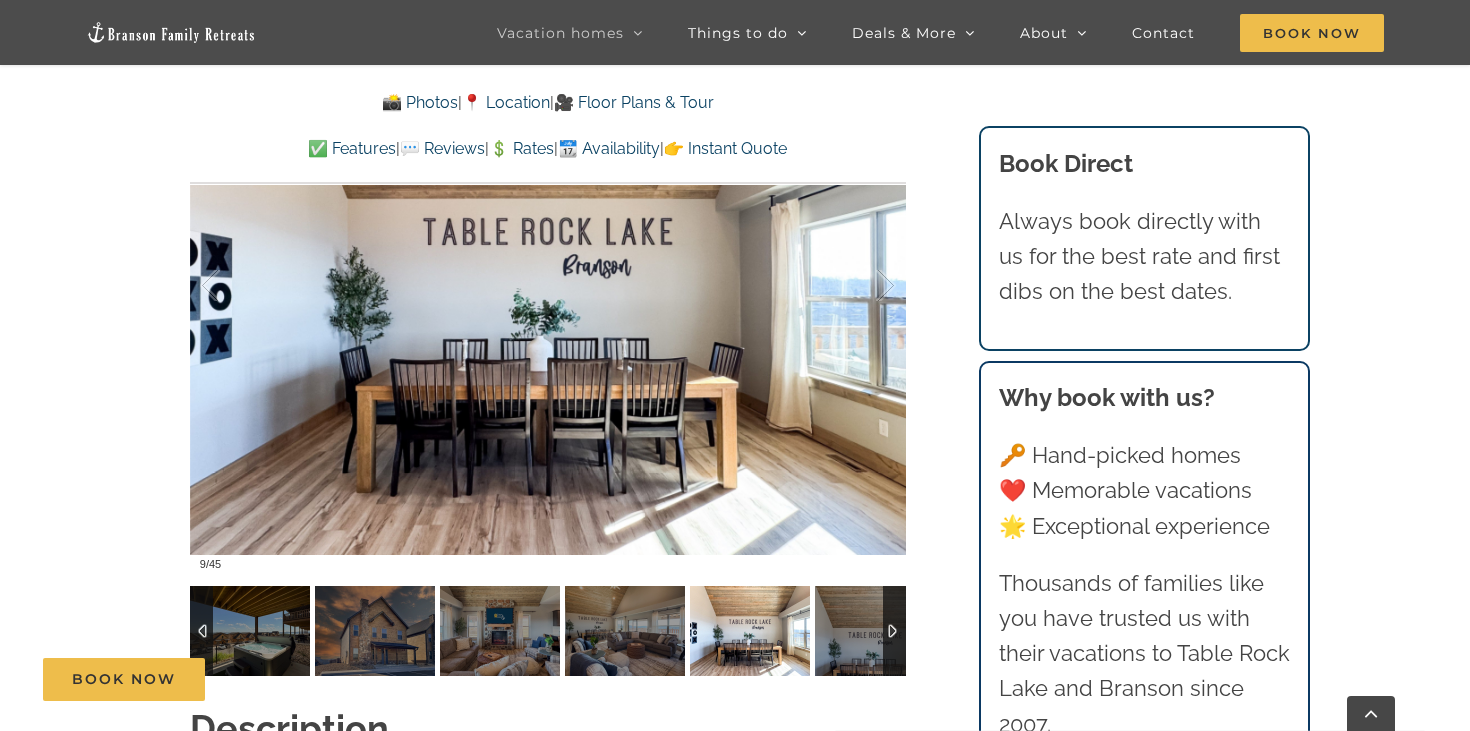 click at bounding box center (894, 631) 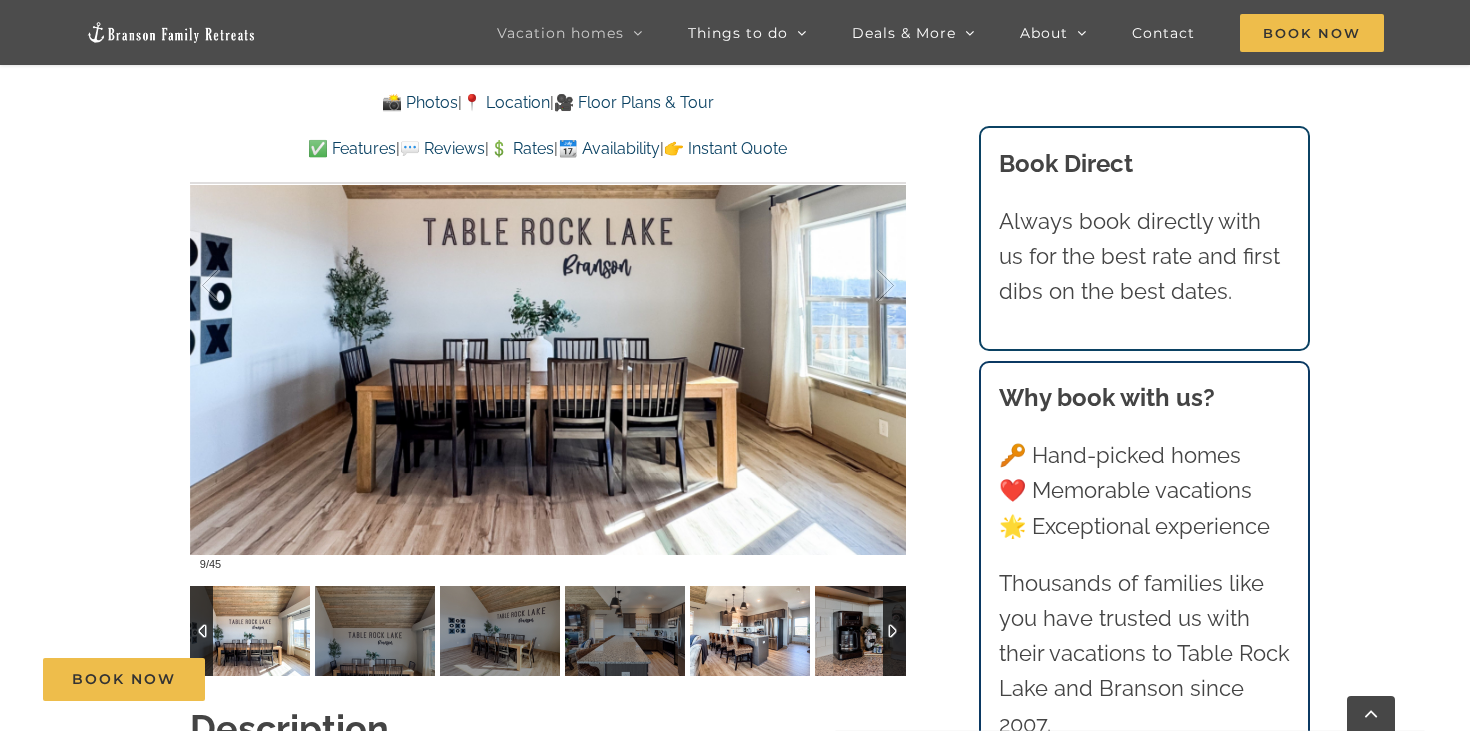 click at bounding box center [750, 631] 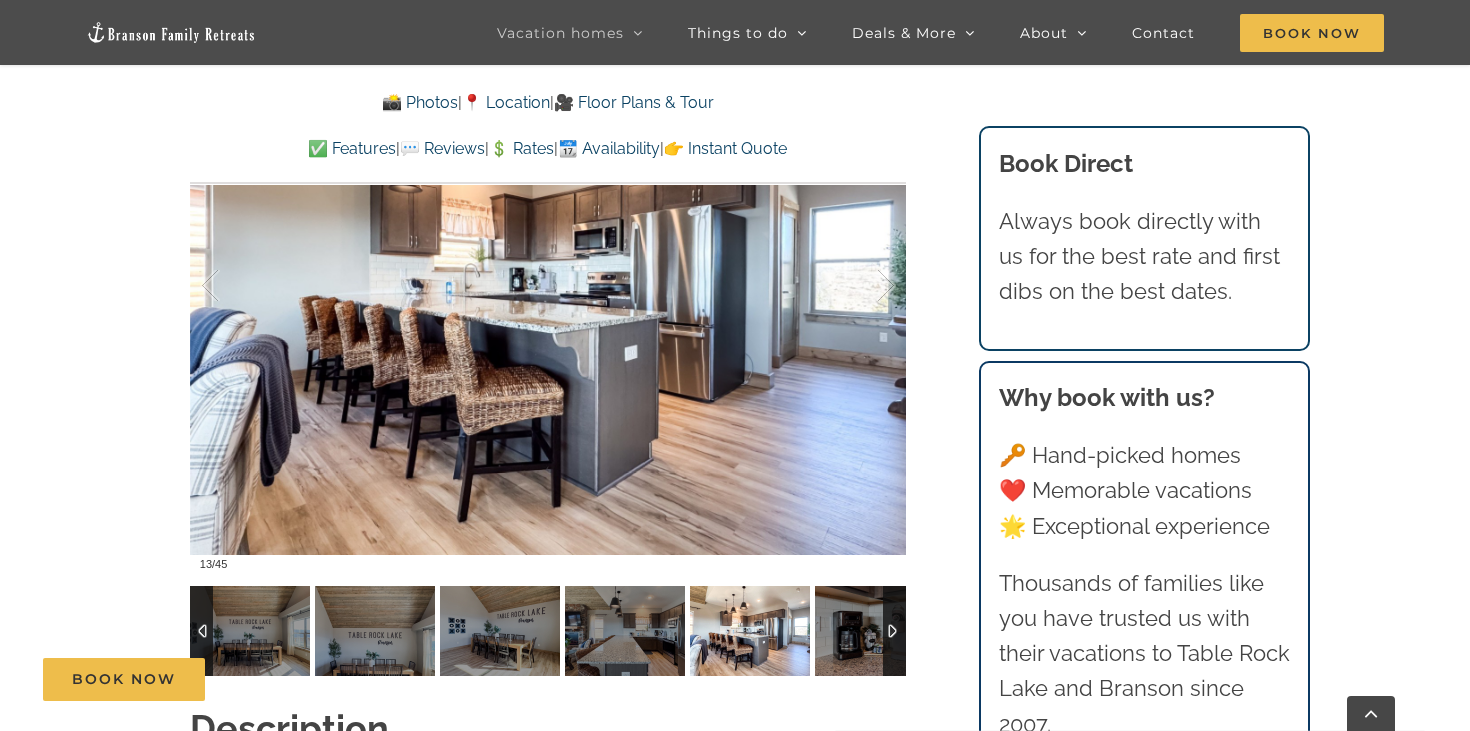 click at bounding box center (894, 631) 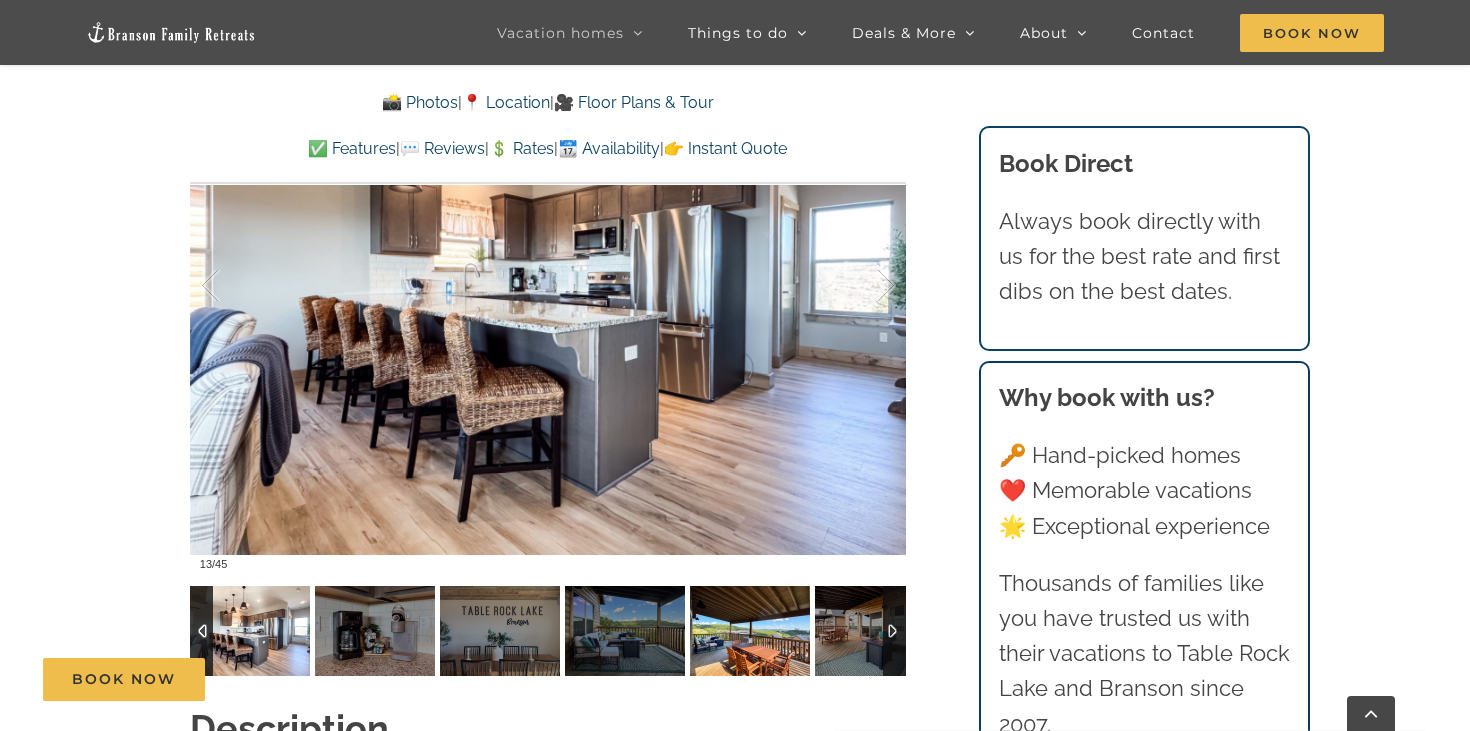click at bounding box center (750, 631) 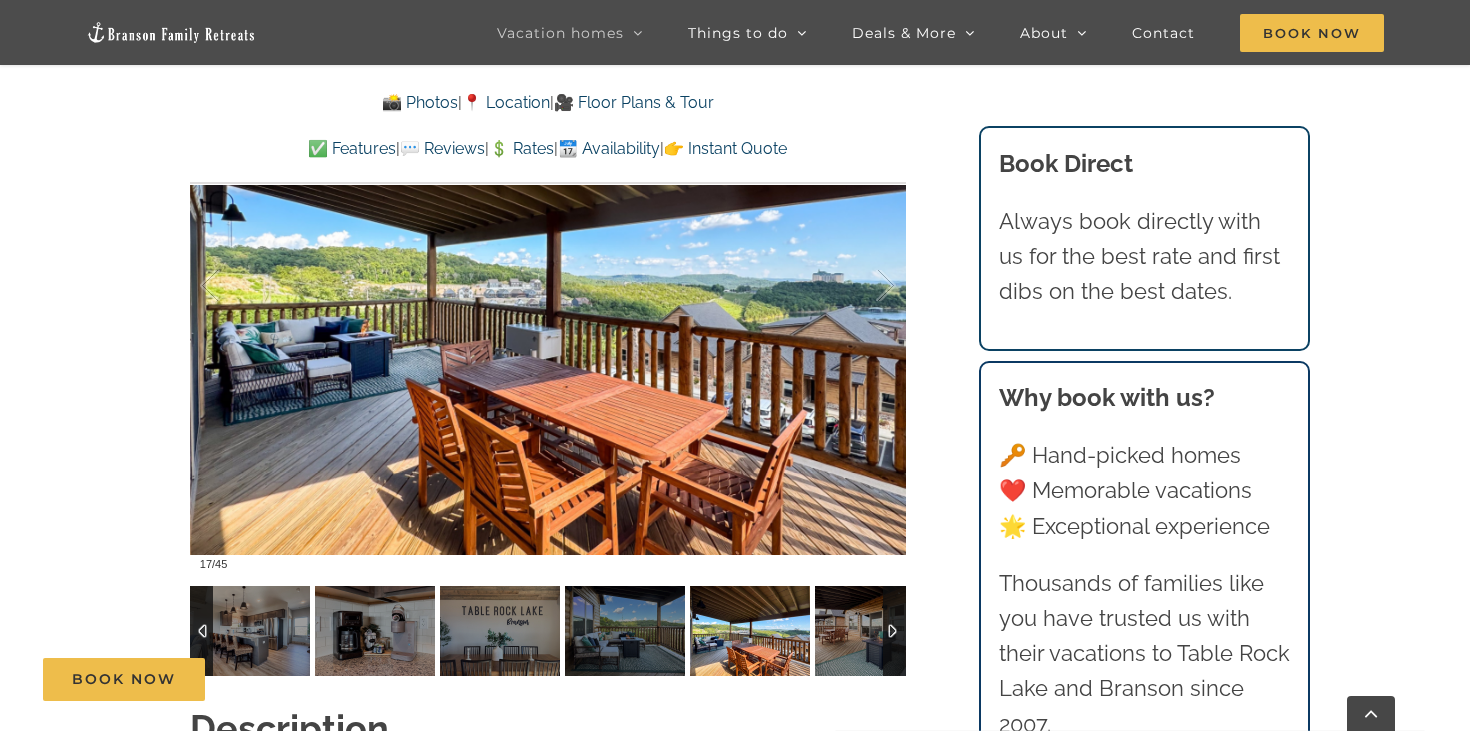 click at bounding box center [894, 631] 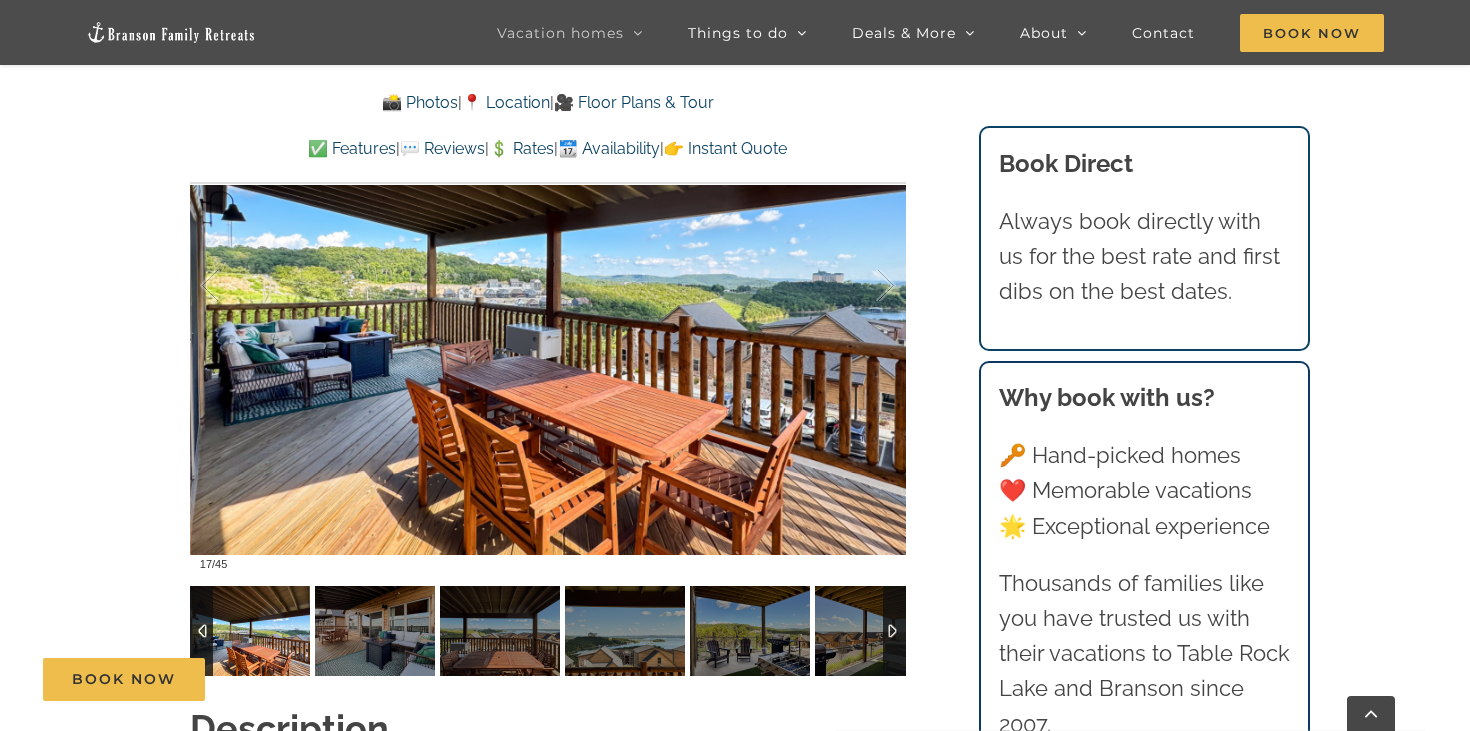 click at bounding box center (894, 631) 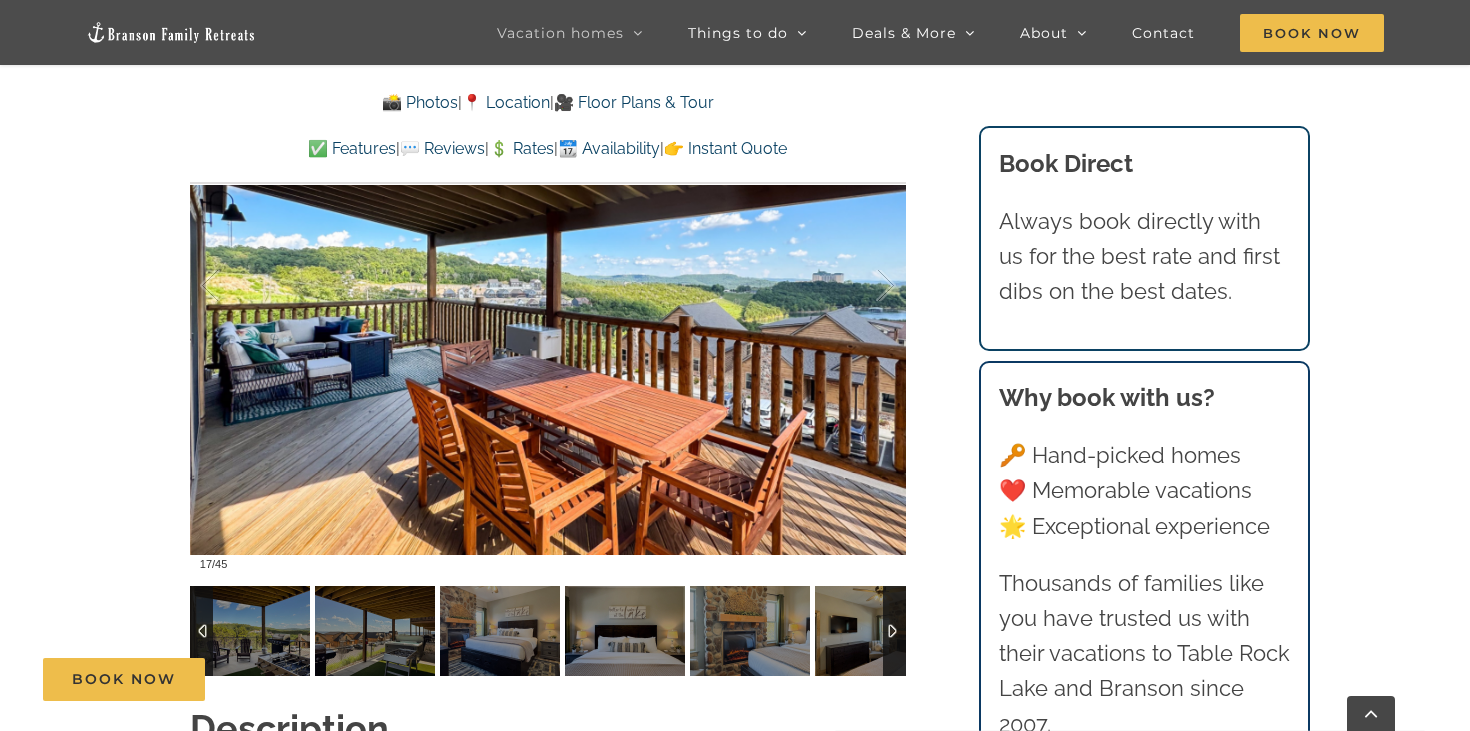 click at bounding box center (894, 631) 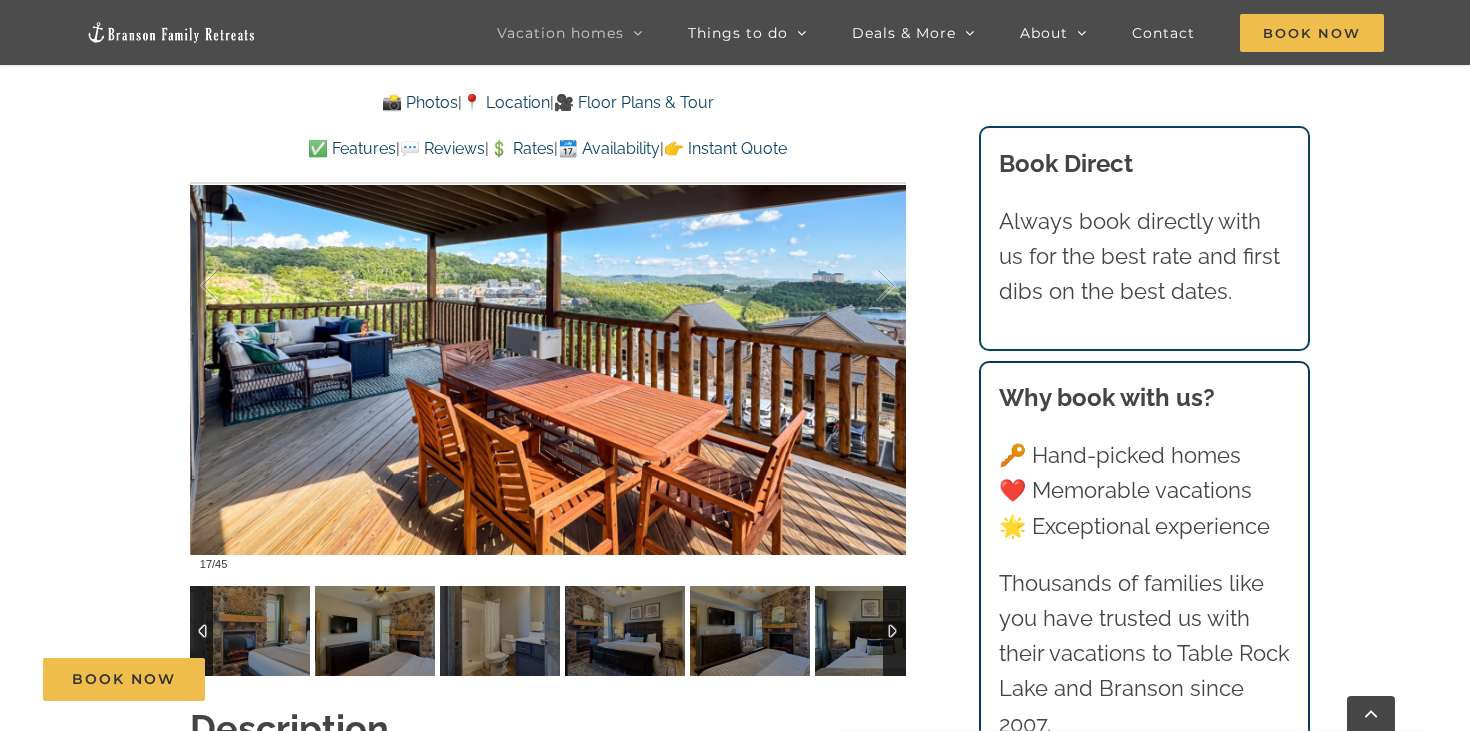 click at bounding box center (894, 631) 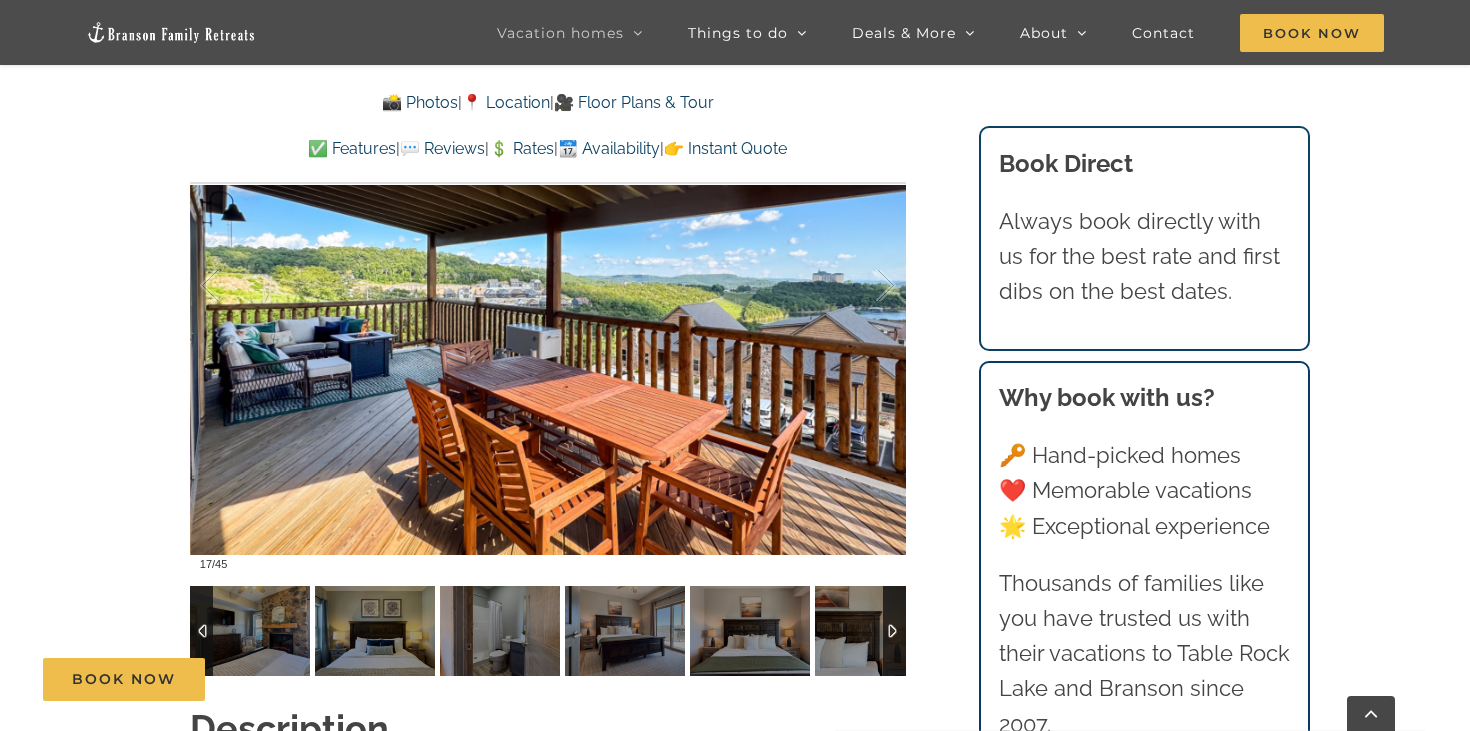 click at bounding box center (894, 631) 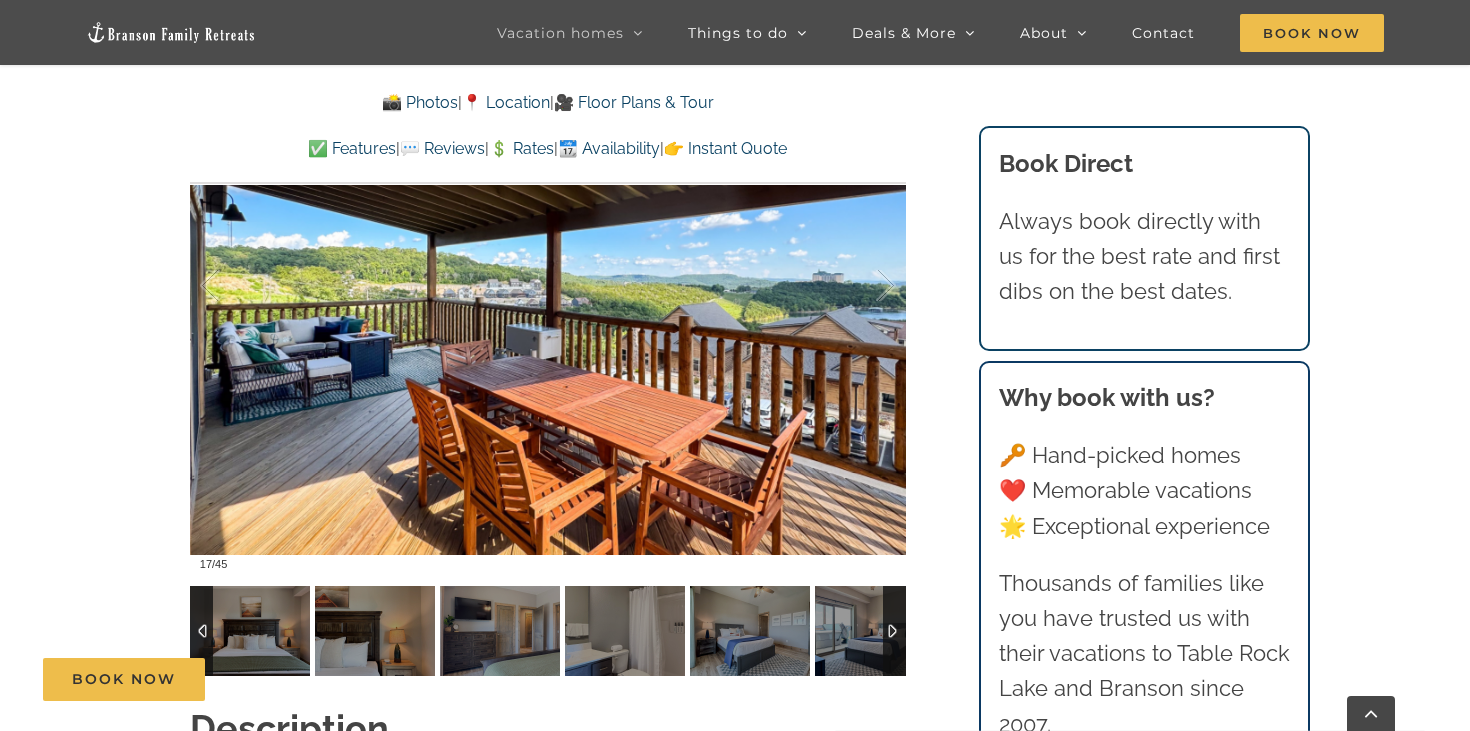click at bounding box center (894, 631) 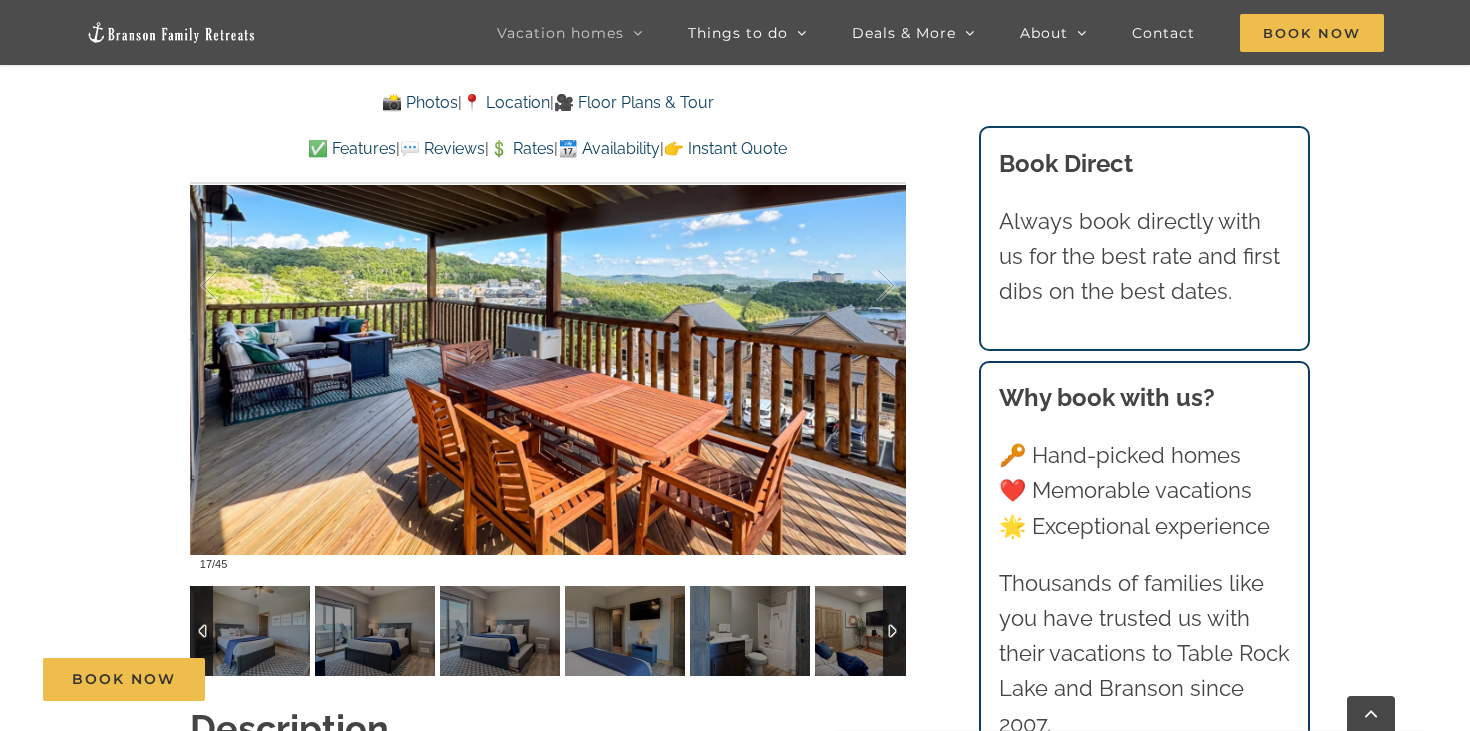 click at bounding box center (894, 631) 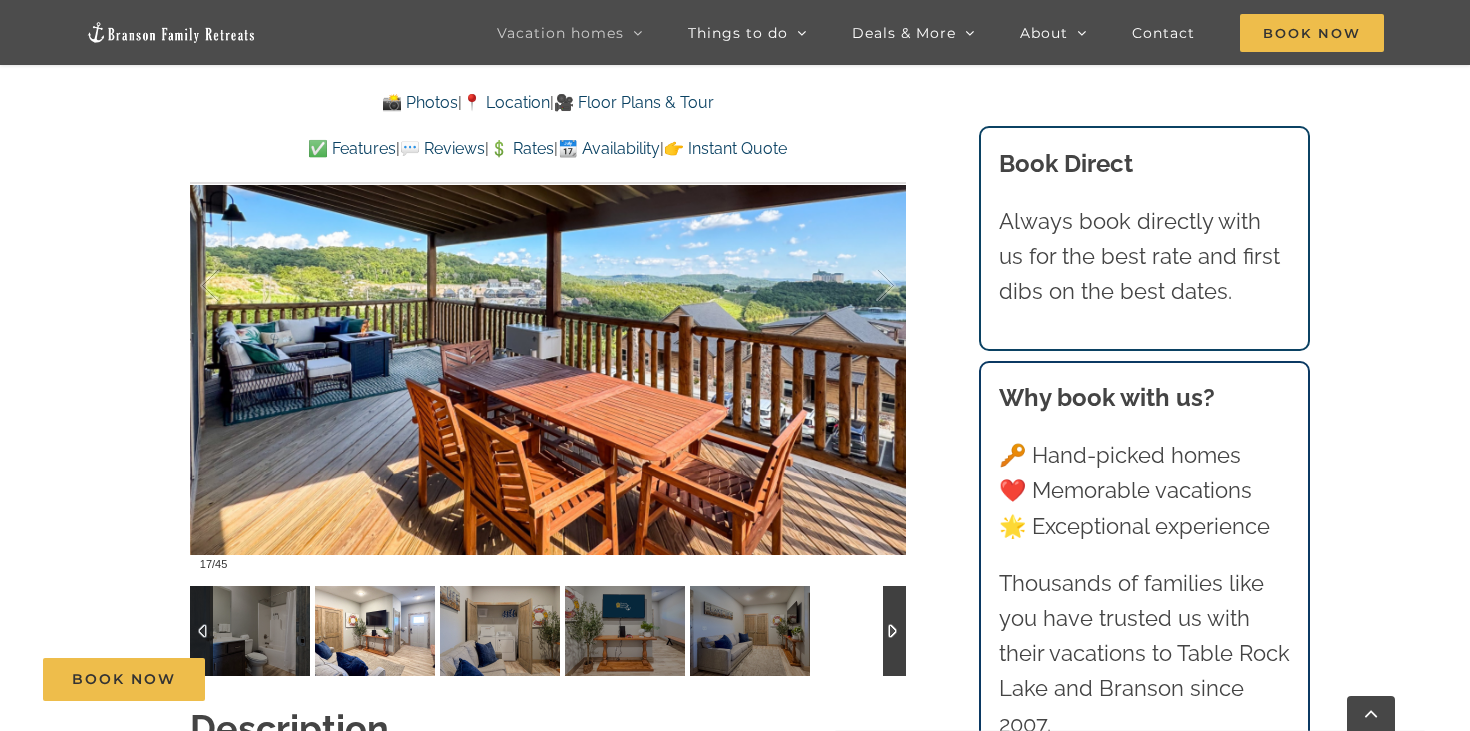 click at bounding box center (375, 631) 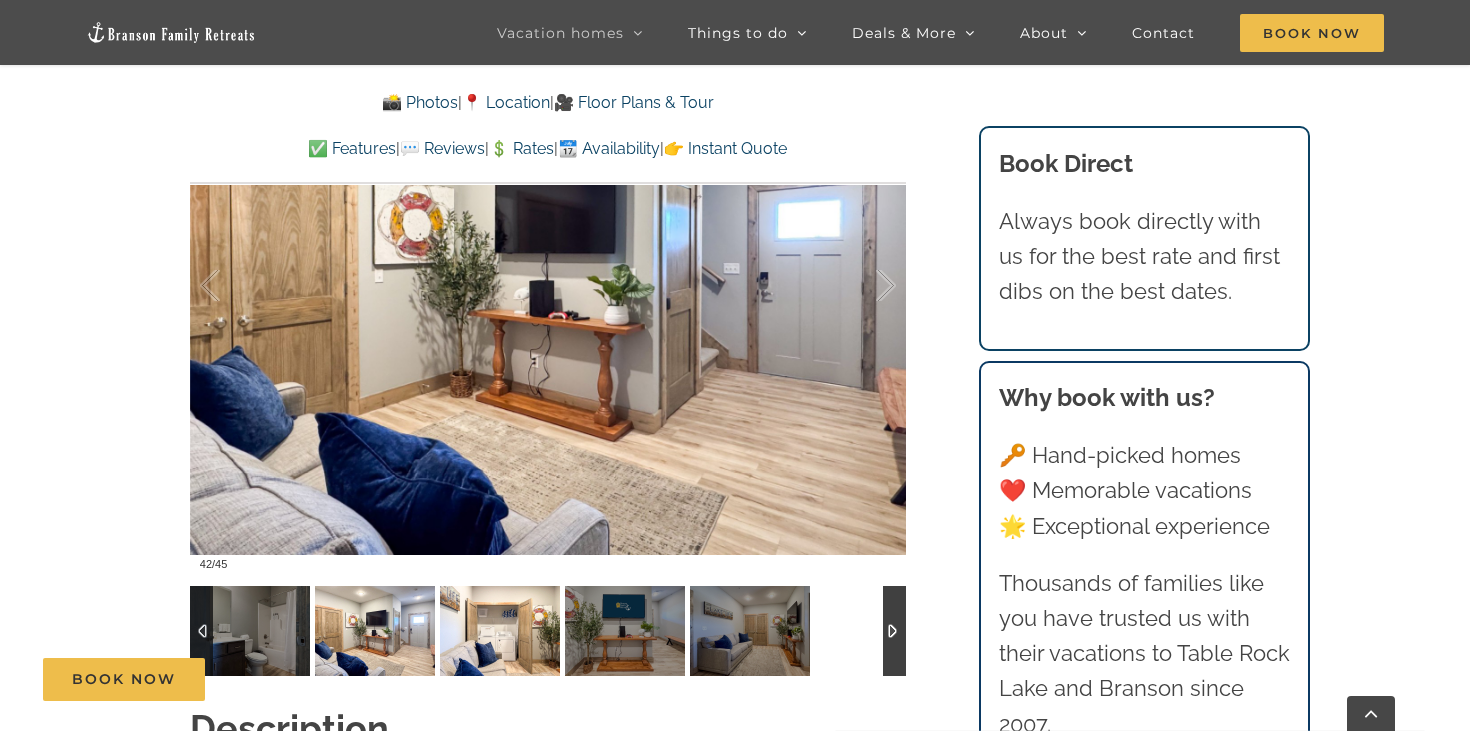 click at bounding box center (500, 631) 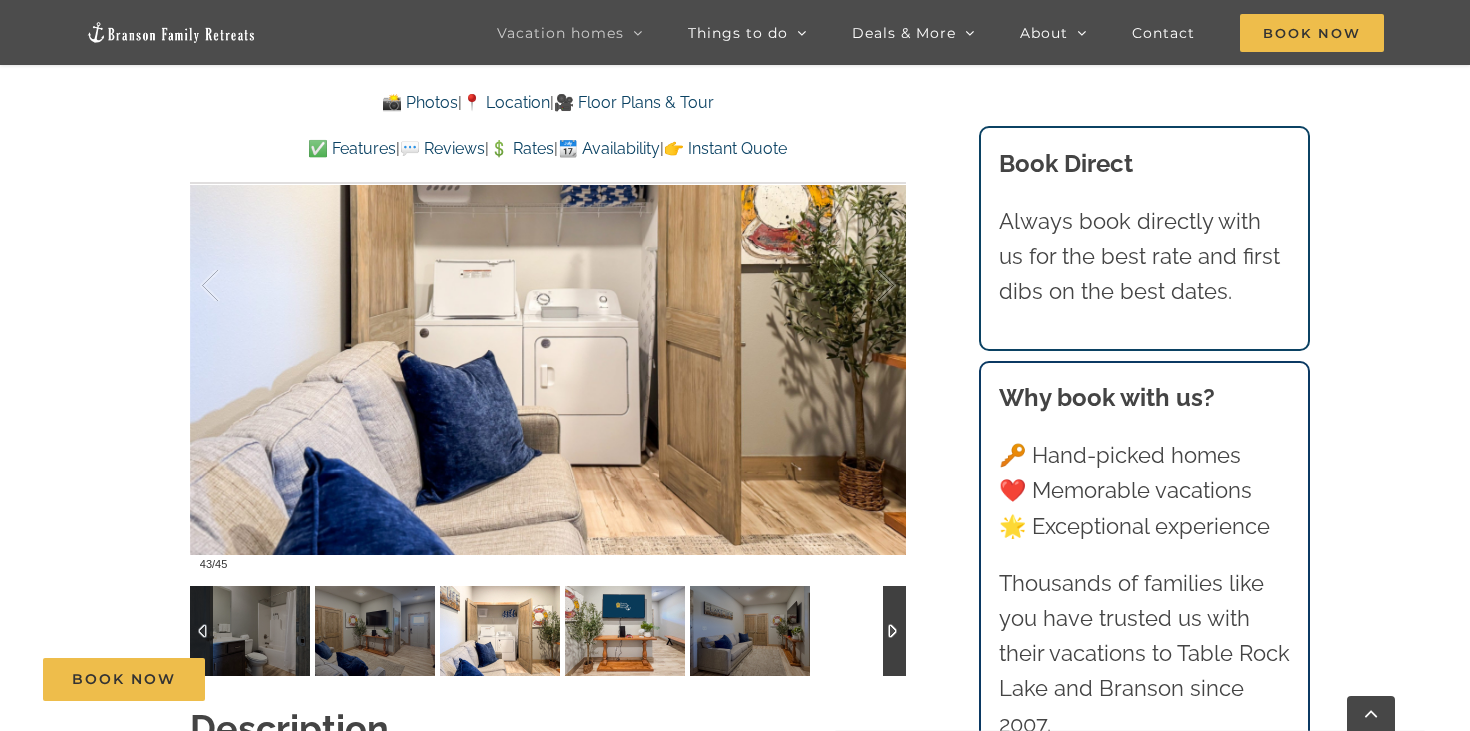 click at bounding box center [625, 631] 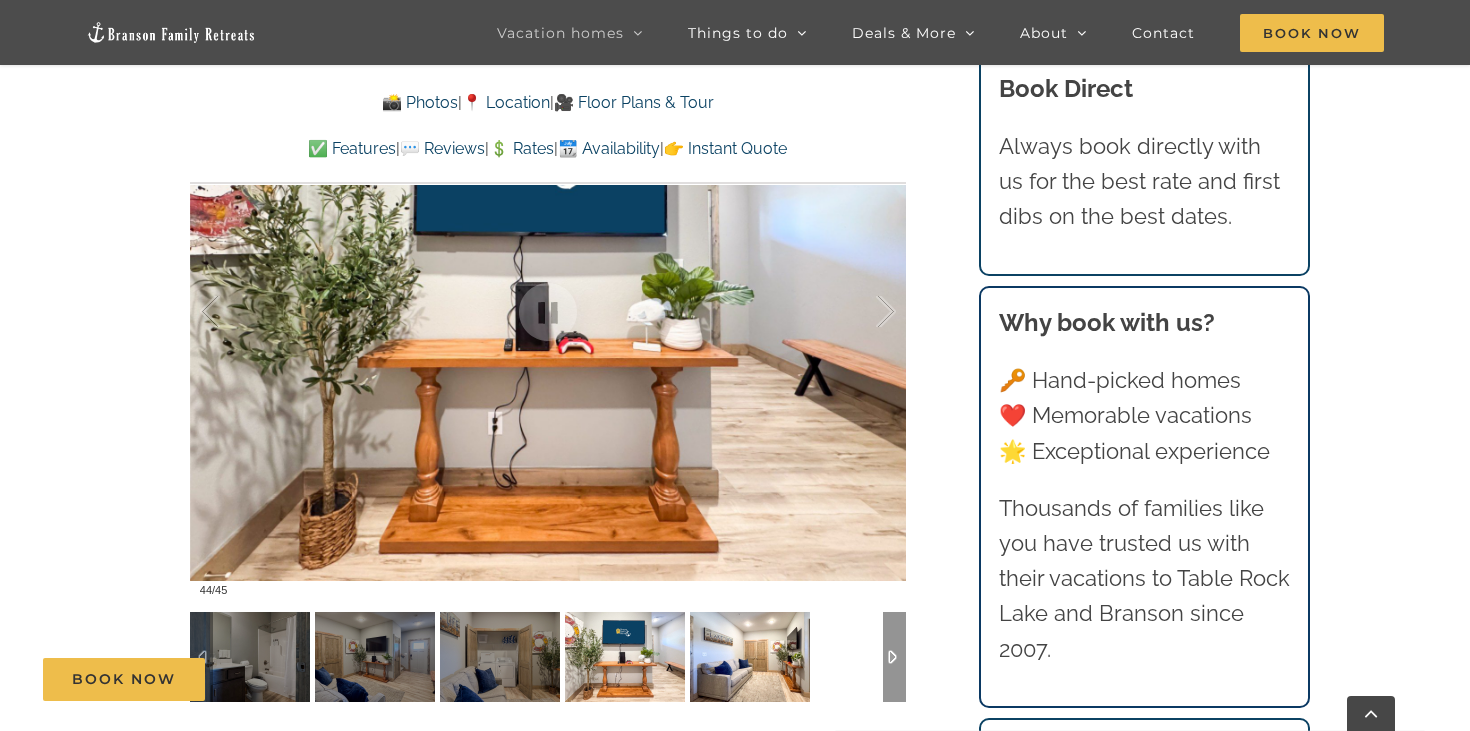 scroll, scrollTop: 1453, scrollLeft: 0, axis: vertical 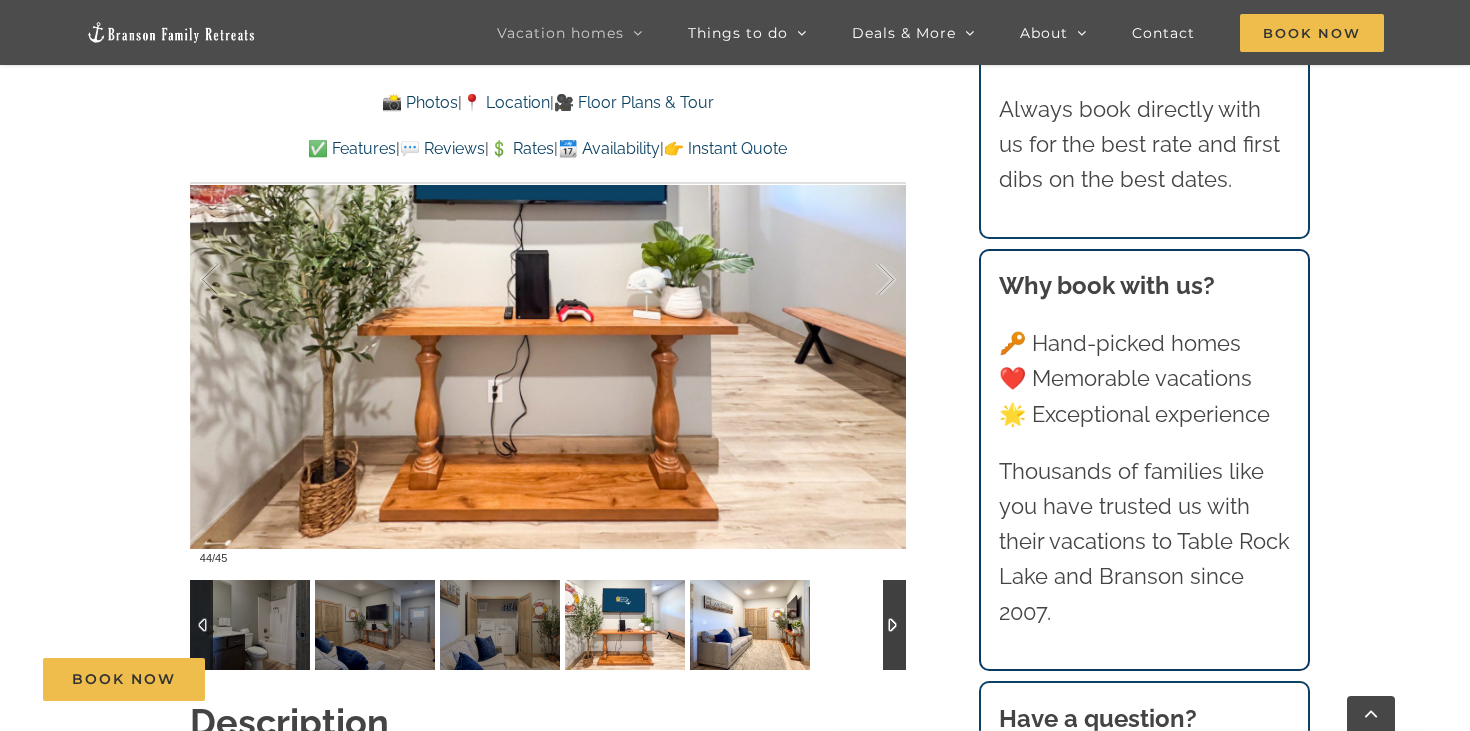 click at bounding box center [750, 625] 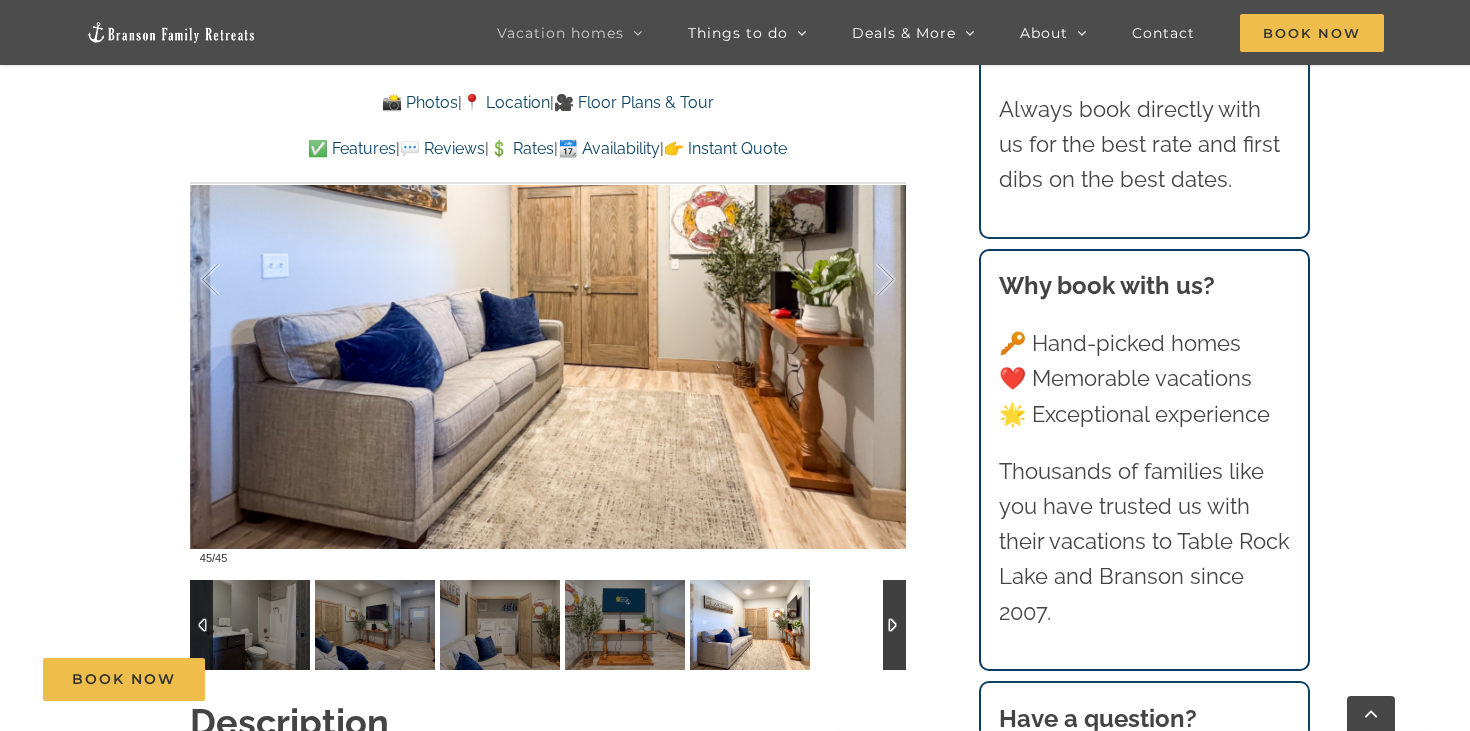 click at bounding box center (548, 625) 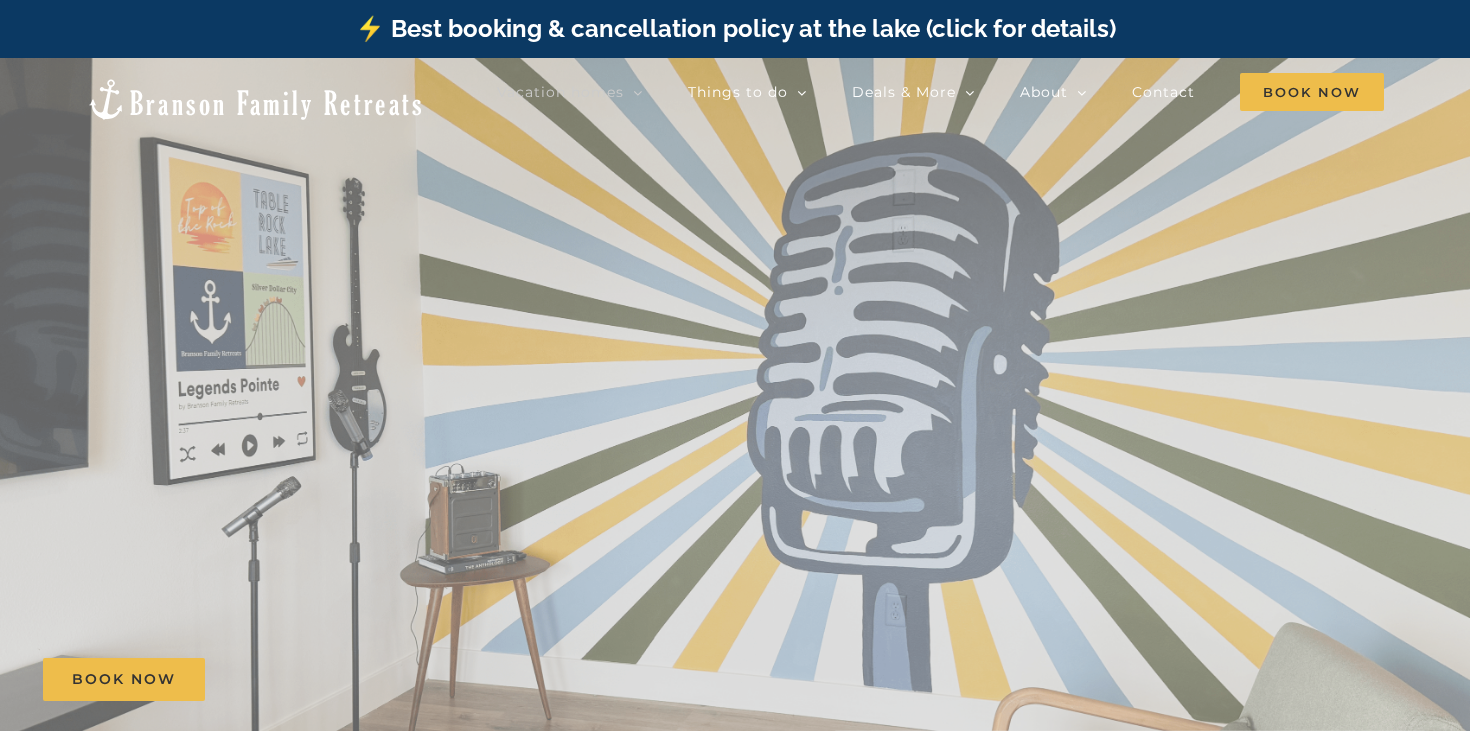 scroll, scrollTop: 0, scrollLeft: 0, axis: both 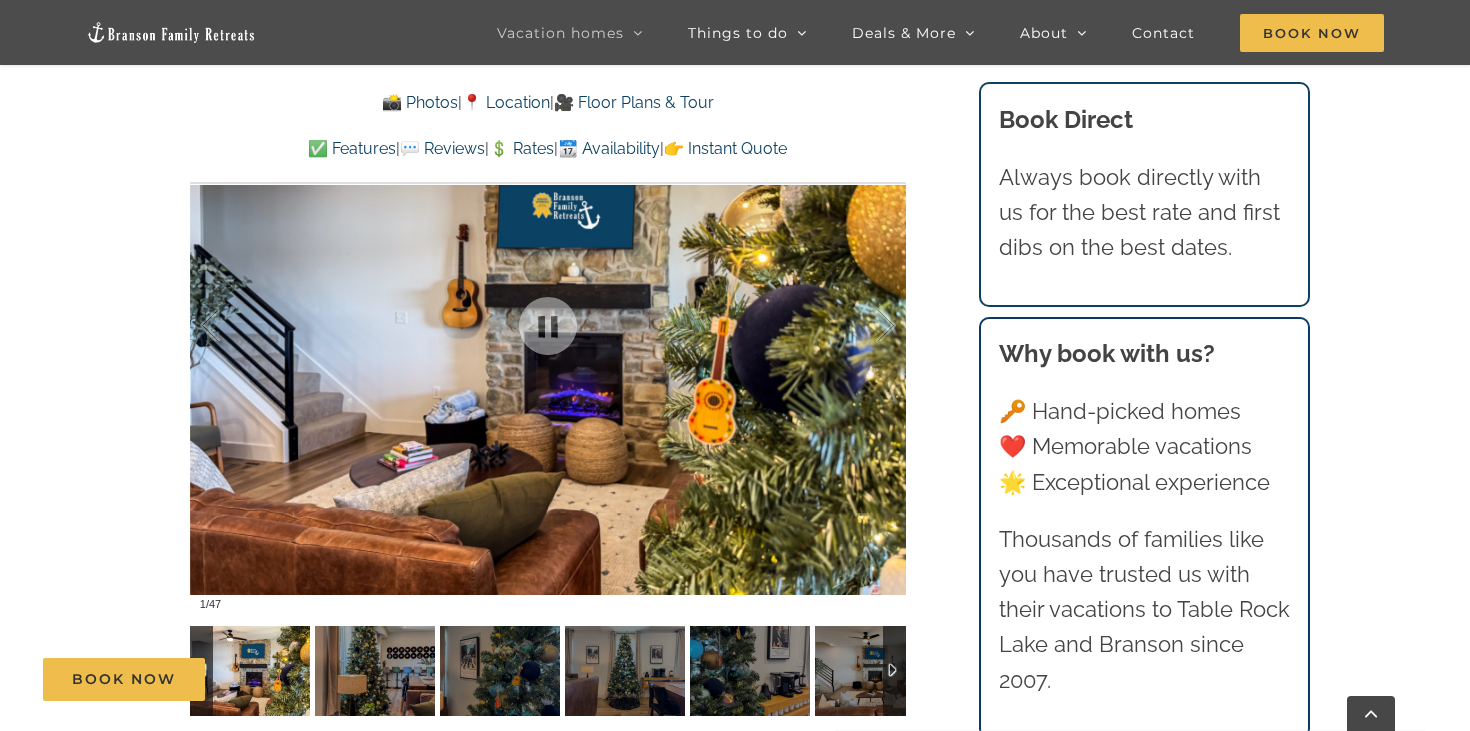 click on "Book Now" at bounding box center (750, 679) 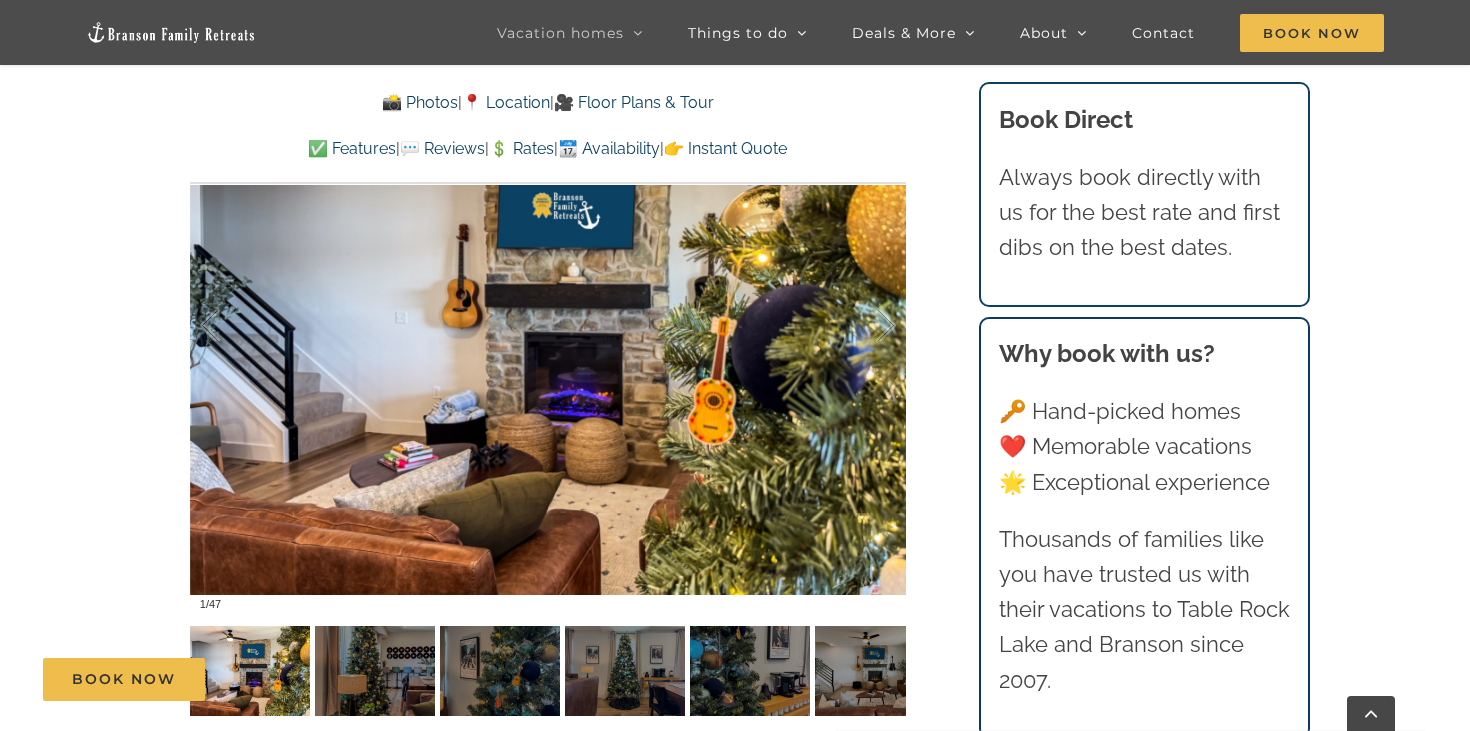 click on "Book Now" at bounding box center (750, 679) 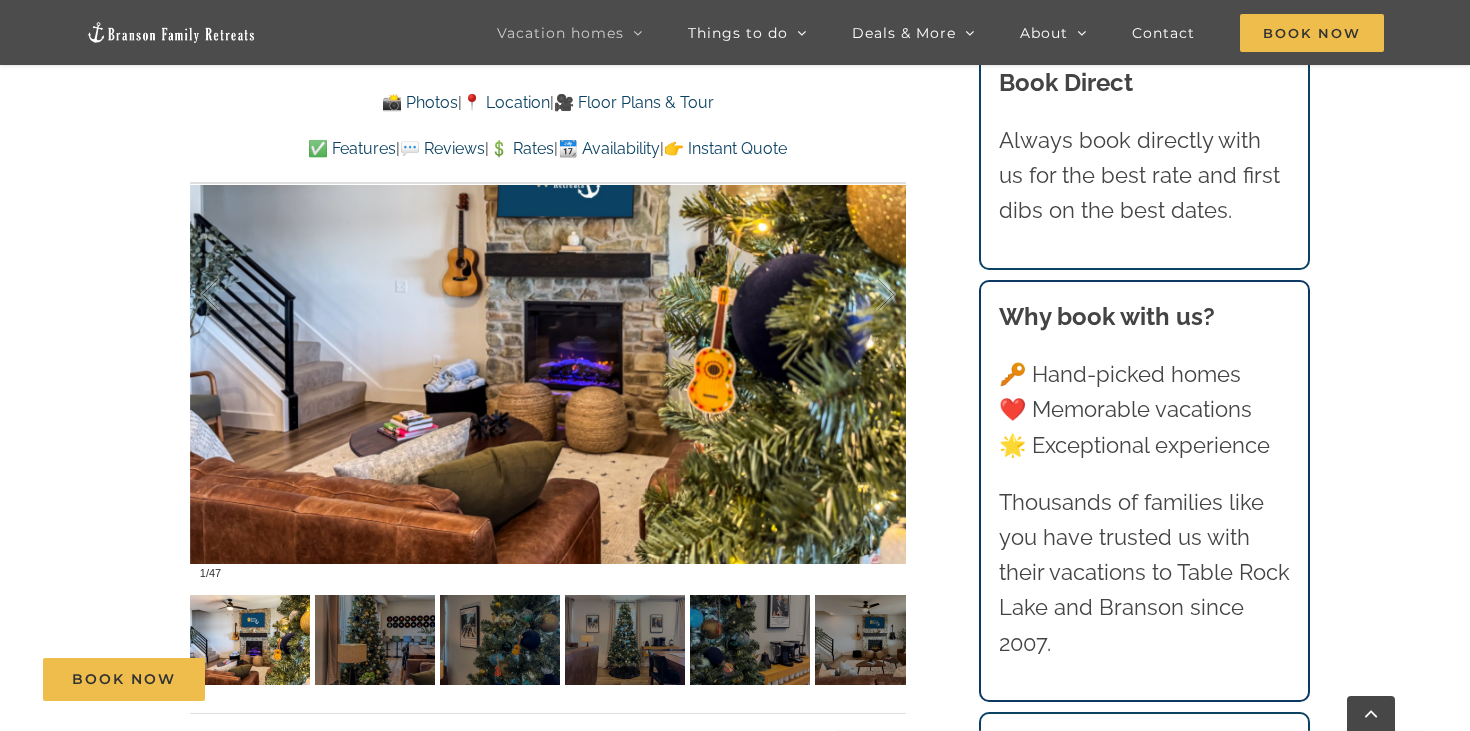 scroll, scrollTop: 1381, scrollLeft: 0, axis: vertical 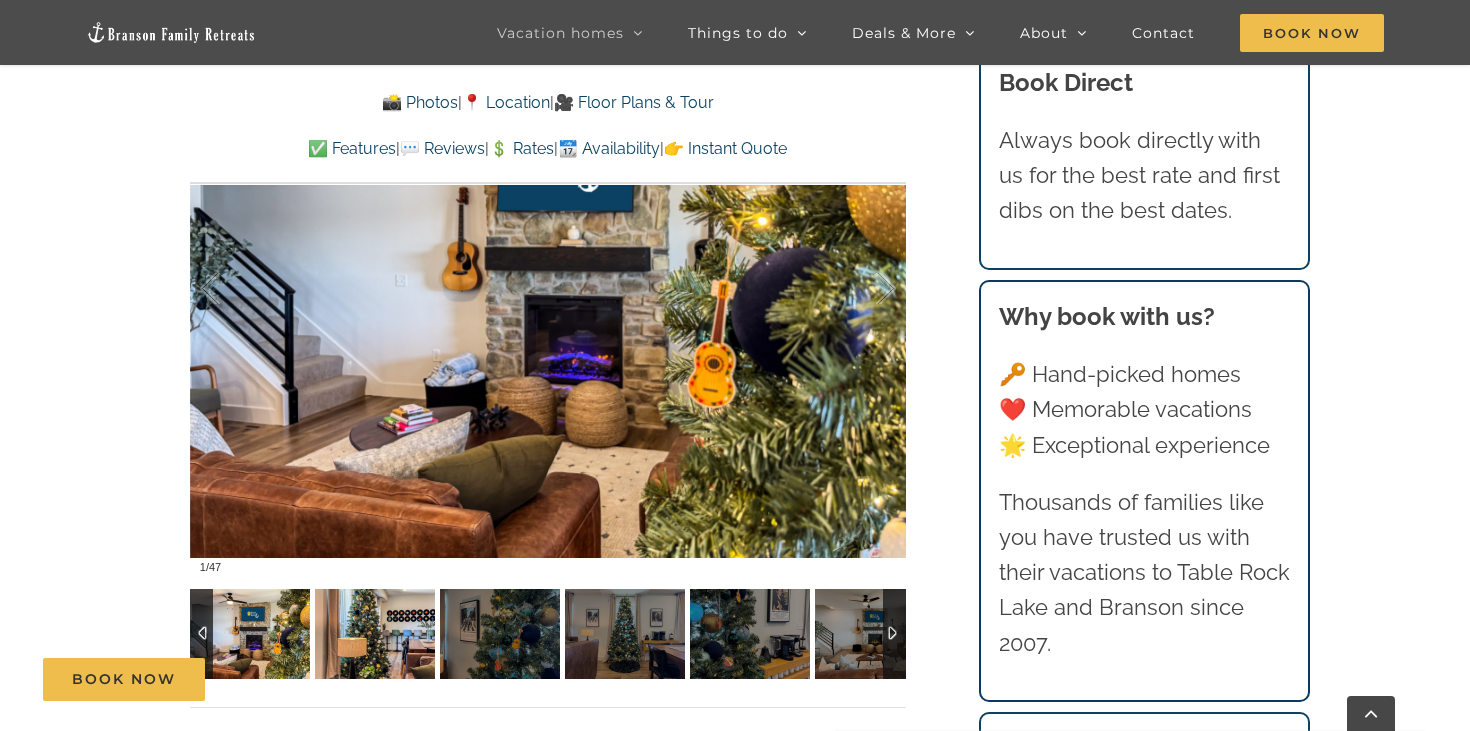 click at bounding box center (375, 634) 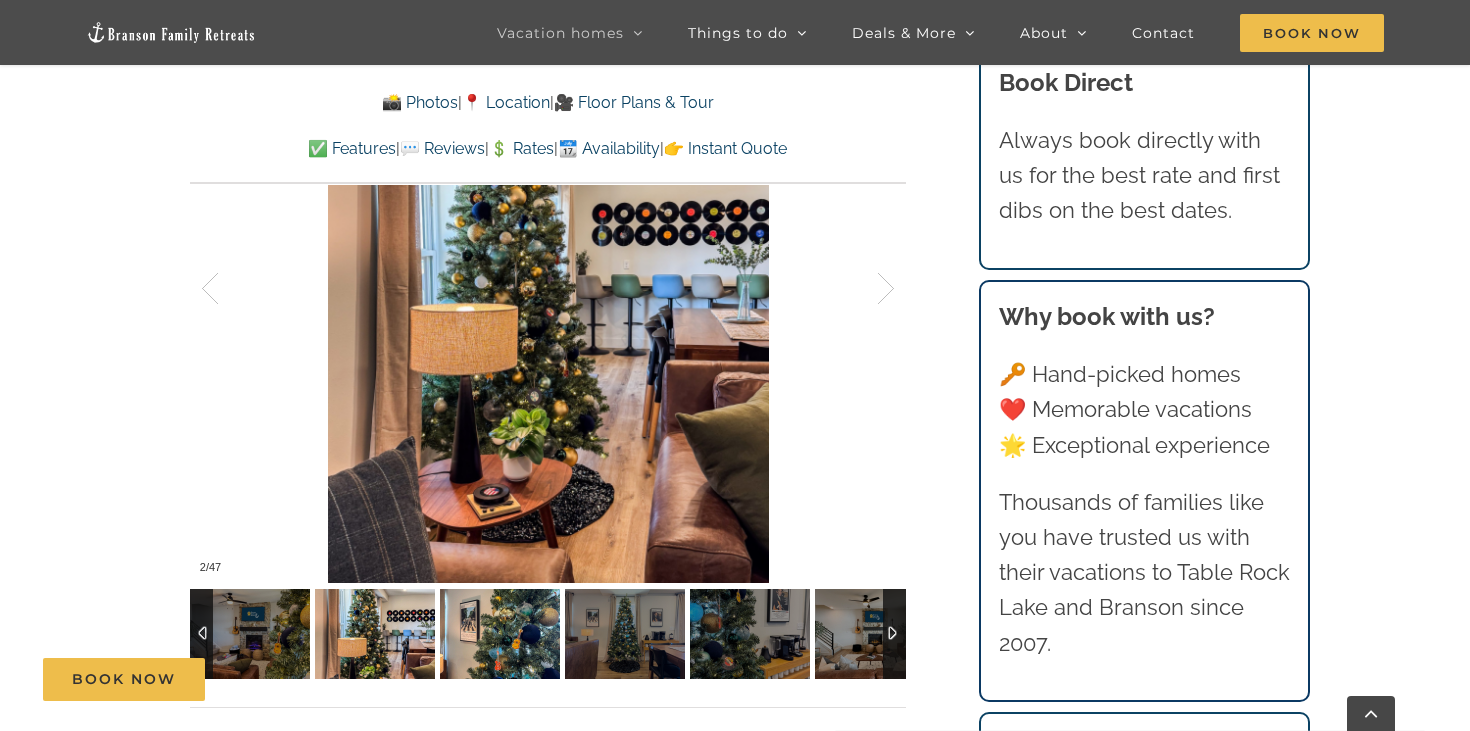 click at bounding box center [500, 634] 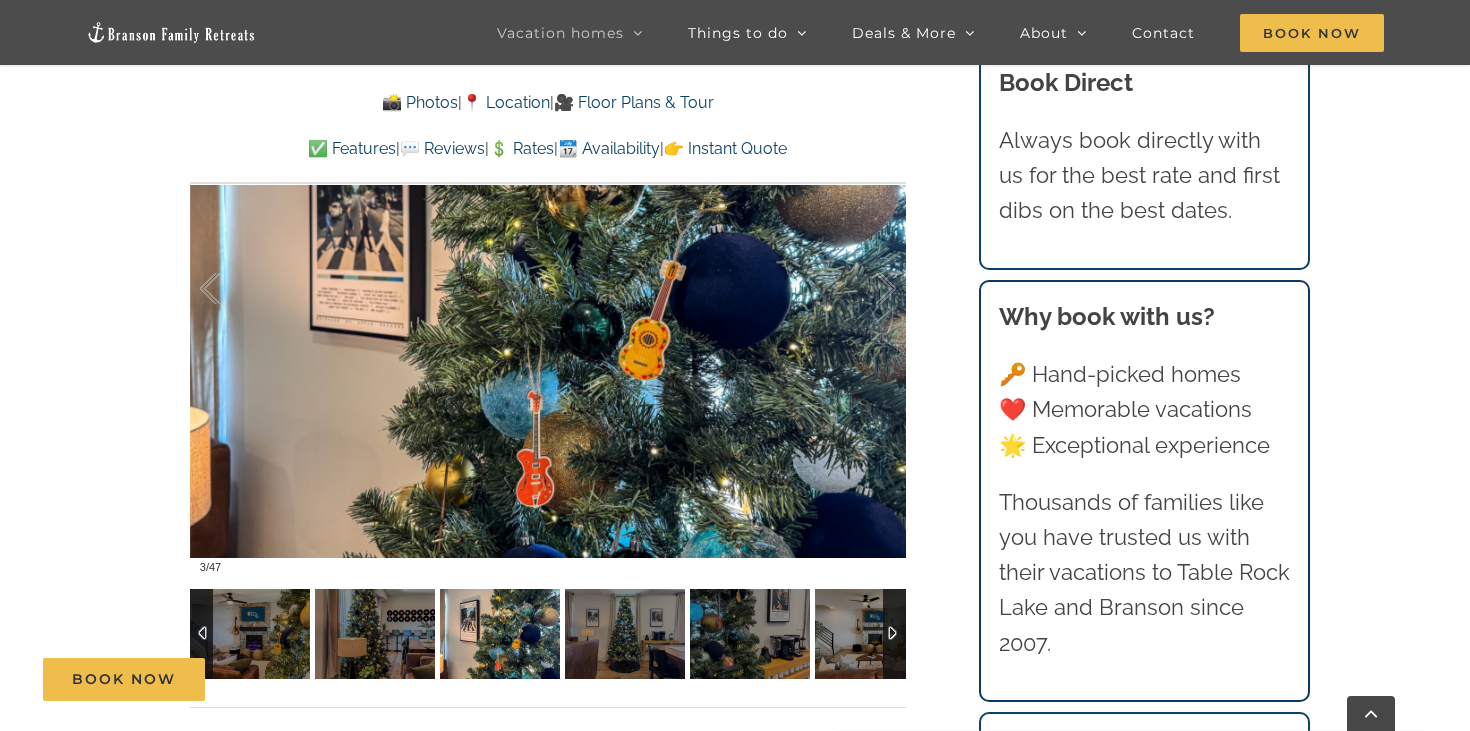click at bounding box center [625, 634] 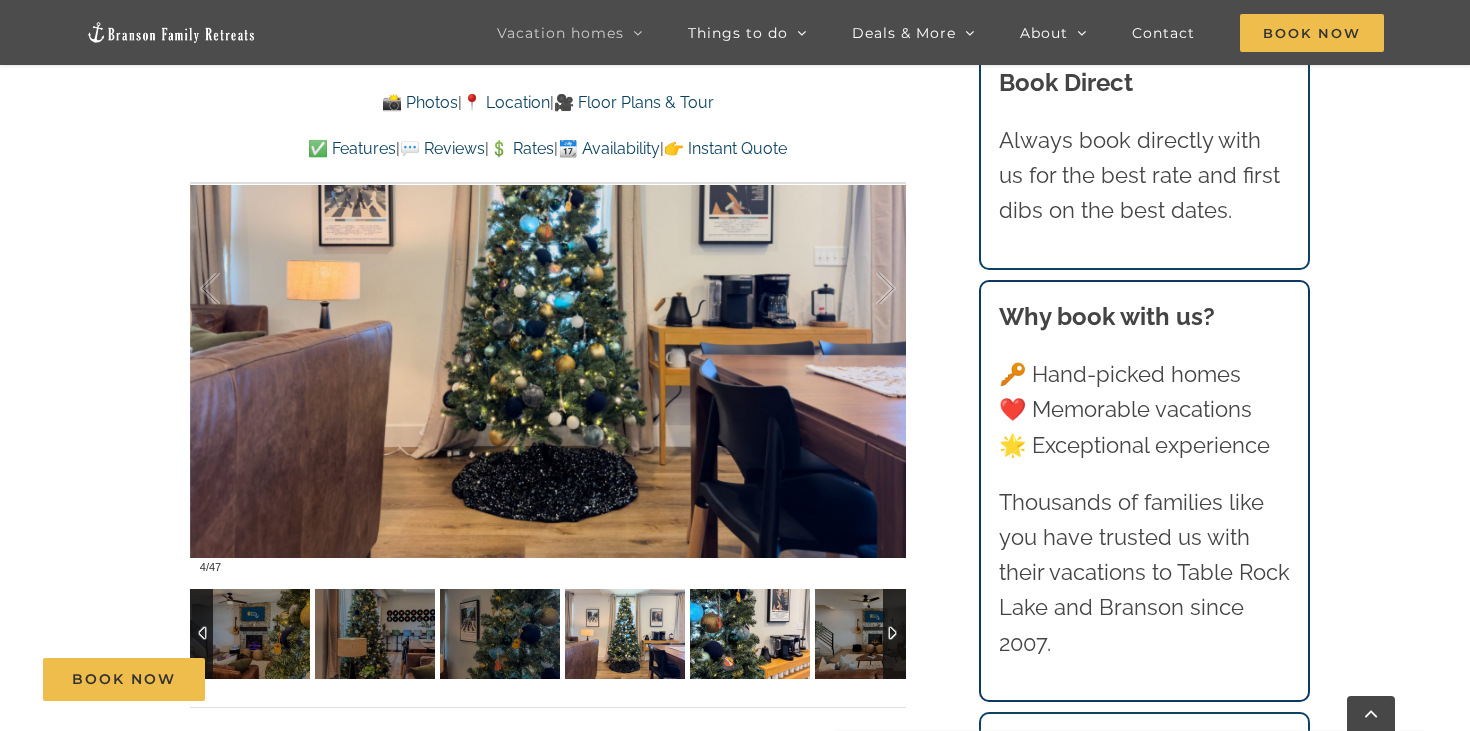 click at bounding box center (750, 634) 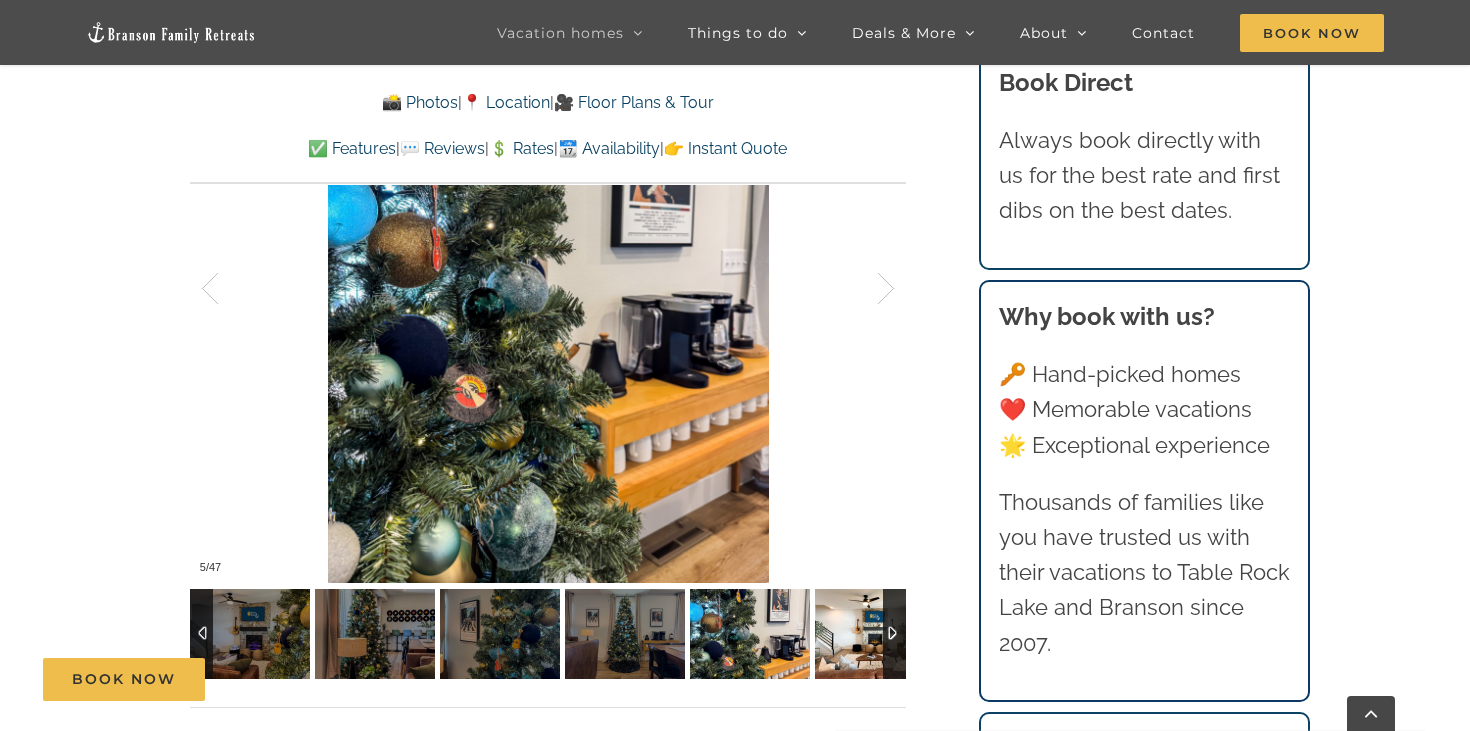 click at bounding box center (875, 634) 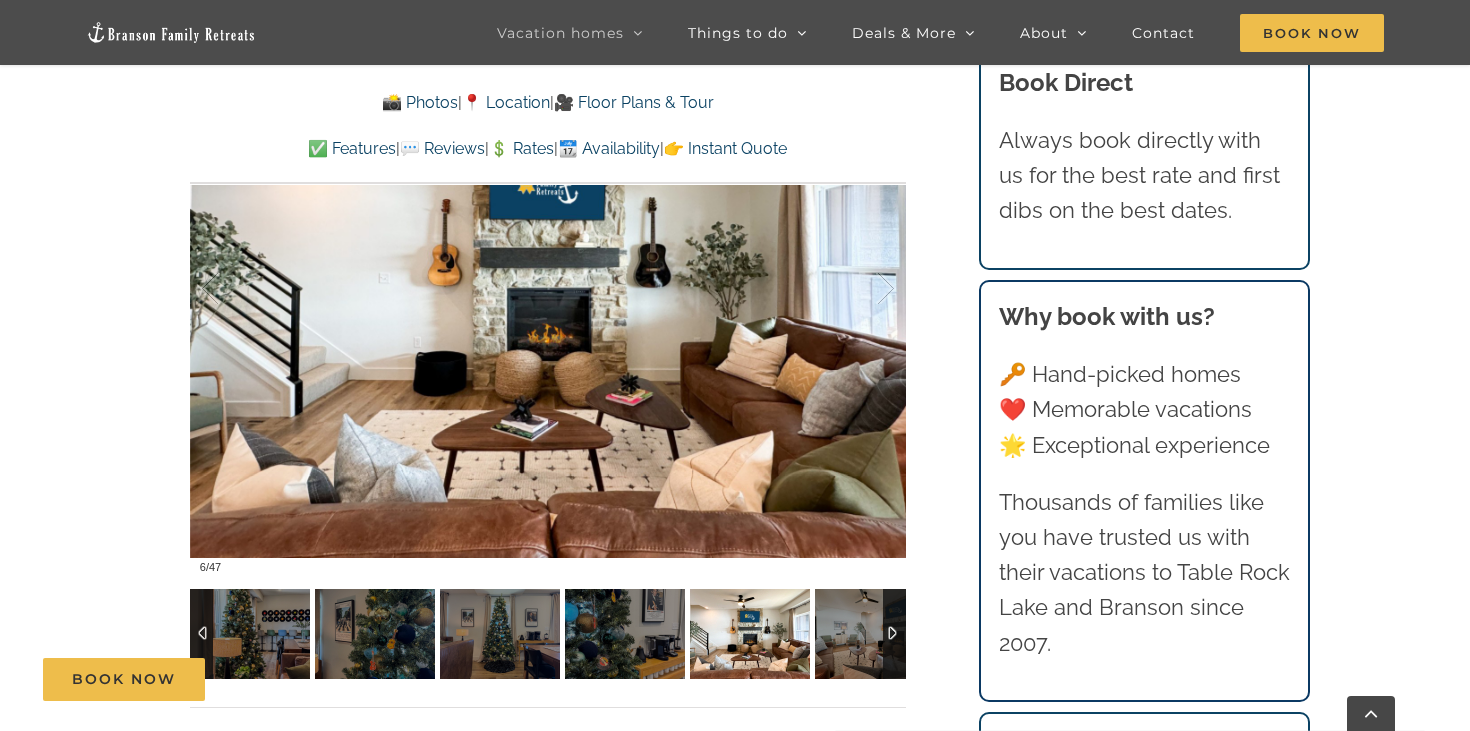 click at bounding box center (894, 634) 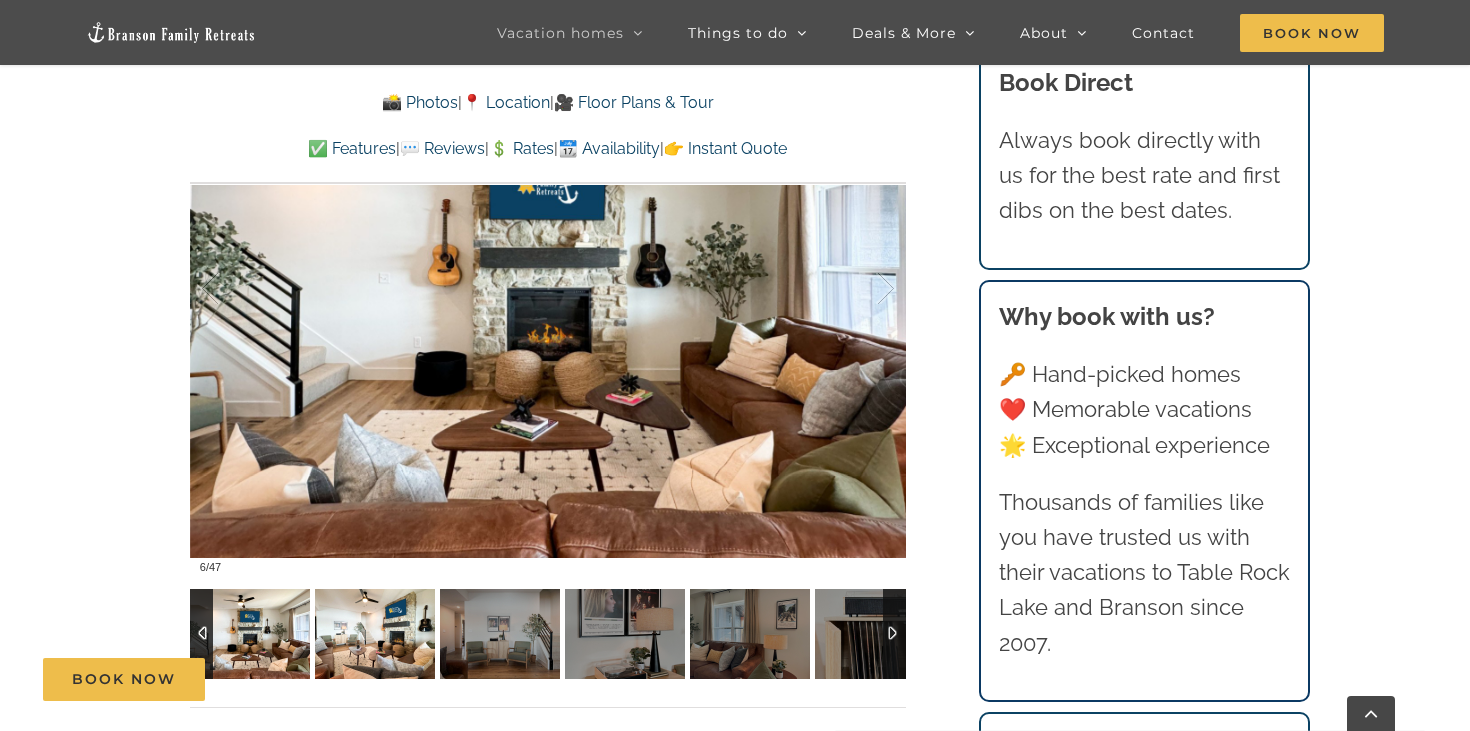 click at bounding box center [375, 634] 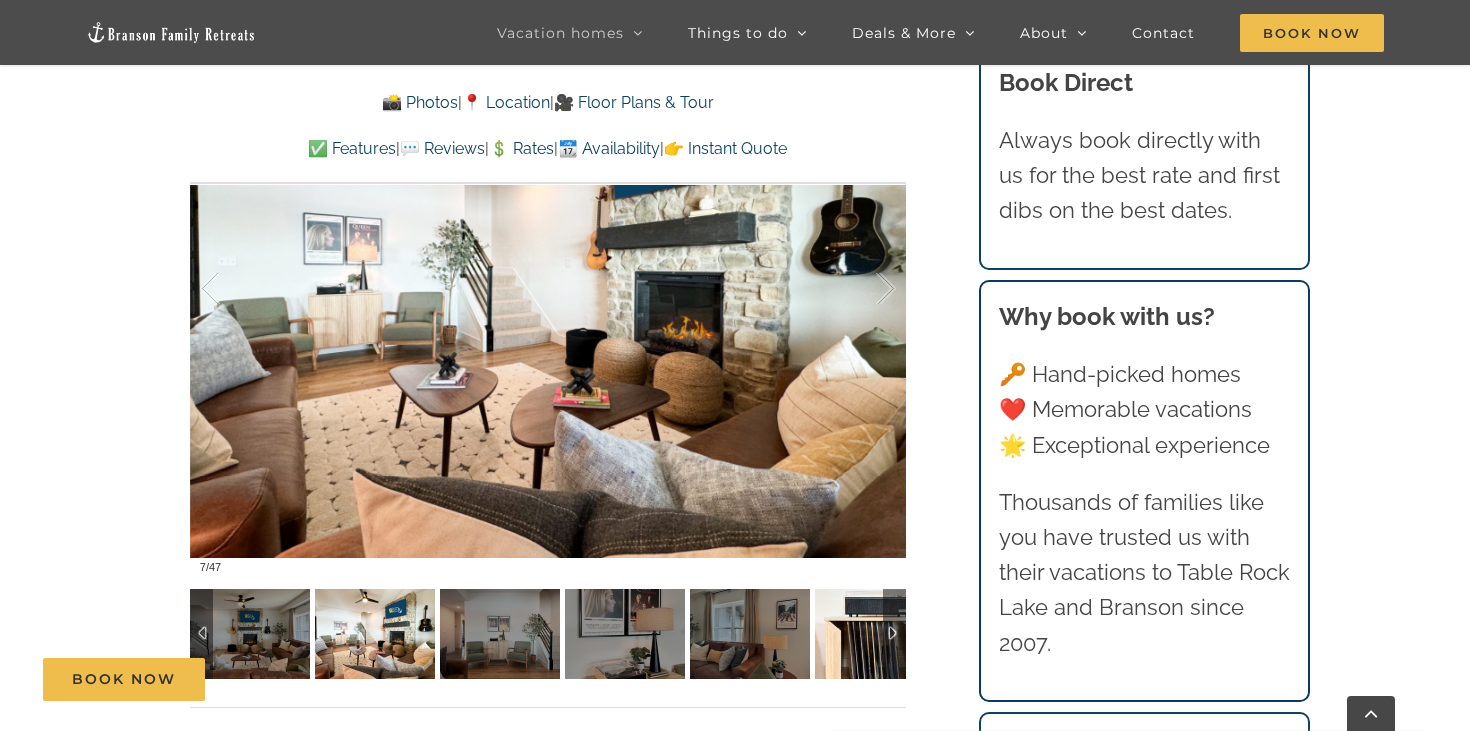 click at bounding box center (875, 634) 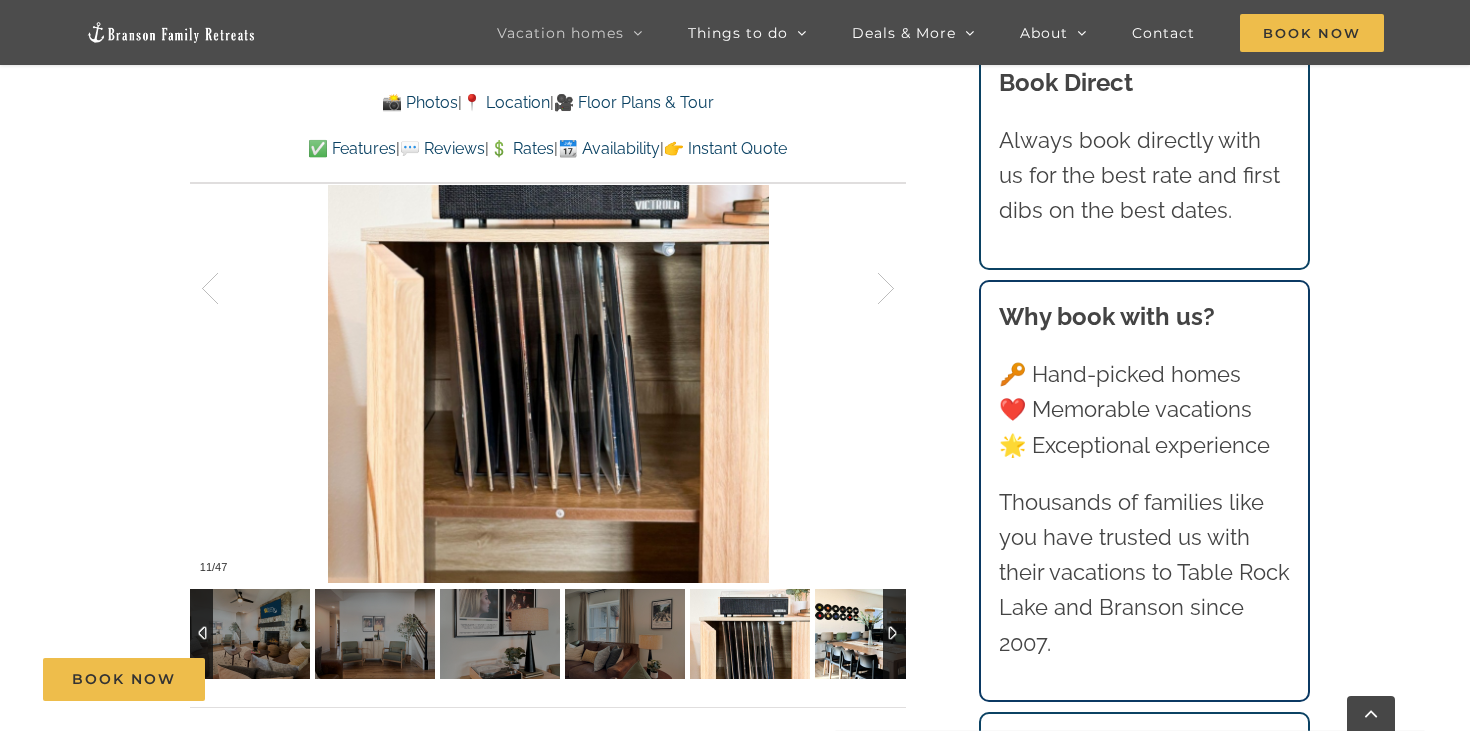 click at bounding box center (875, 634) 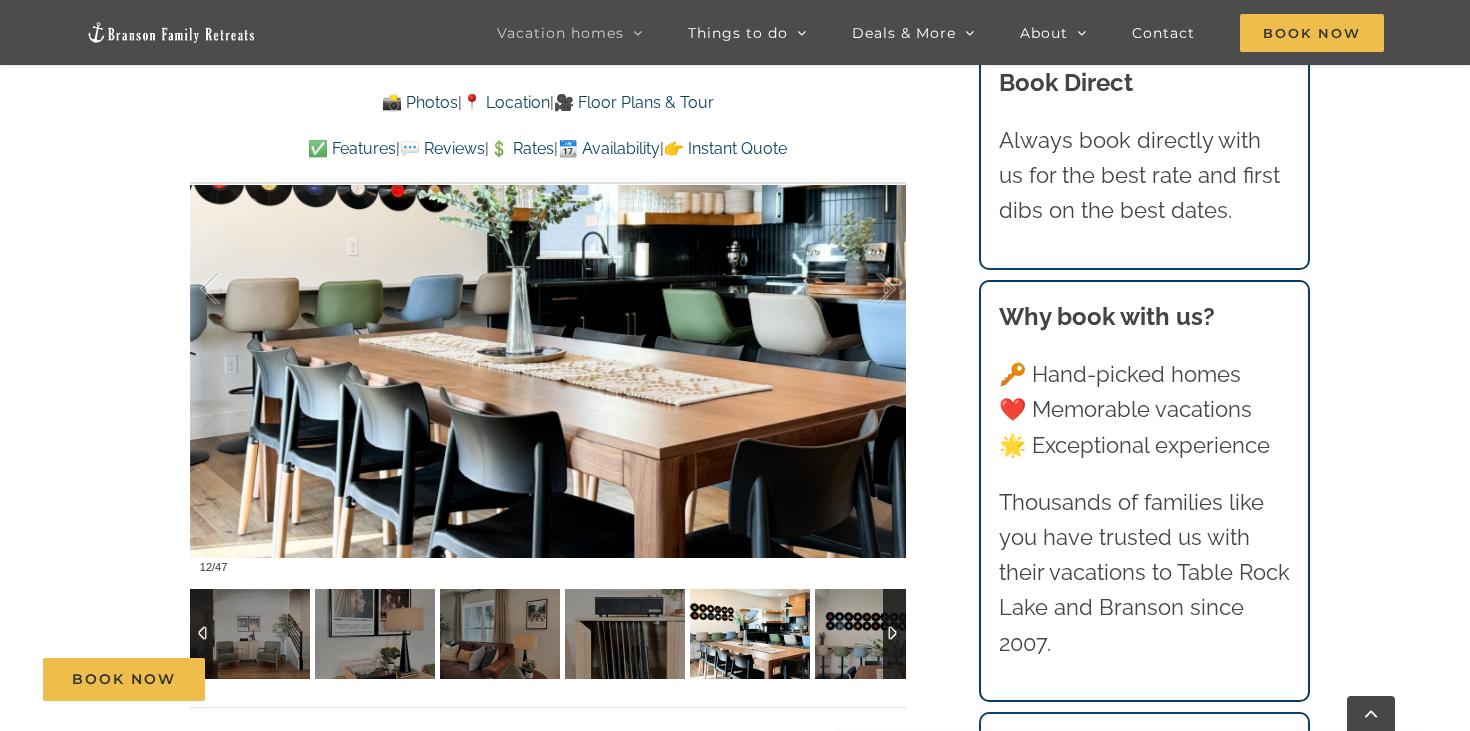 click at bounding box center (894, 634) 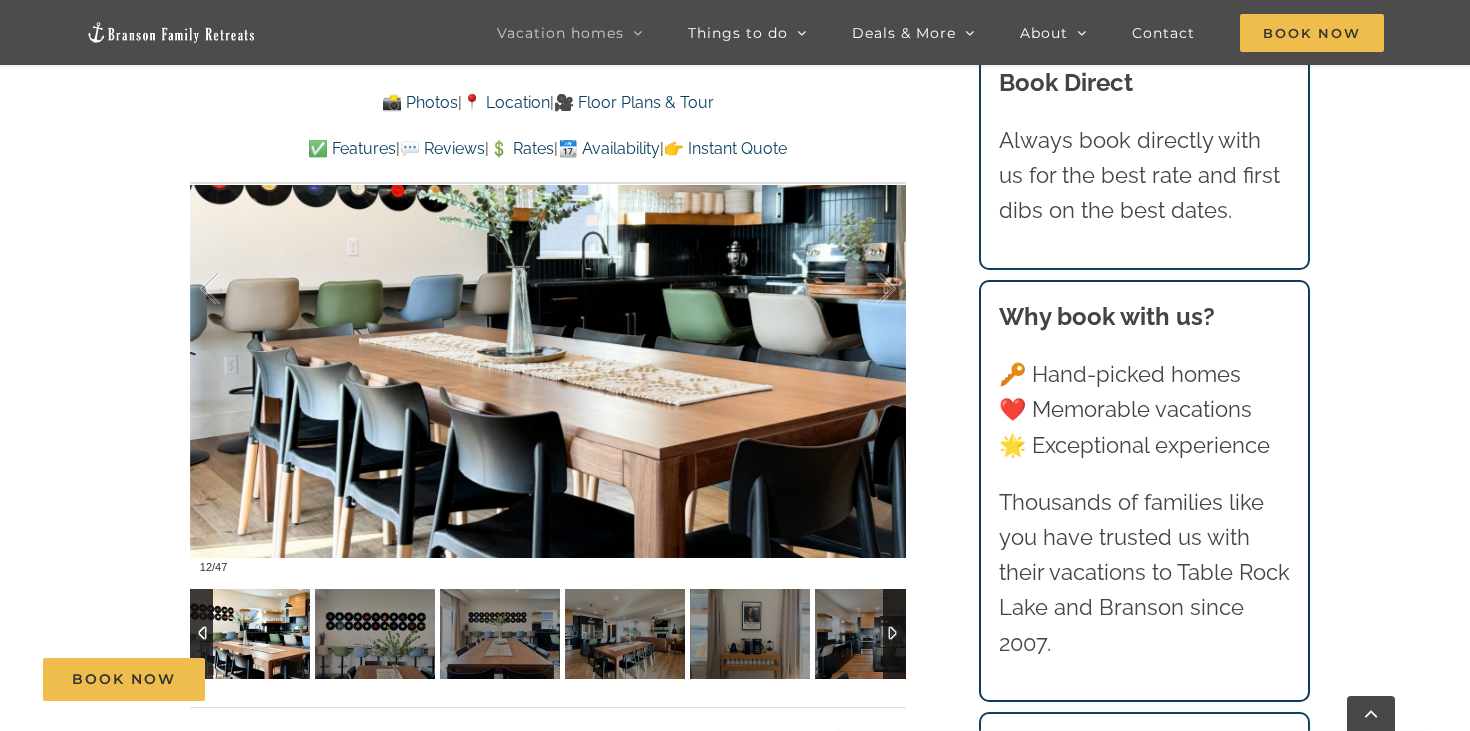 click at bounding box center (894, 634) 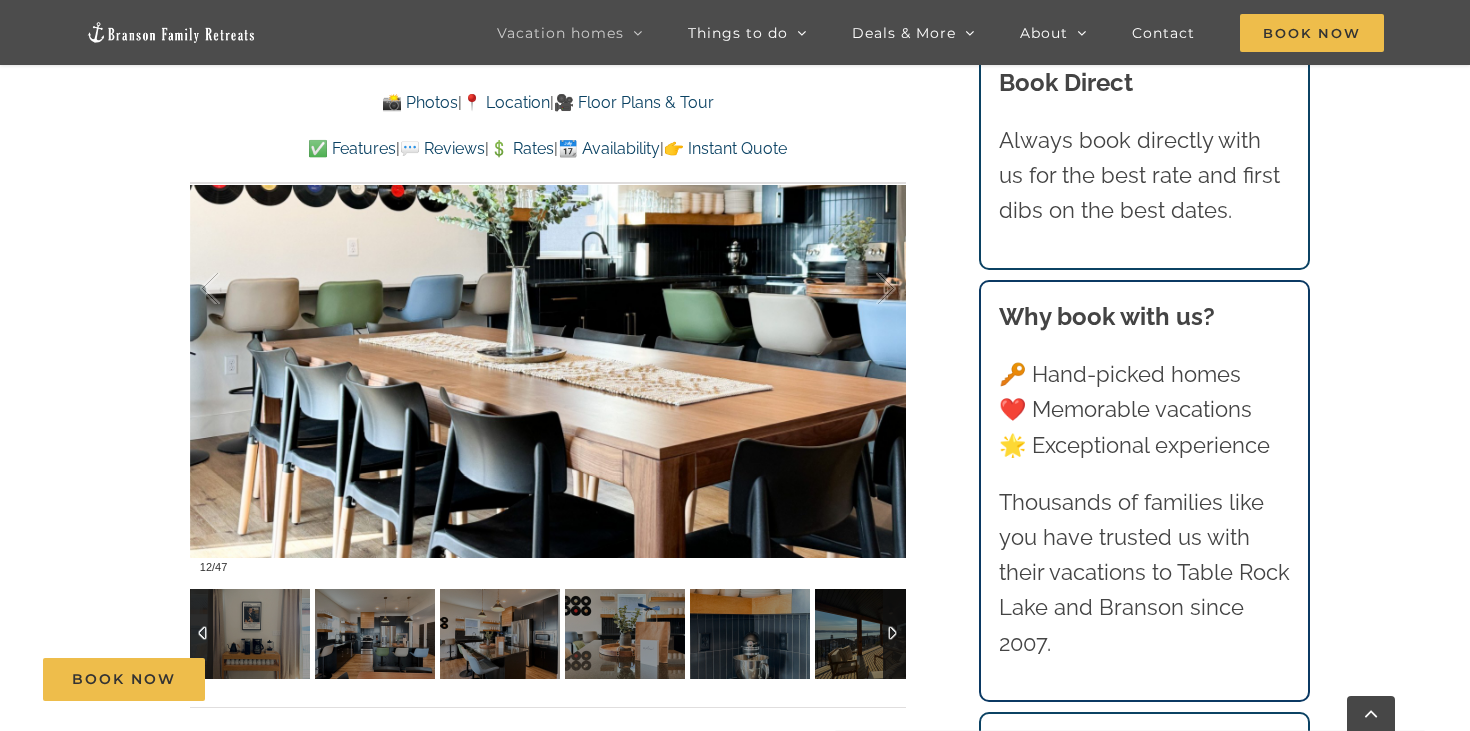 click at bounding box center (894, 634) 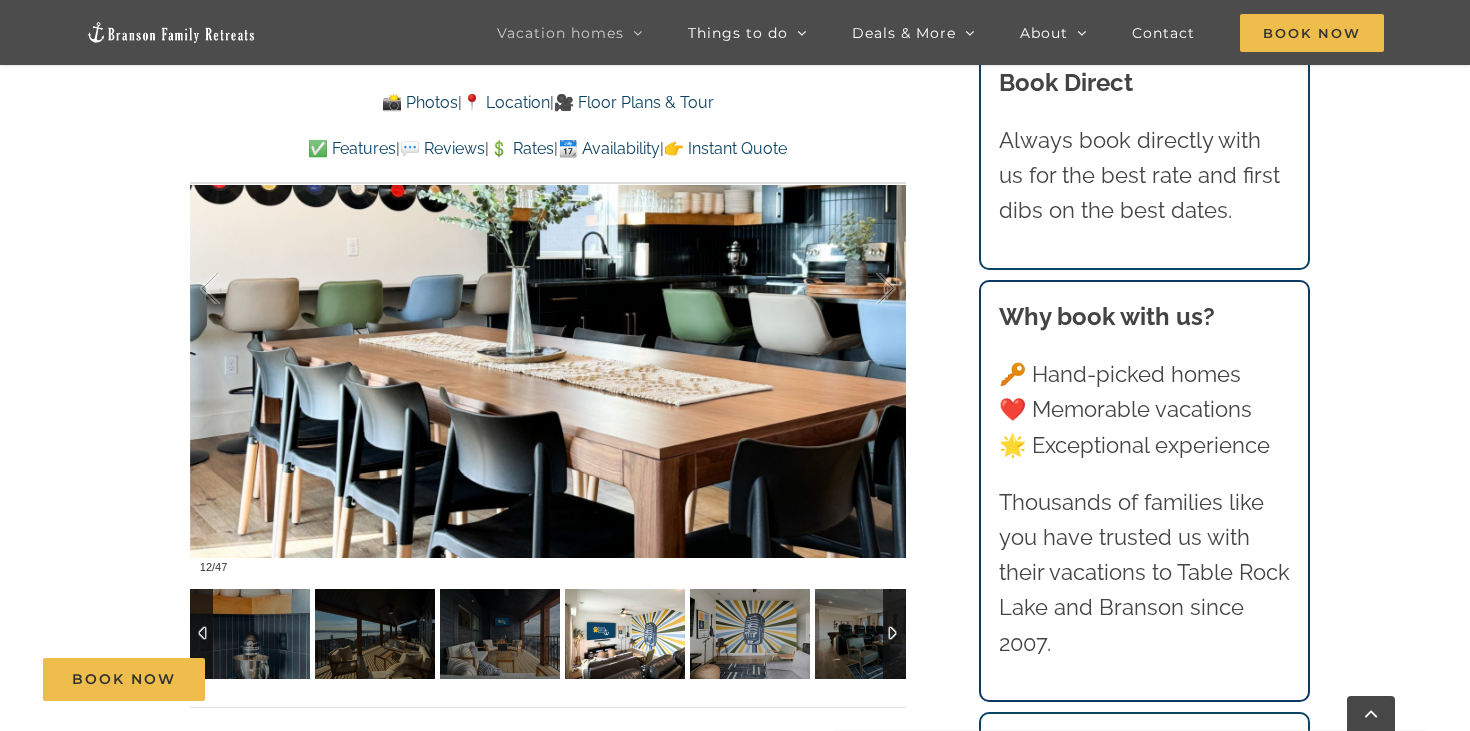 click at bounding box center [625, 634] 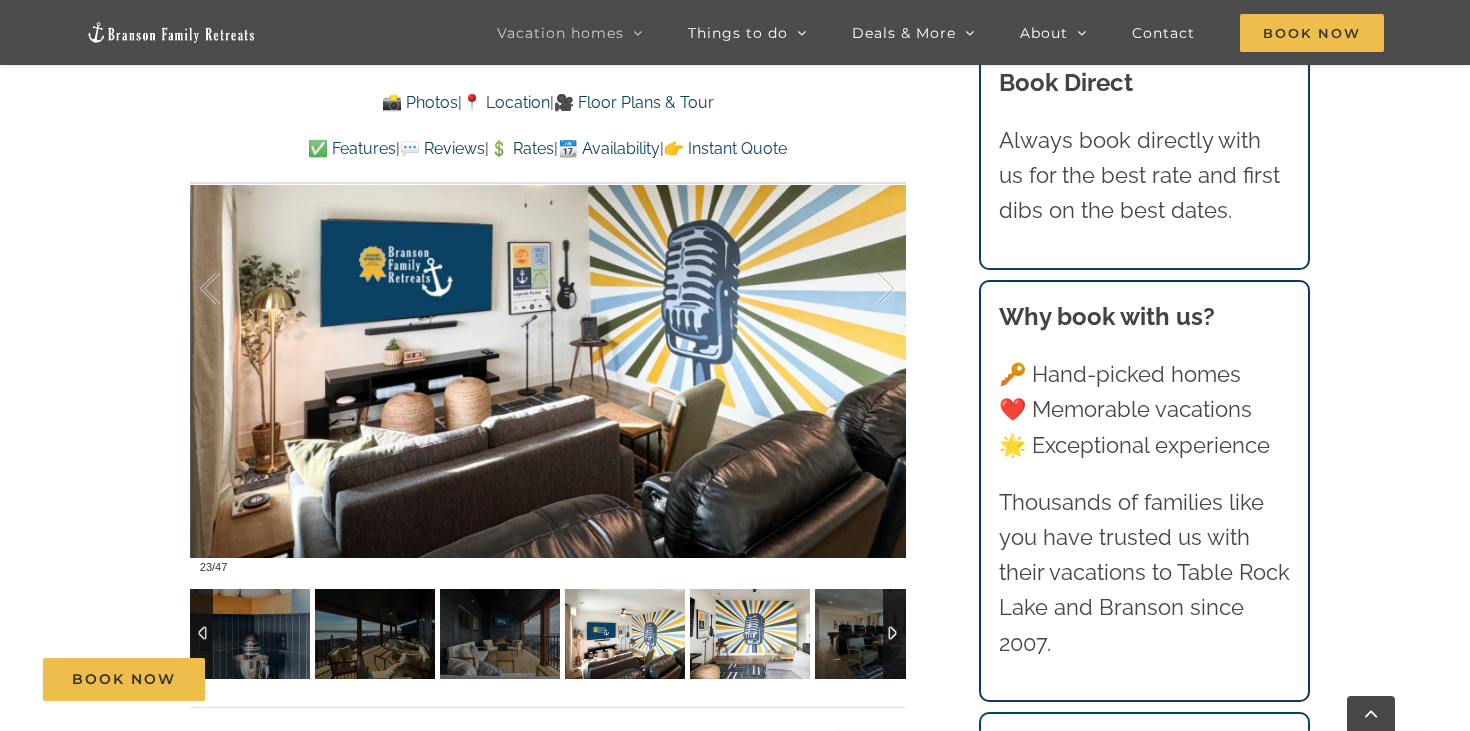 click at bounding box center [750, 634] 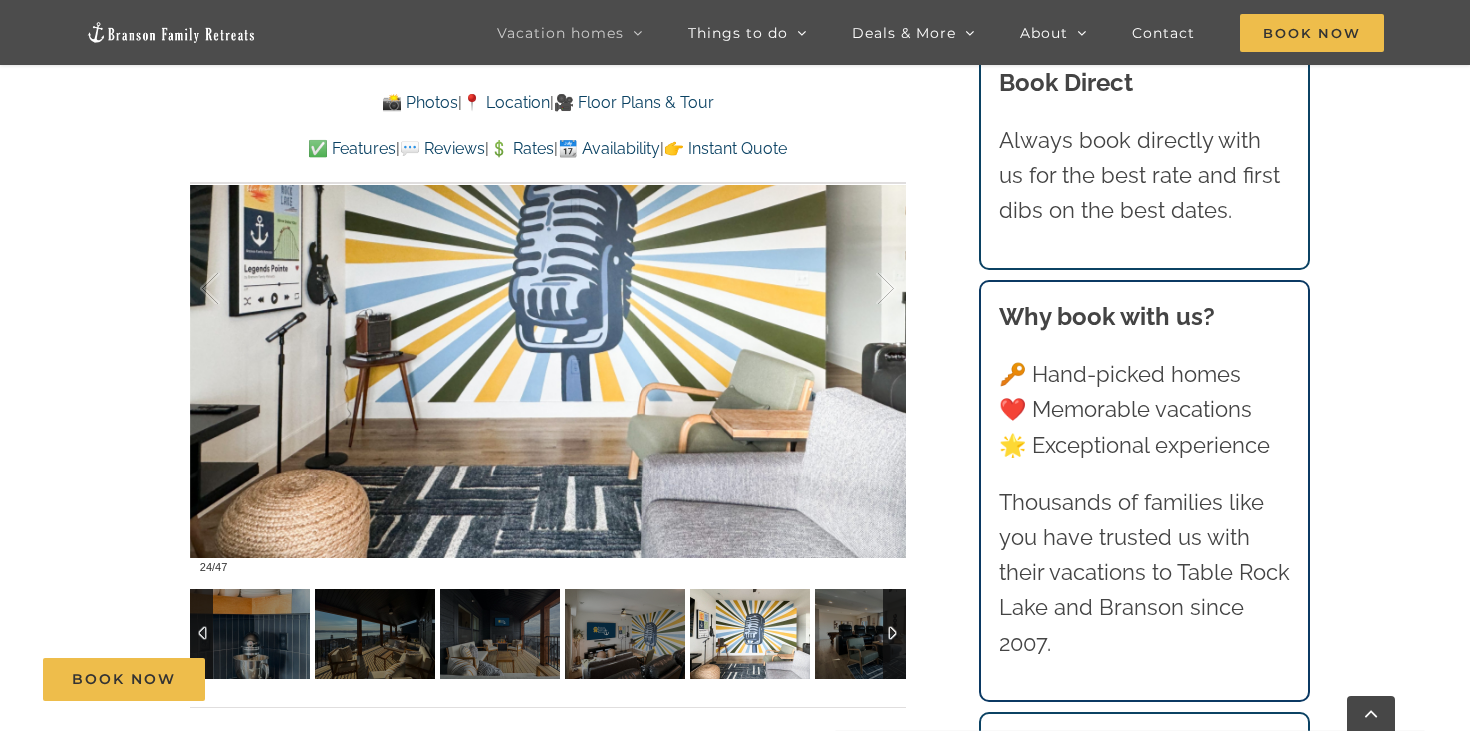 click at bounding box center [875, 634] 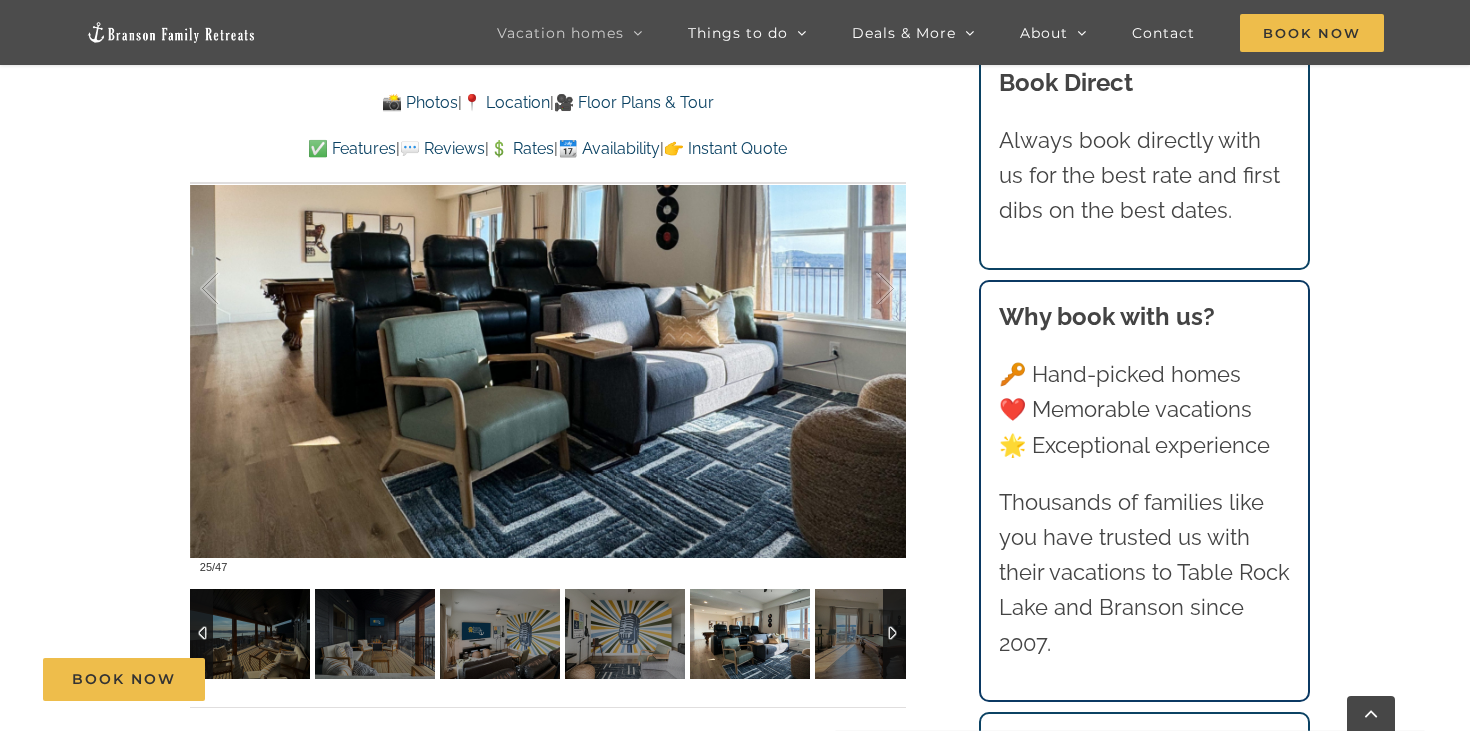 click at bounding box center [750, 634] 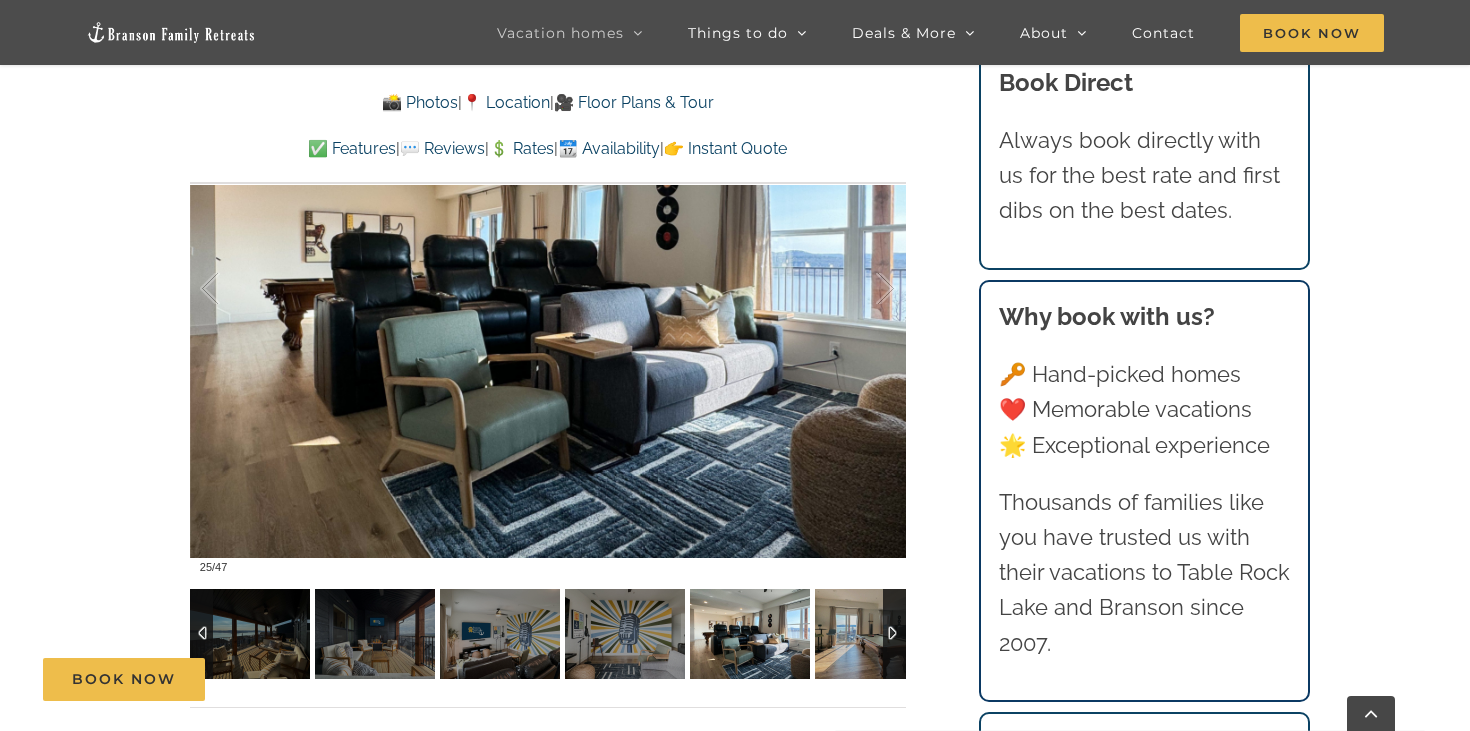 click at bounding box center (875, 634) 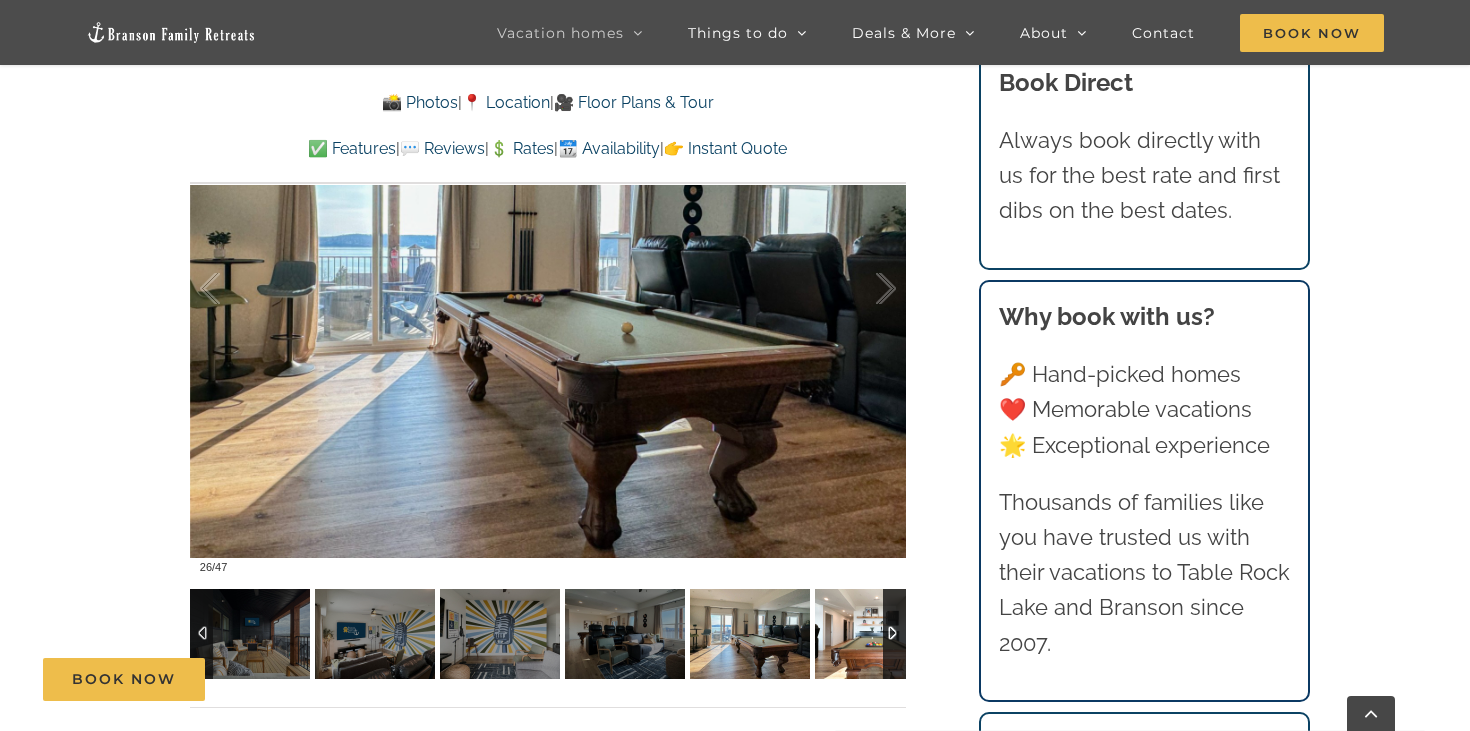 click at bounding box center [875, 634] 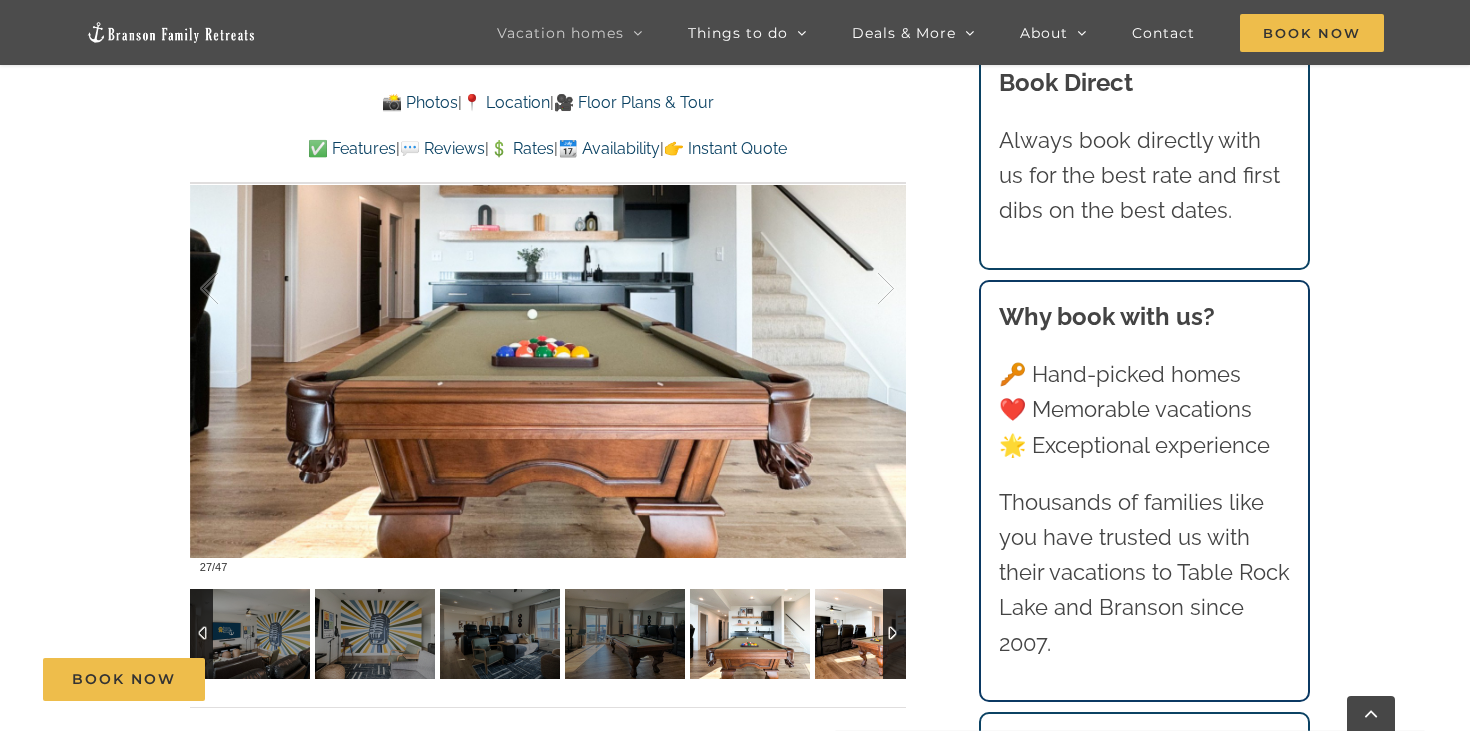 click at bounding box center (875, 634) 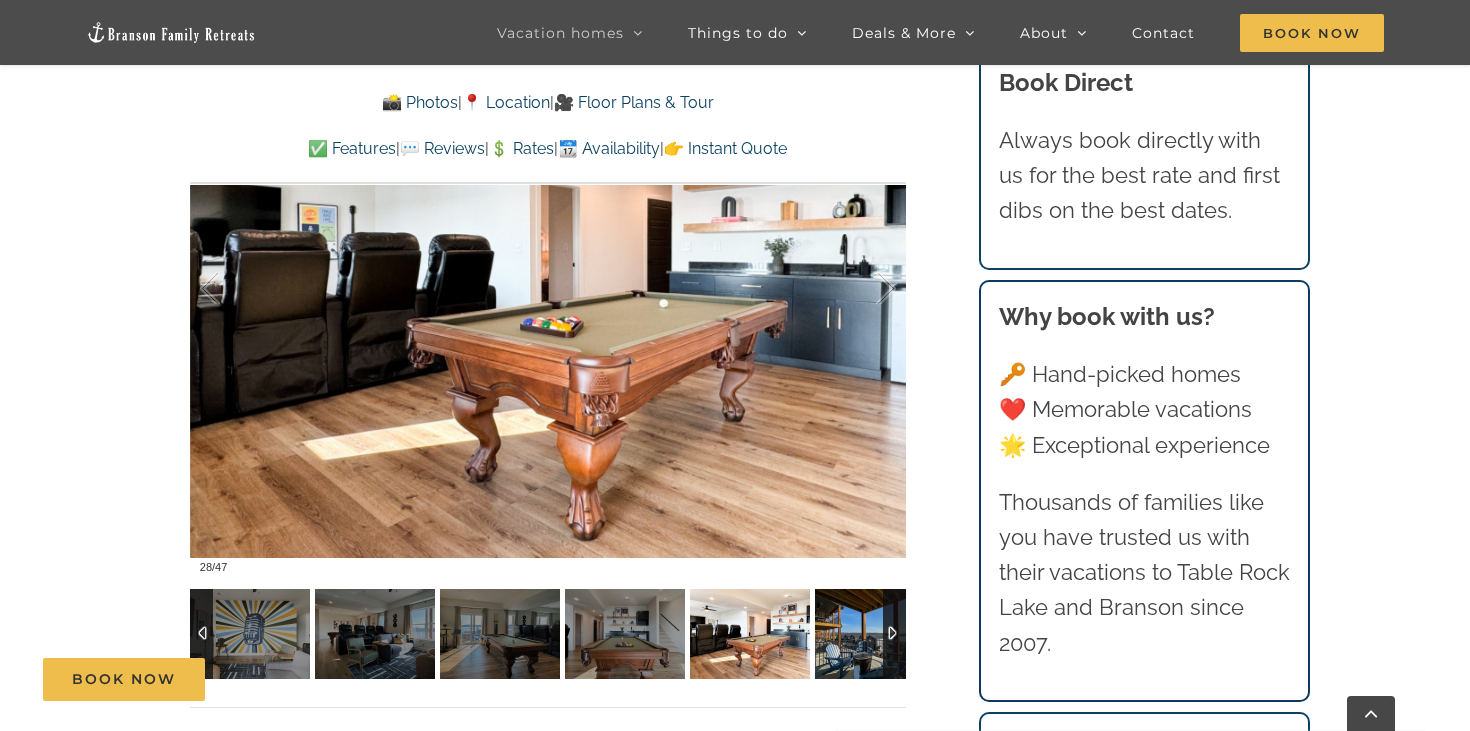 click at bounding box center [875, 634] 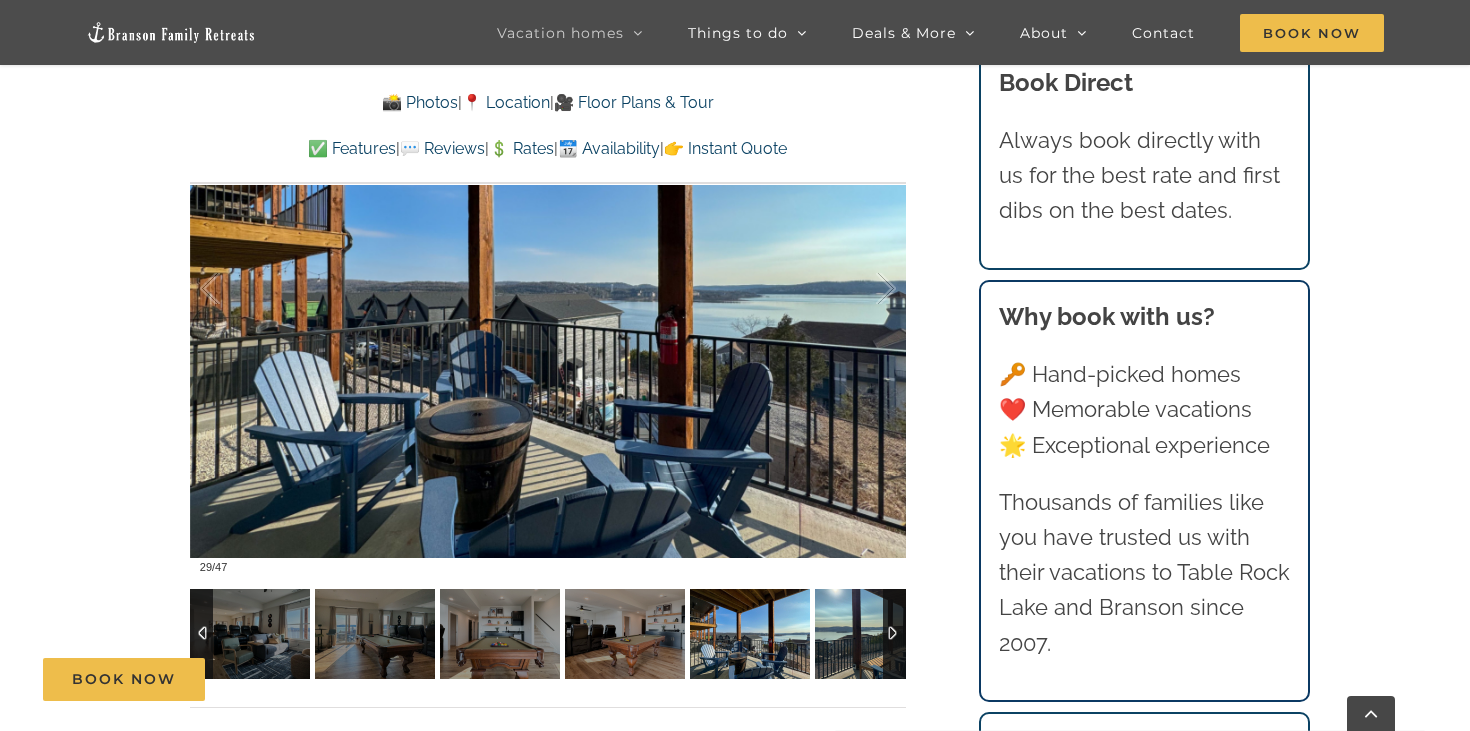 click at bounding box center (875, 634) 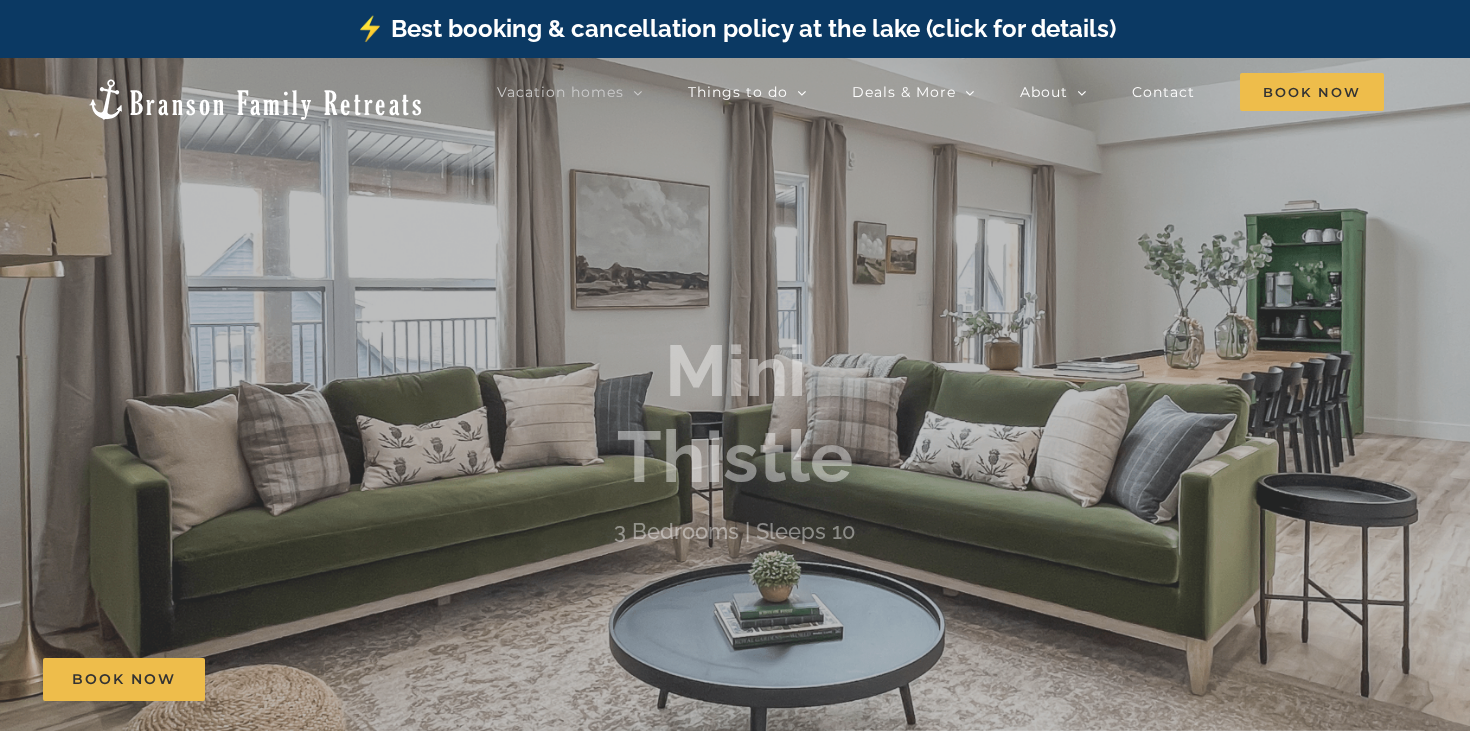 scroll, scrollTop: 0, scrollLeft: 0, axis: both 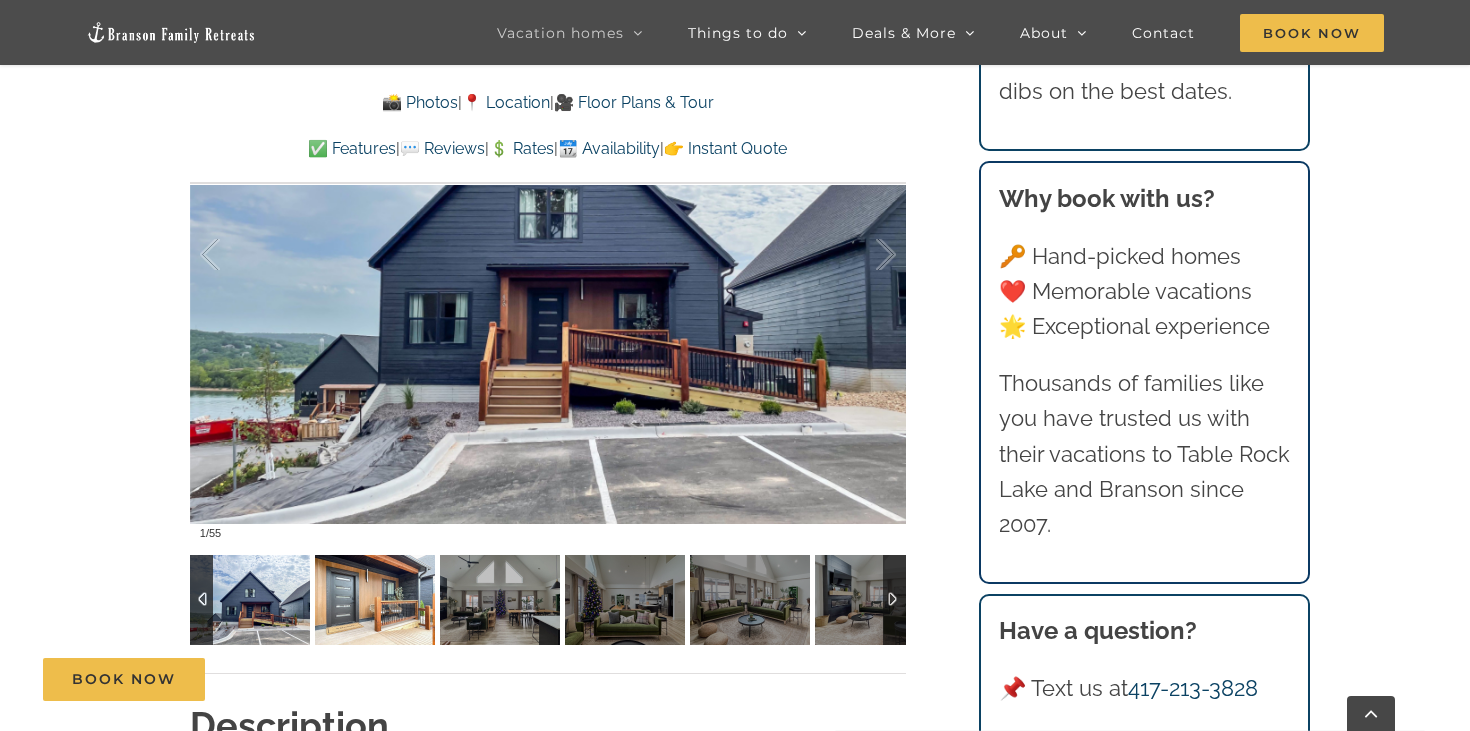 click at bounding box center (375, 600) 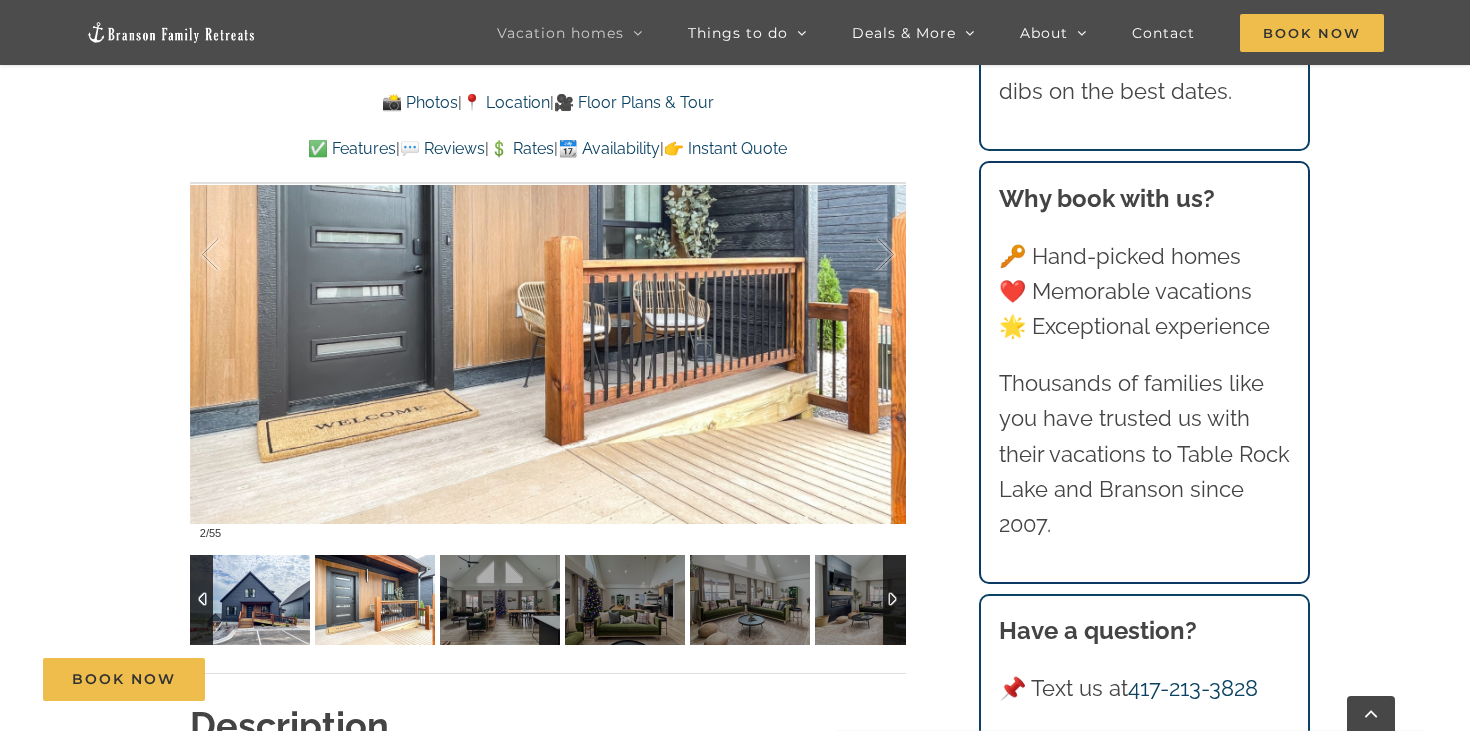 click at bounding box center [250, 600] 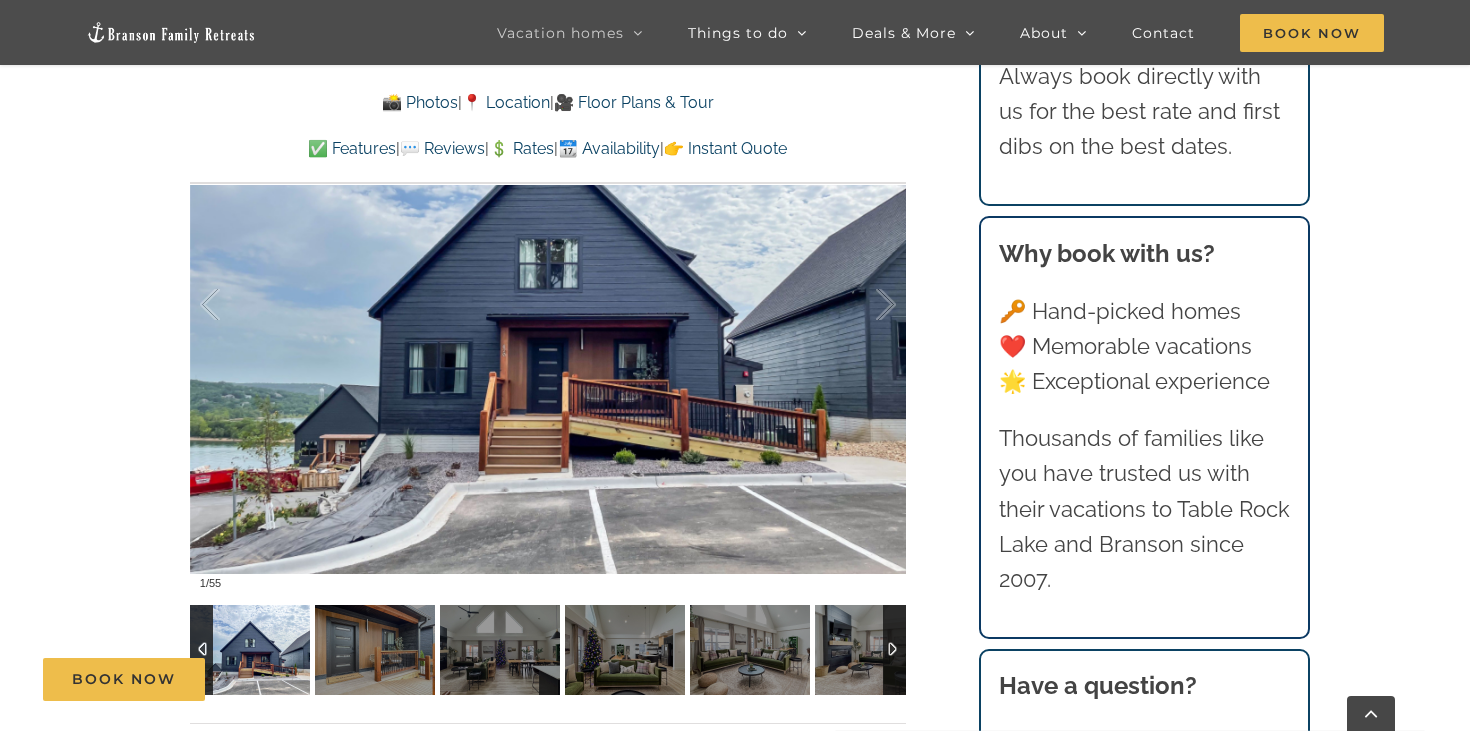 scroll, scrollTop: 1543, scrollLeft: 0, axis: vertical 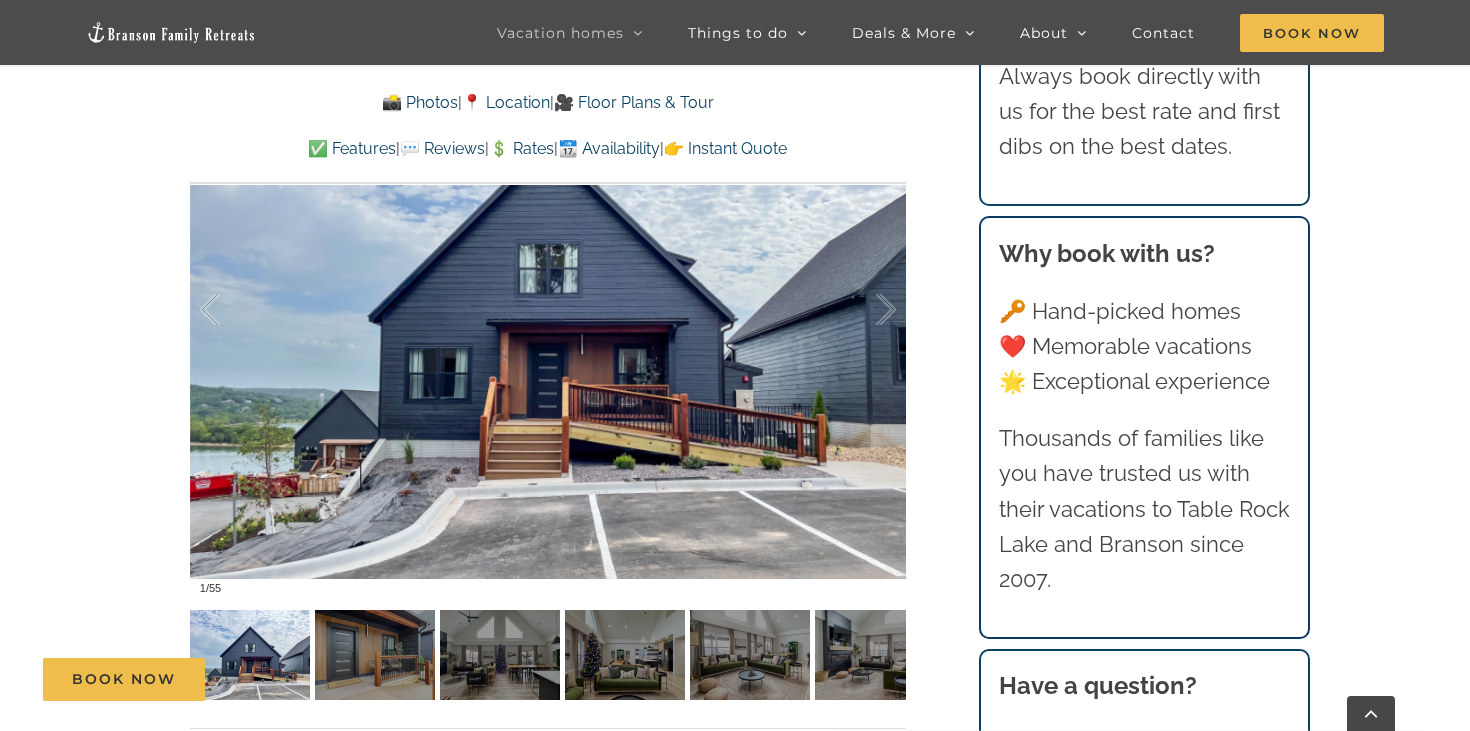 click on "Book Now" at bounding box center [750, 679] 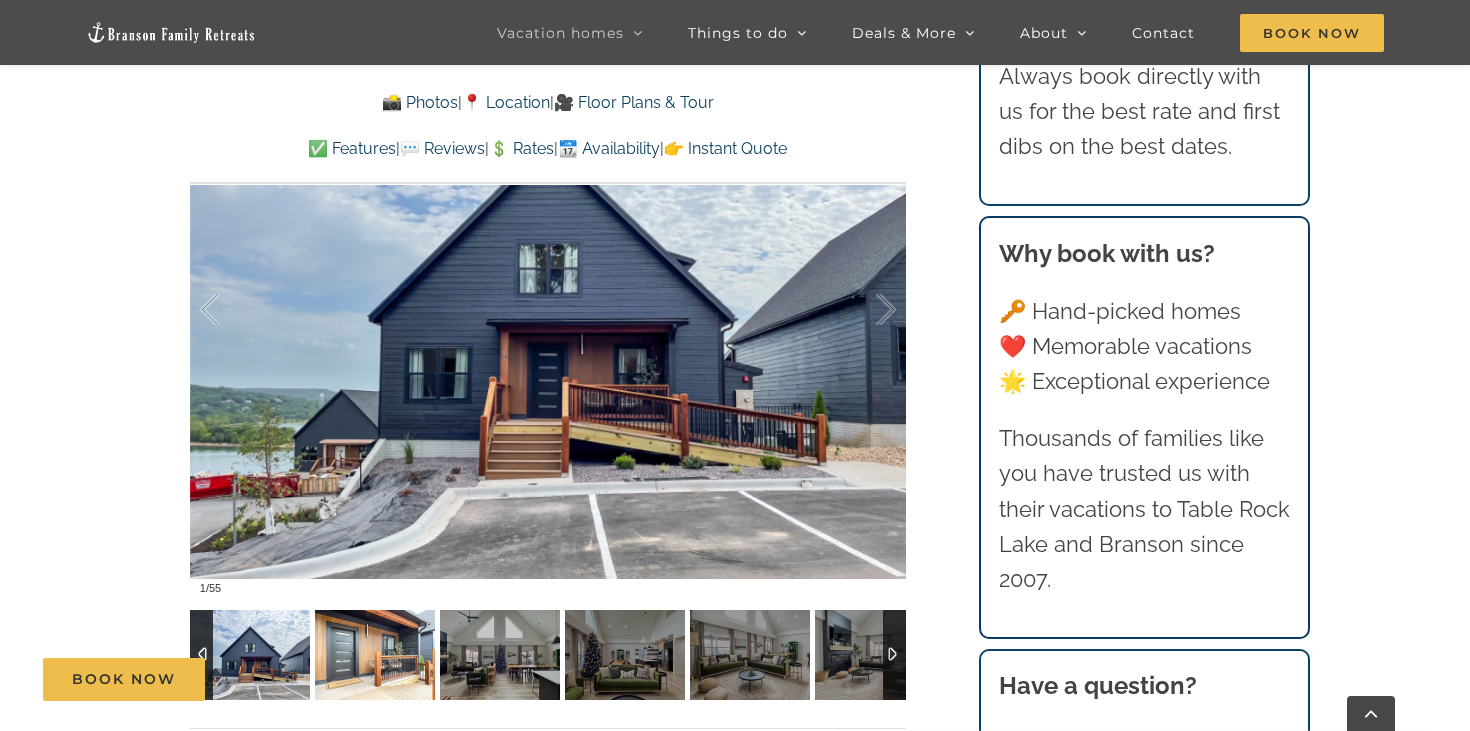 click at bounding box center [375, 655] 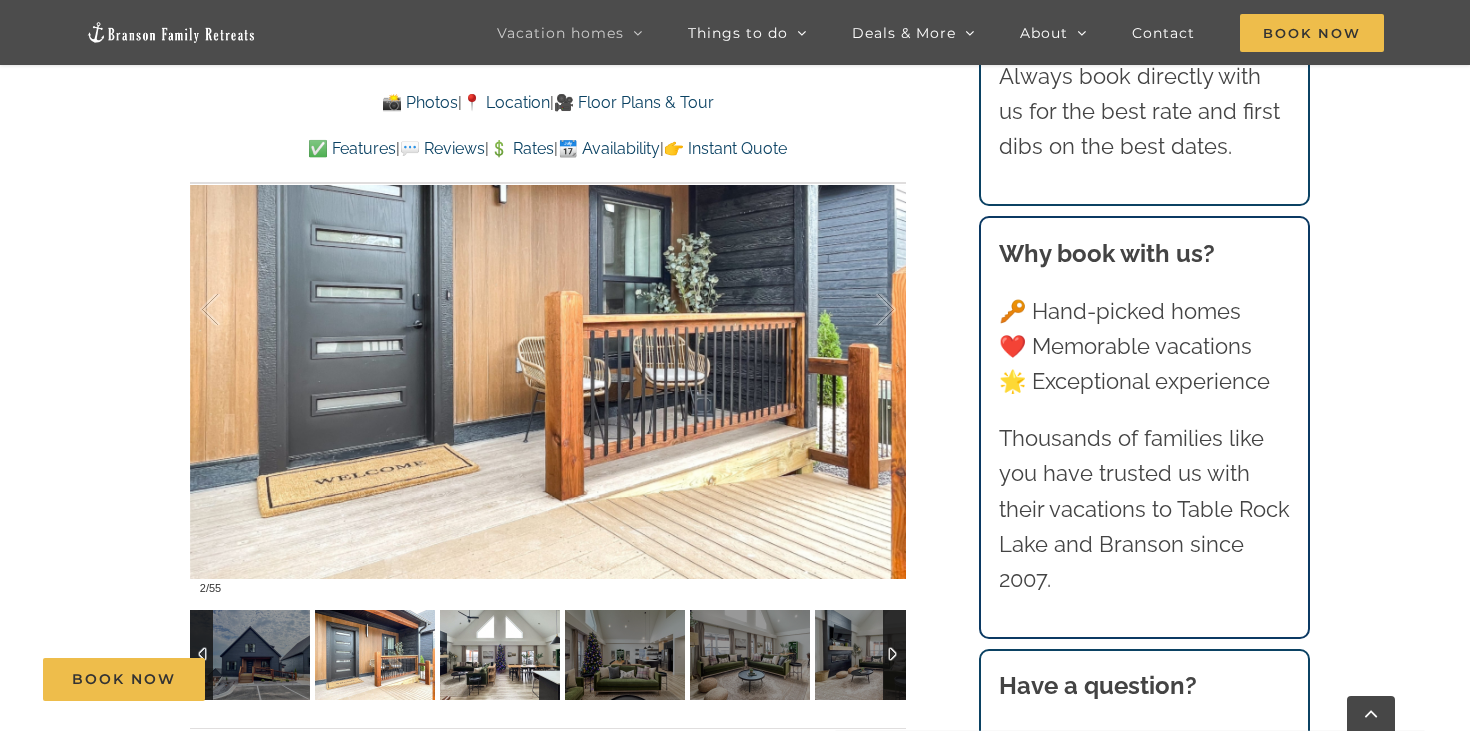 click at bounding box center (500, 655) 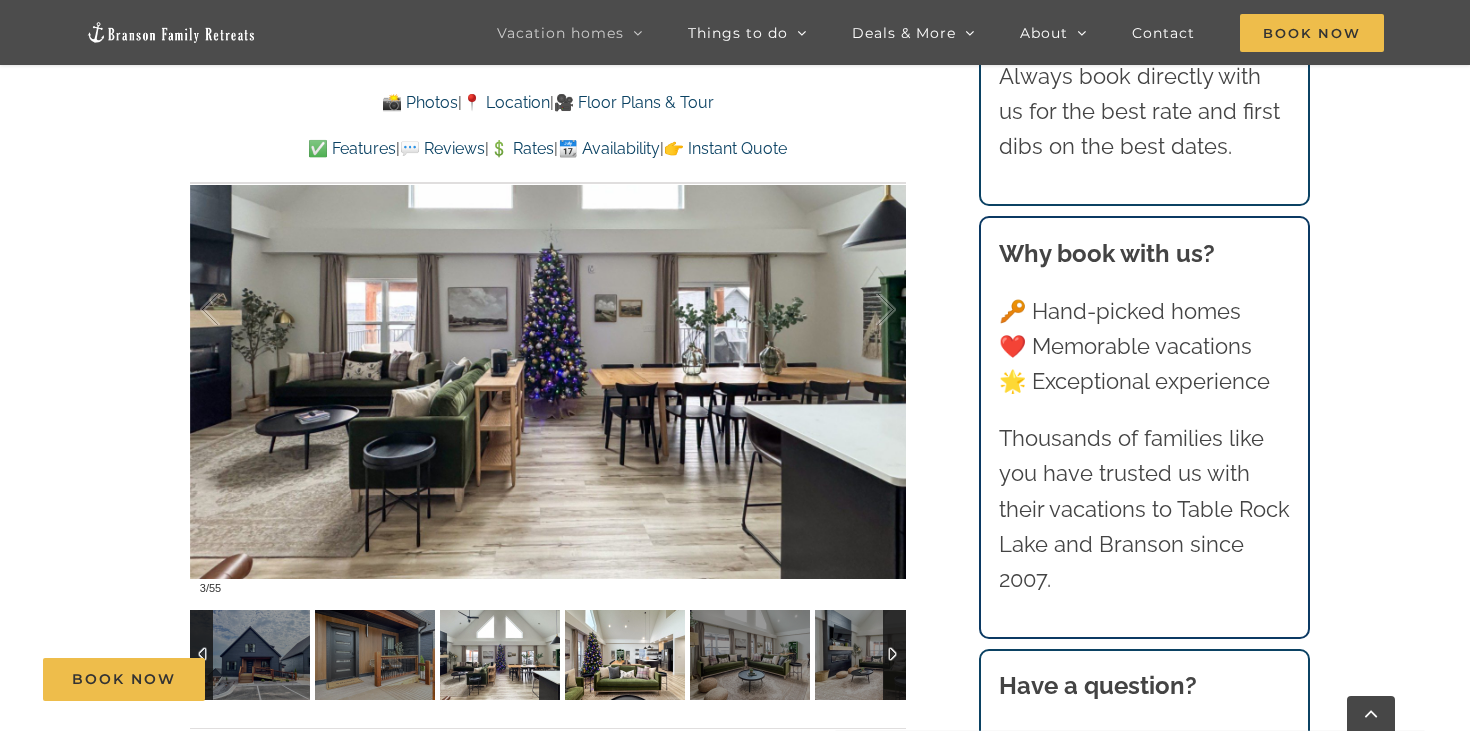 click at bounding box center (625, 655) 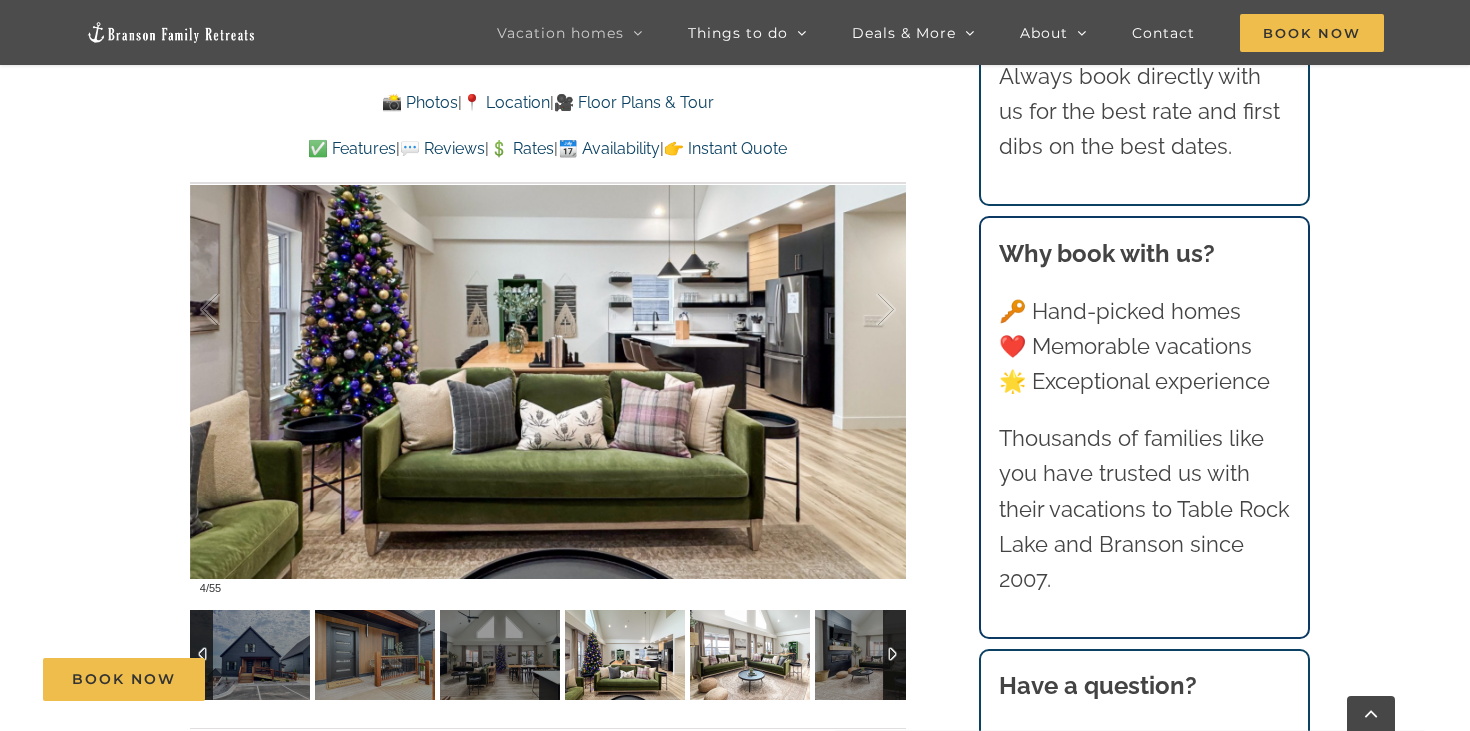 click at bounding box center [750, 655] 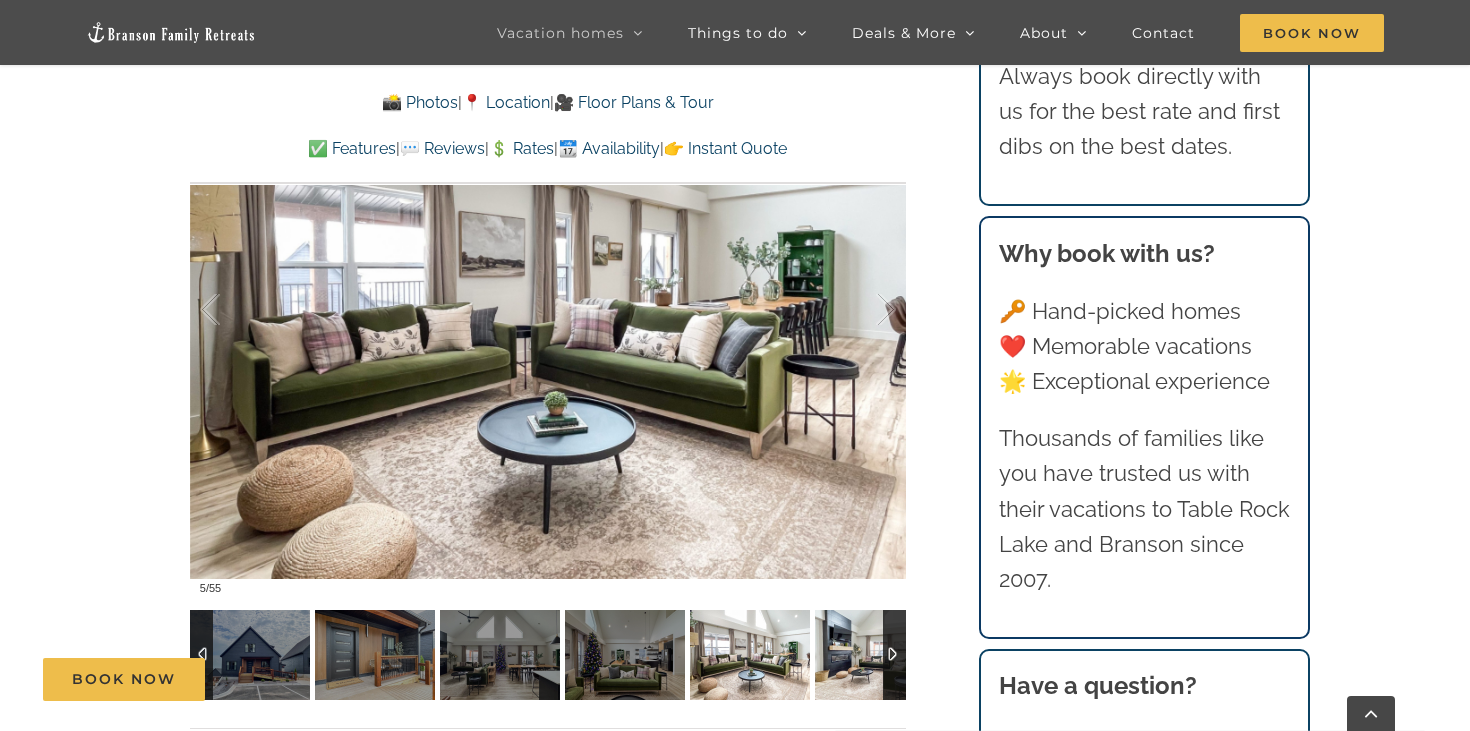 click at bounding box center [875, 655] 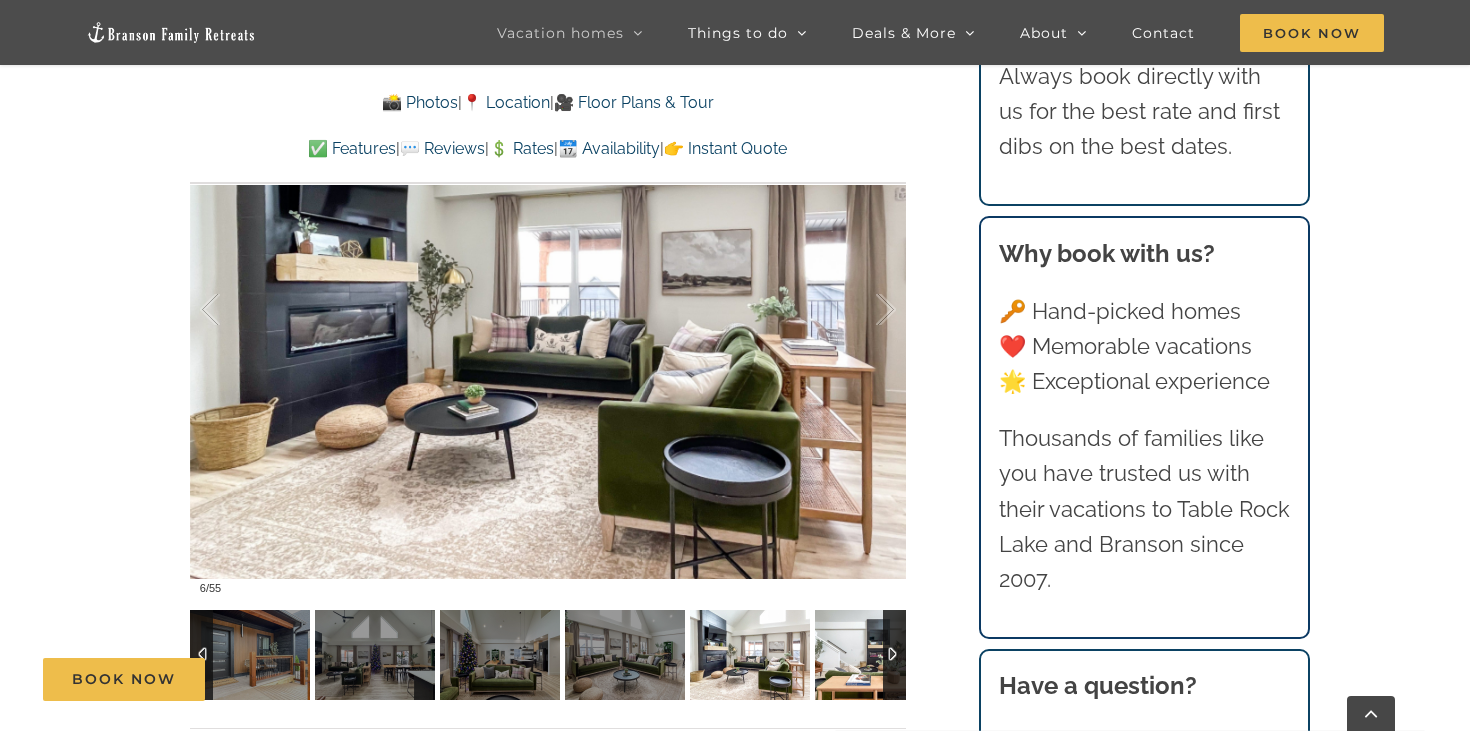 click at bounding box center (875, 655) 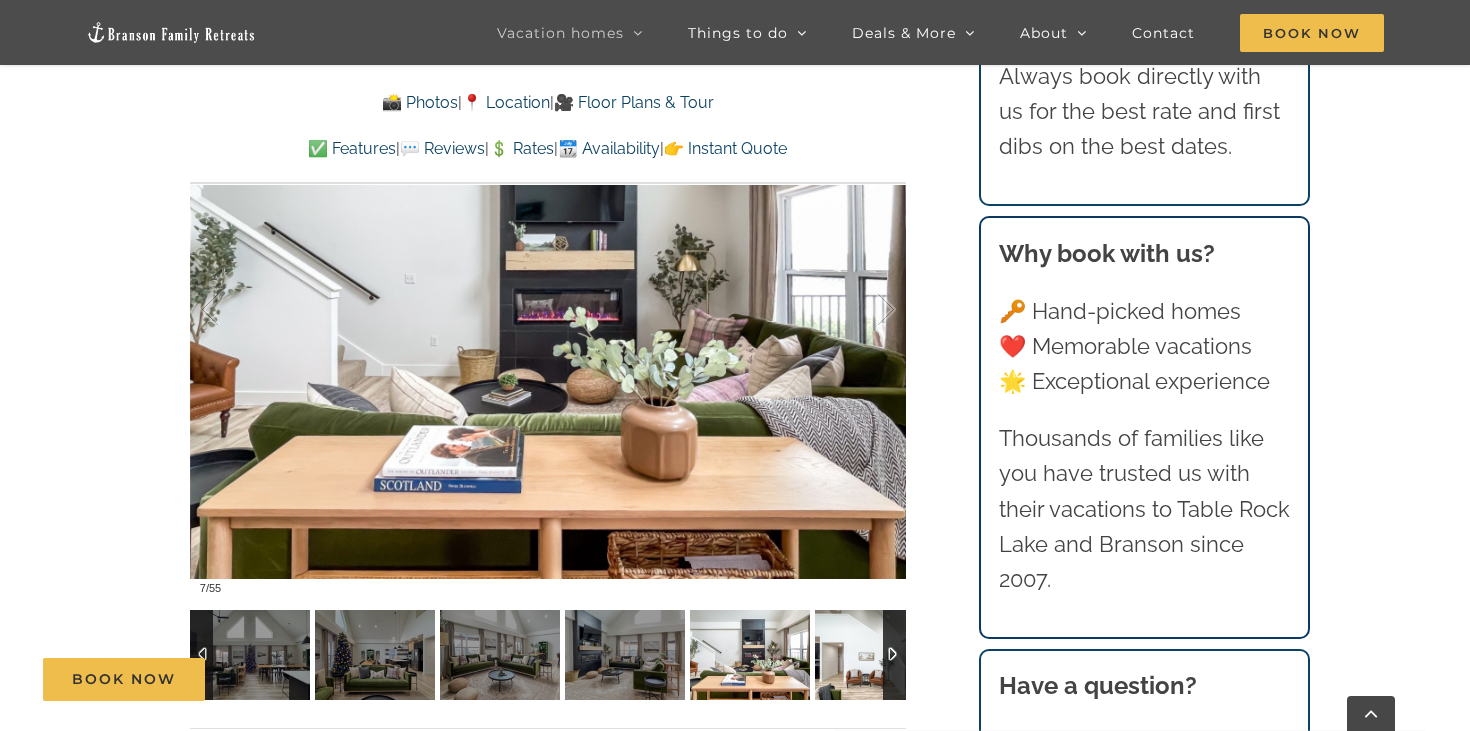 click at bounding box center [875, 655] 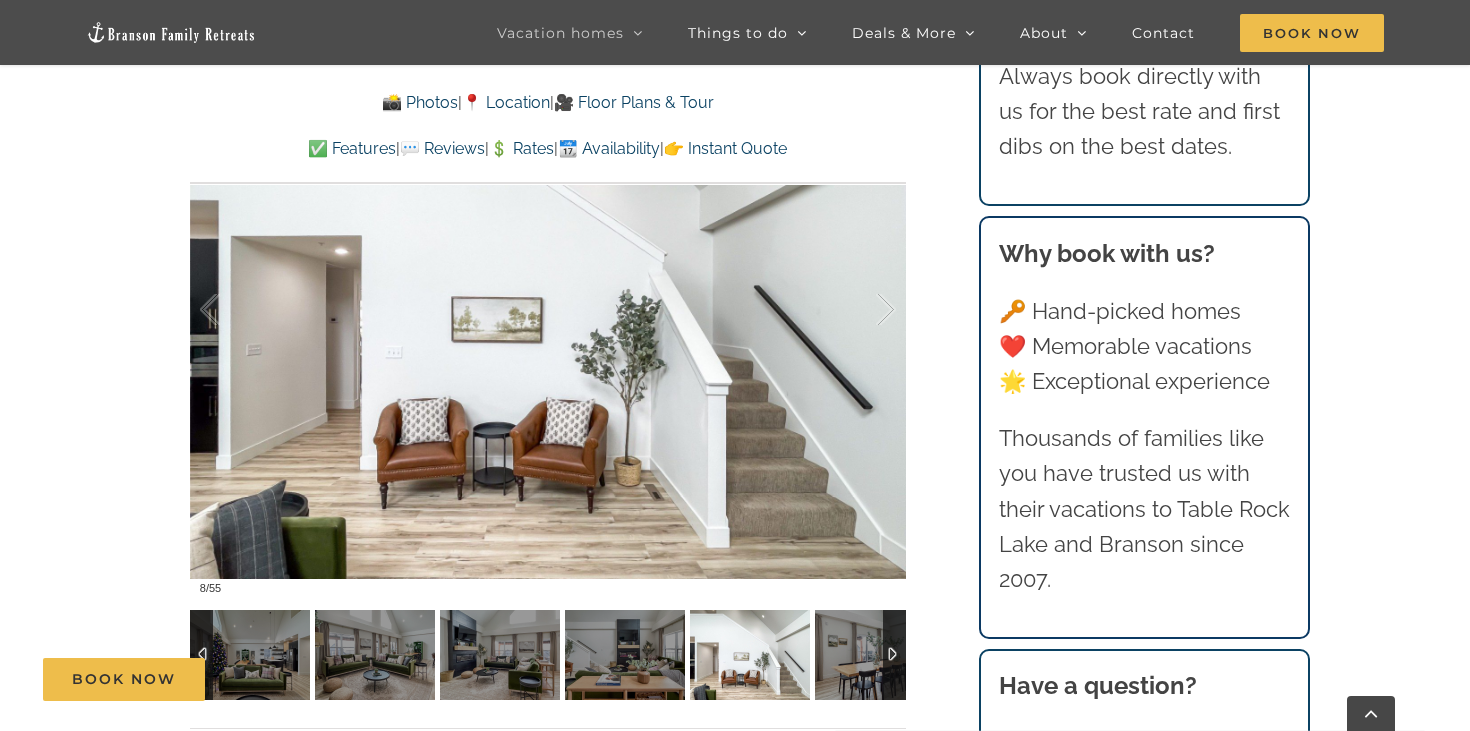 click at bounding box center [894, 655] 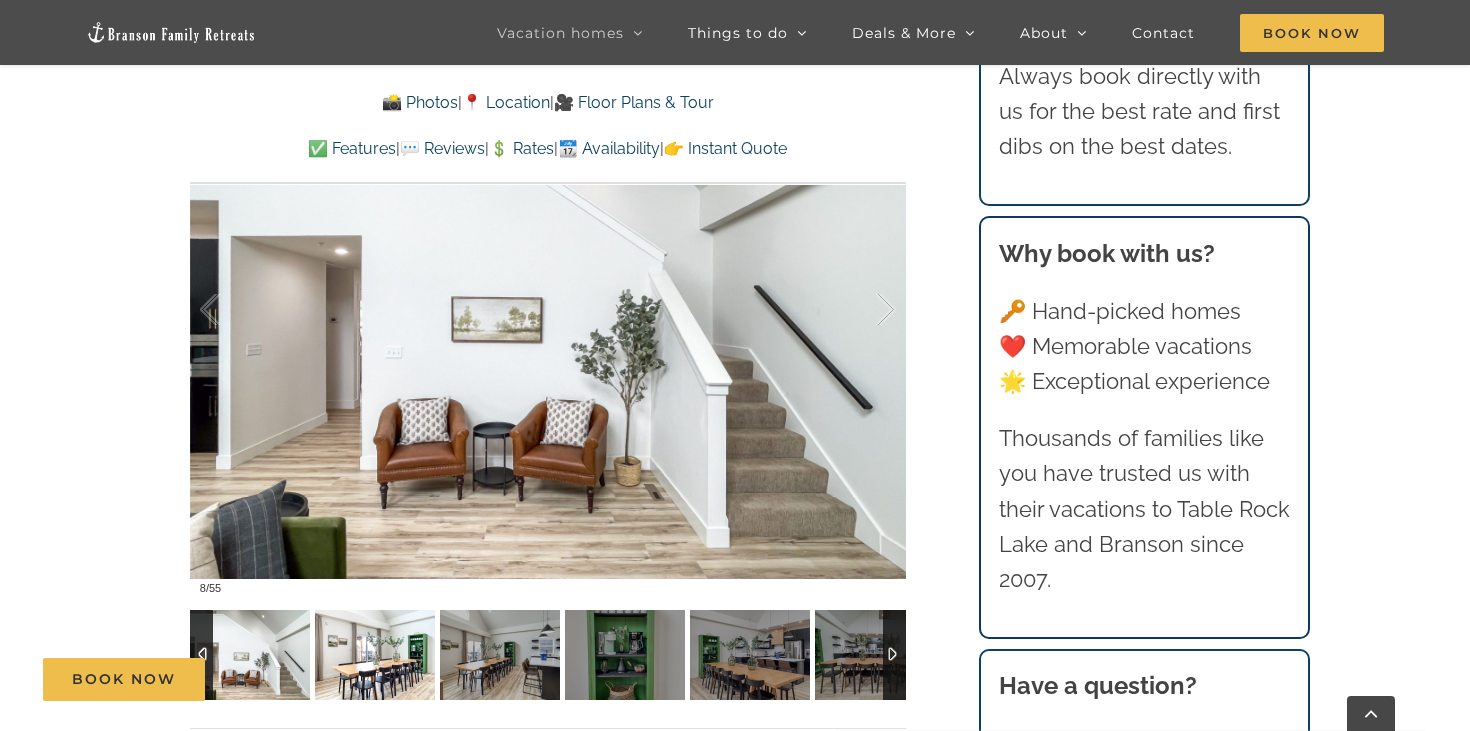 click at bounding box center [375, 655] 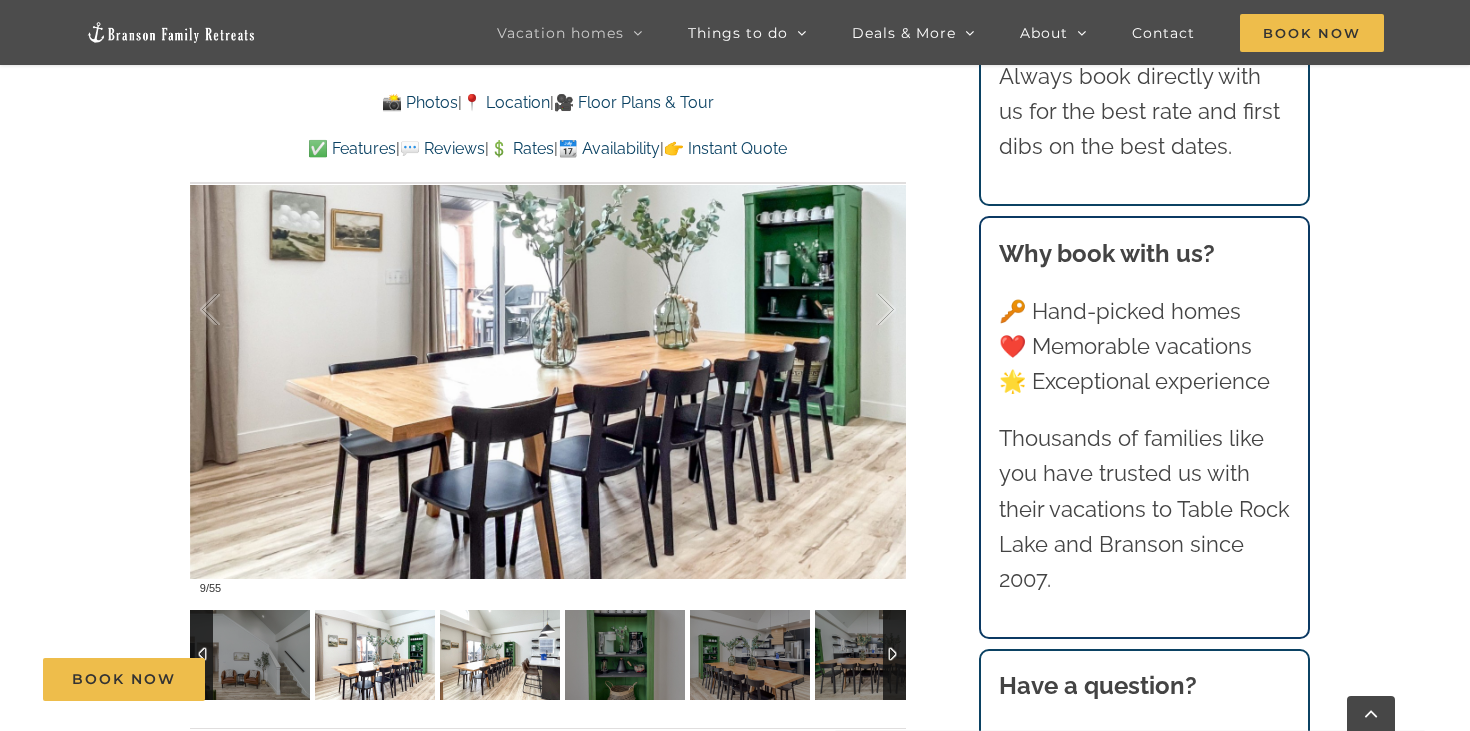 click at bounding box center (500, 655) 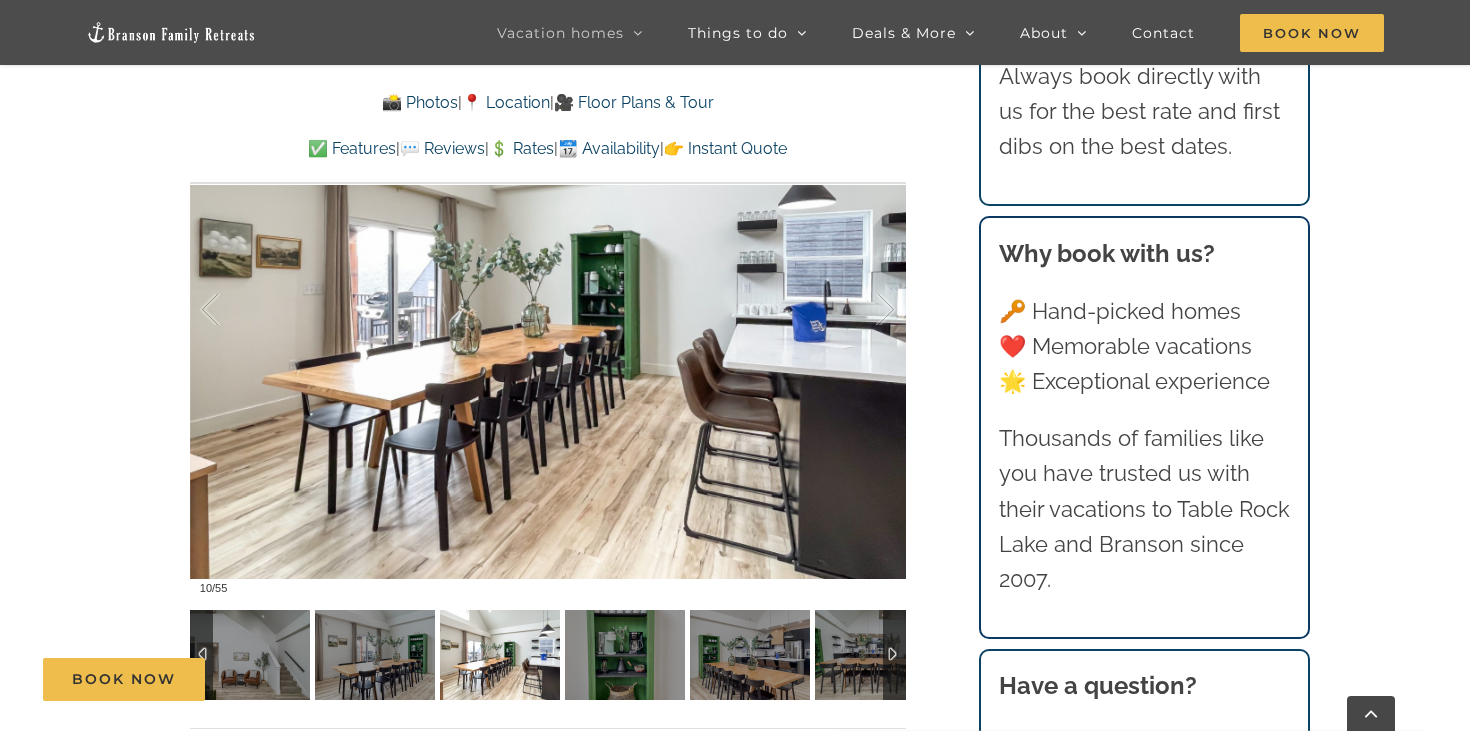 click on "Book Now" at bounding box center (750, 679) 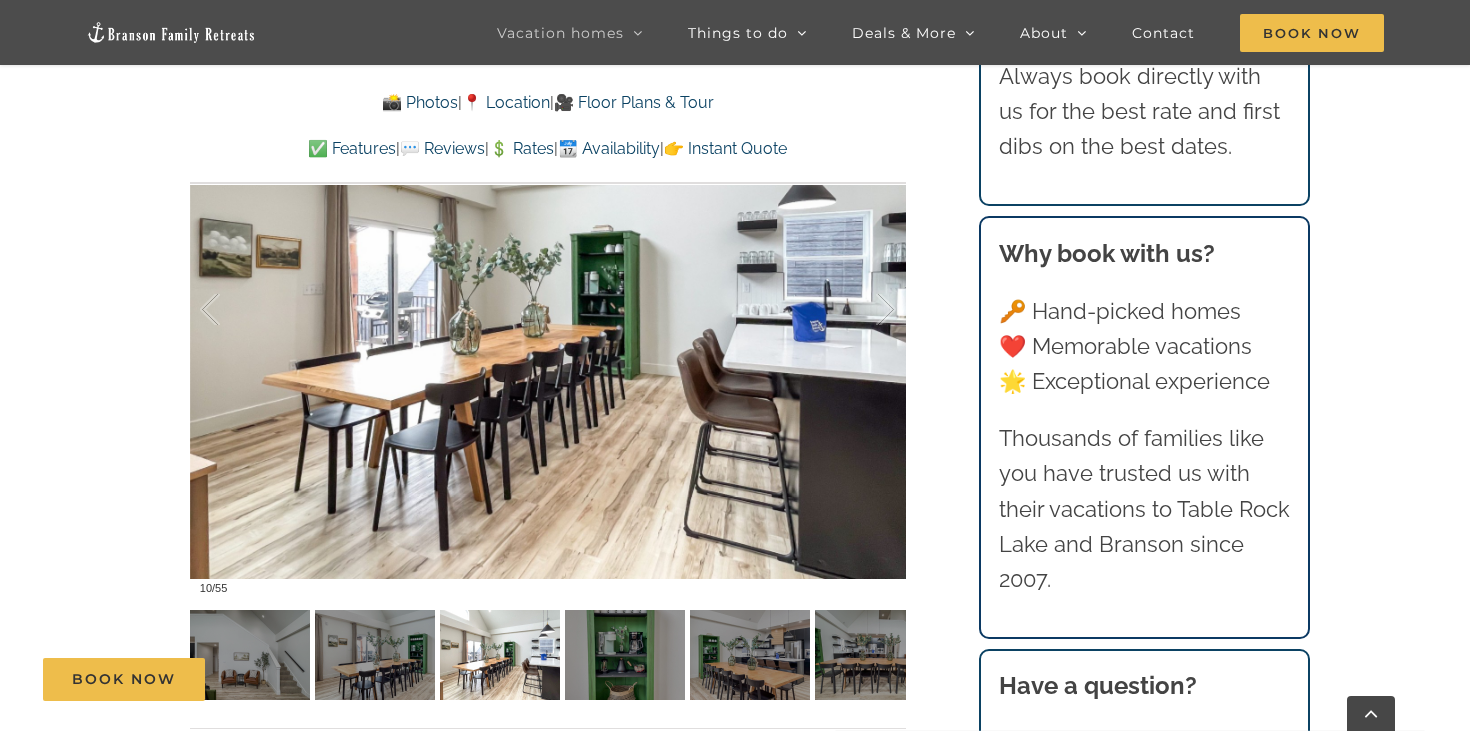 click on "Book Now" at bounding box center [750, 679] 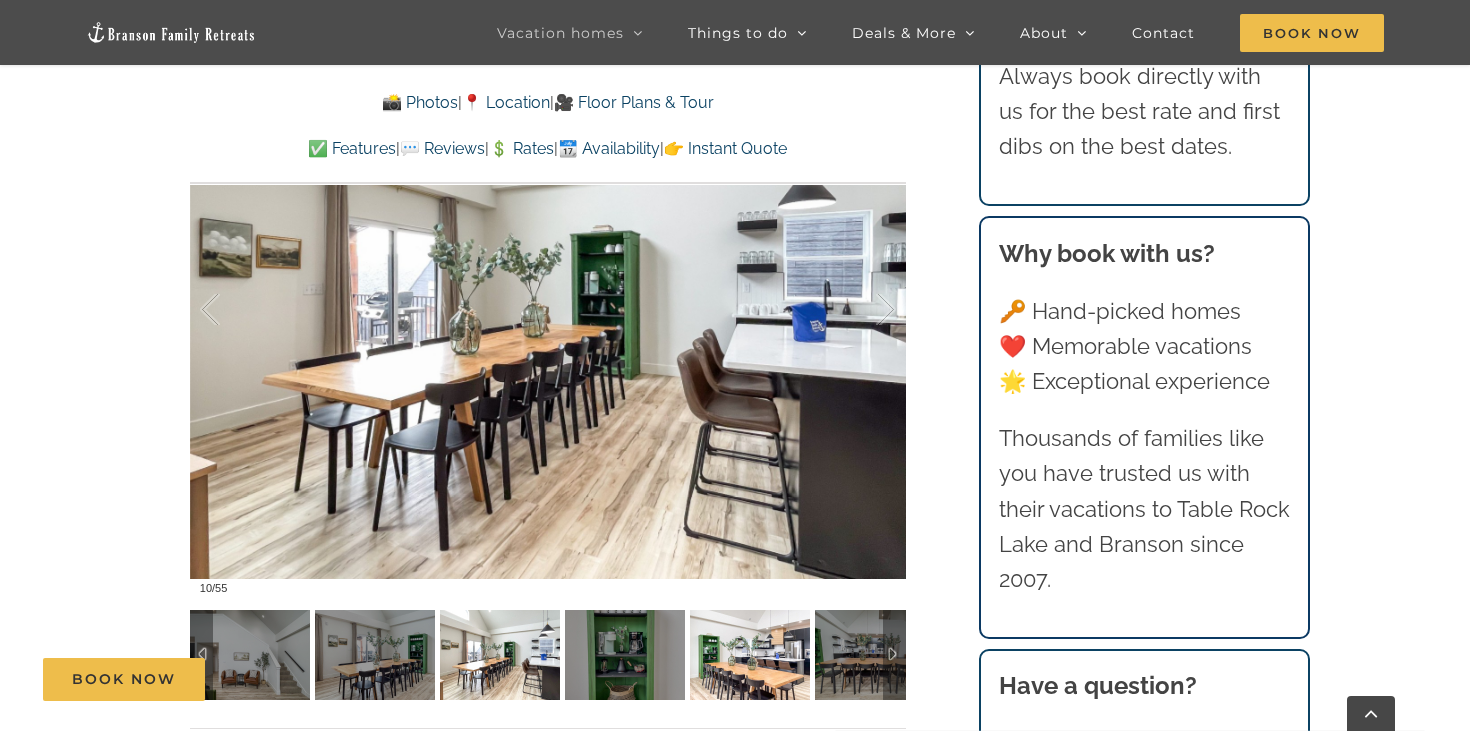 click at bounding box center [750, 655] 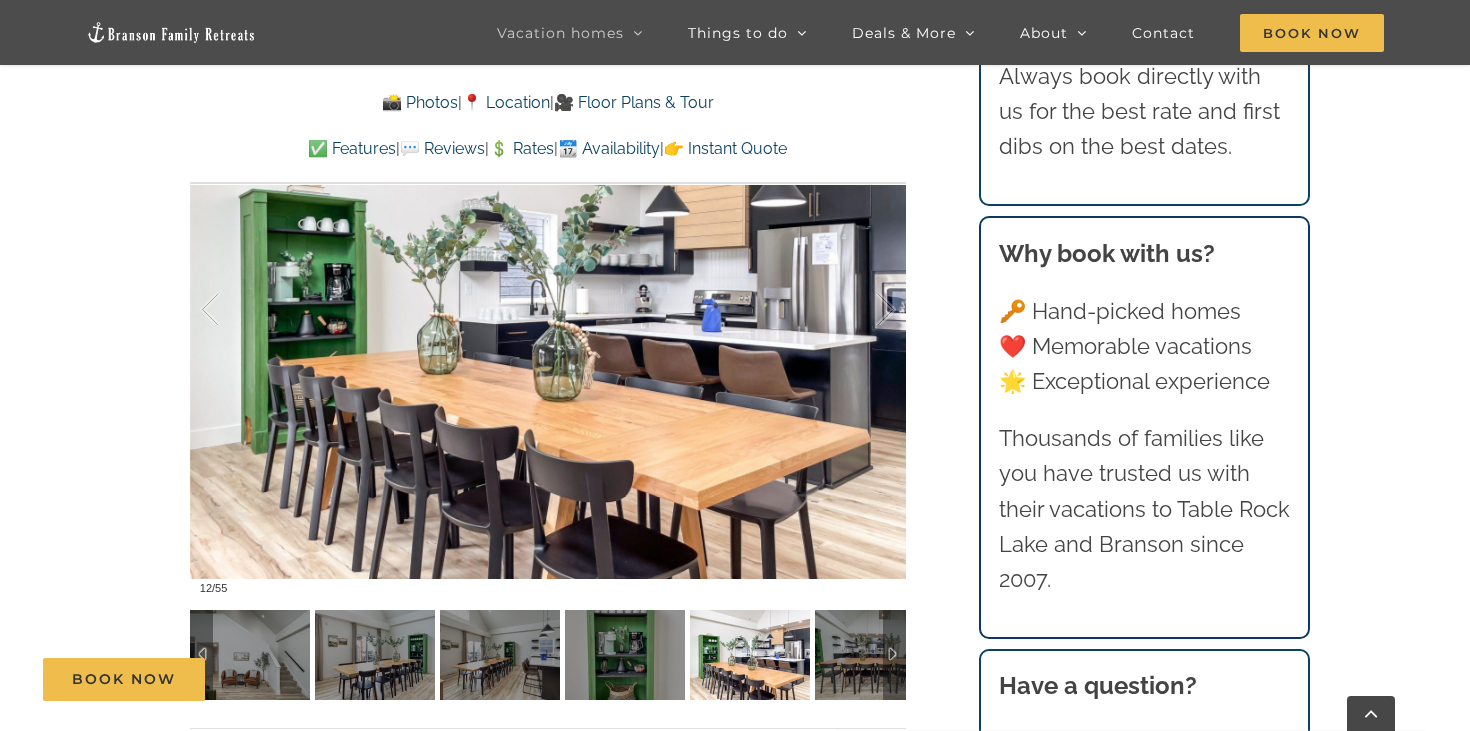 click at bounding box center (894, 655) 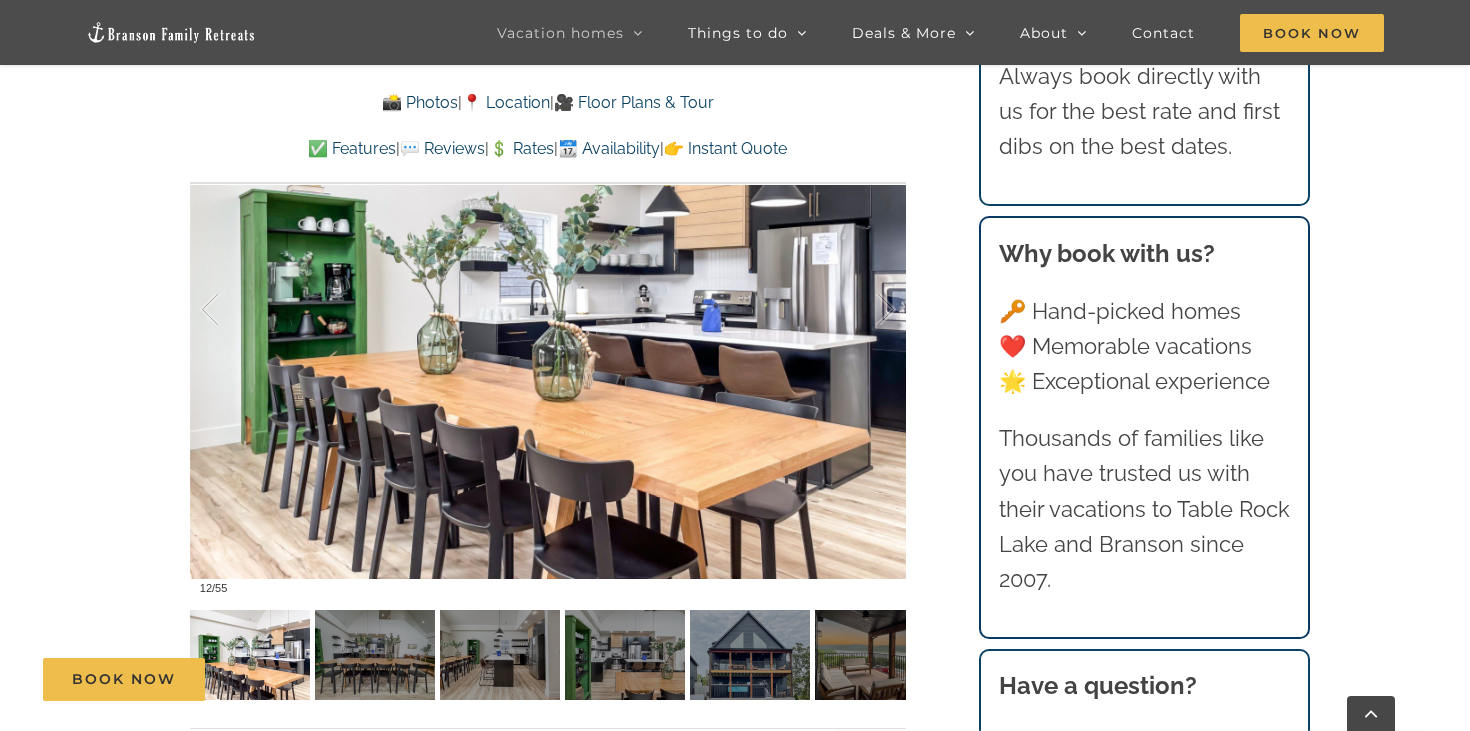 click on "Book Now" at bounding box center (750, 679) 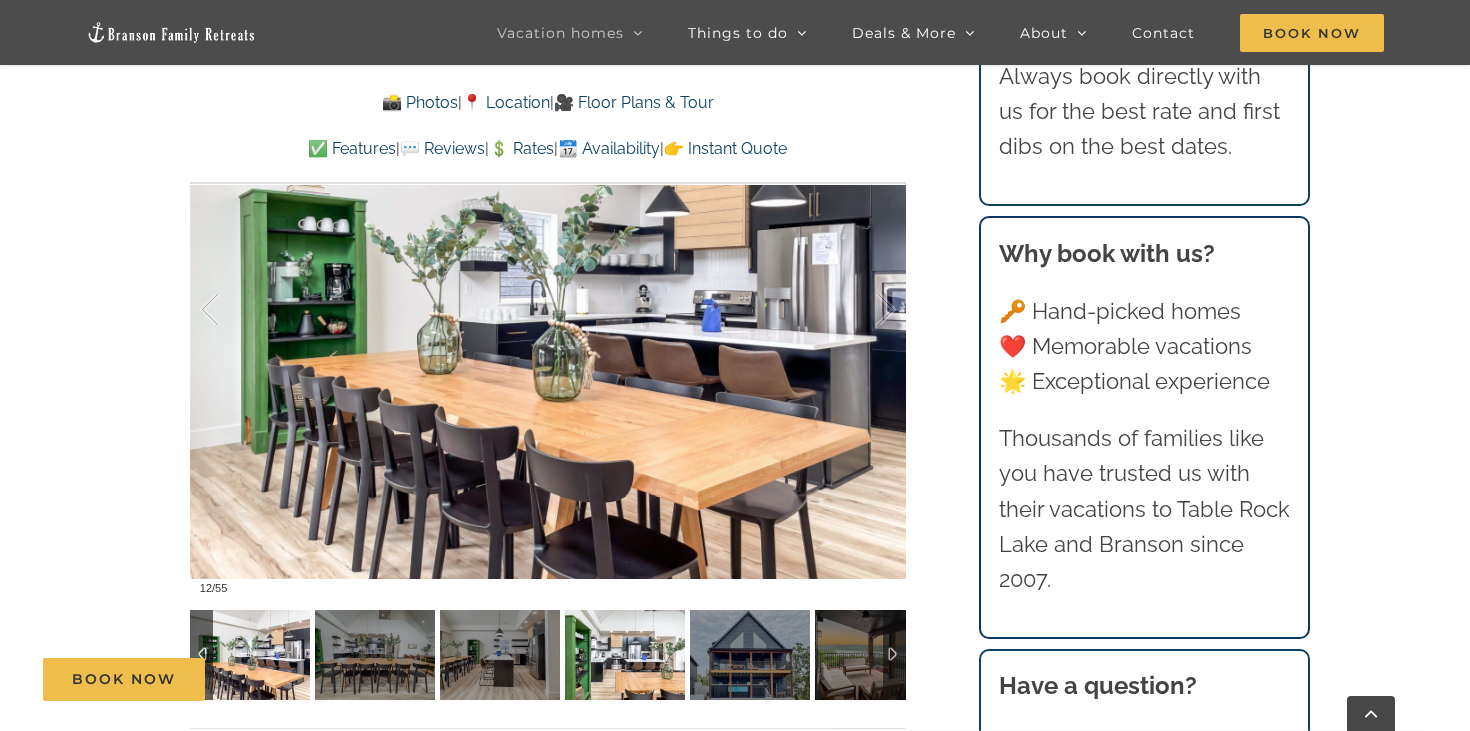 click at bounding box center (625, 655) 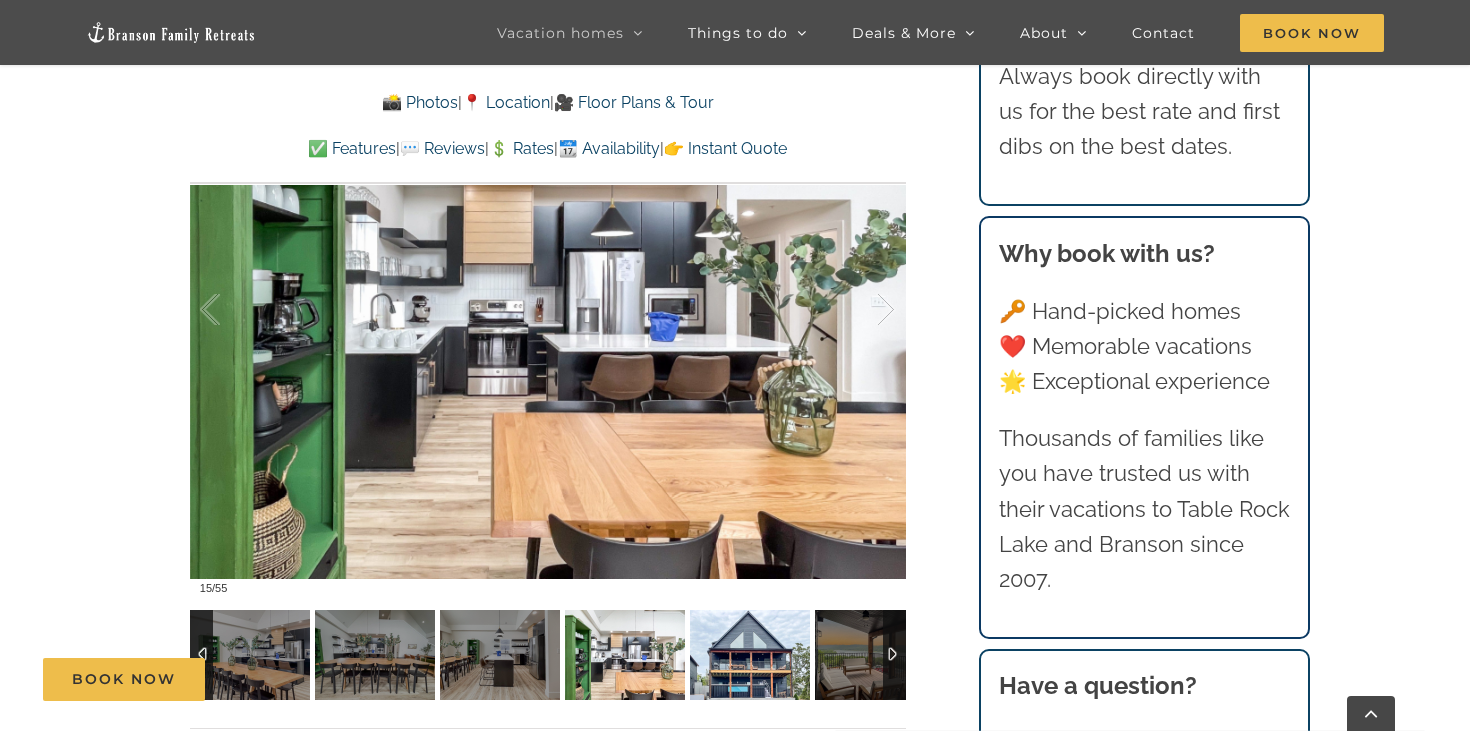 click at bounding box center [750, 655] 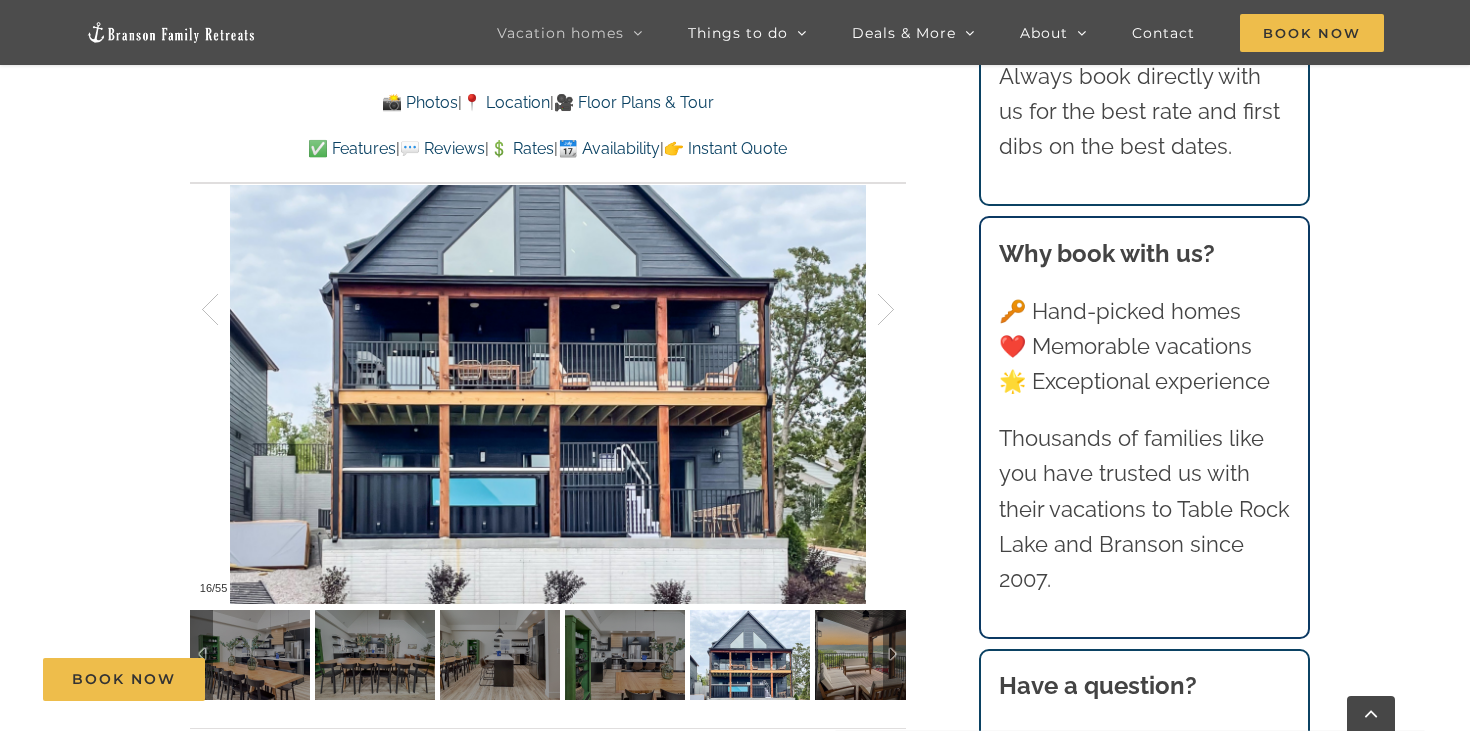 click on "Book Now" at bounding box center (750, 679) 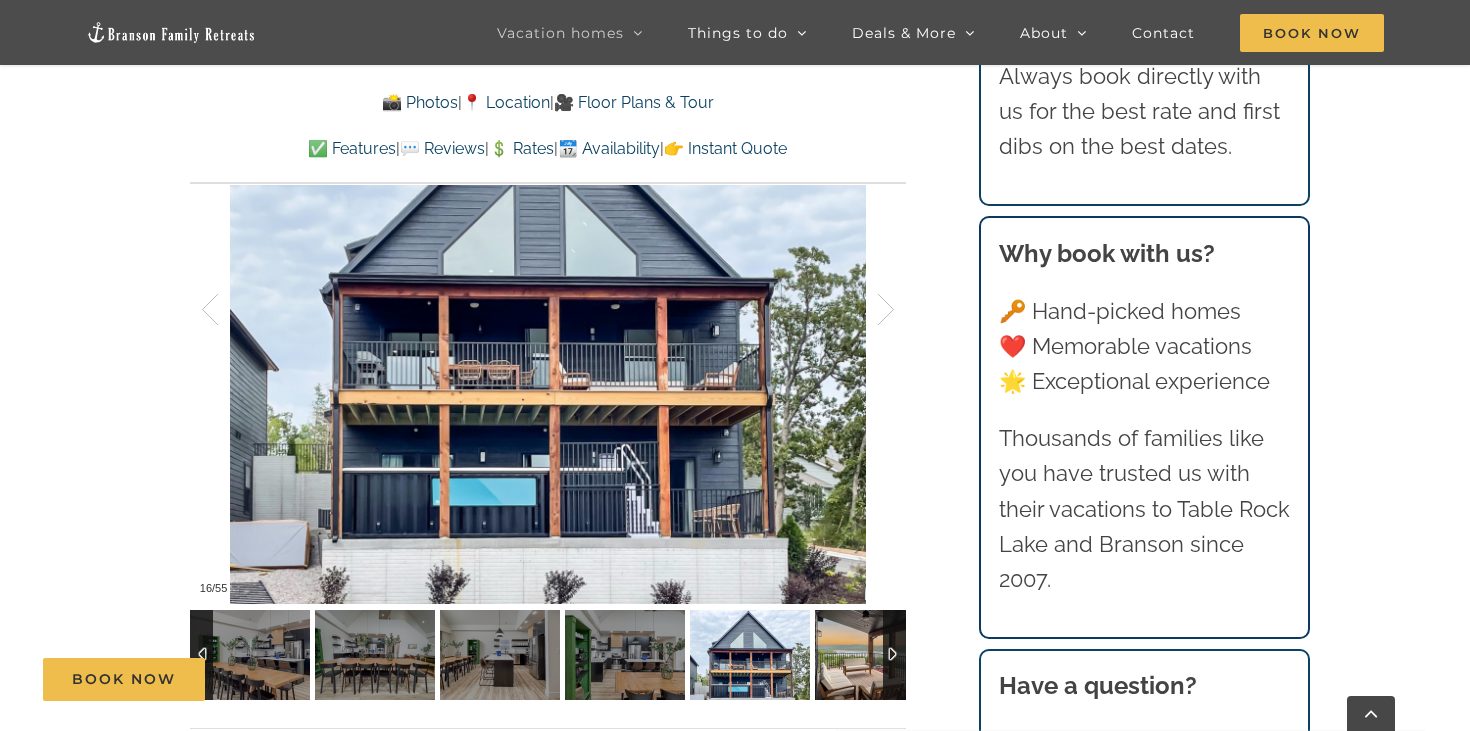 click at bounding box center [875, 655] 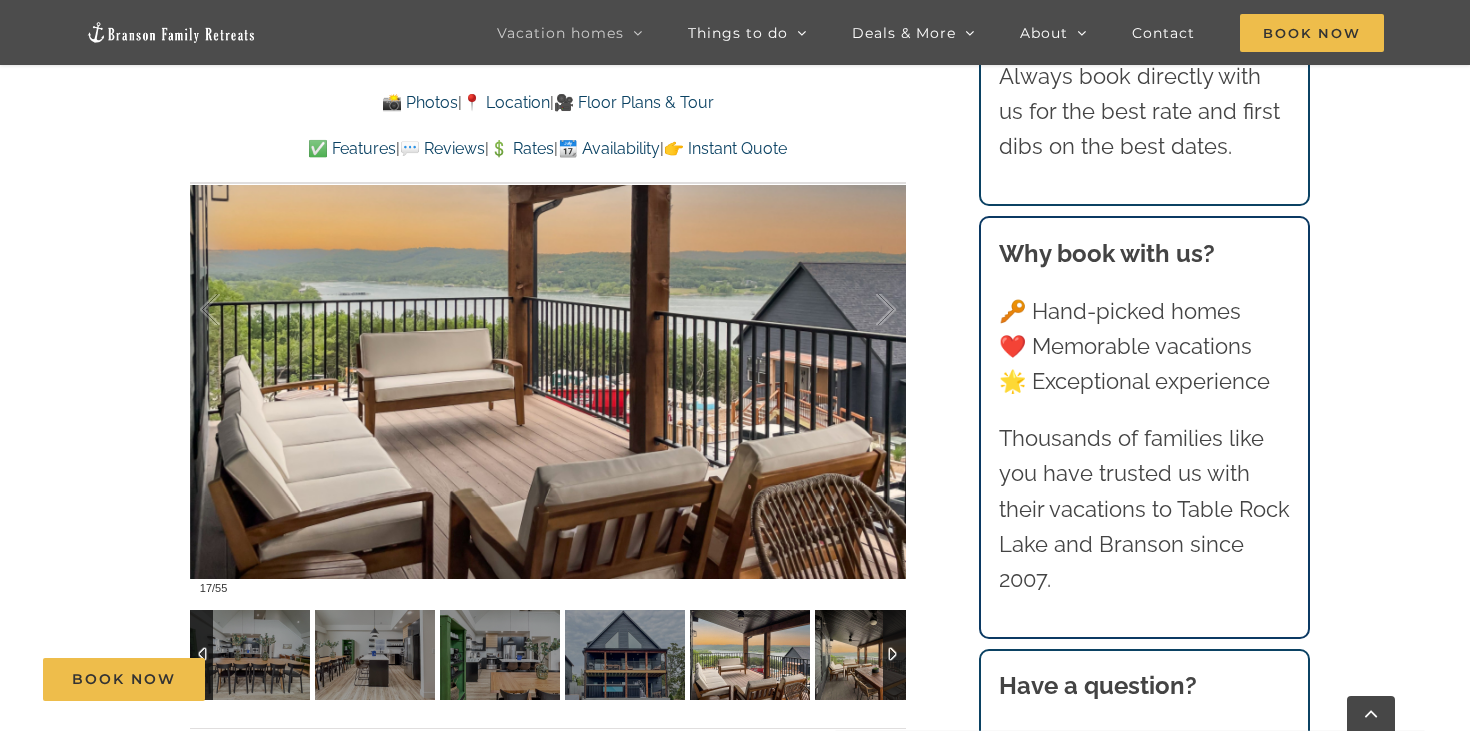 click at bounding box center [875, 655] 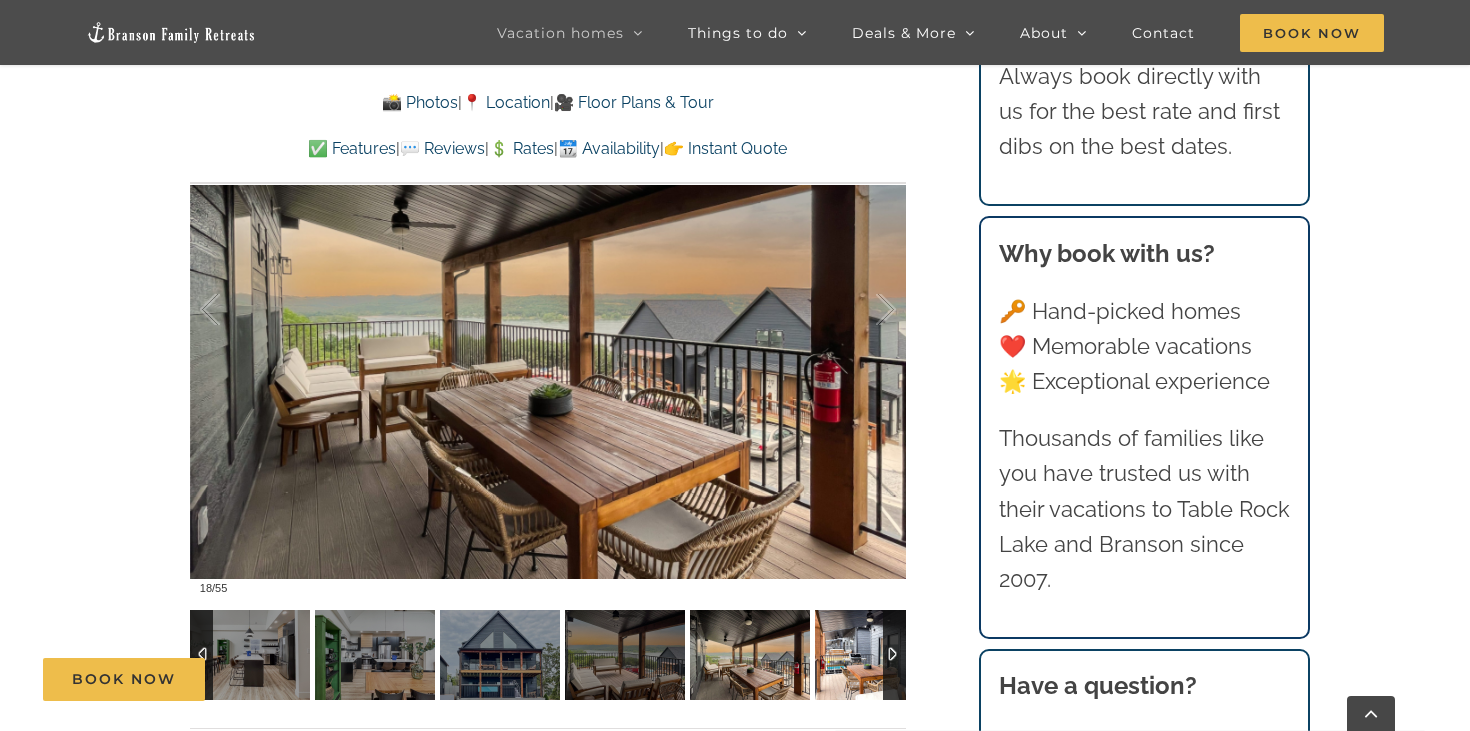 click at bounding box center (875, 655) 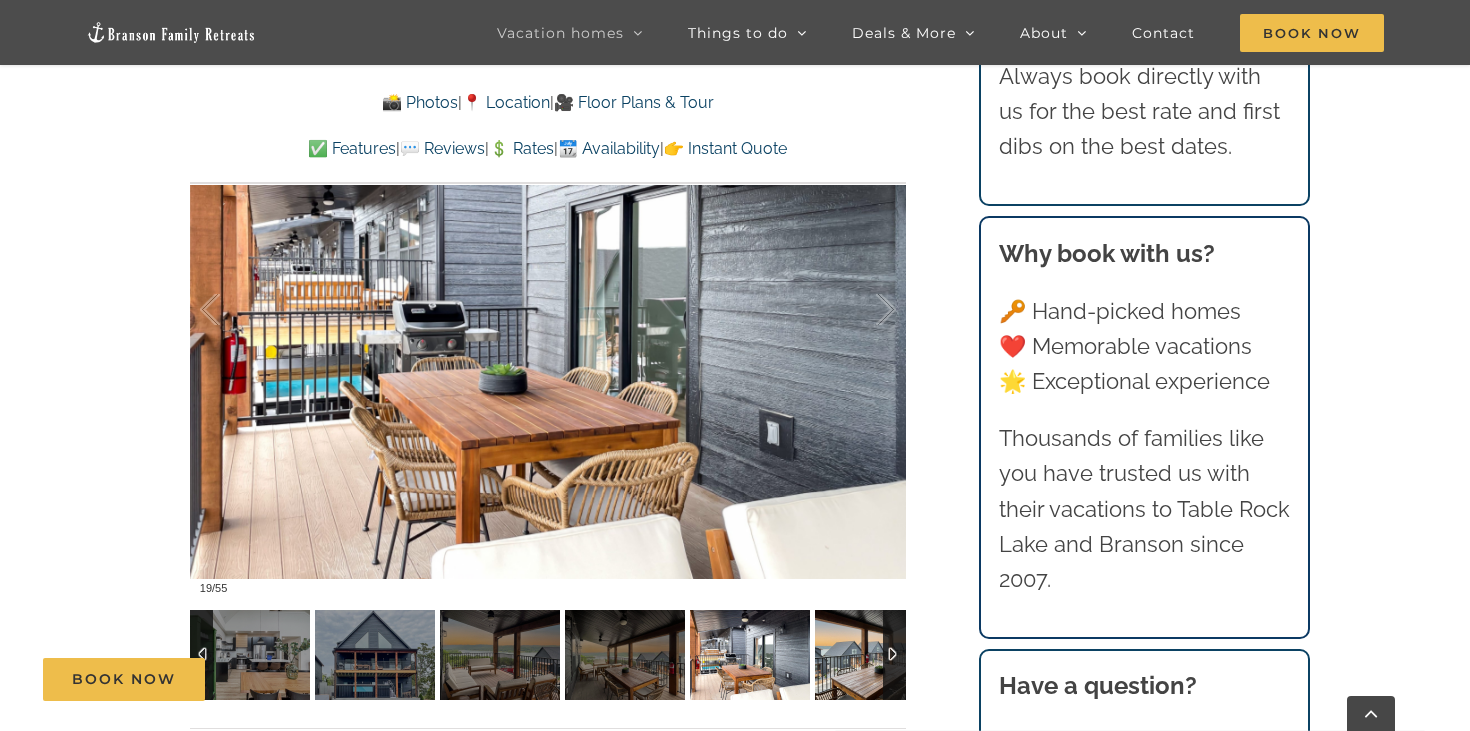 click at bounding box center (875, 655) 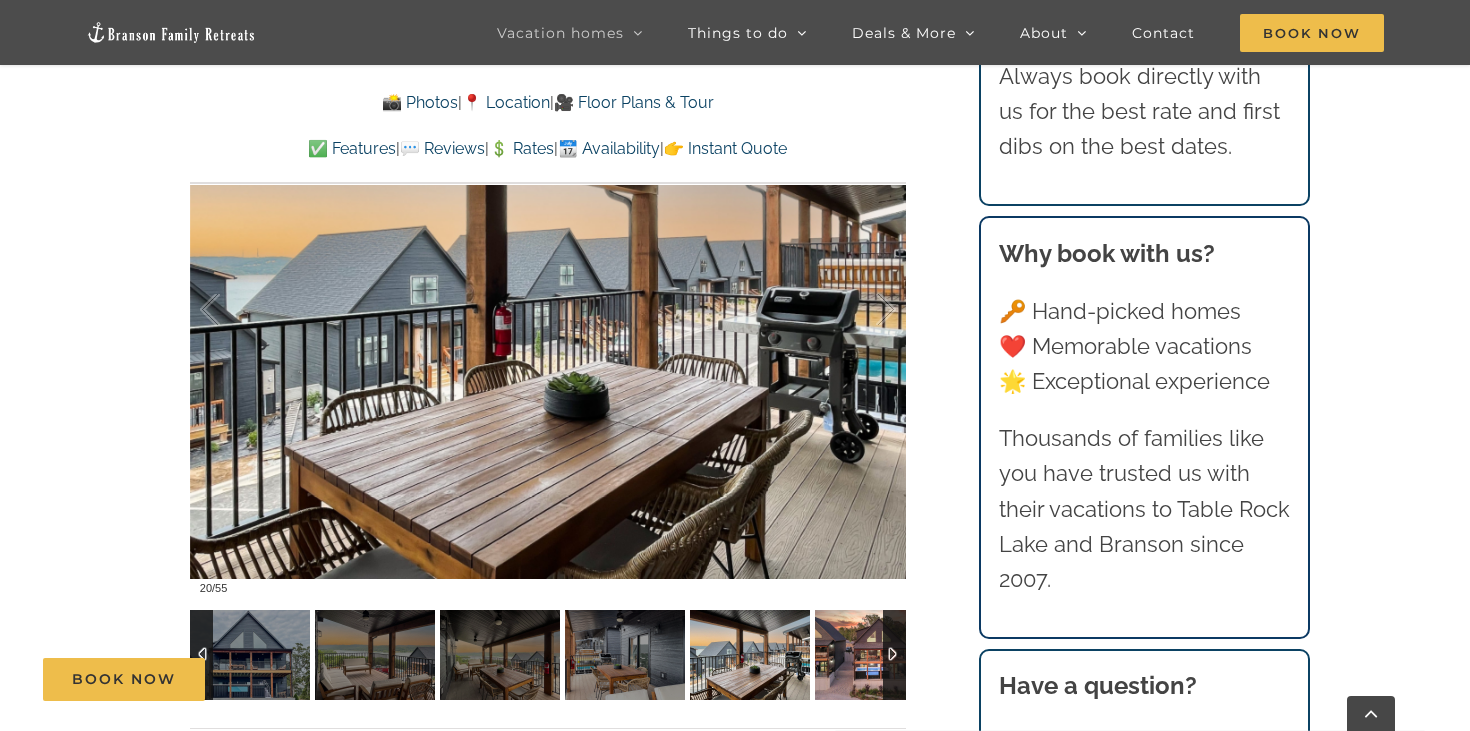 click at bounding box center [875, 655] 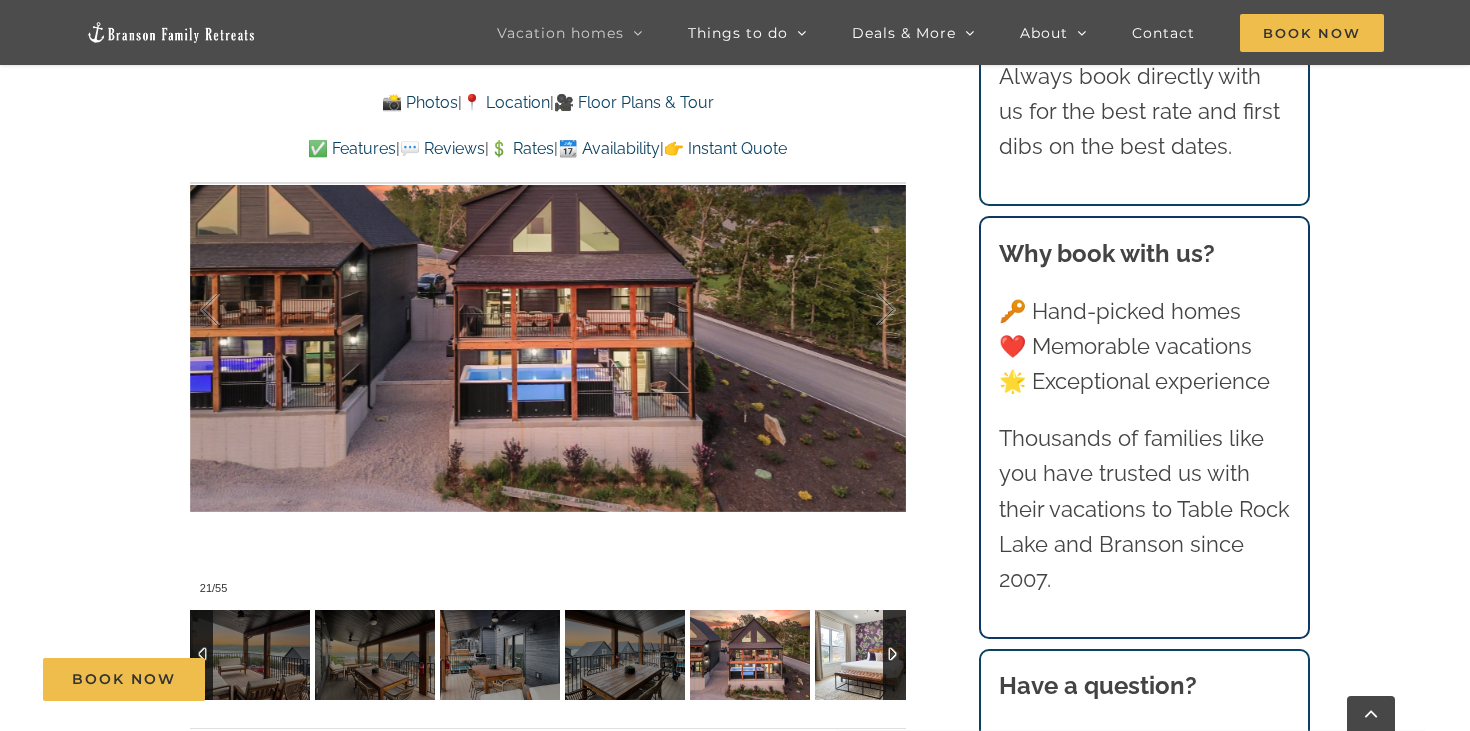 click at bounding box center (875, 655) 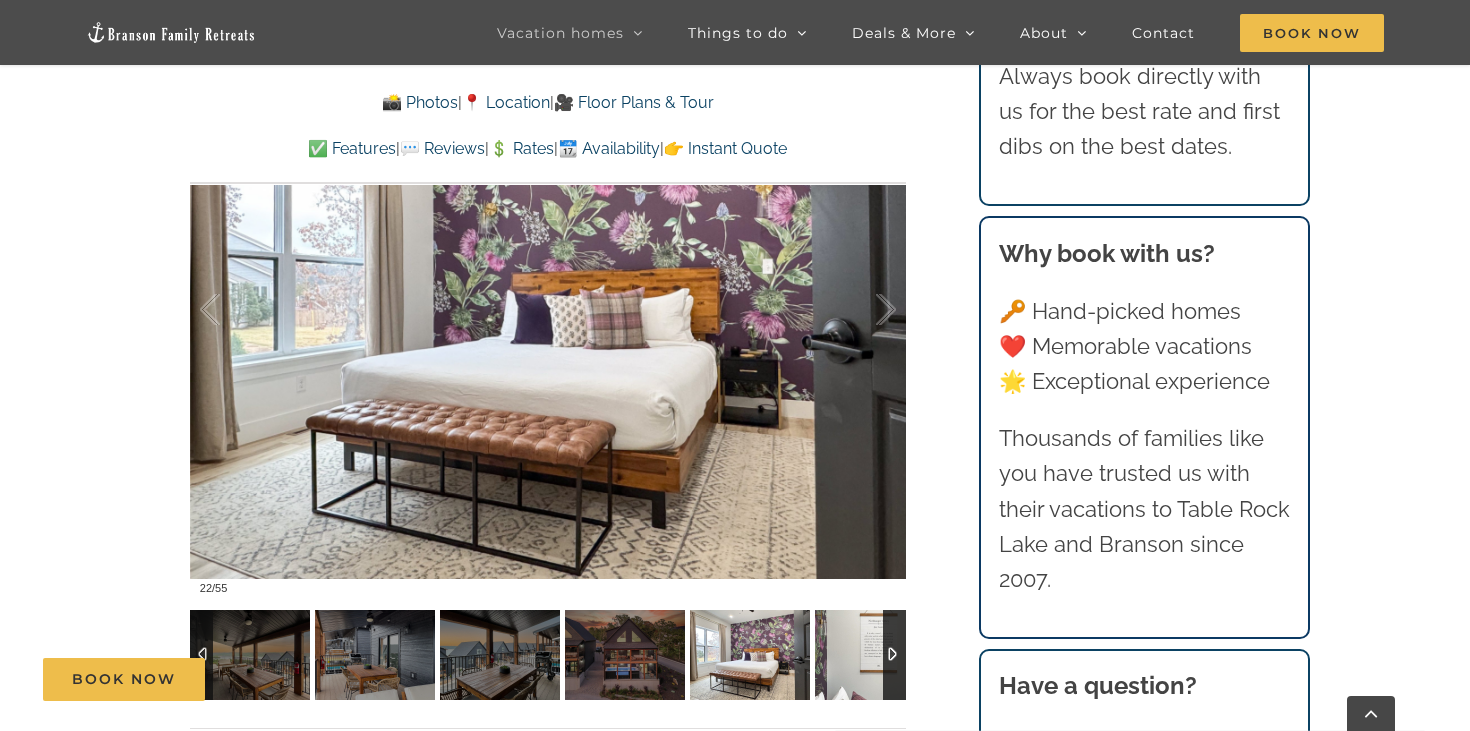 click at bounding box center (875, 655) 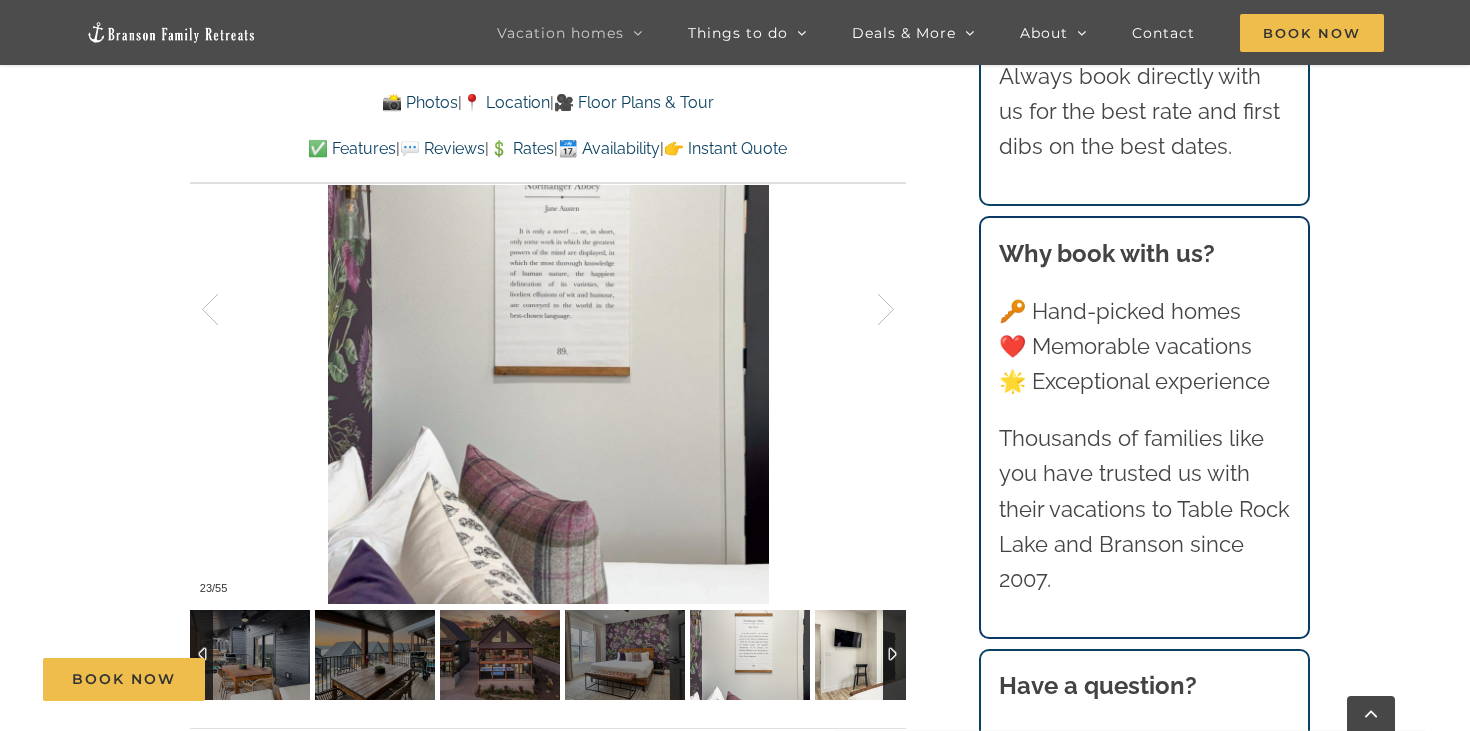 click at bounding box center [875, 655] 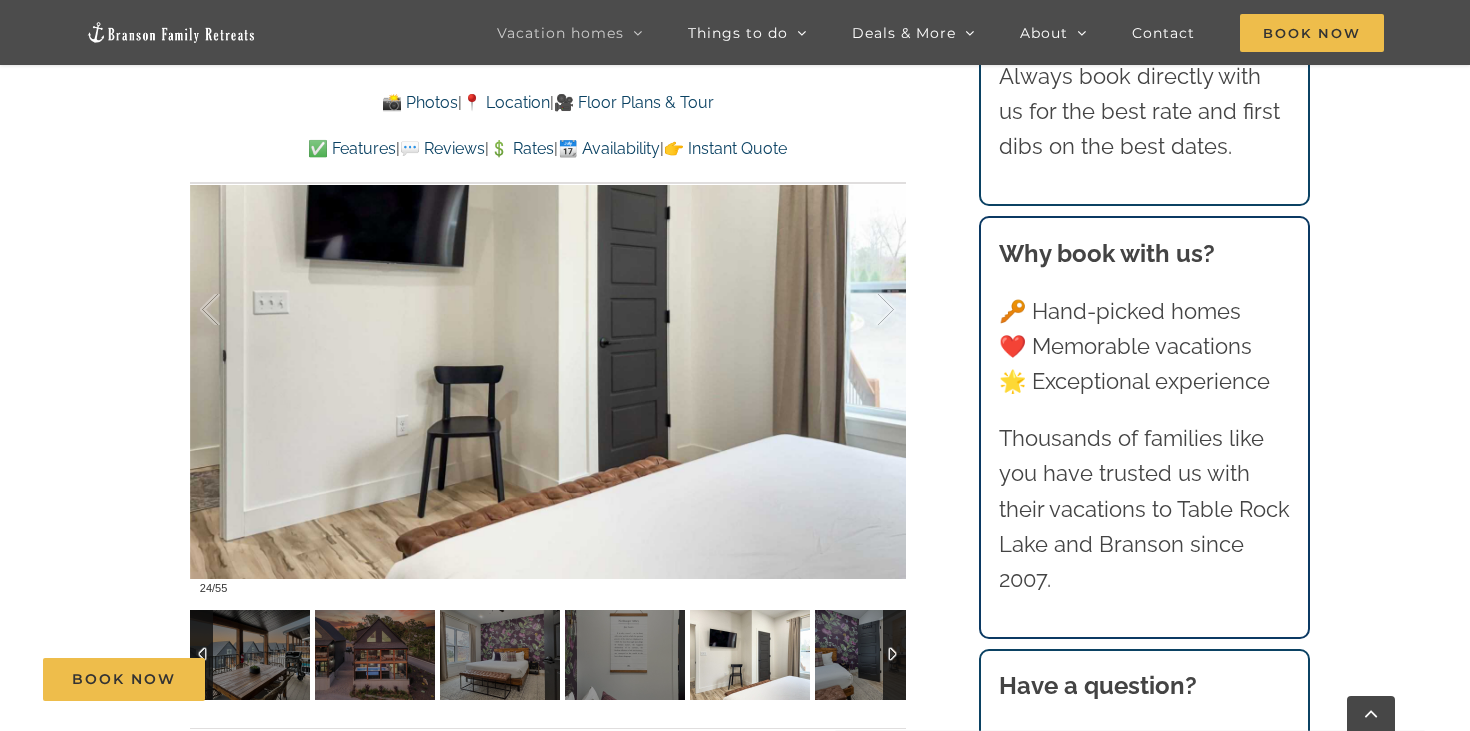 click at bounding box center [894, 655] 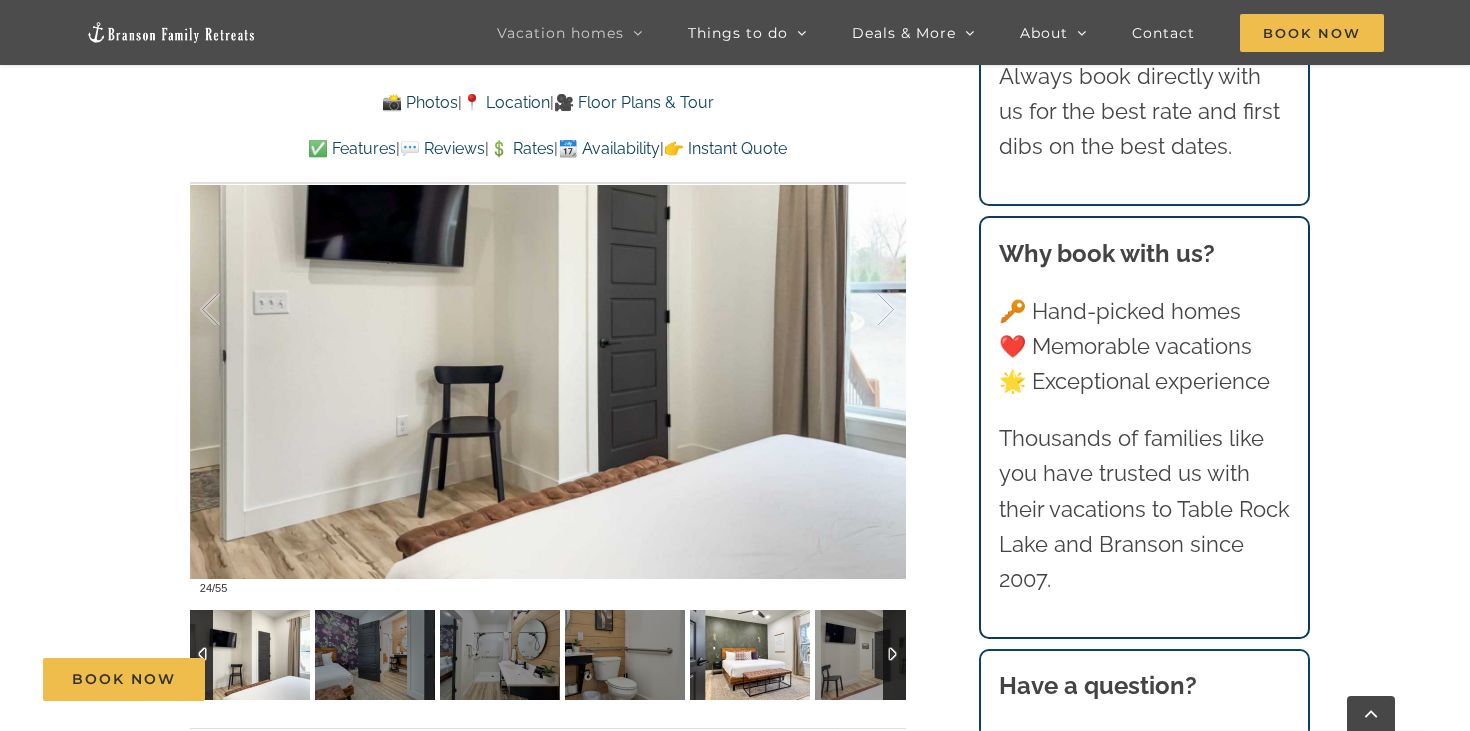 click at bounding box center [750, 655] 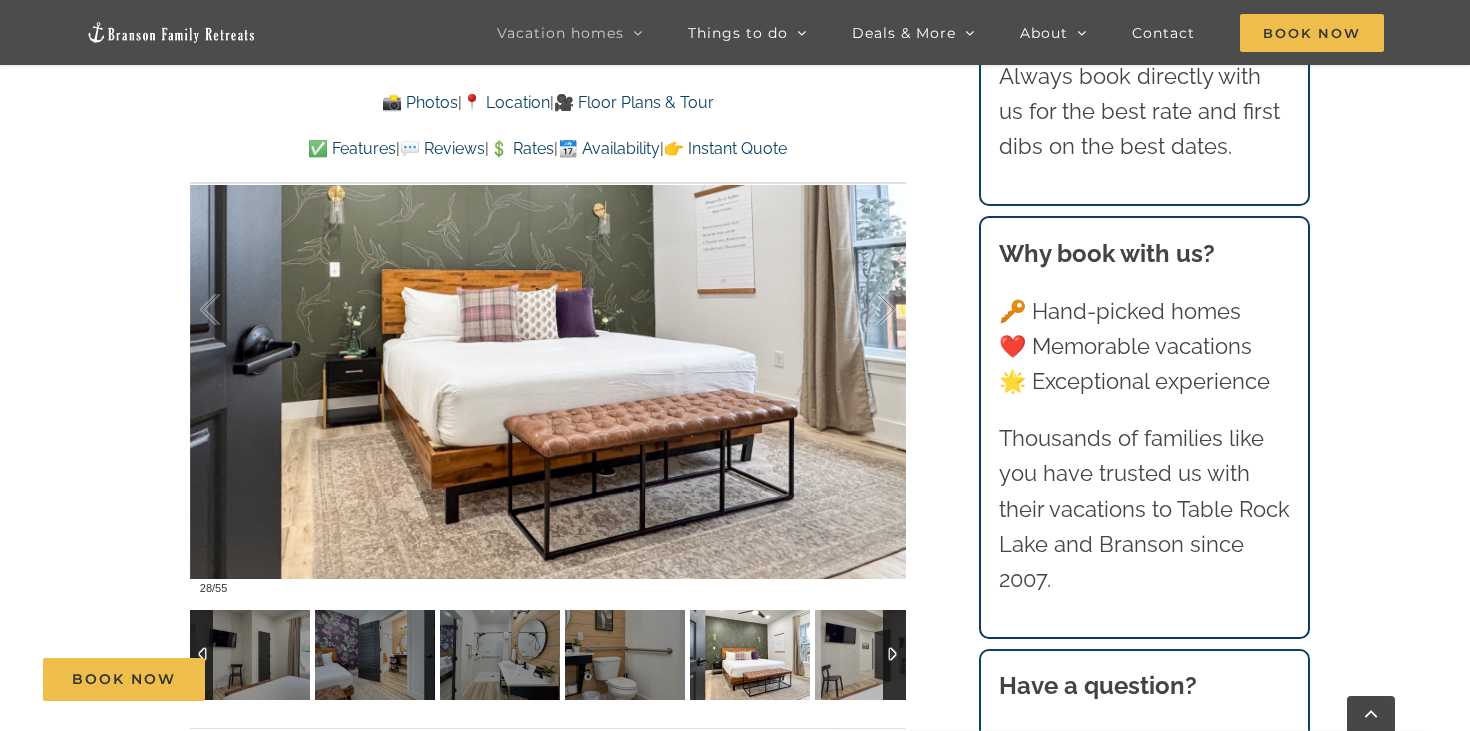 click at bounding box center (894, 655) 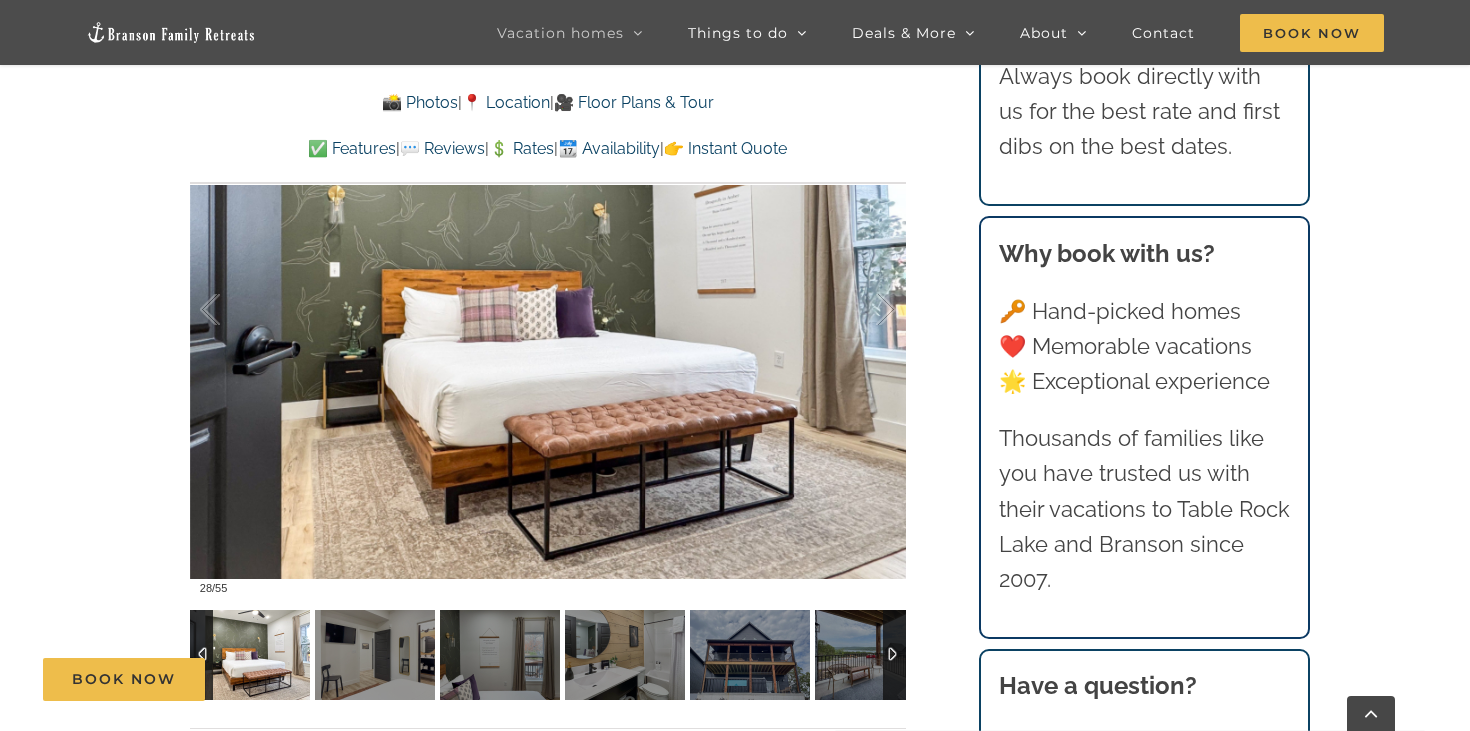 click at bounding box center [894, 655] 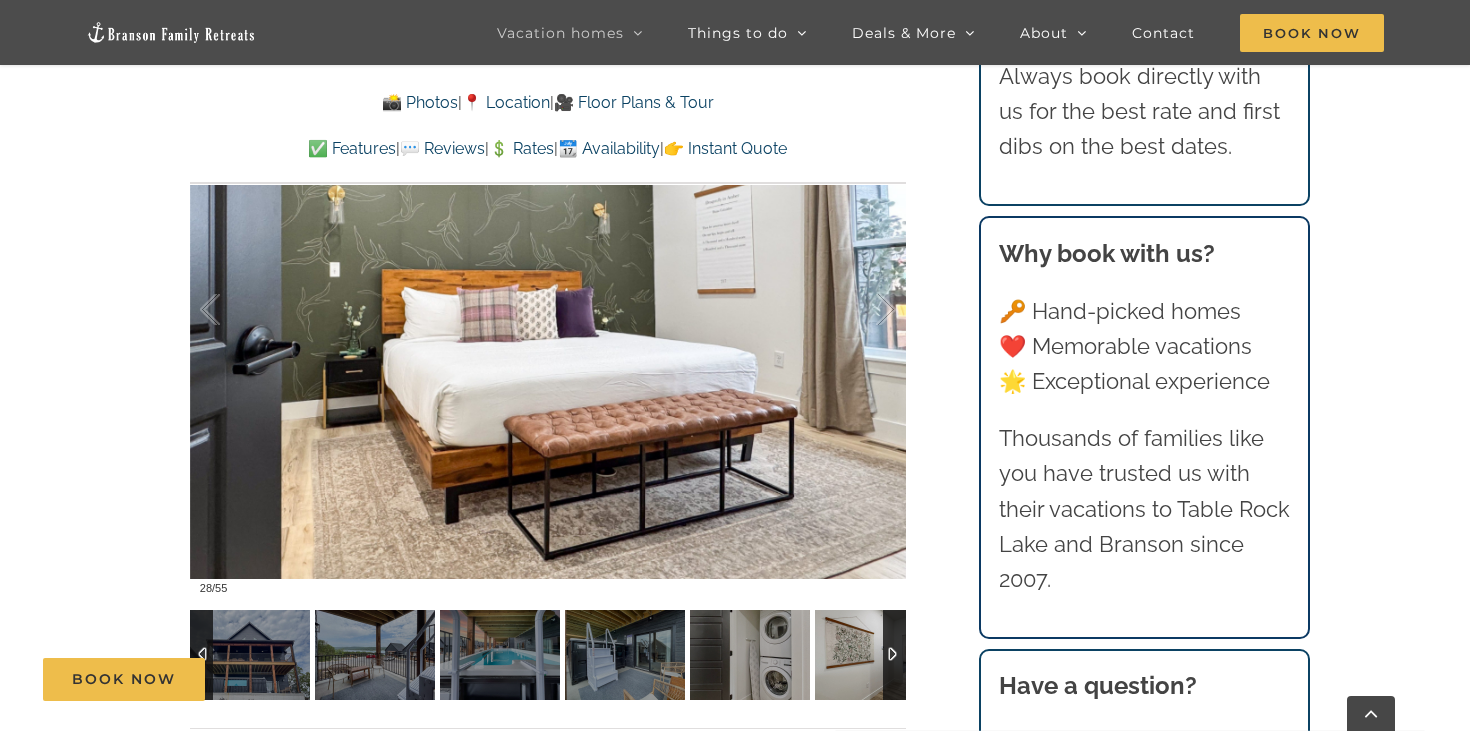 click at bounding box center (750, 655) 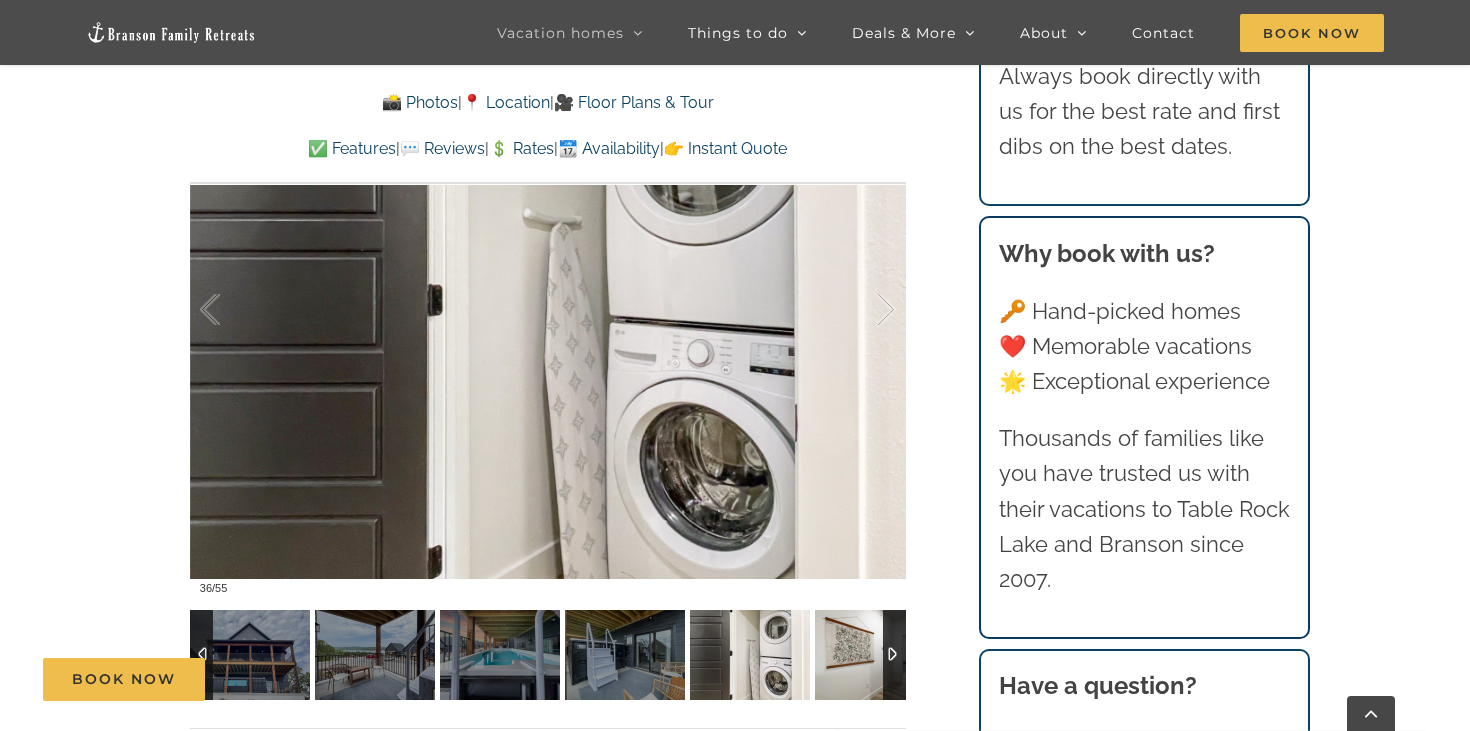 click at bounding box center (875, 655) 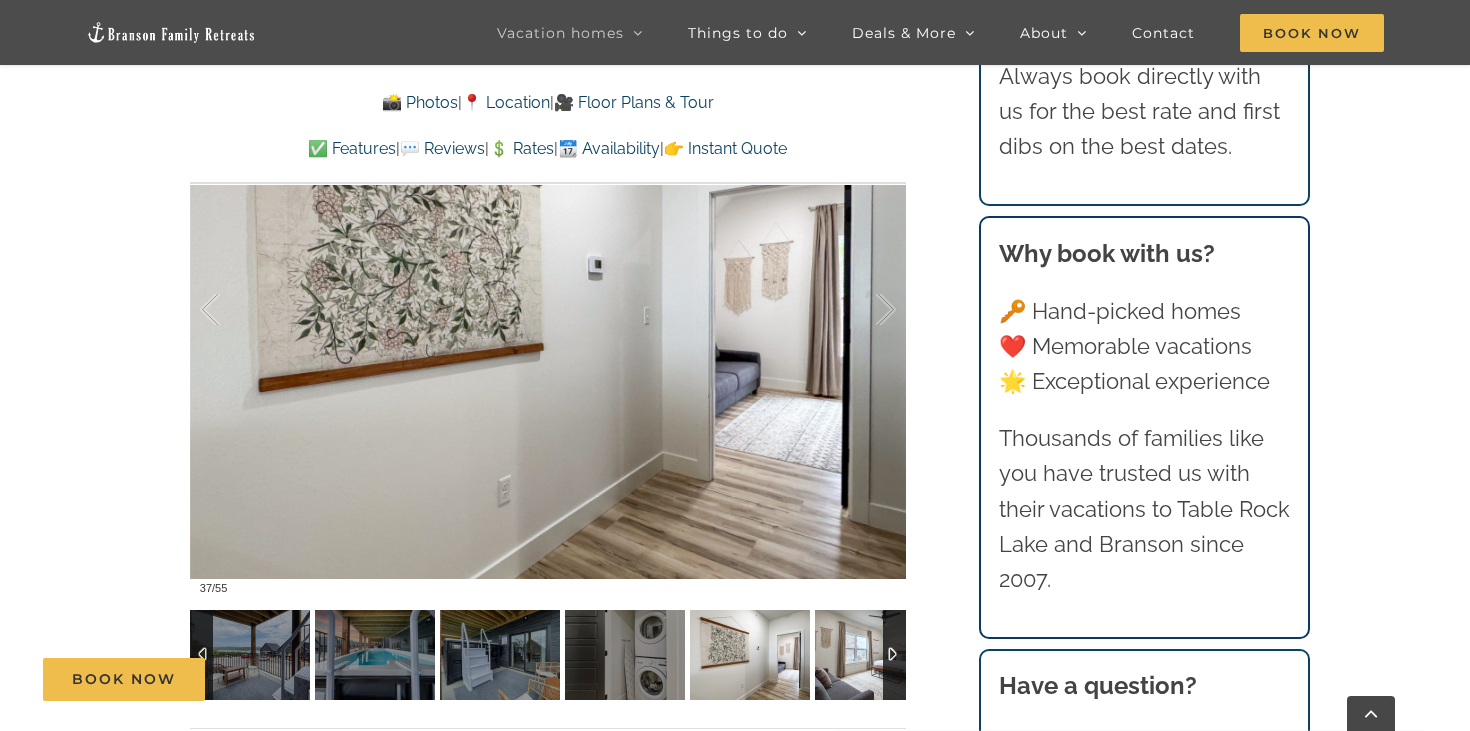 click at bounding box center (875, 655) 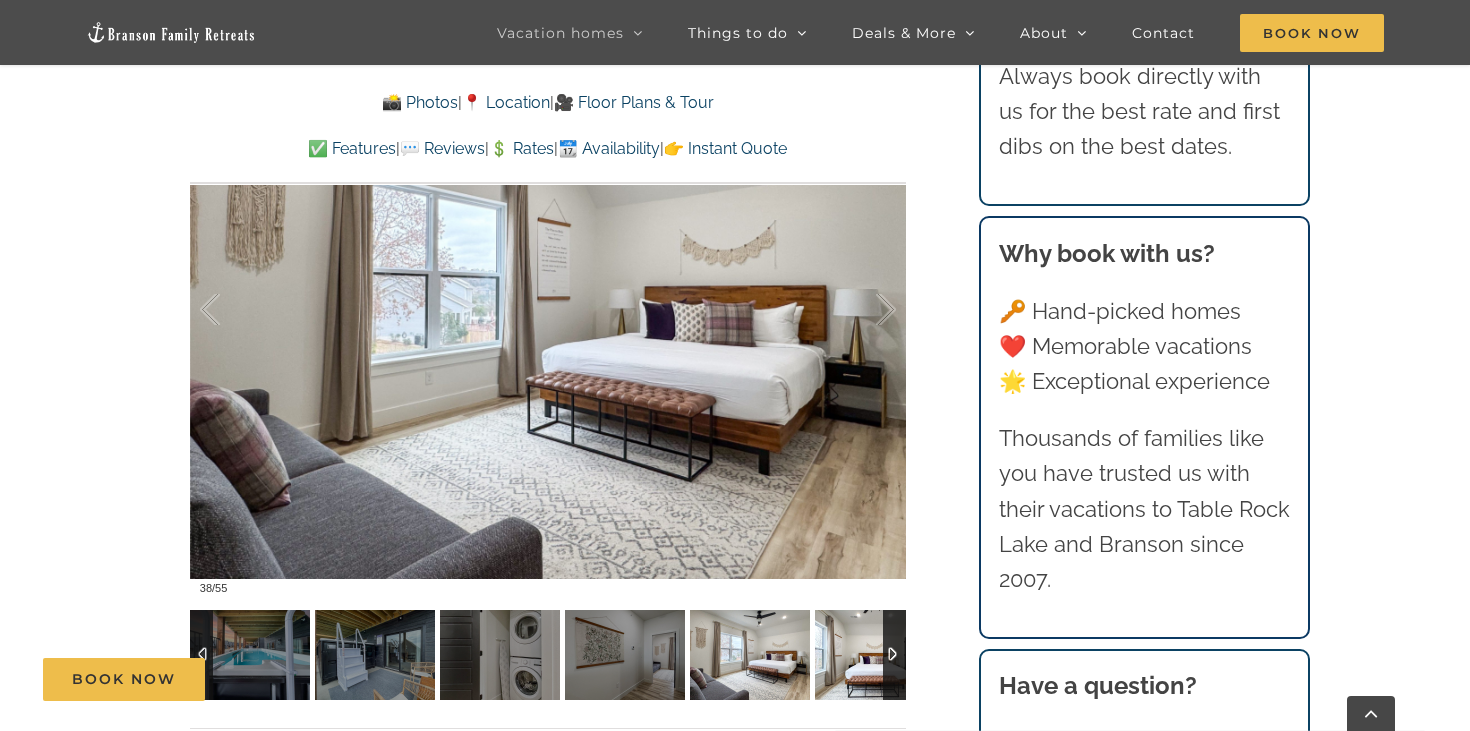 click at bounding box center [875, 655] 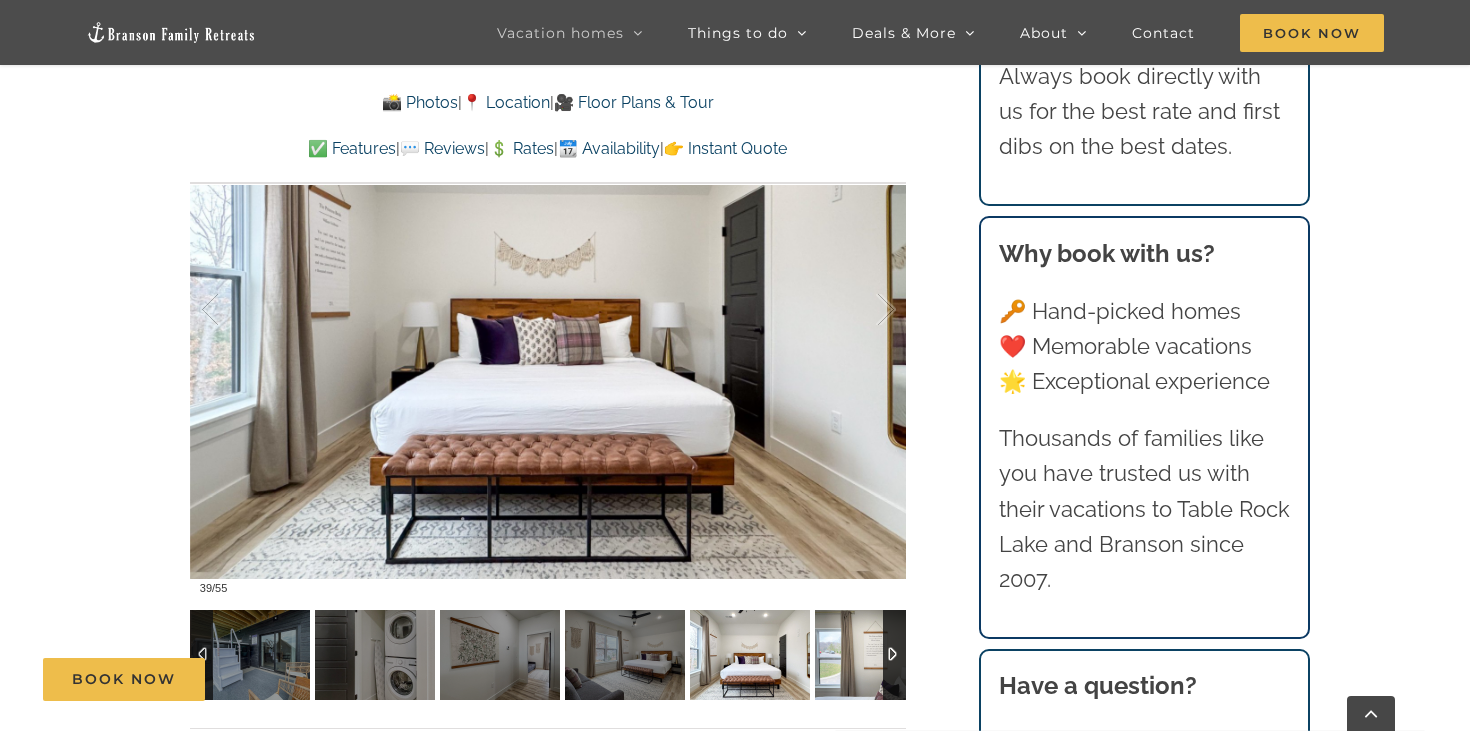 click at bounding box center (875, 655) 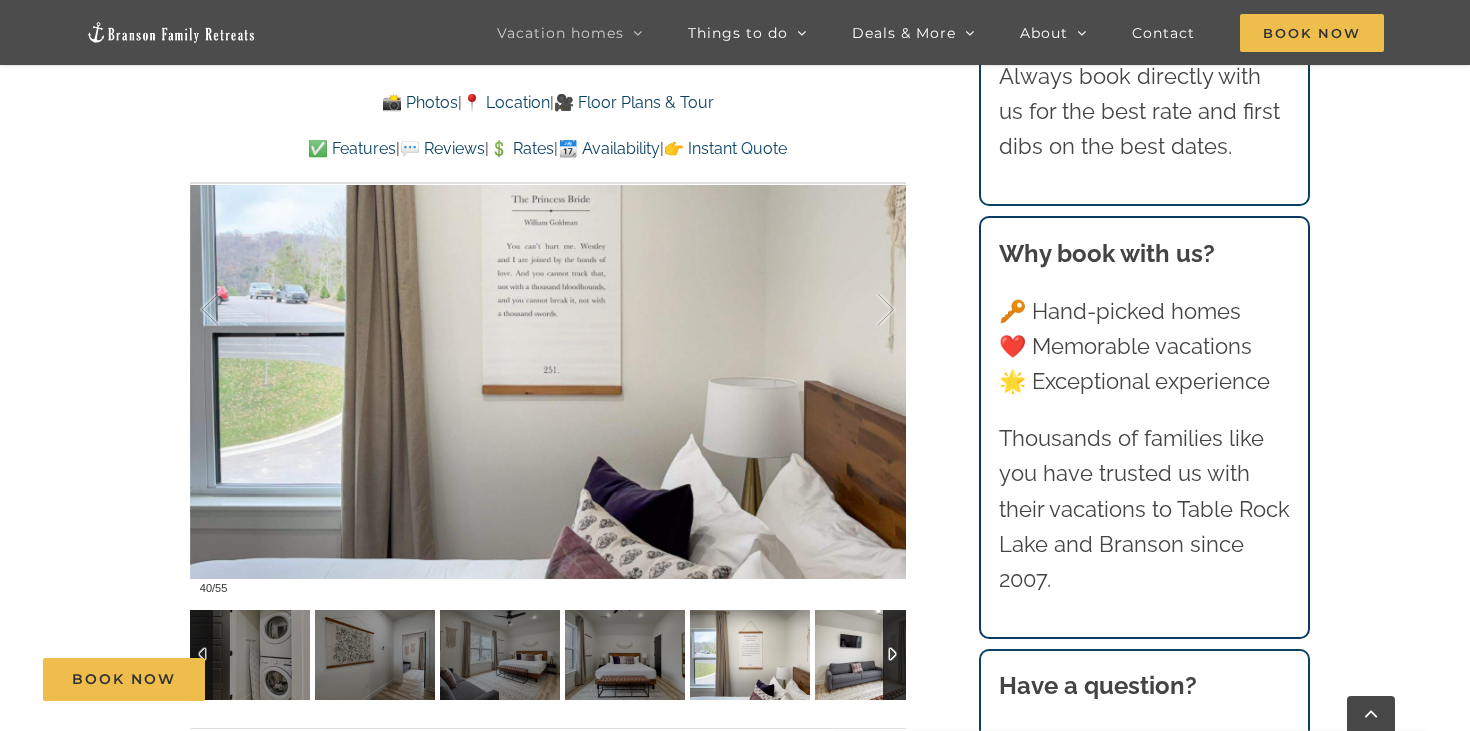 click at bounding box center [875, 655] 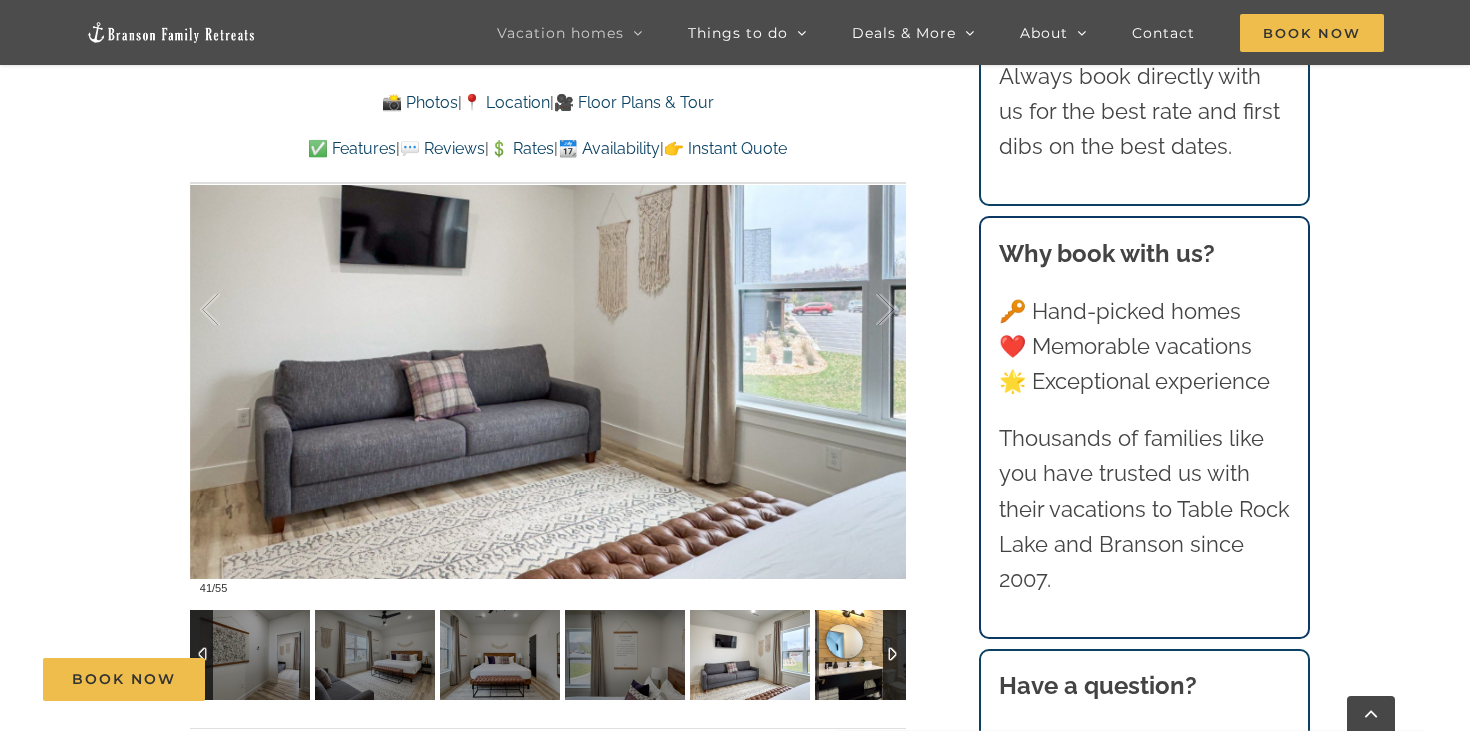 click at bounding box center [875, 655] 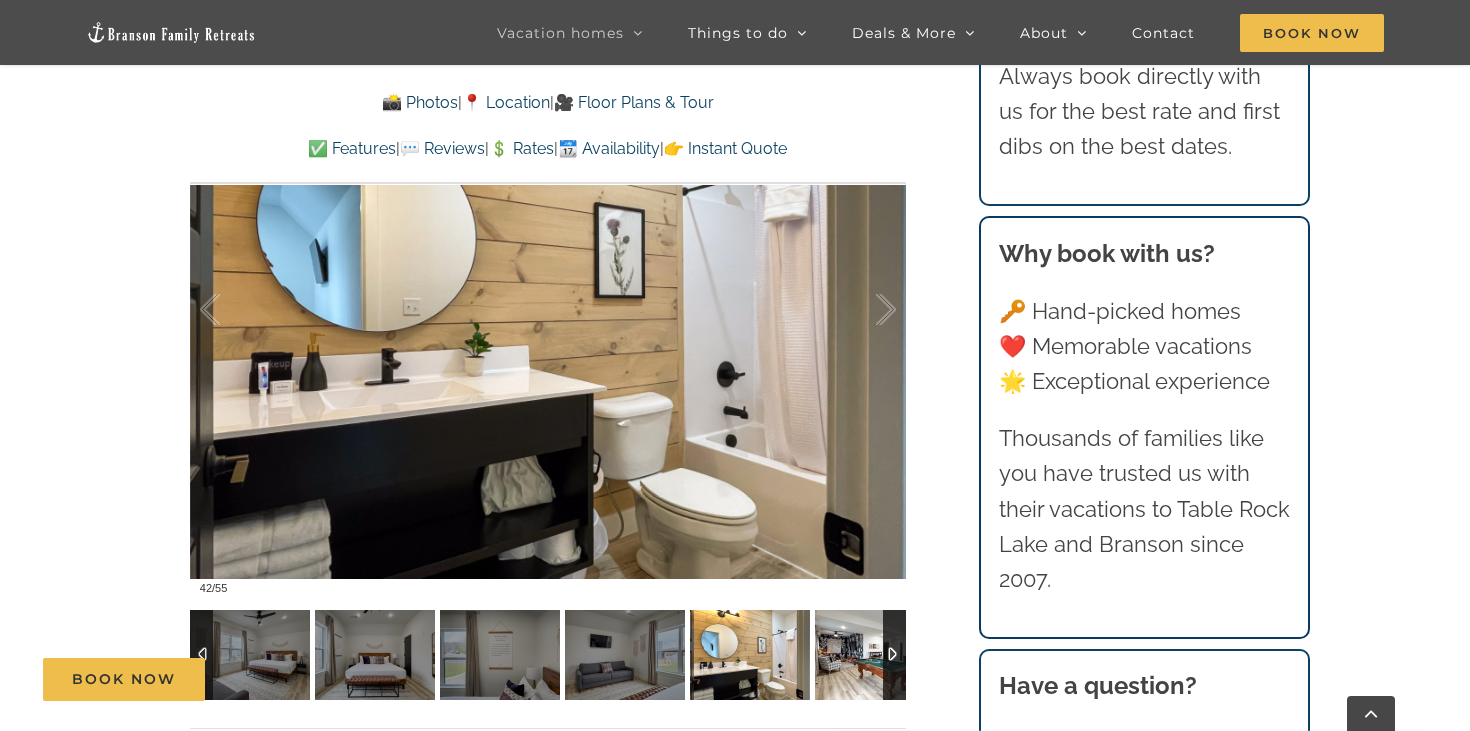 click at bounding box center [875, 655] 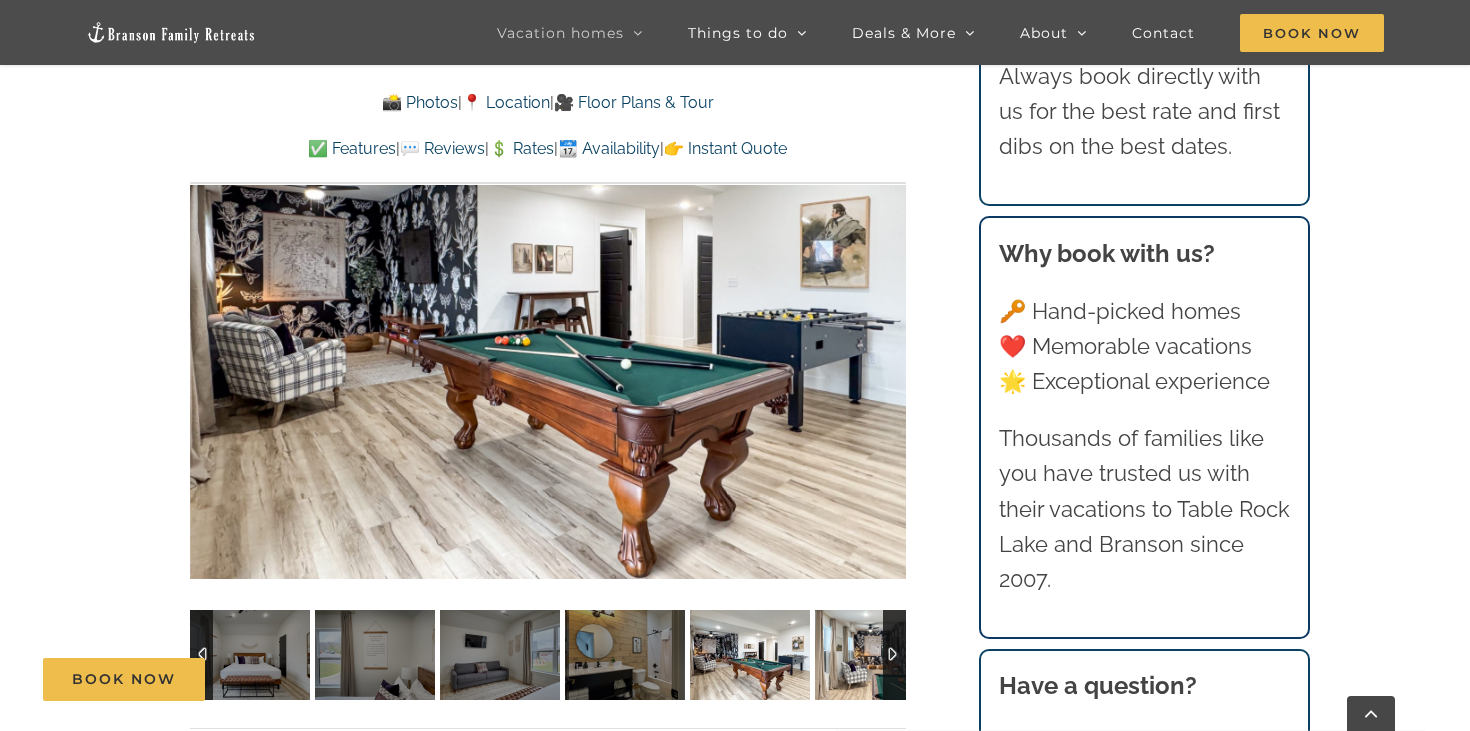 click at bounding box center [875, 655] 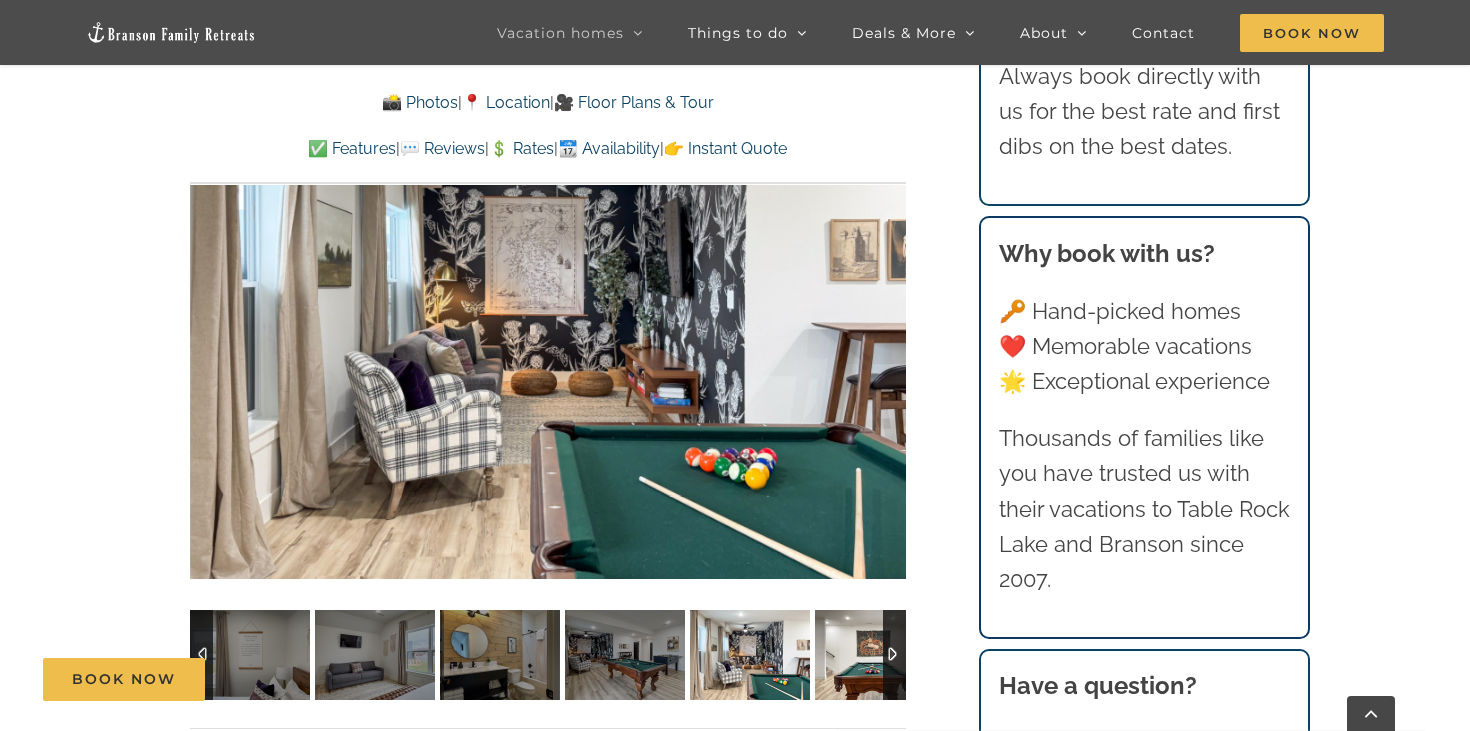 click at bounding box center [875, 655] 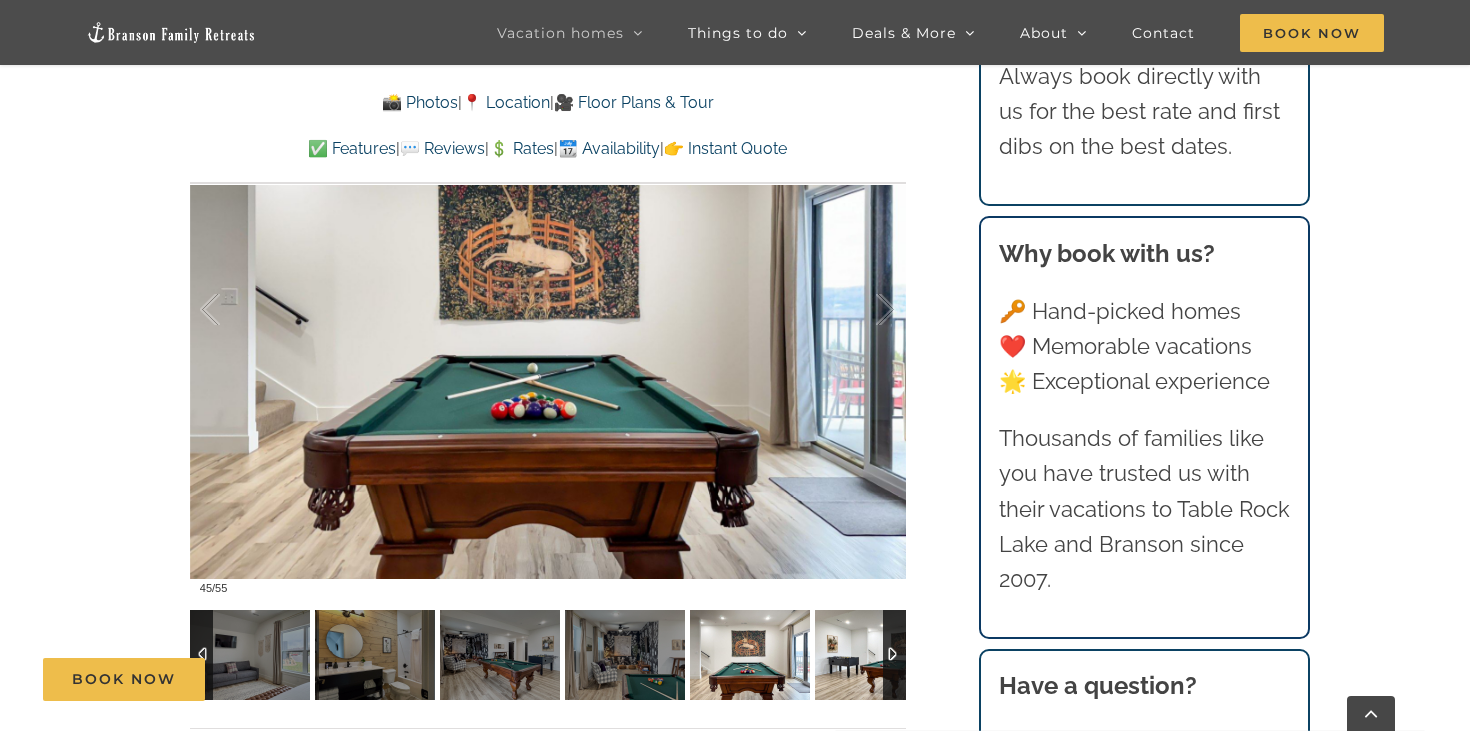 click at bounding box center [875, 655] 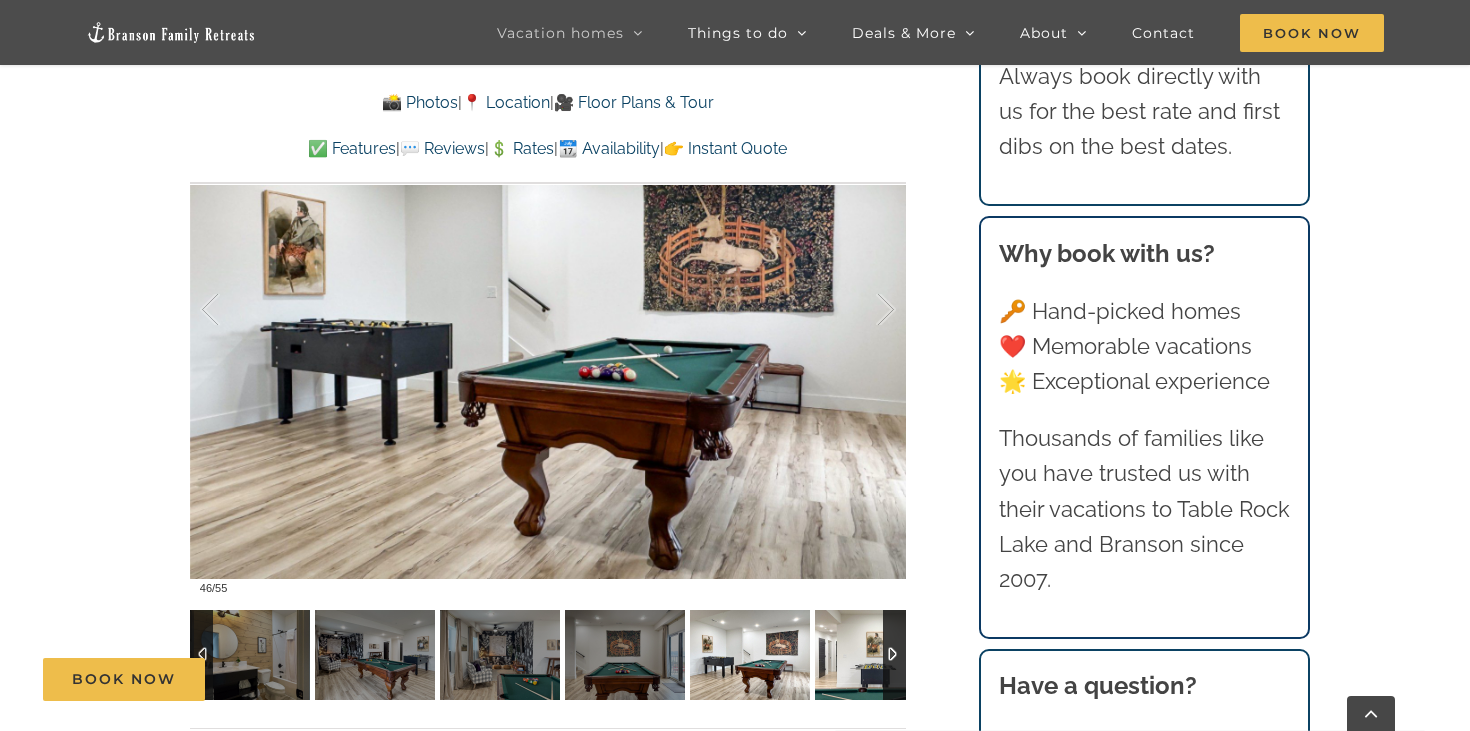 click at bounding box center [875, 655] 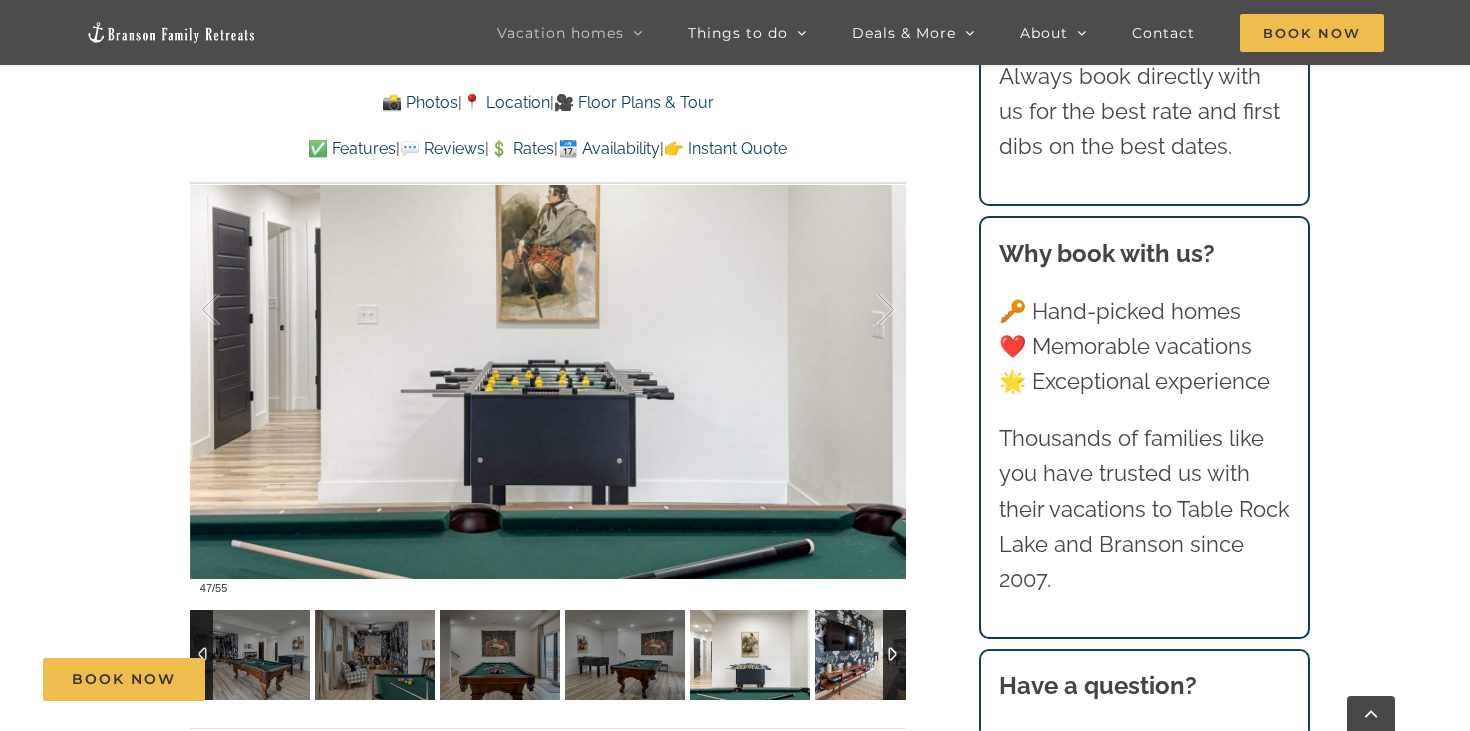 click at bounding box center (875, 655) 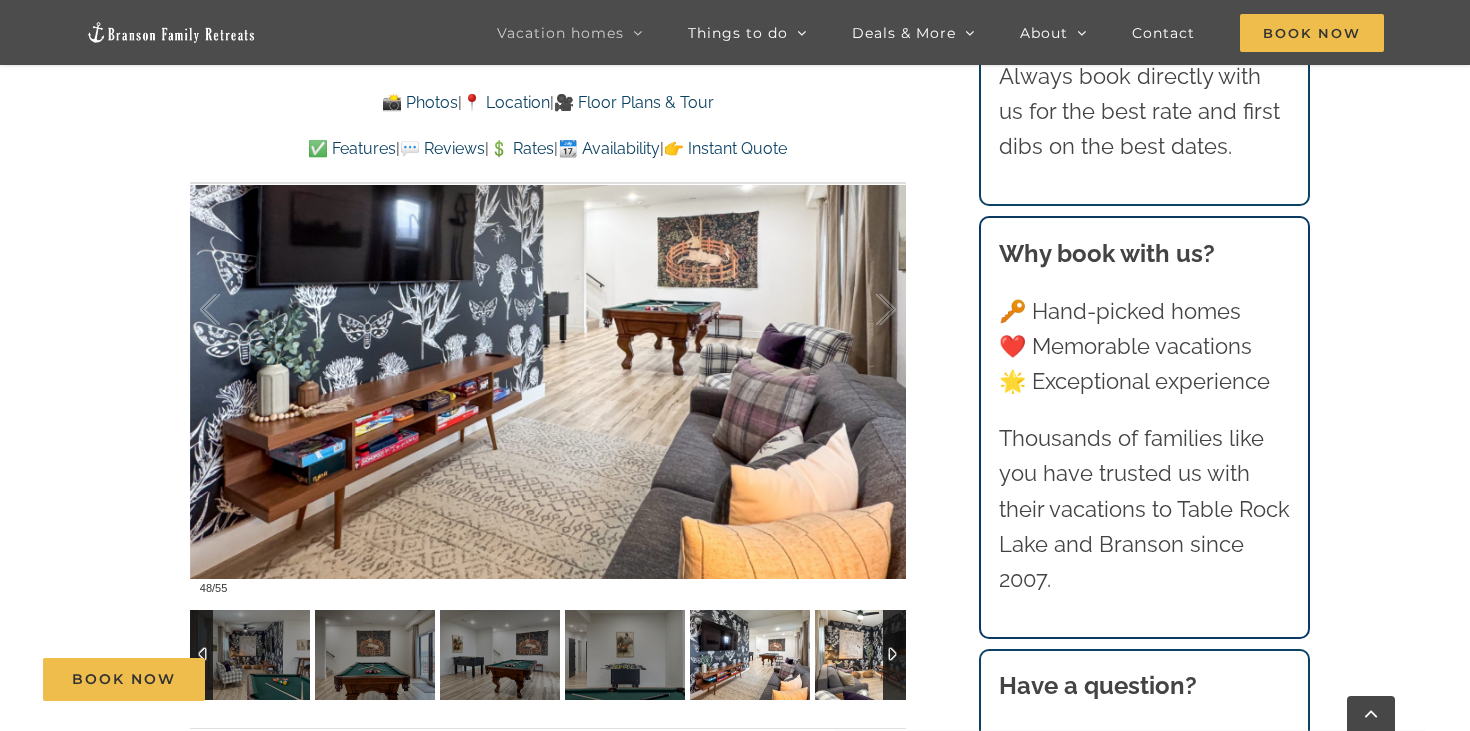 click at bounding box center [875, 655] 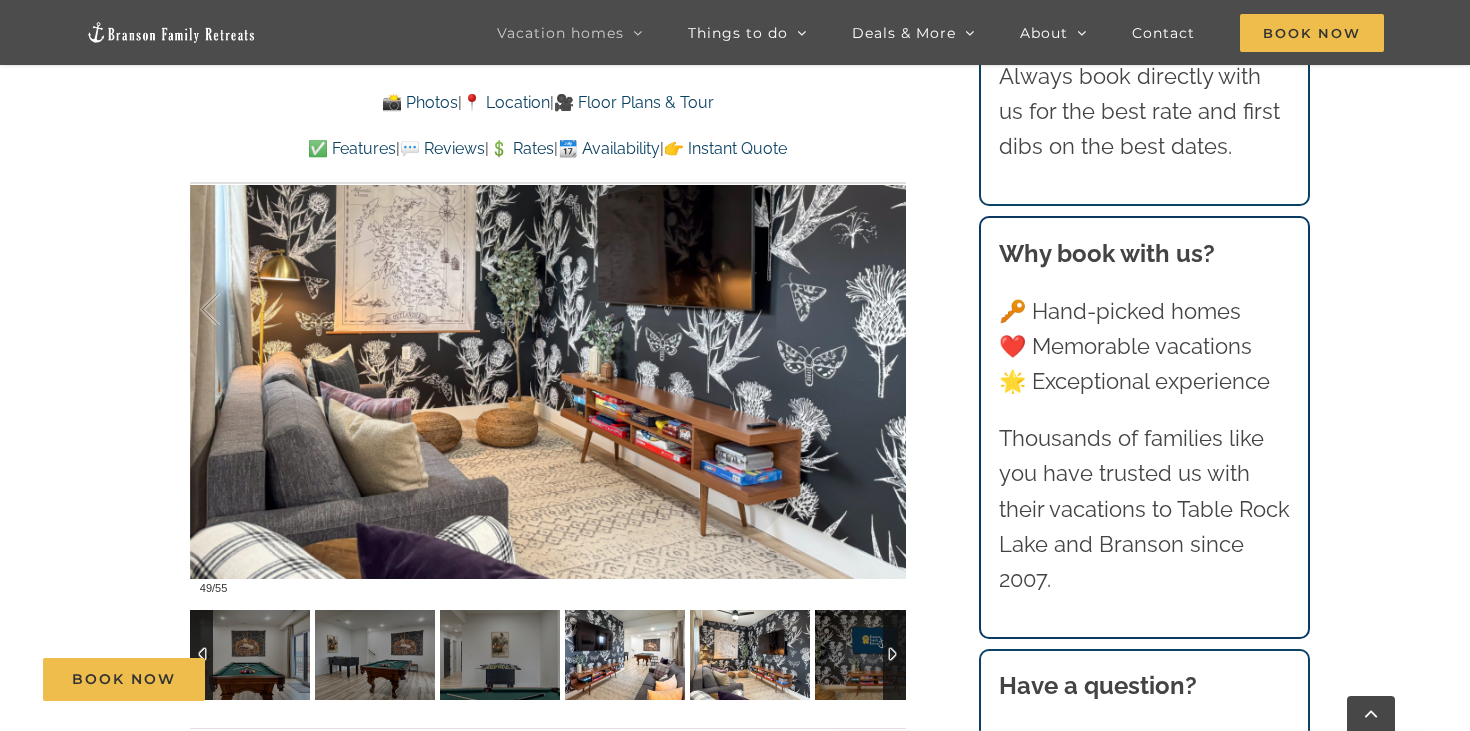 click at bounding box center (625, 655) 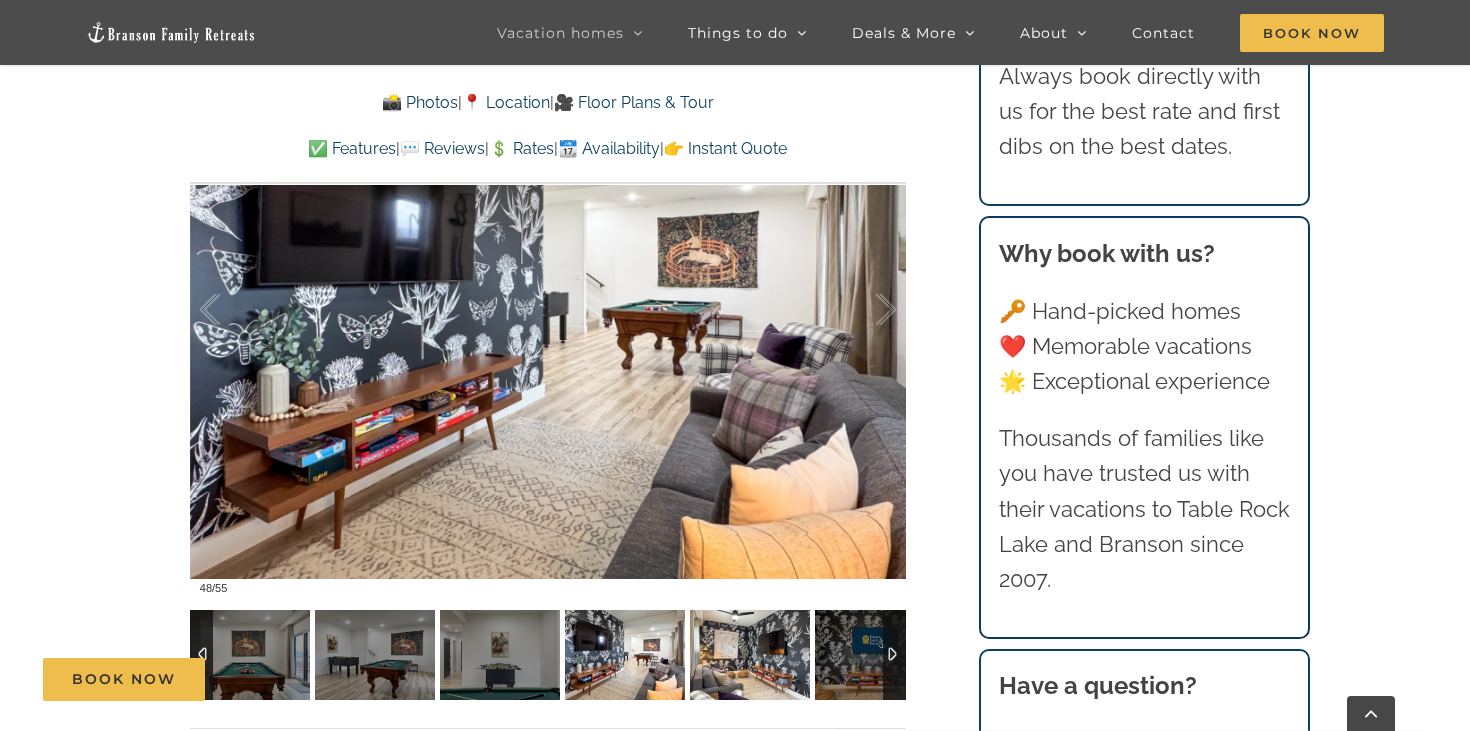 click at bounding box center [750, 655] 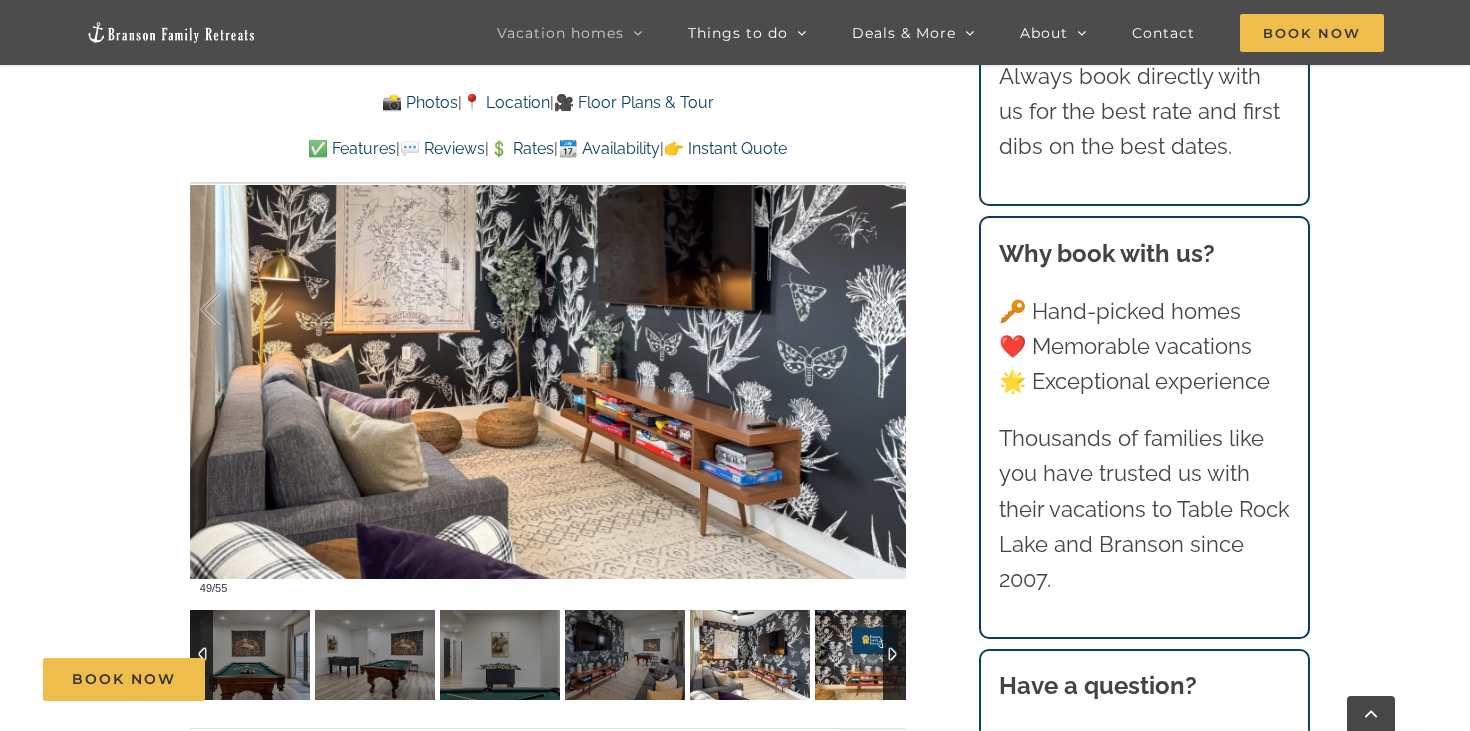 click at bounding box center [875, 655] 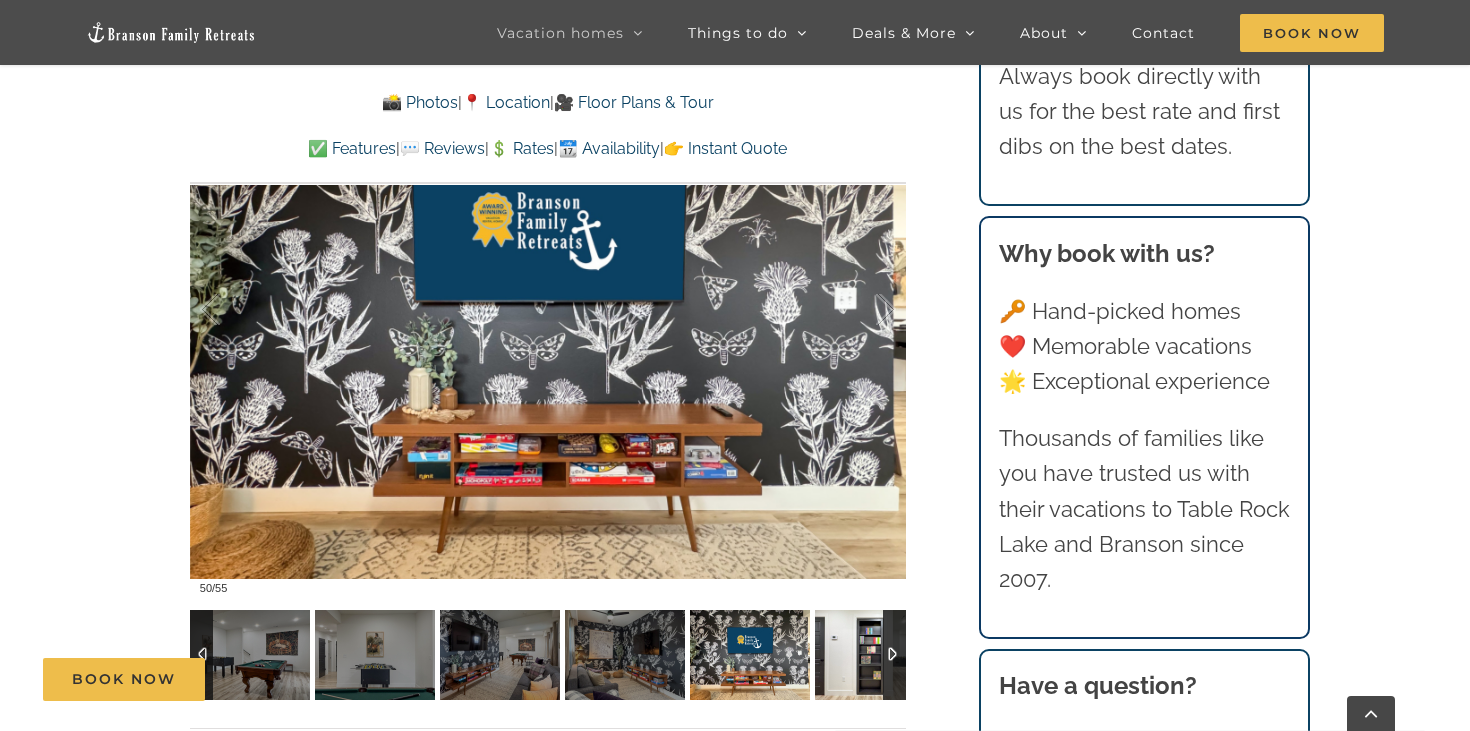 click at bounding box center [875, 655] 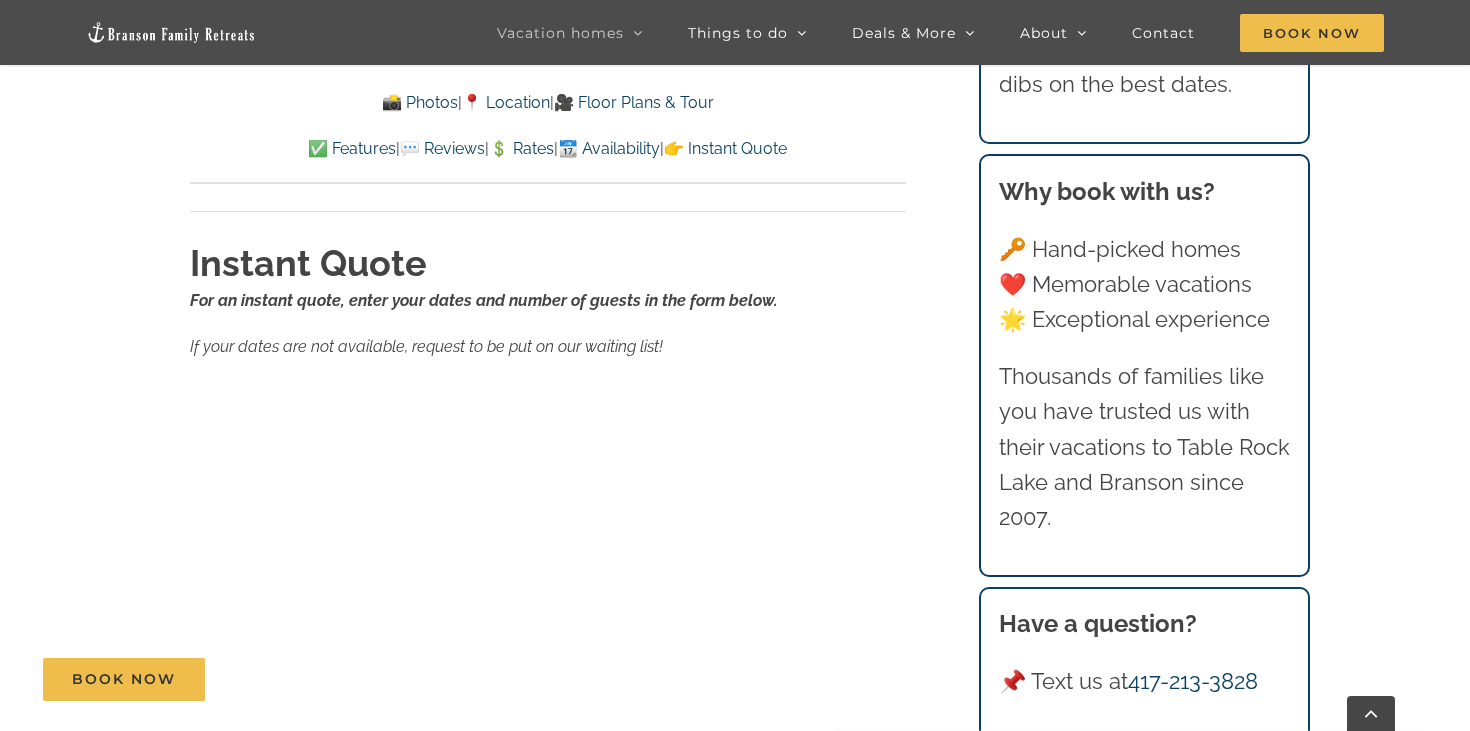 scroll, scrollTop: 13516, scrollLeft: 0, axis: vertical 